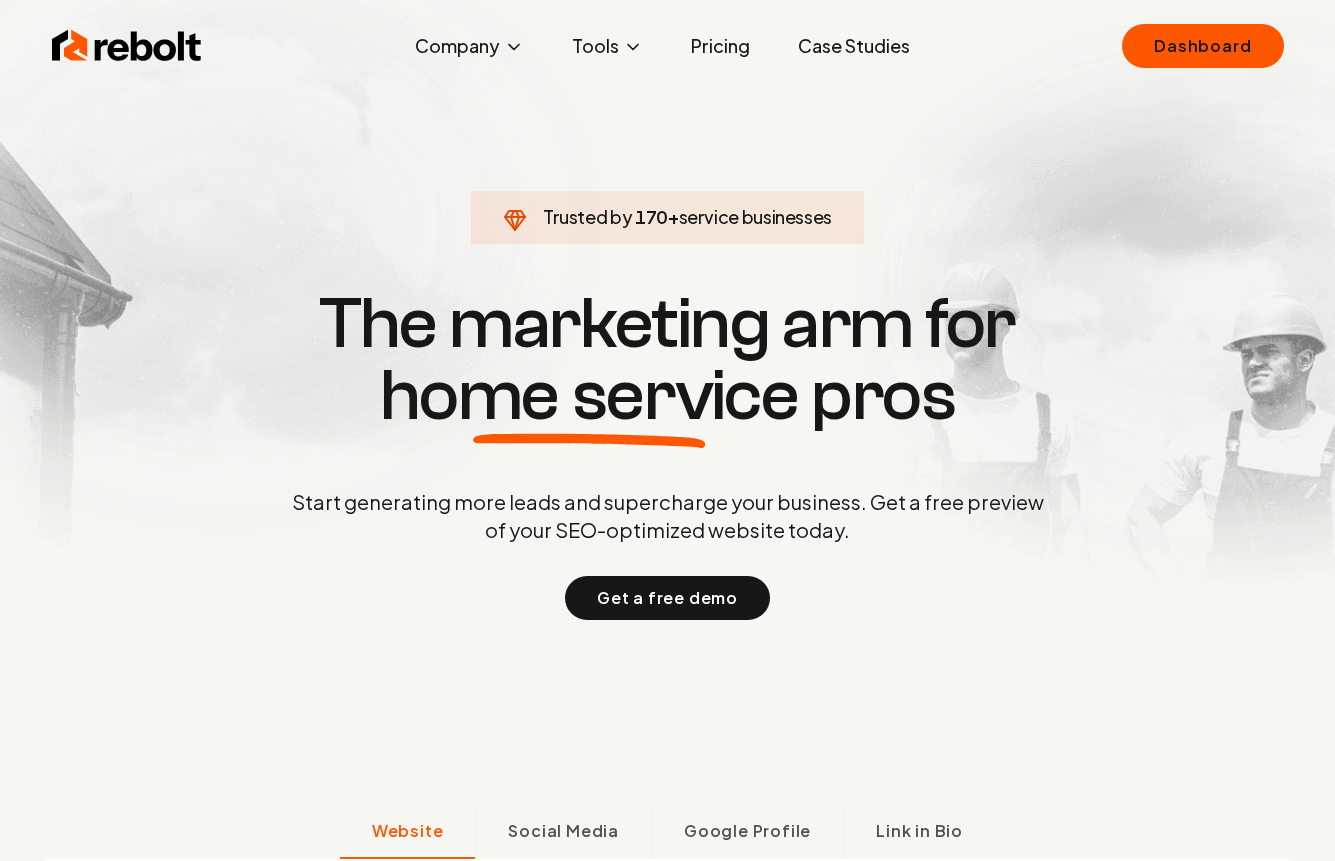 scroll, scrollTop: 0, scrollLeft: 0, axis: both 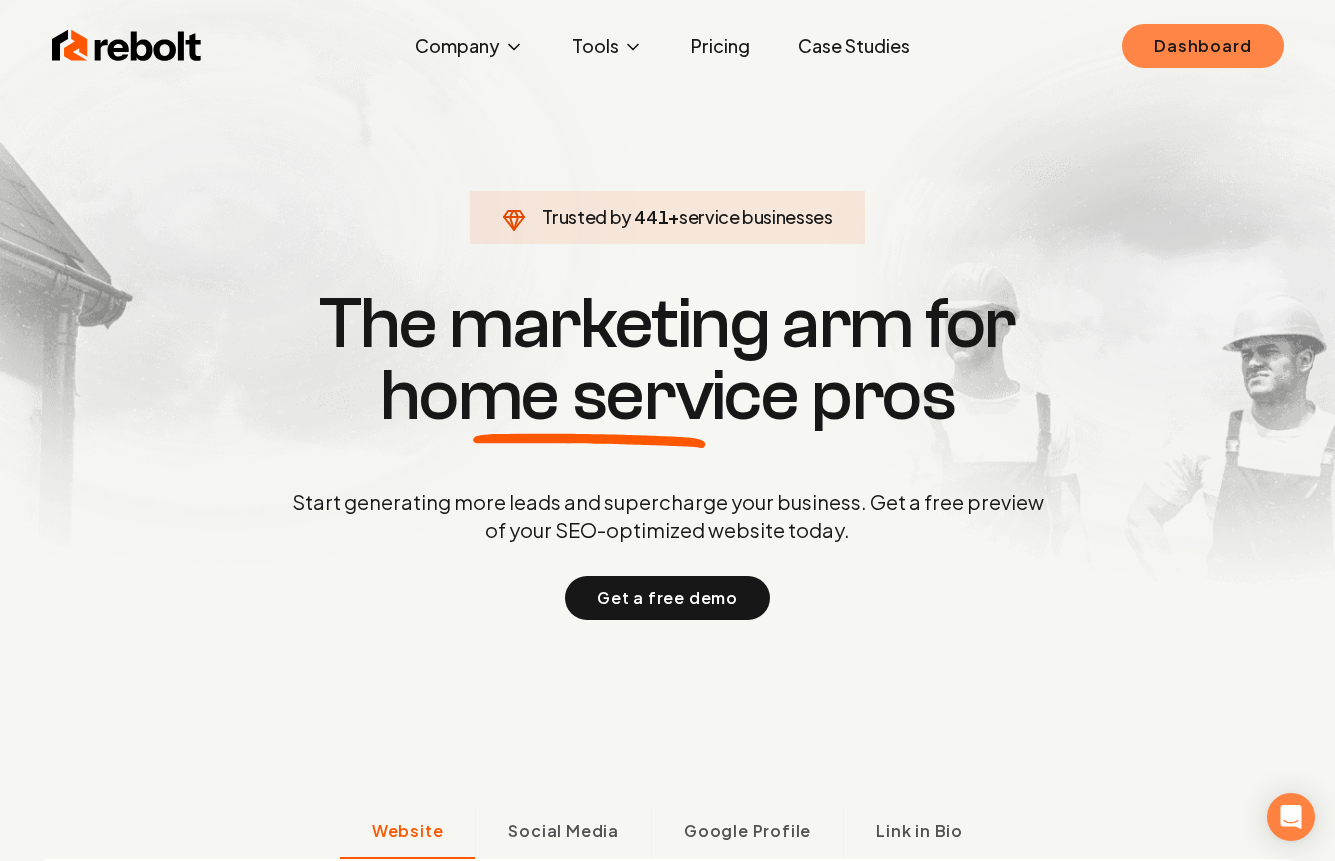 click on "Dashboard" at bounding box center [1202, 46] 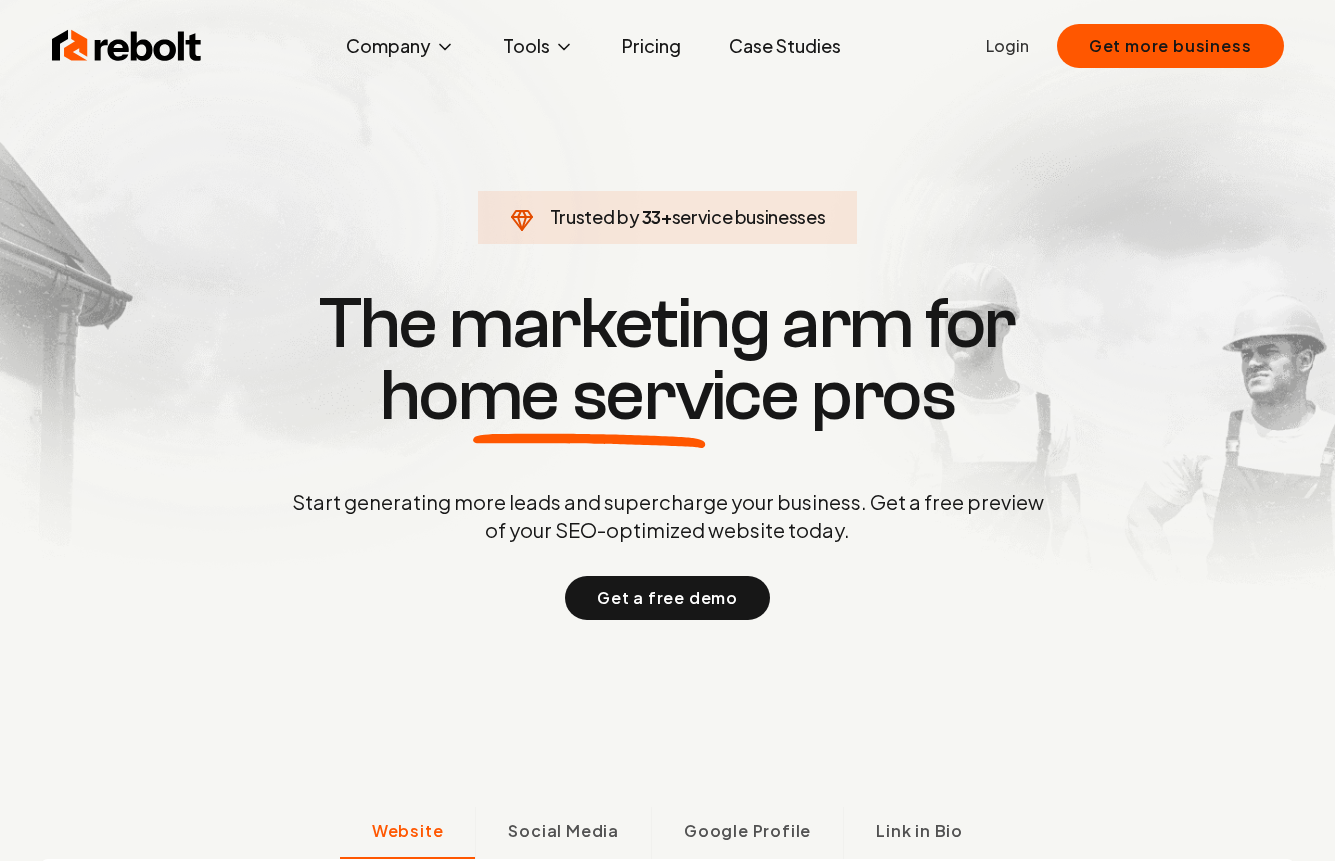 scroll, scrollTop: 0, scrollLeft: 0, axis: both 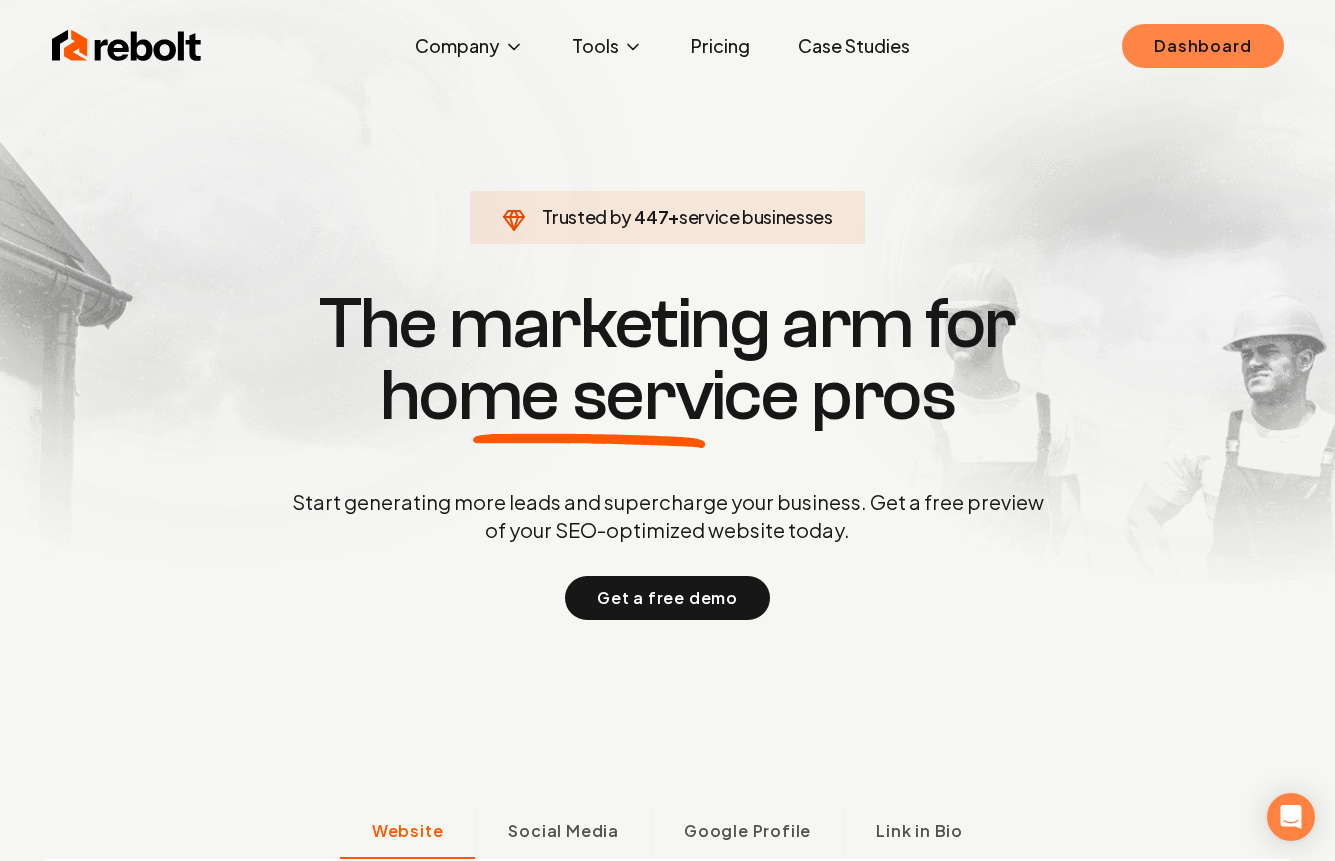 click on "Dashboard" at bounding box center (1202, 46) 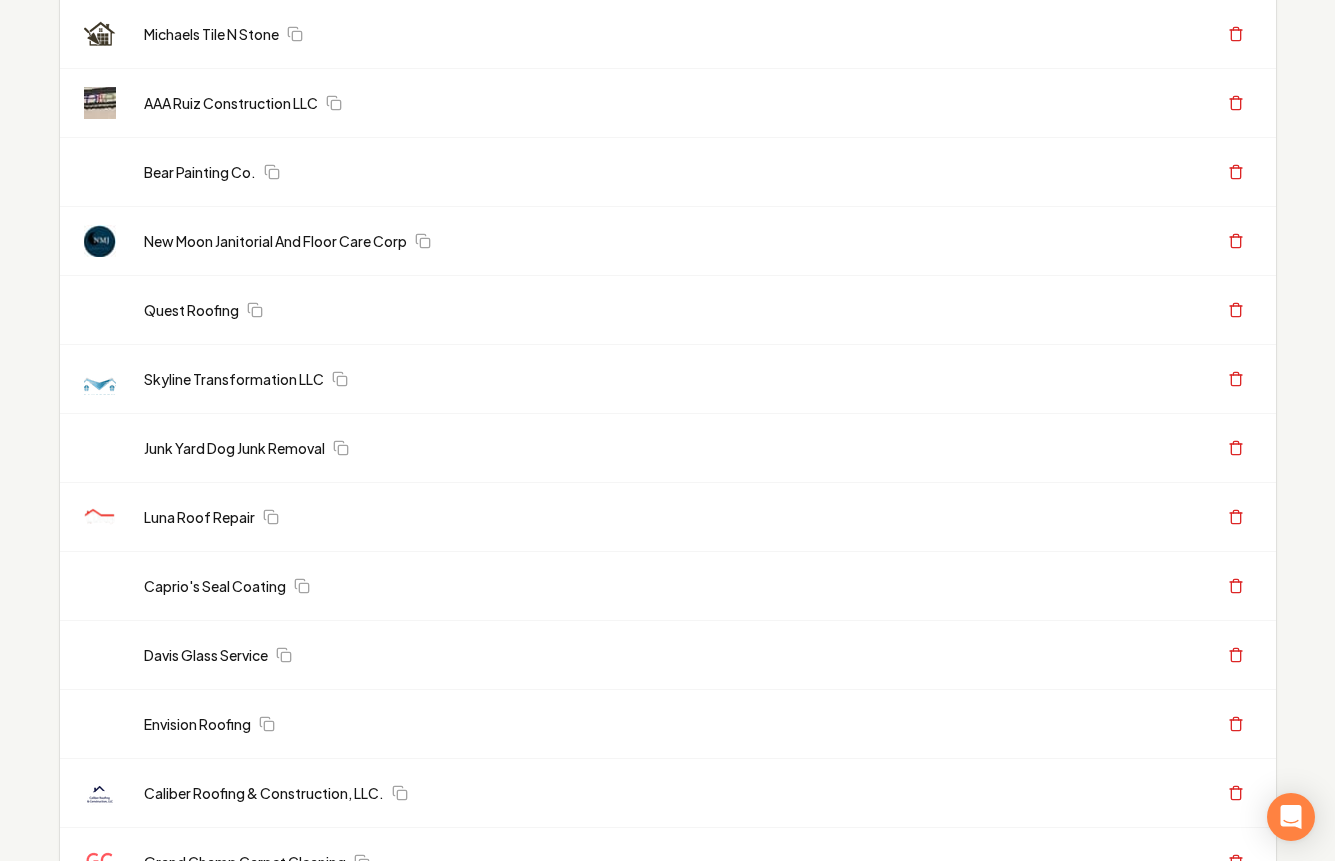 scroll, scrollTop: 0, scrollLeft: 0, axis: both 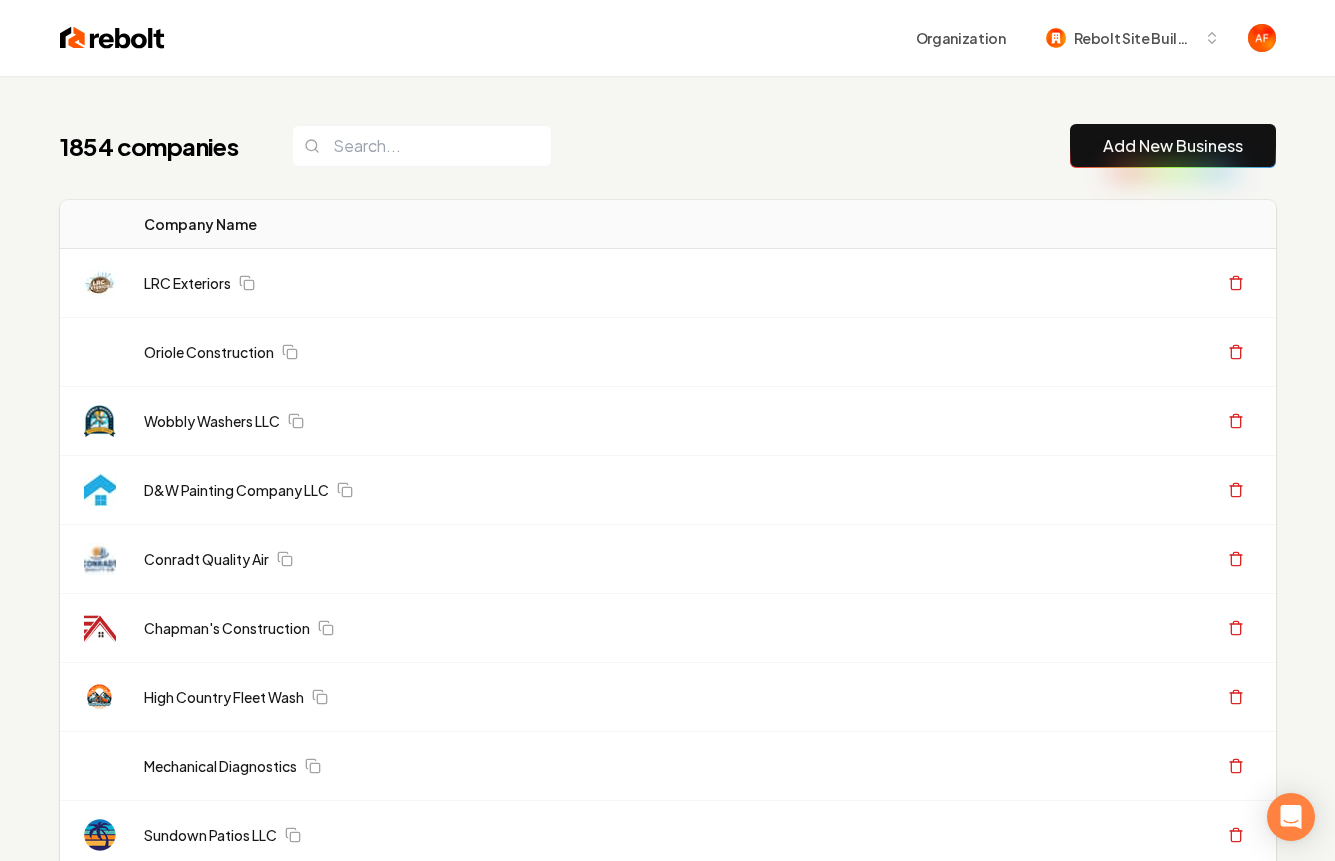 click at bounding box center (112, 38) 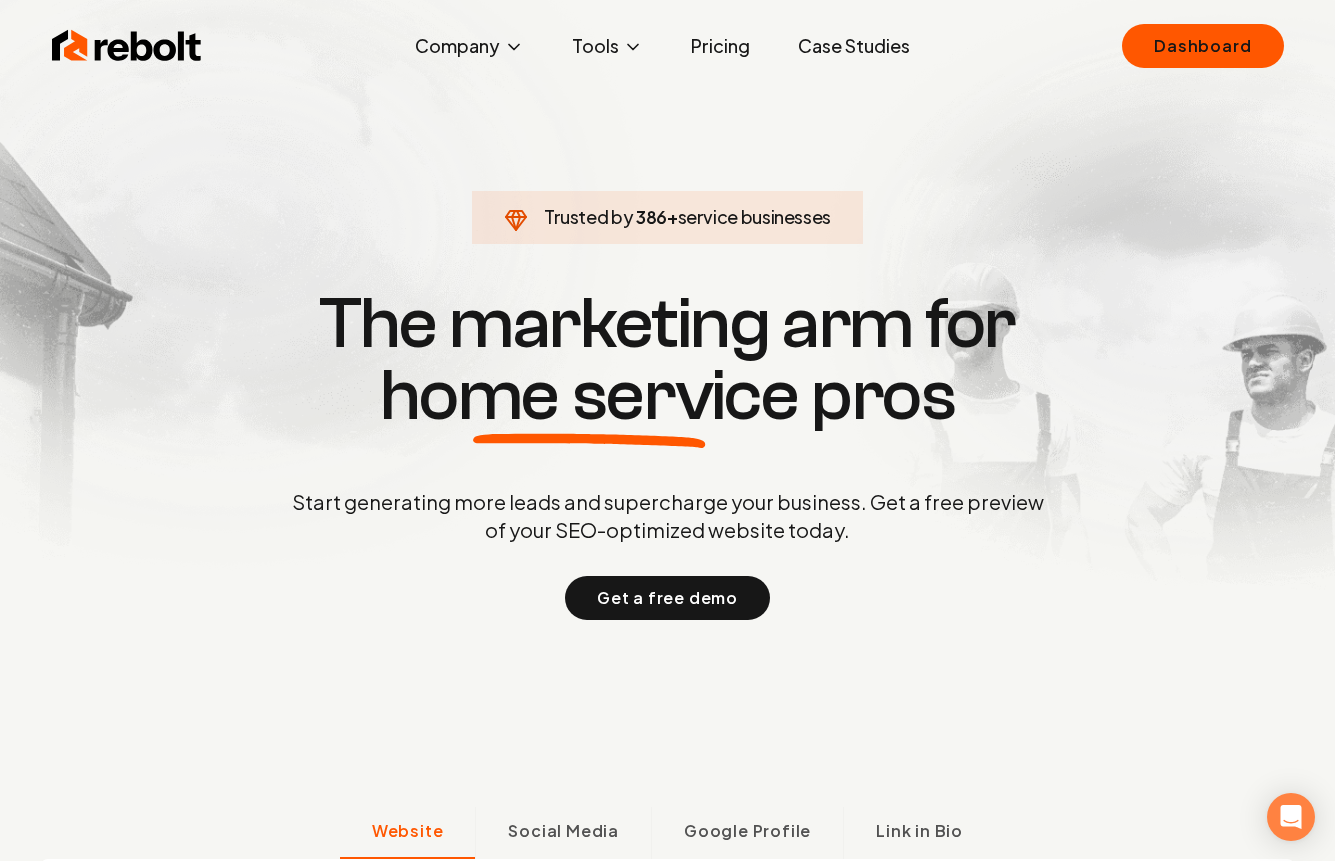 click on "Case Studies" at bounding box center (854, 46) 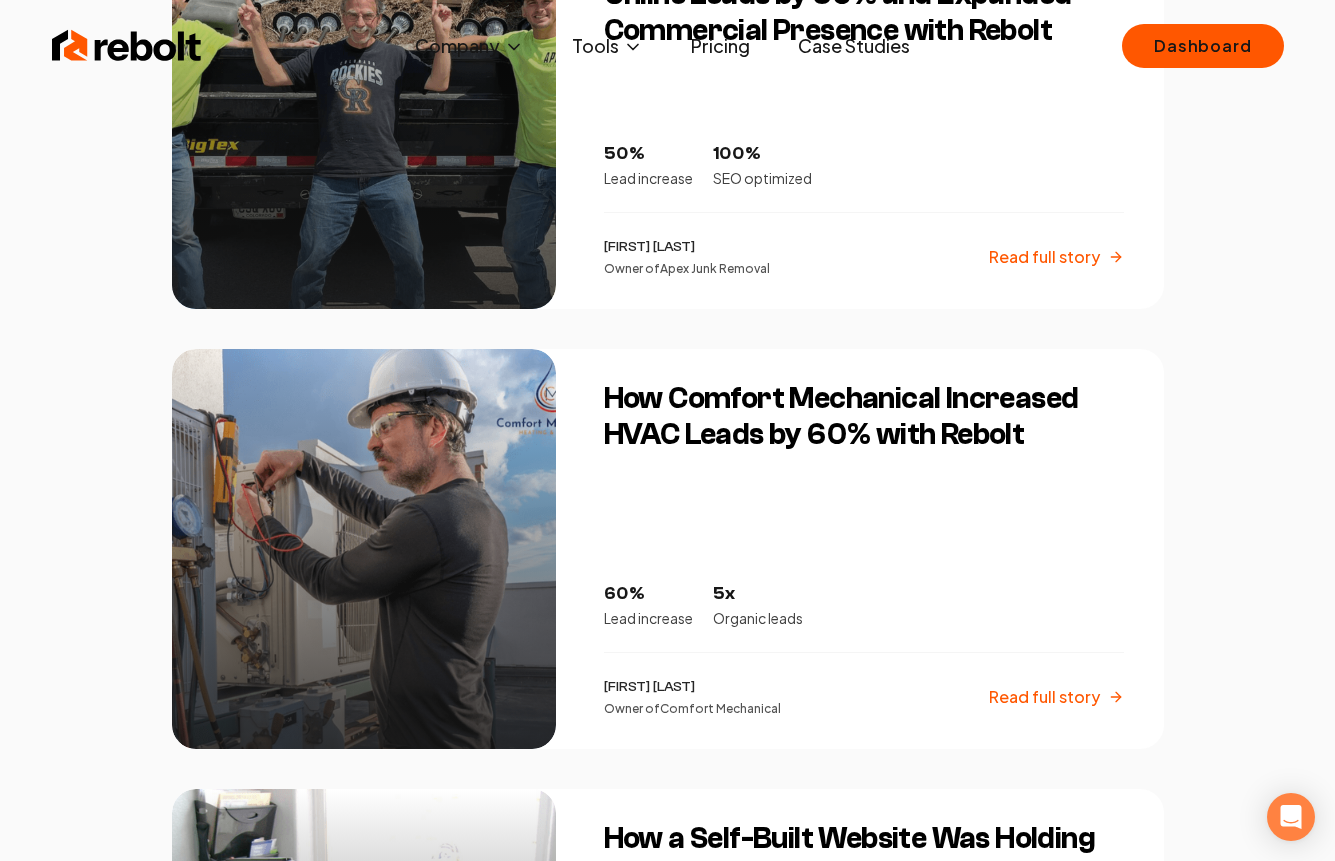 scroll, scrollTop: 0, scrollLeft: 0, axis: both 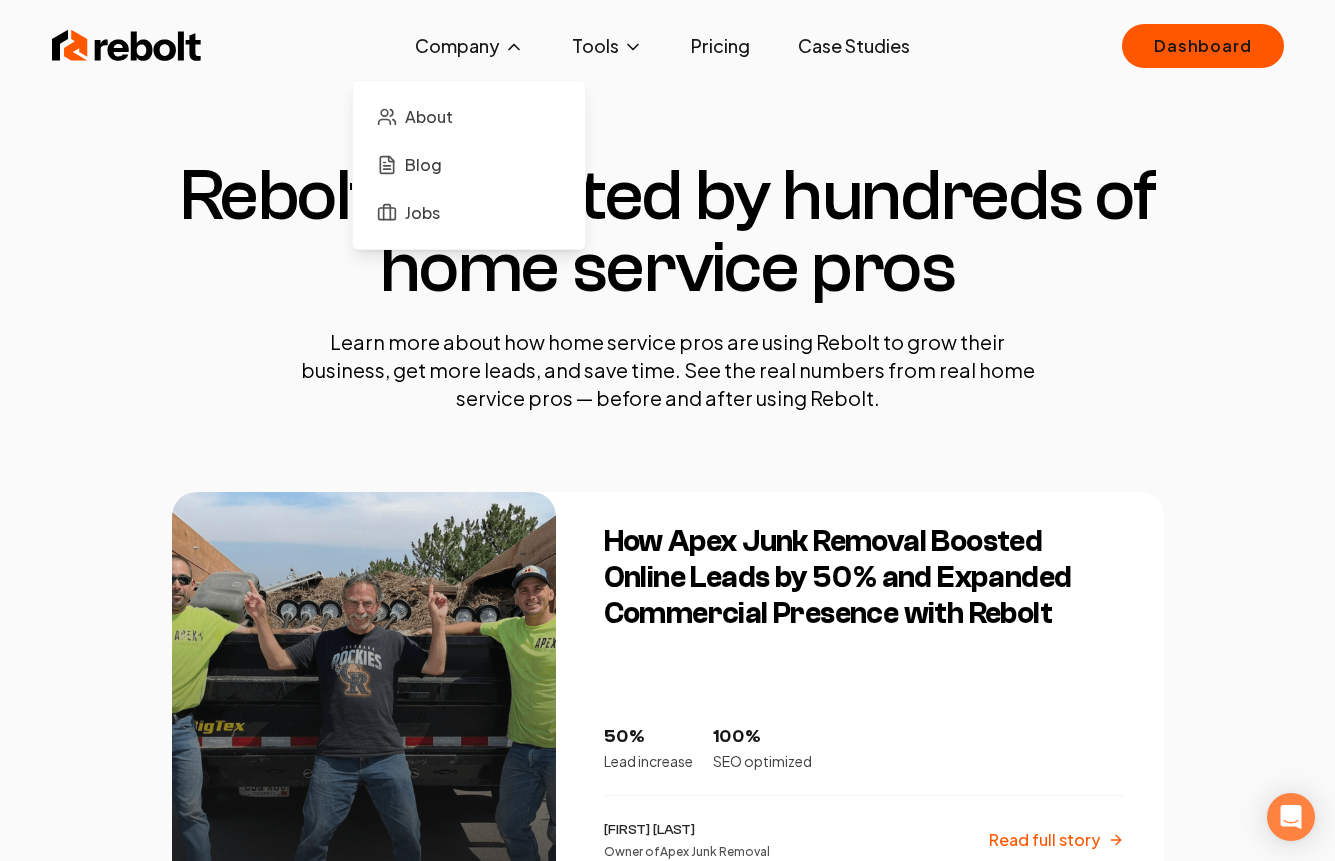 click on "About Blog Jobs" at bounding box center [469, 165] 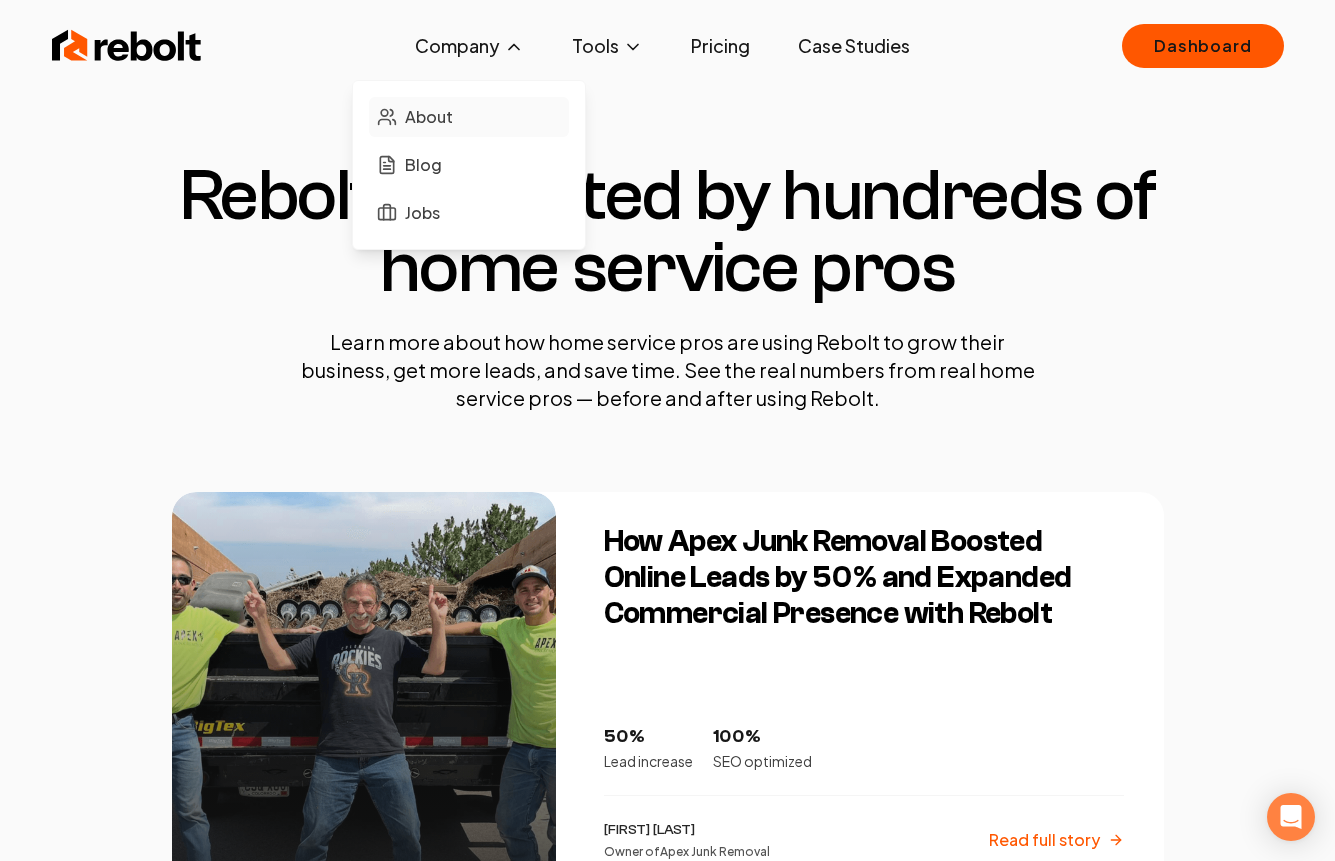 click on "About" at bounding box center (429, 117) 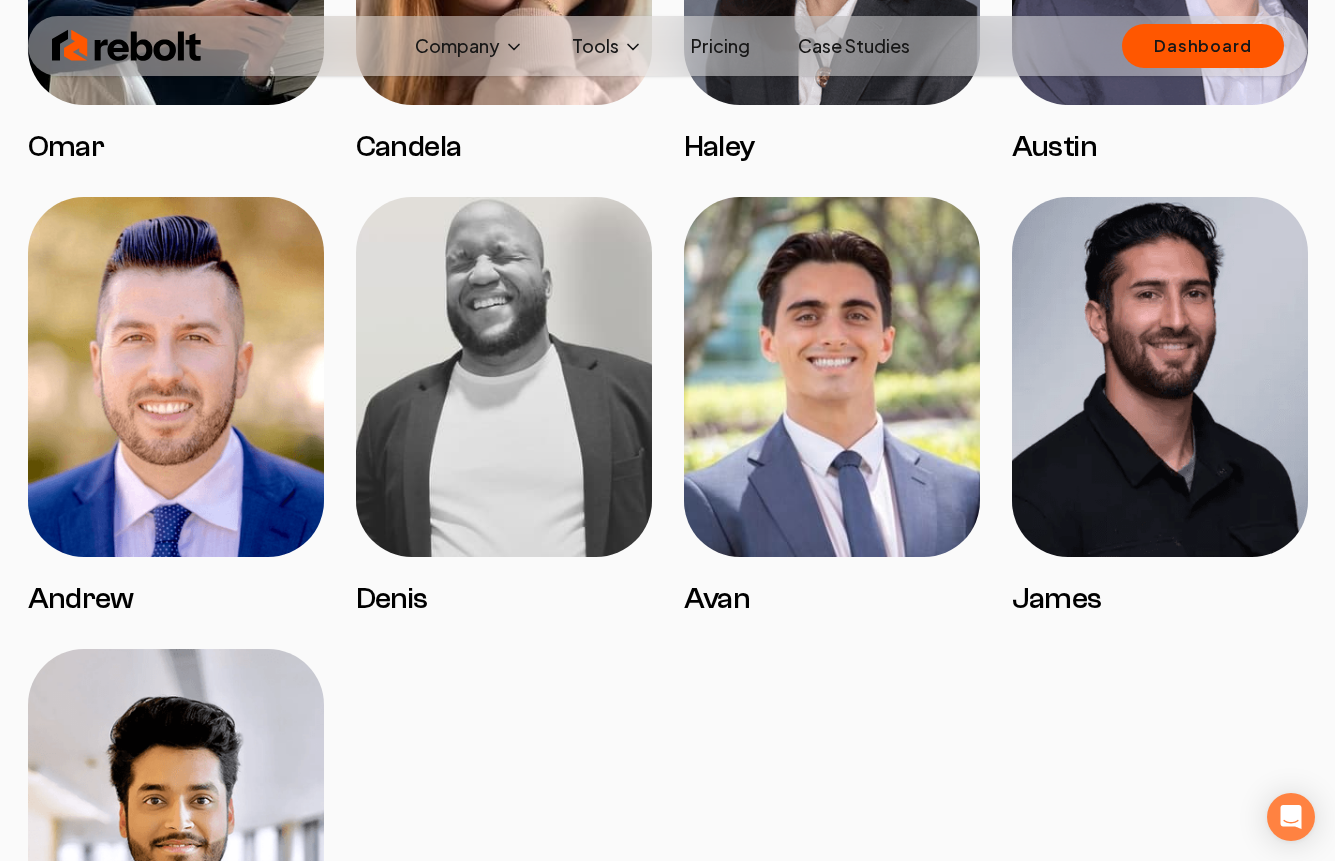 scroll, scrollTop: 3364, scrollLeft: 0, axis: vertical 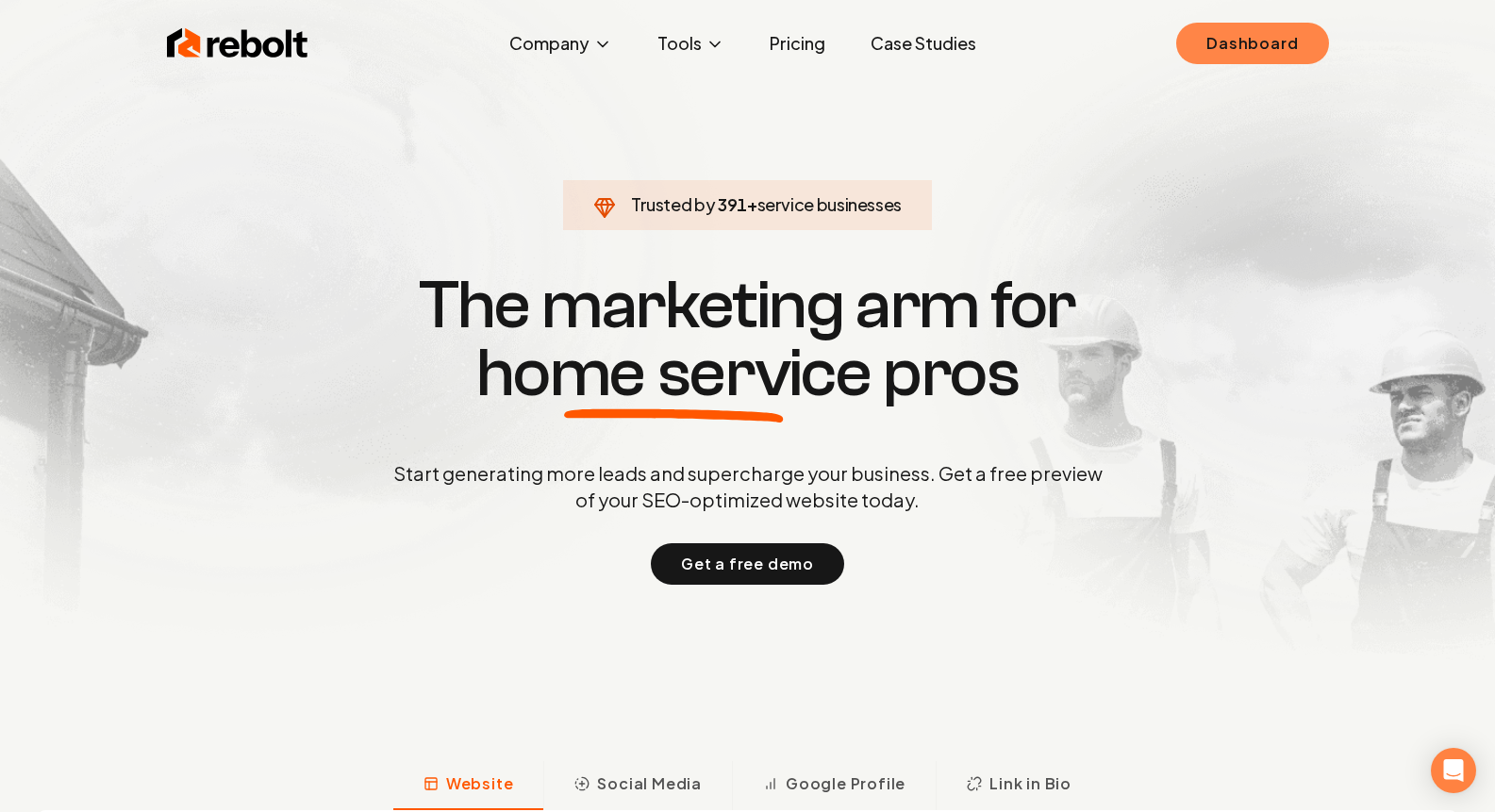 click on "Dashboard" at bounding box center [1252, 43] 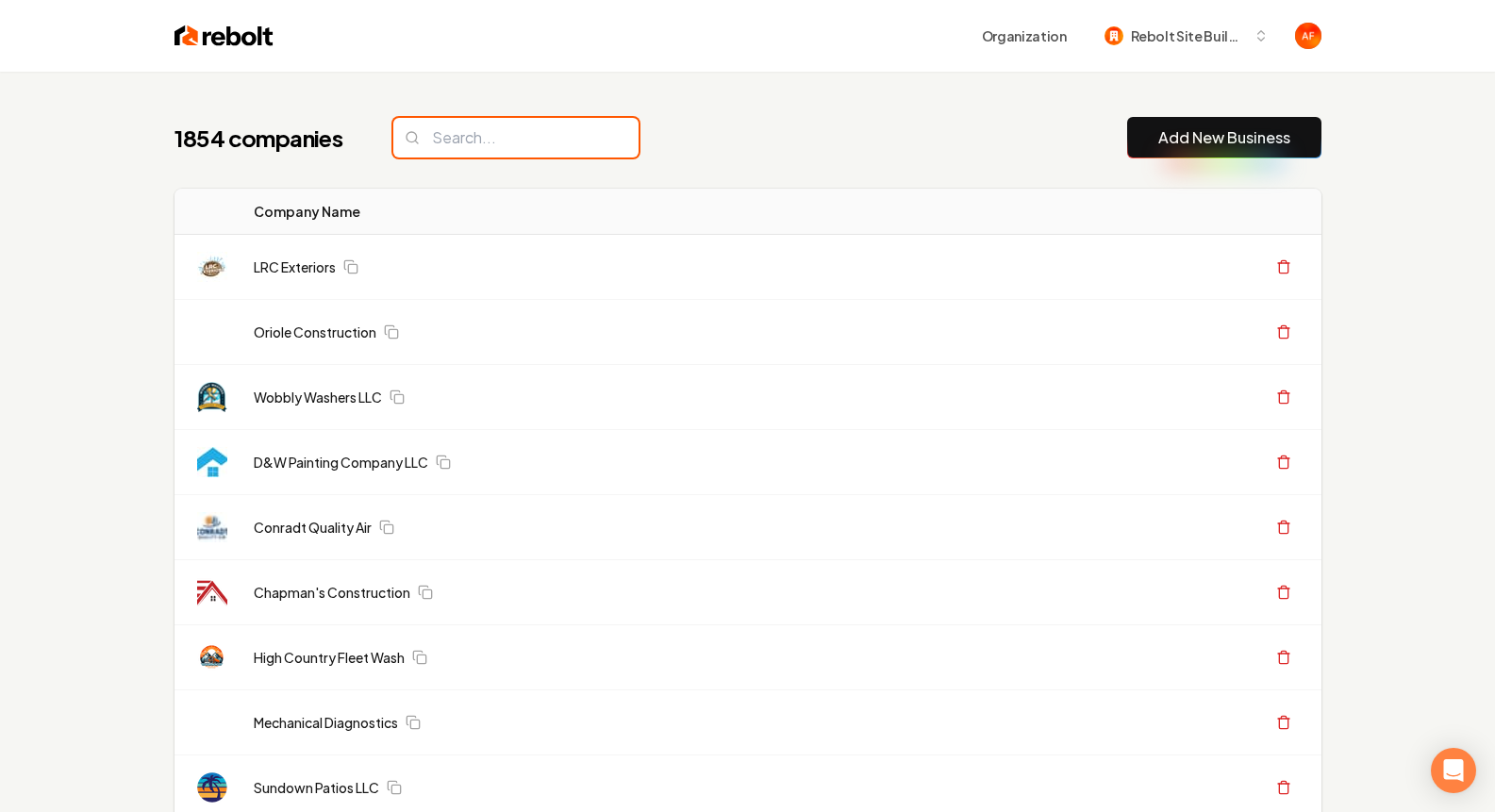 click at bounding box center (516, 138) 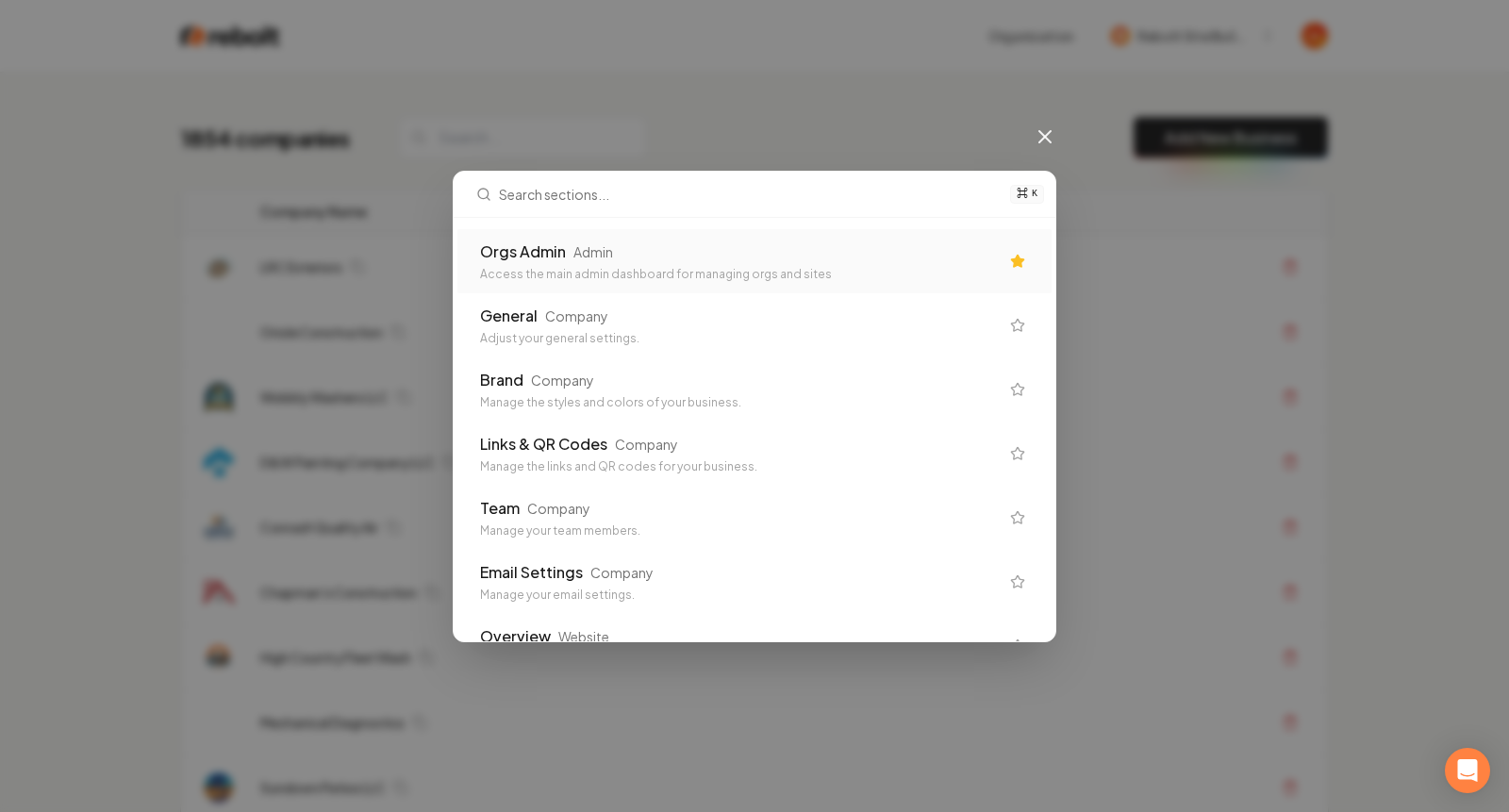 click on "Orgs Admin  Admin" at bounding box center (739, 252) 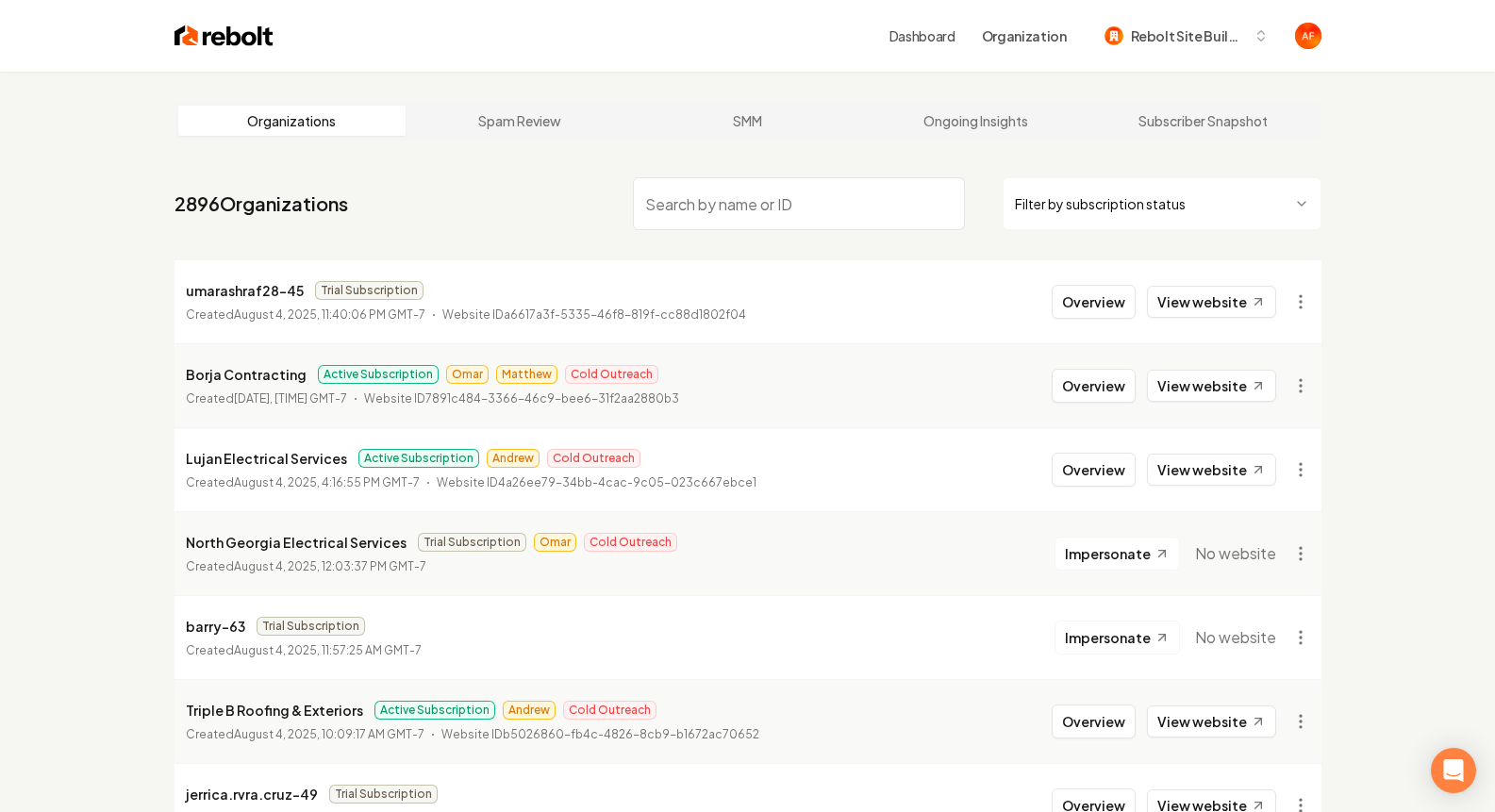 scroll, scrollTop: 0, scrollLeft: 0, axis: both 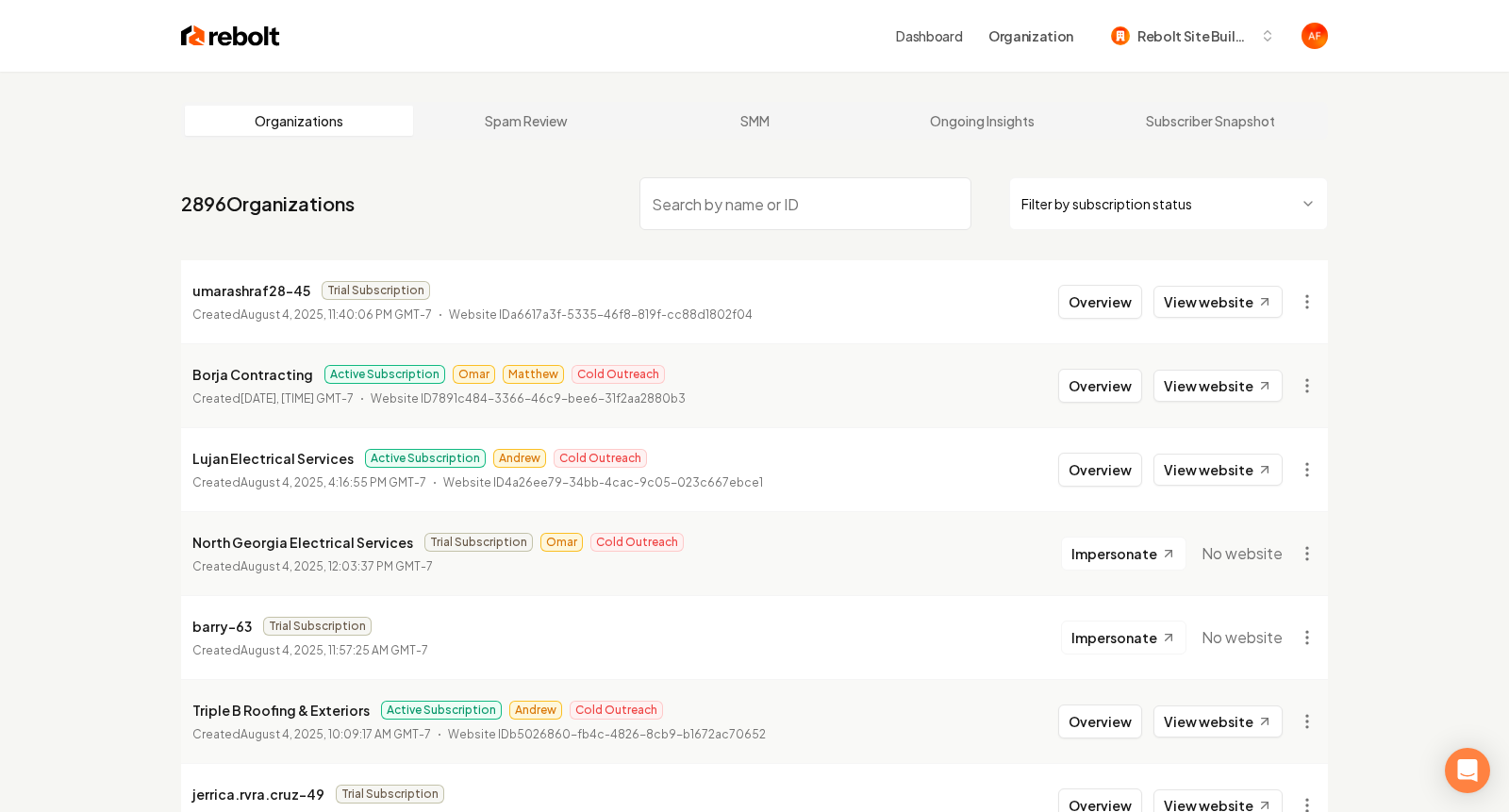 click on "Dashboard Organization Rebolt Site Builder Organizations Spam Review SMM Ongoing Insights Subscriber Snapshot 2896  Organizations Filter by subscription status umarashraf28-45 Trial Subscription Created  August 4, 2025, 11:40:06 PM GMT-7   Website ID  a6617a3f-5335-46f8-819f-cc88d1802f04 Overview View website Borja Contracting Active Subscription Omar Matthew Cold Outreach Created  August 4, 2025, 5:16:43 PM GMT-7   Website ID  7891c484-3366-46c9-bee6-31f2aa2880b3 Overview View website Lujan Electrical Services Active Subscription Andrew Cold Outreach Created  August 4, 2025, 4:16:55 PM GMT-7   Website ID  4a26ee79-34bb-4cac-9c05-023c667ebce1 Overview View website North Georgia Electrical Services Trial Subscription Omar Cold Outreach Created  August 4, 2025, 12:03:37 PM GMT-7 Impersonate No website barry-63 Trial Subscription Created  August 4, 2025, 11:57:25 AM GMT-7 Impersonate No website Triple B Roofing & Exteriors Active Subscription Andrew Cold Outreach Created  August 4, 2025, 10:09:17 AM GMT-7" at bounding box center (754, 406) 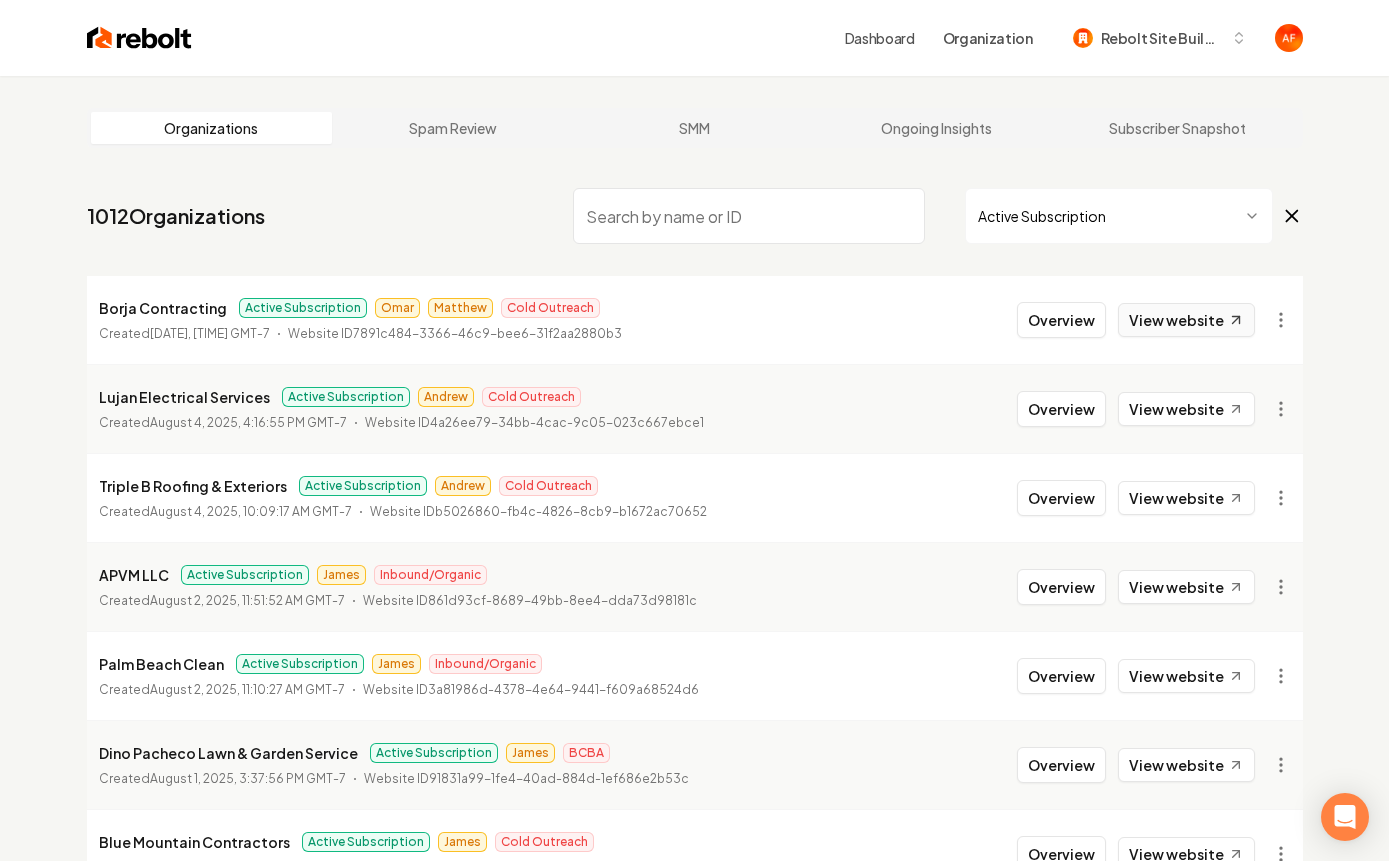 click 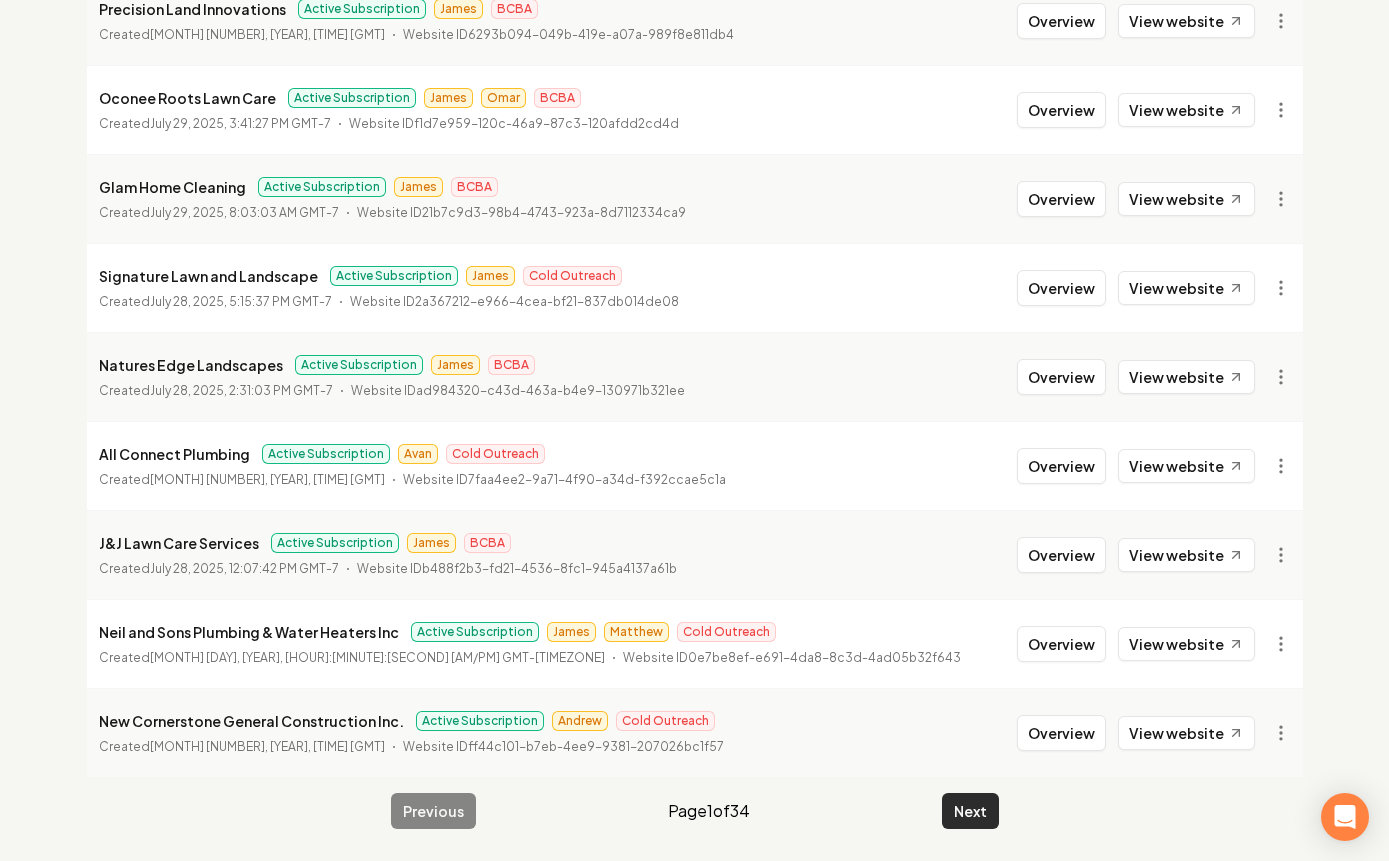 click on "Next" at bounding box center [970, 811] 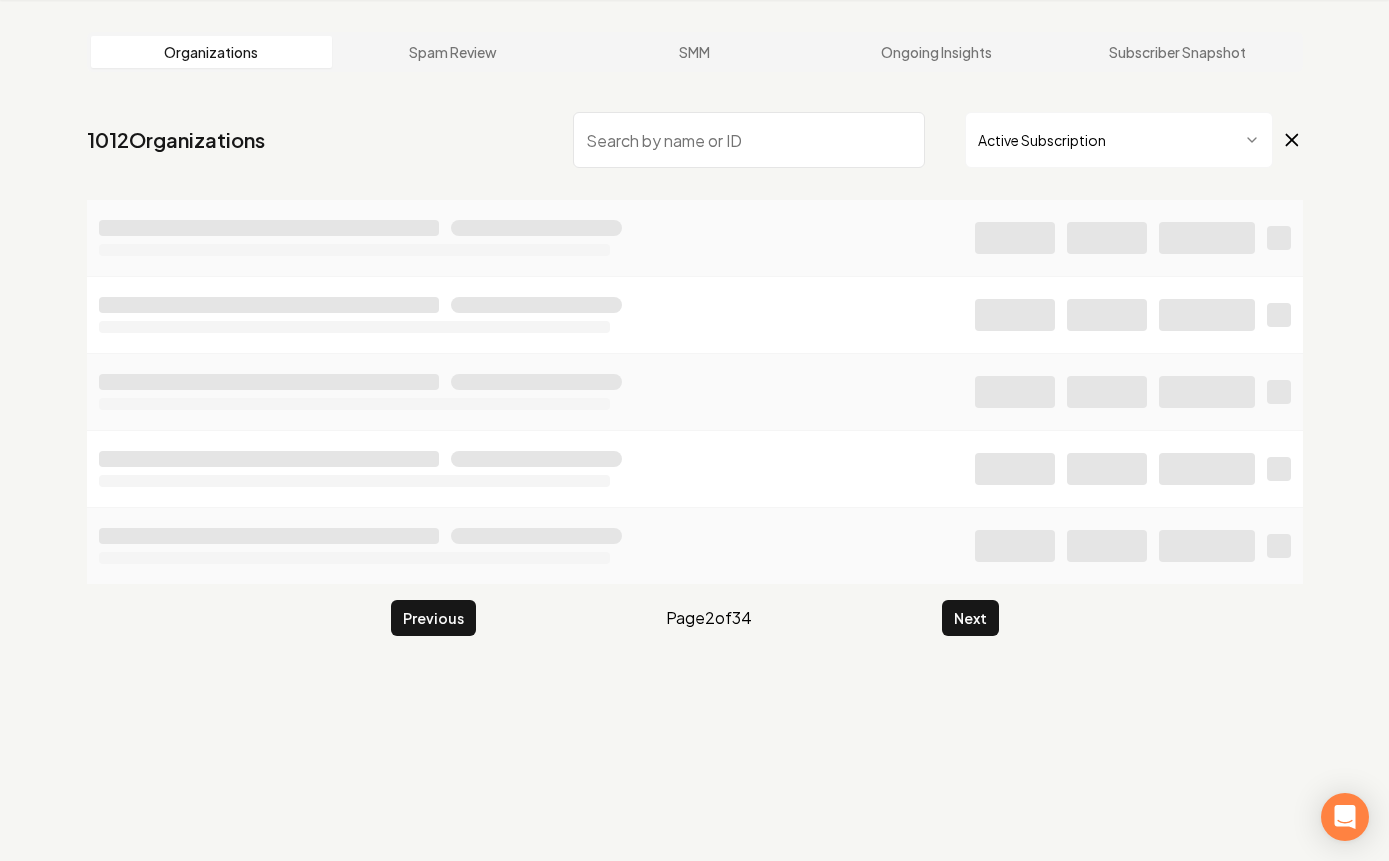 scroll, scrollTop: 2168, scrollLeft: 0, axis: vertical 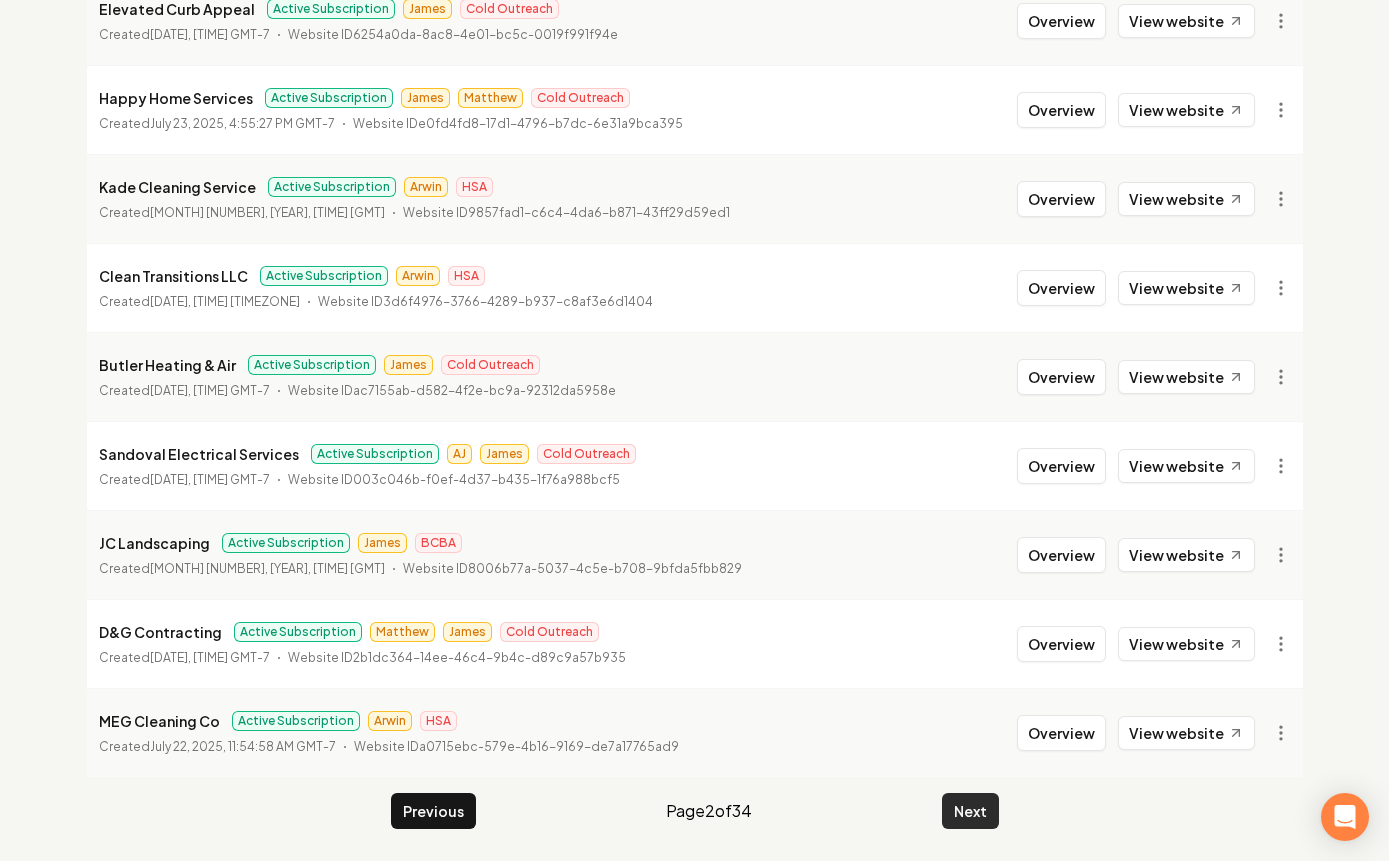 click on "Next" at bounding box center [970, 811] 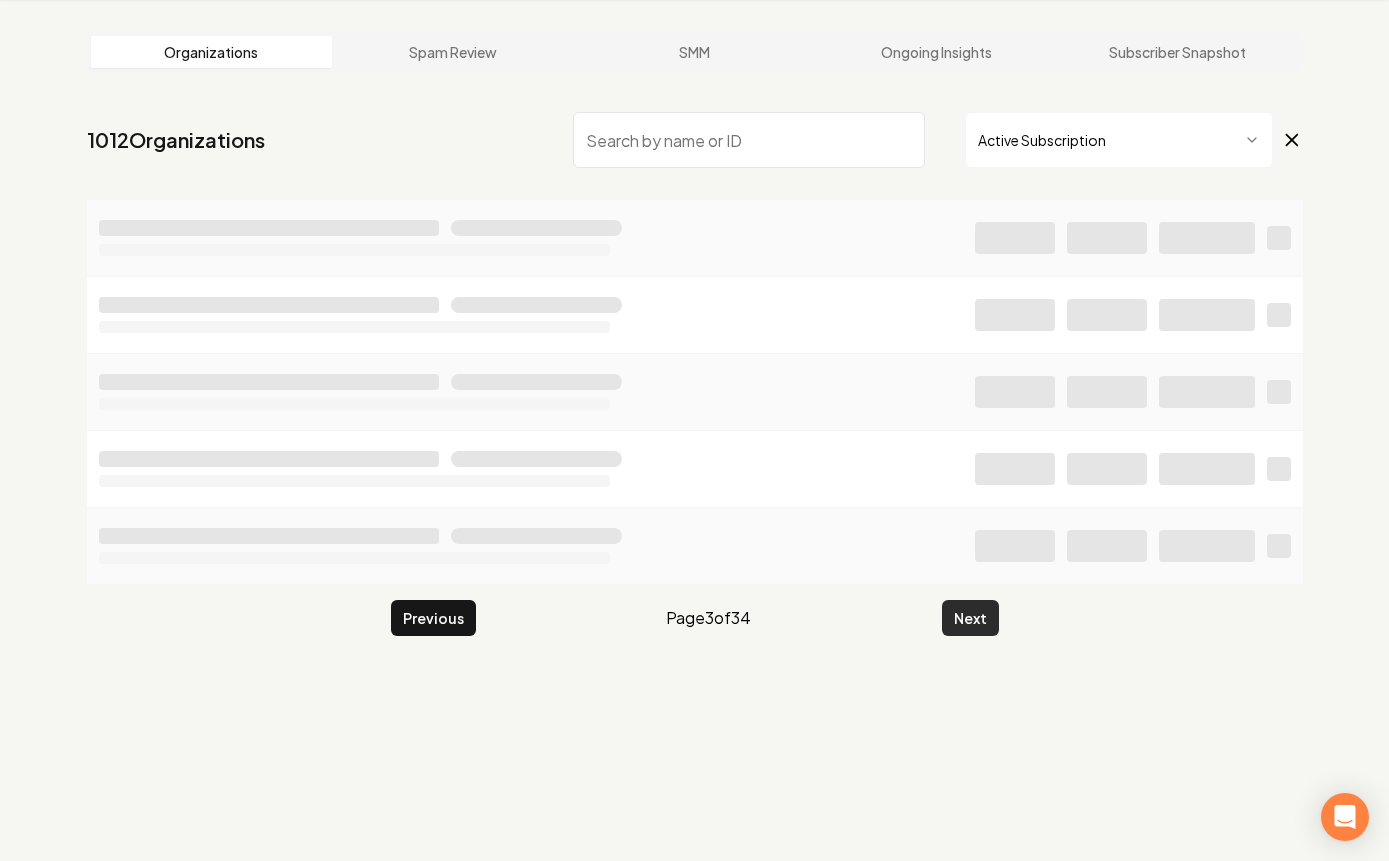 scroll, scrollTop: 76, scrollLeft: 0, axis: vertical 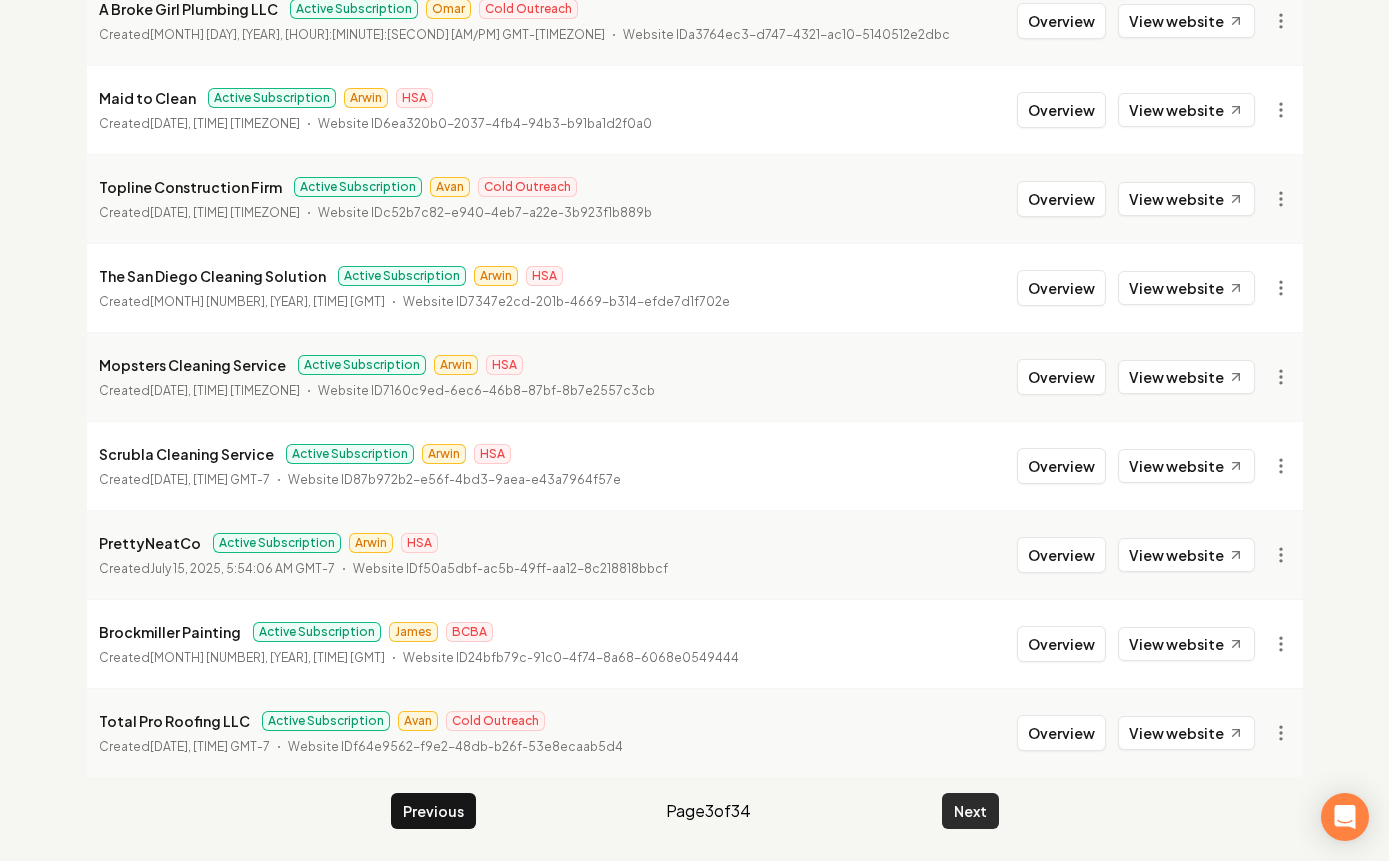 click on "Next" at bounding box center [970, 811] 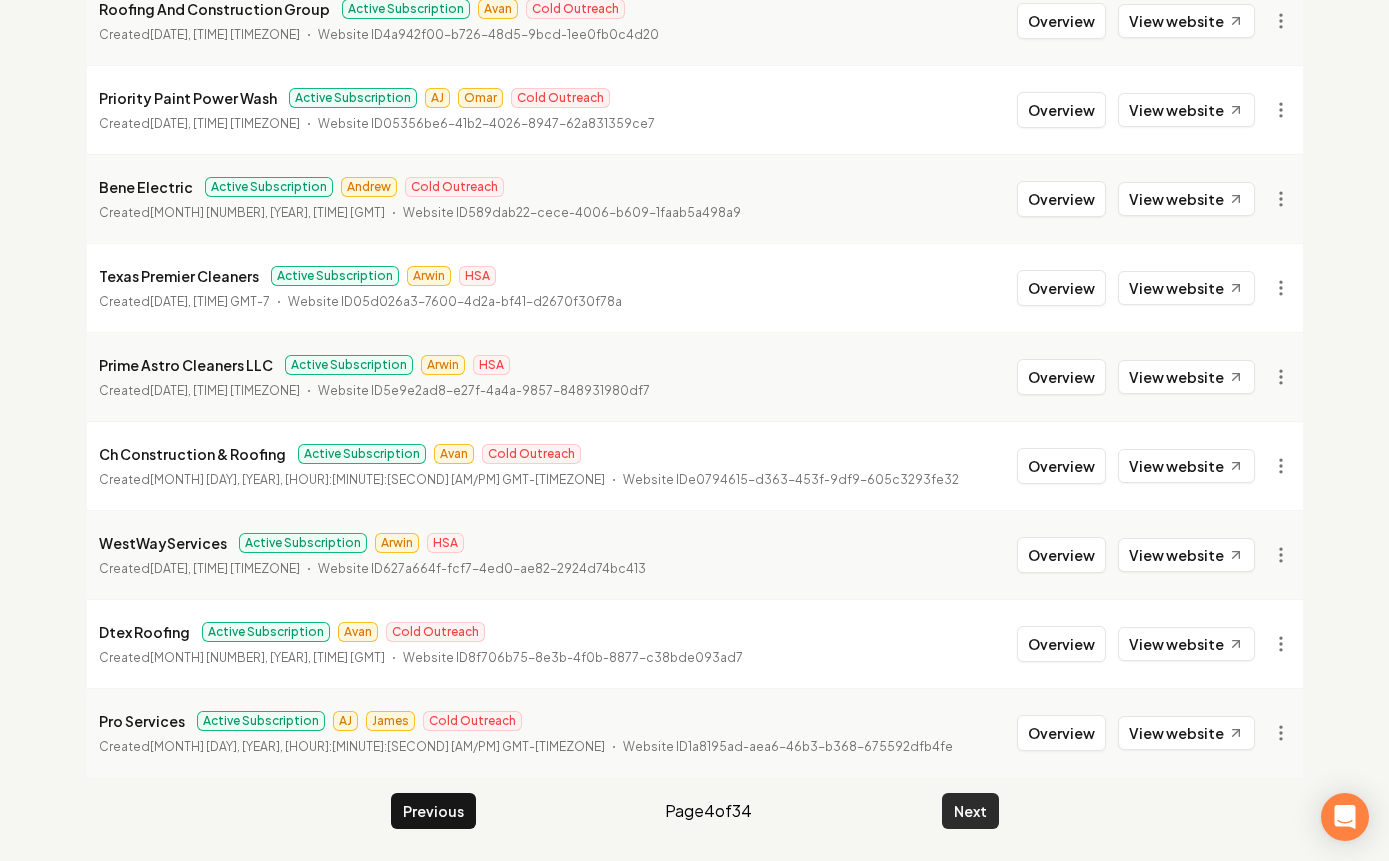 click on "Next" at bounding box center (970, 811) 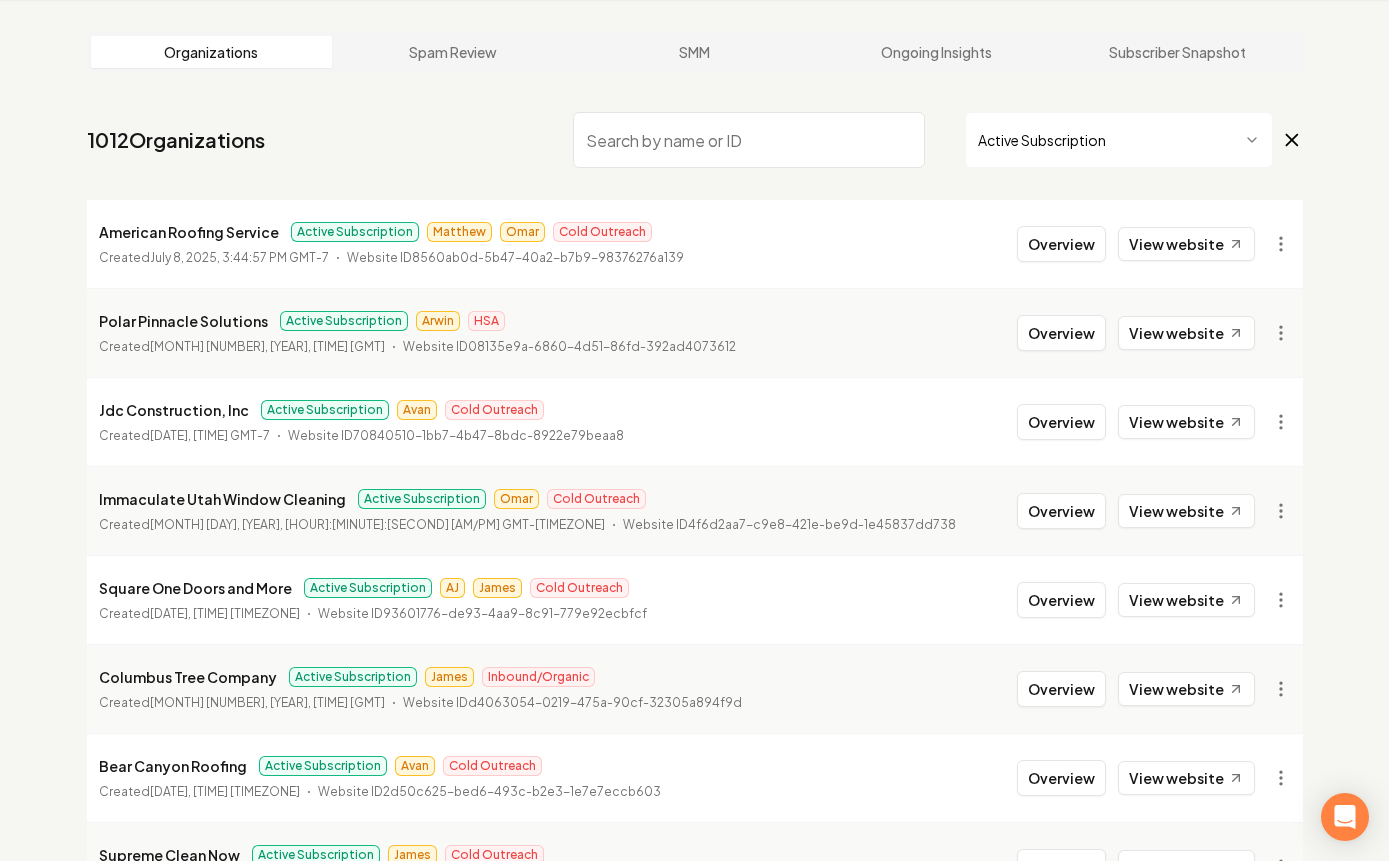 scroll, scrollTop: 2168, scrollLeft: 0, axis: vertical 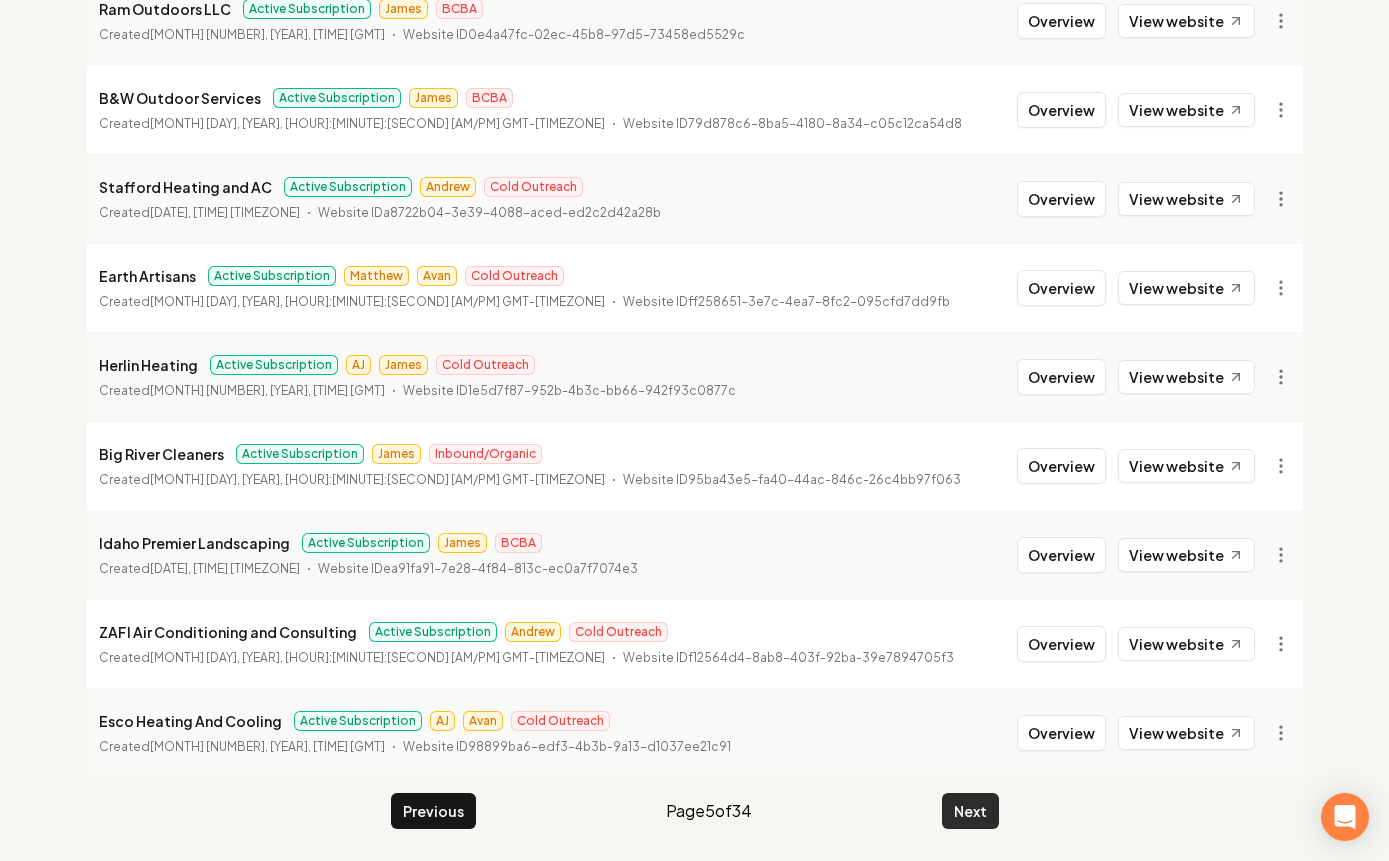 click on "Next" at bounding box center (970, 811) 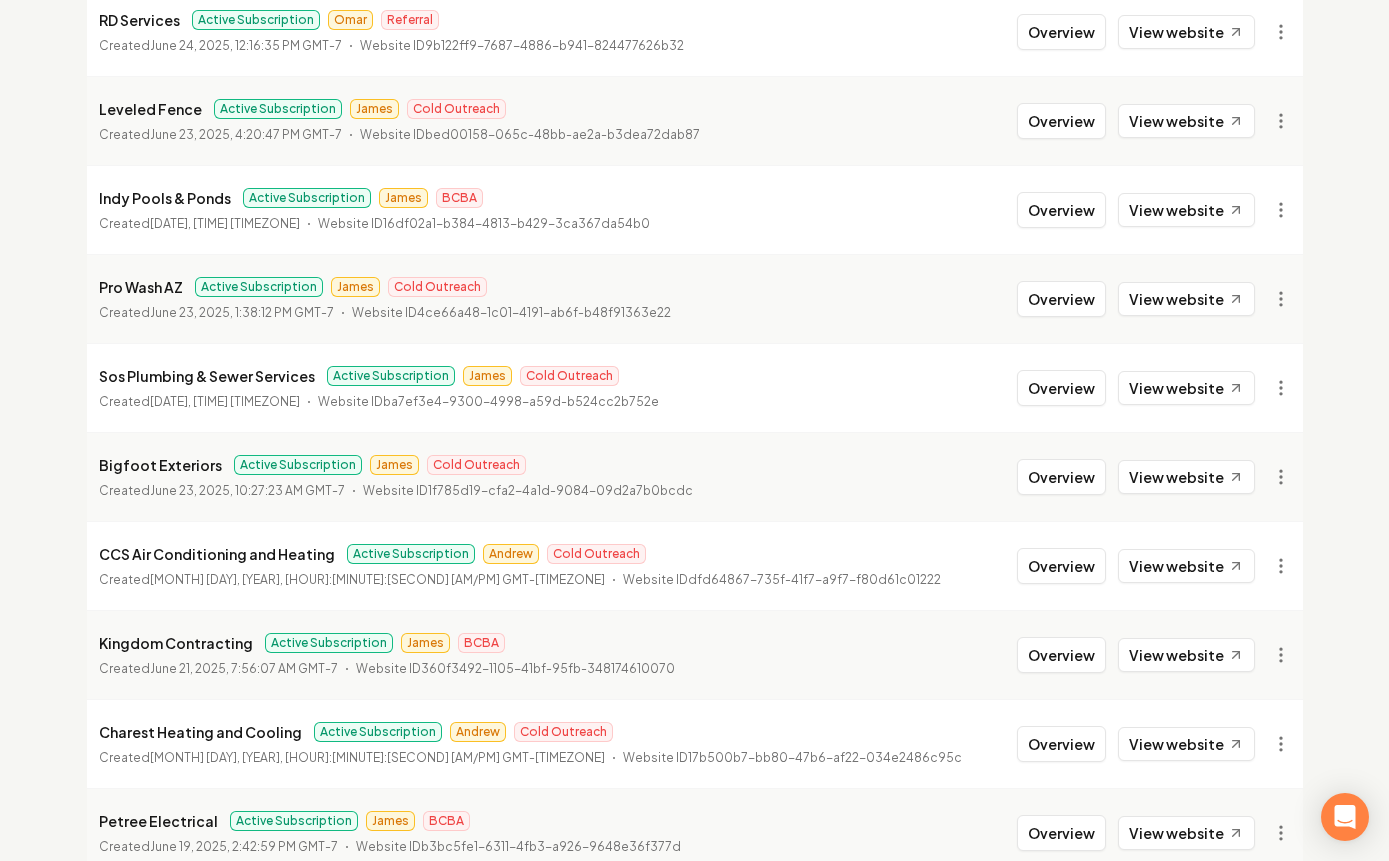 scroll, scrollTop: 2168, scrollLeft: 0, axis: vertical 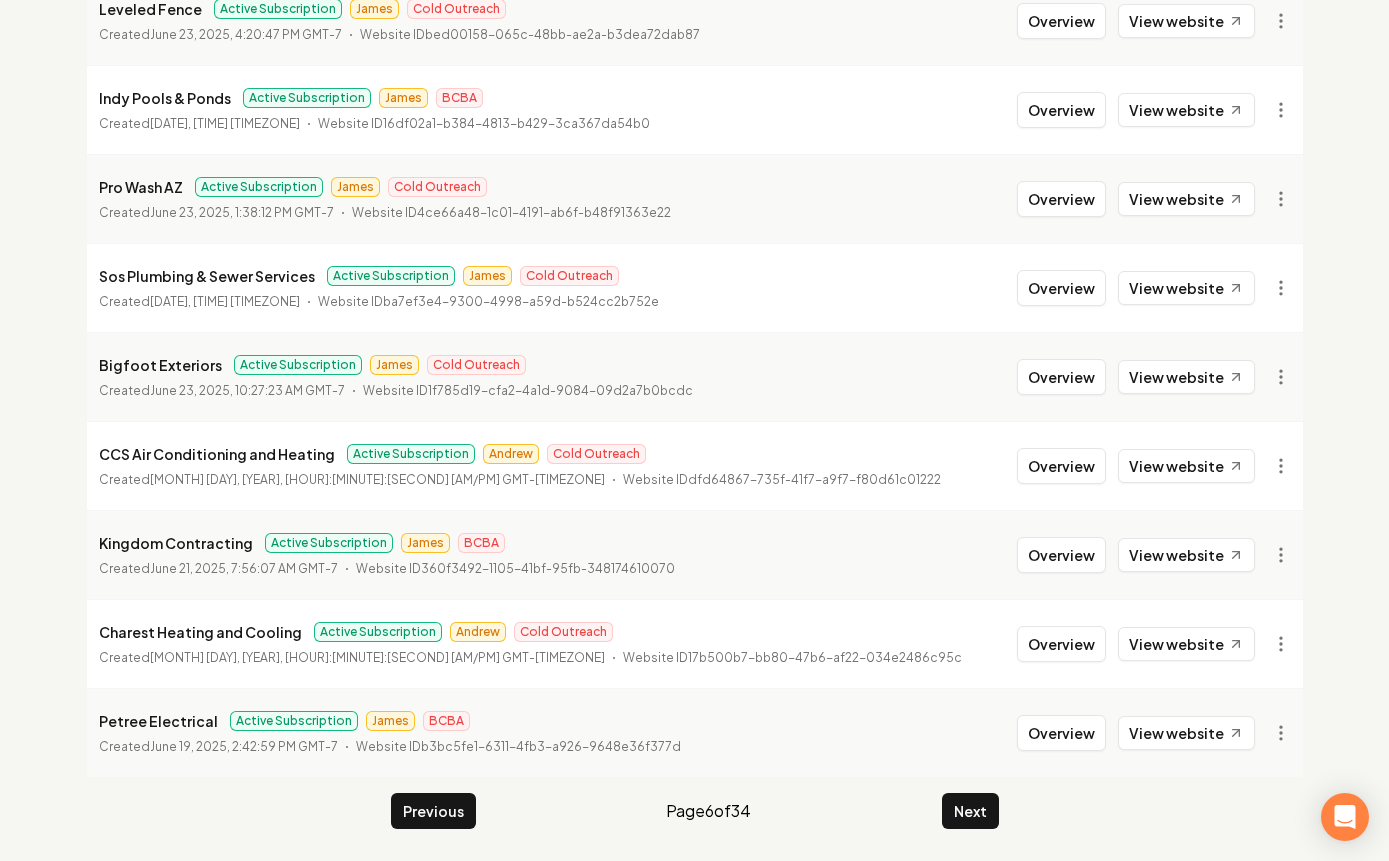 click on "Previous Page  6  of  34 Next" at bounding box center [695, 811] 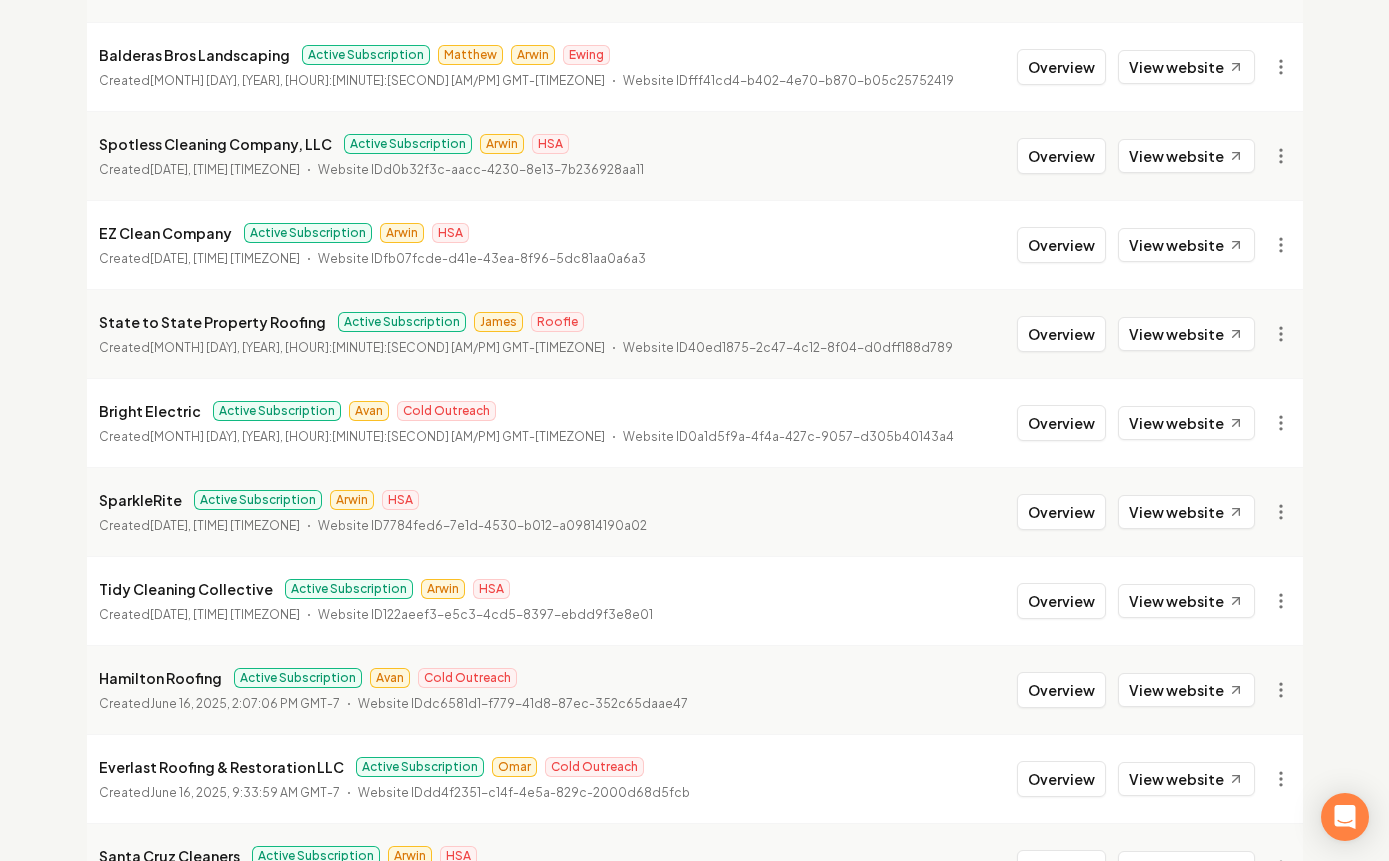 scroll, scrollTop: 875, scrollLeft: 0, axis: vertical 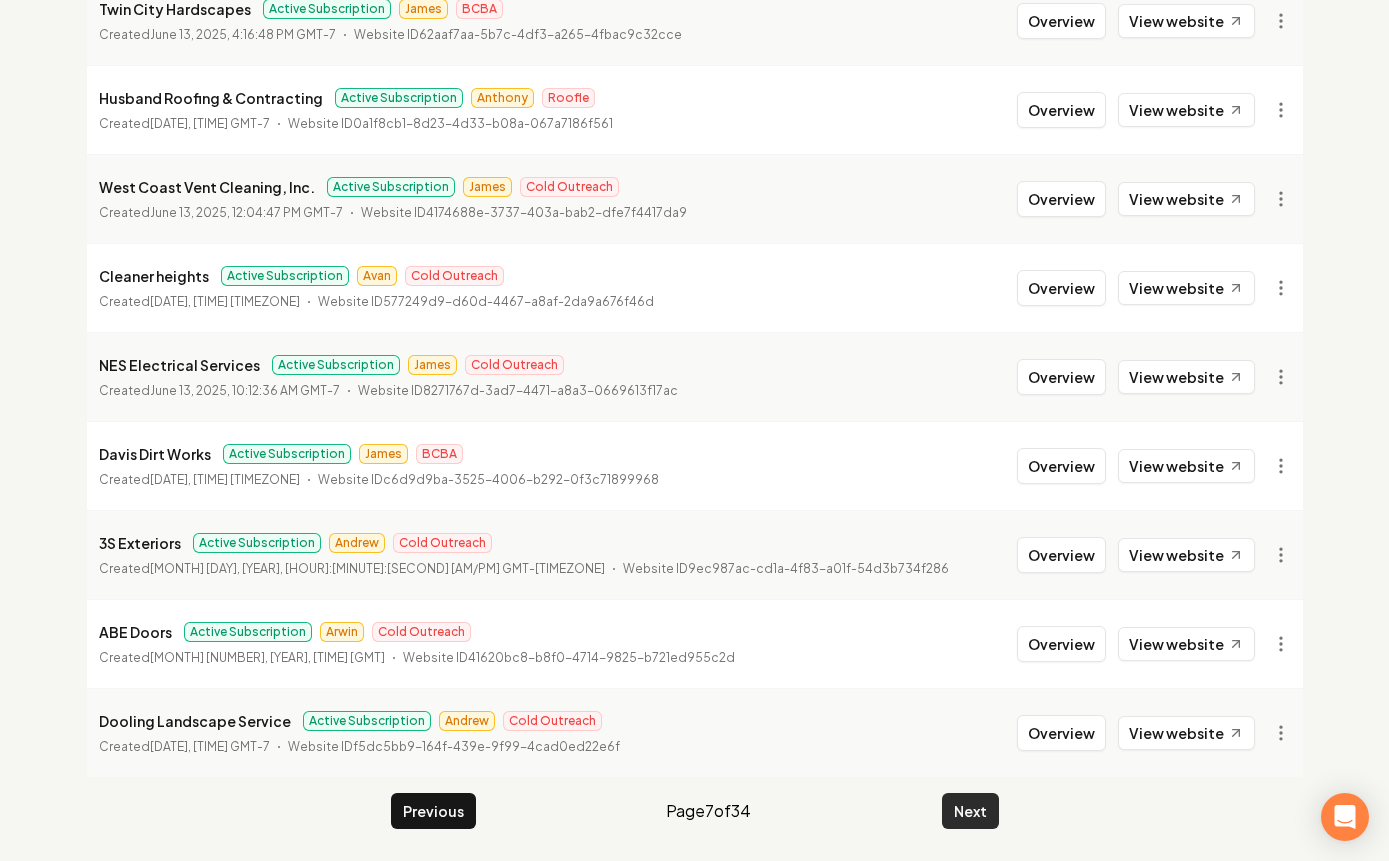 click on "Next" at bounding box center [970, 811] 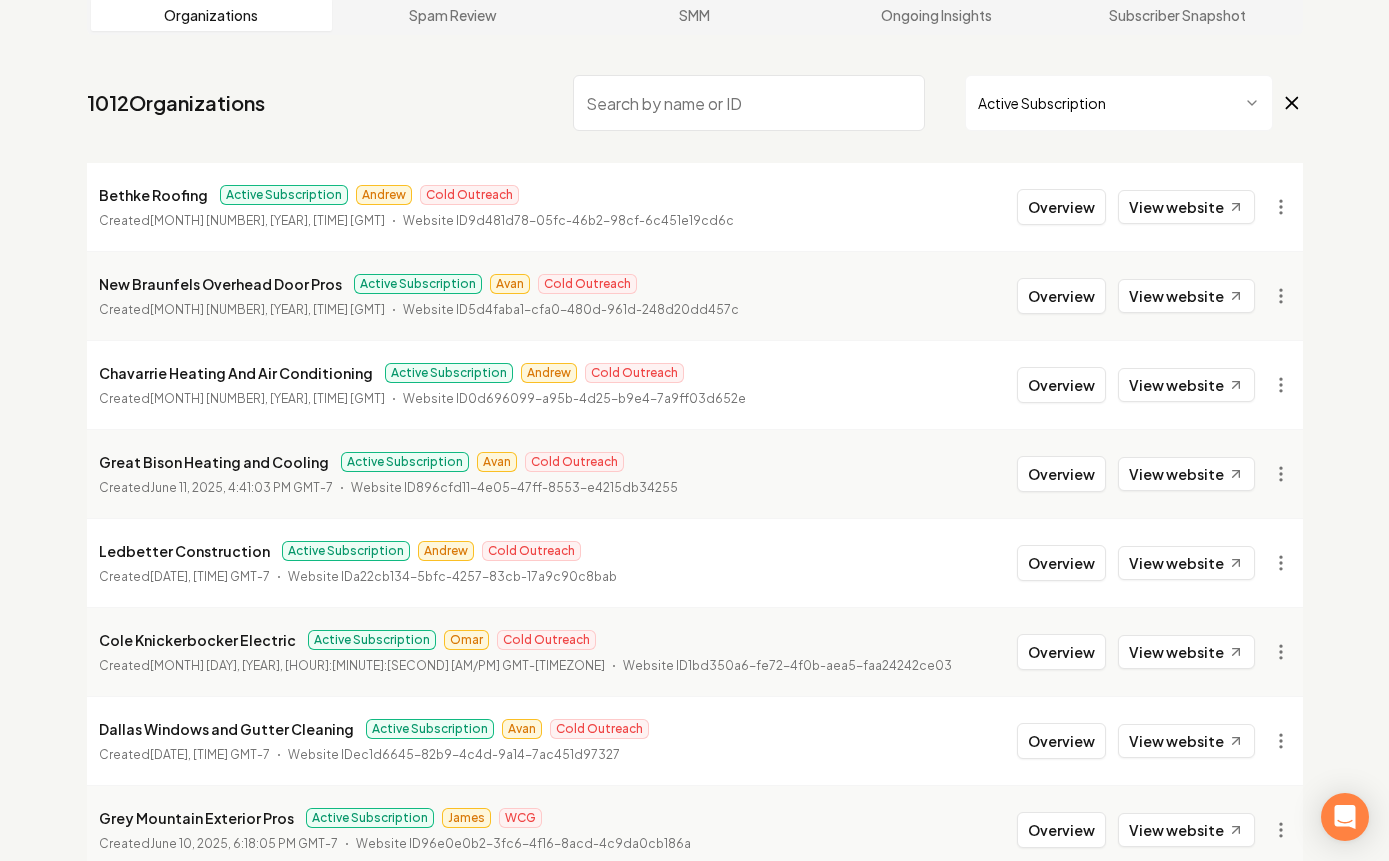scroll, scrollTop: 122, scrollLeft: 0, axis: vertical 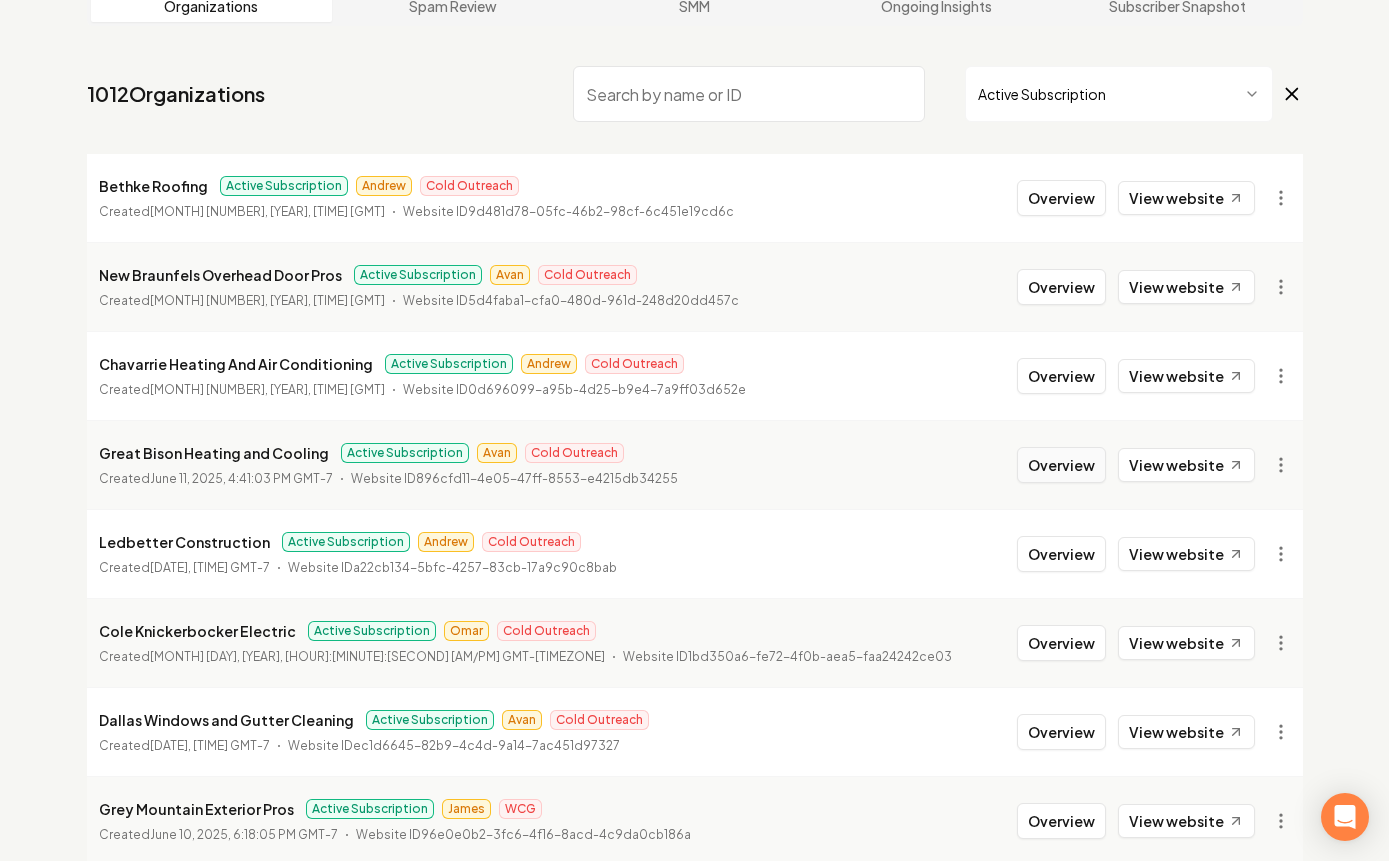 click on "Overview" at bounding box center (1061, 465) 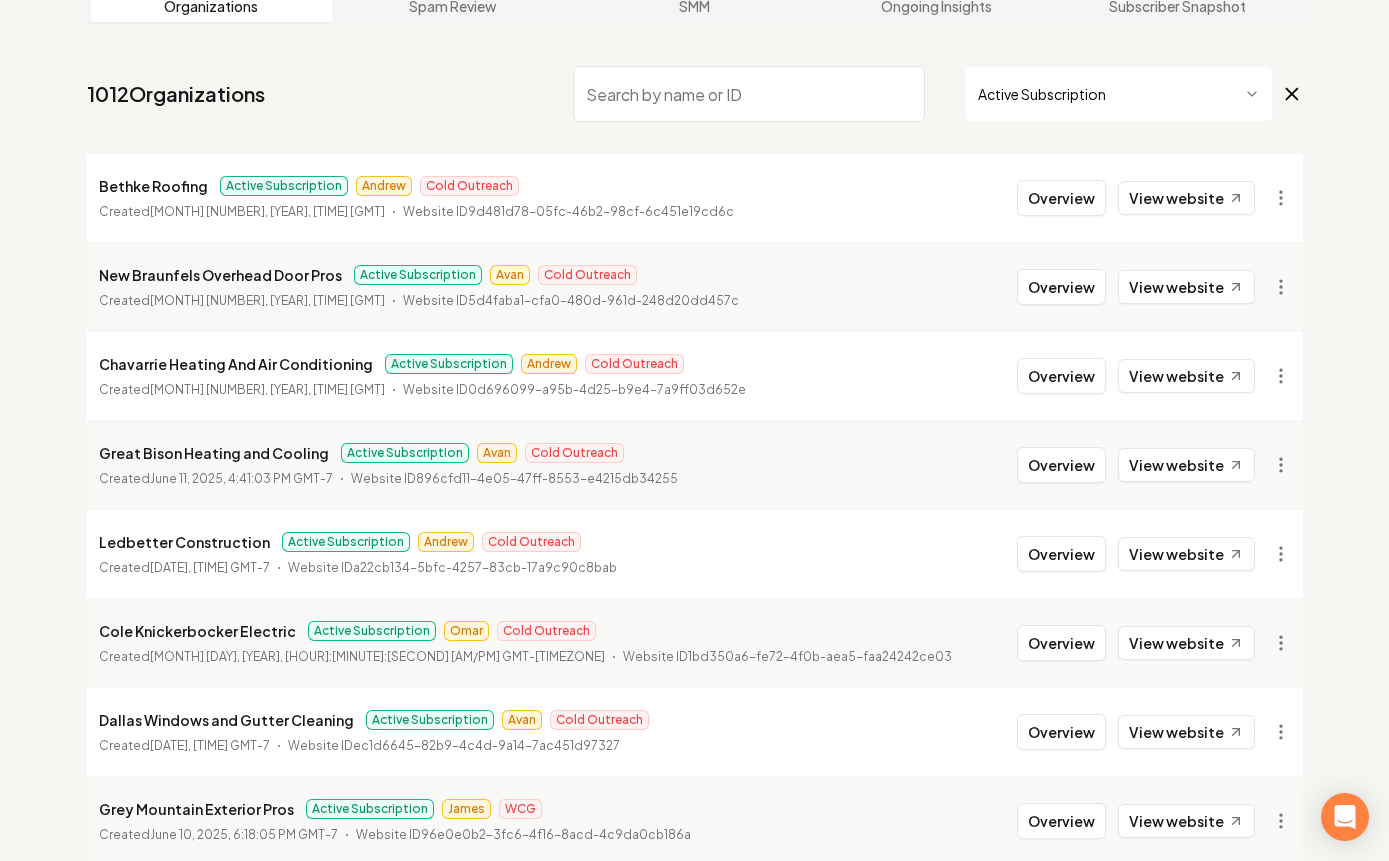 scroll, scrollTop: 0, scrollLeft: 0, axis: both 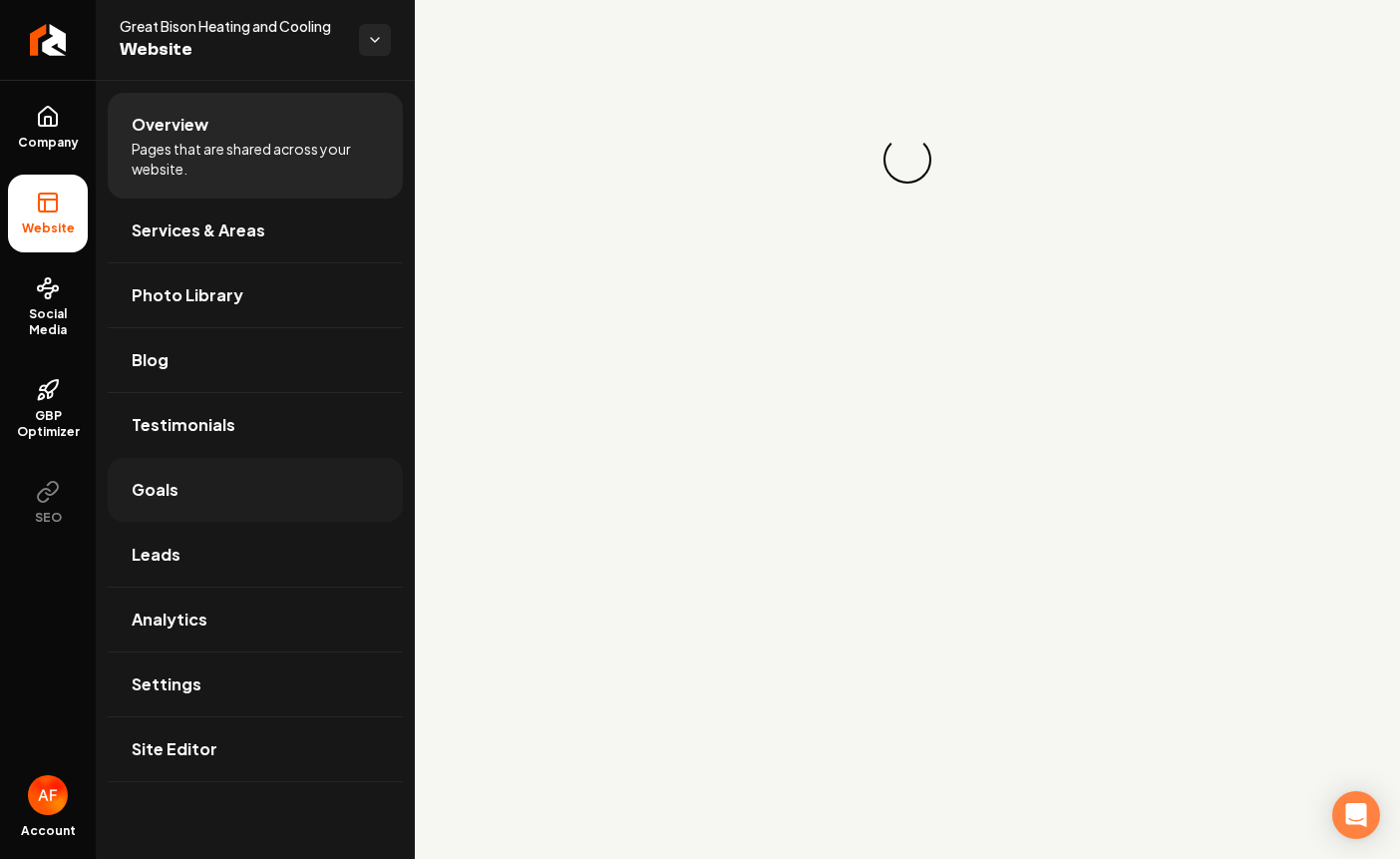 click on "Goals" at bounding box center [255, 490] 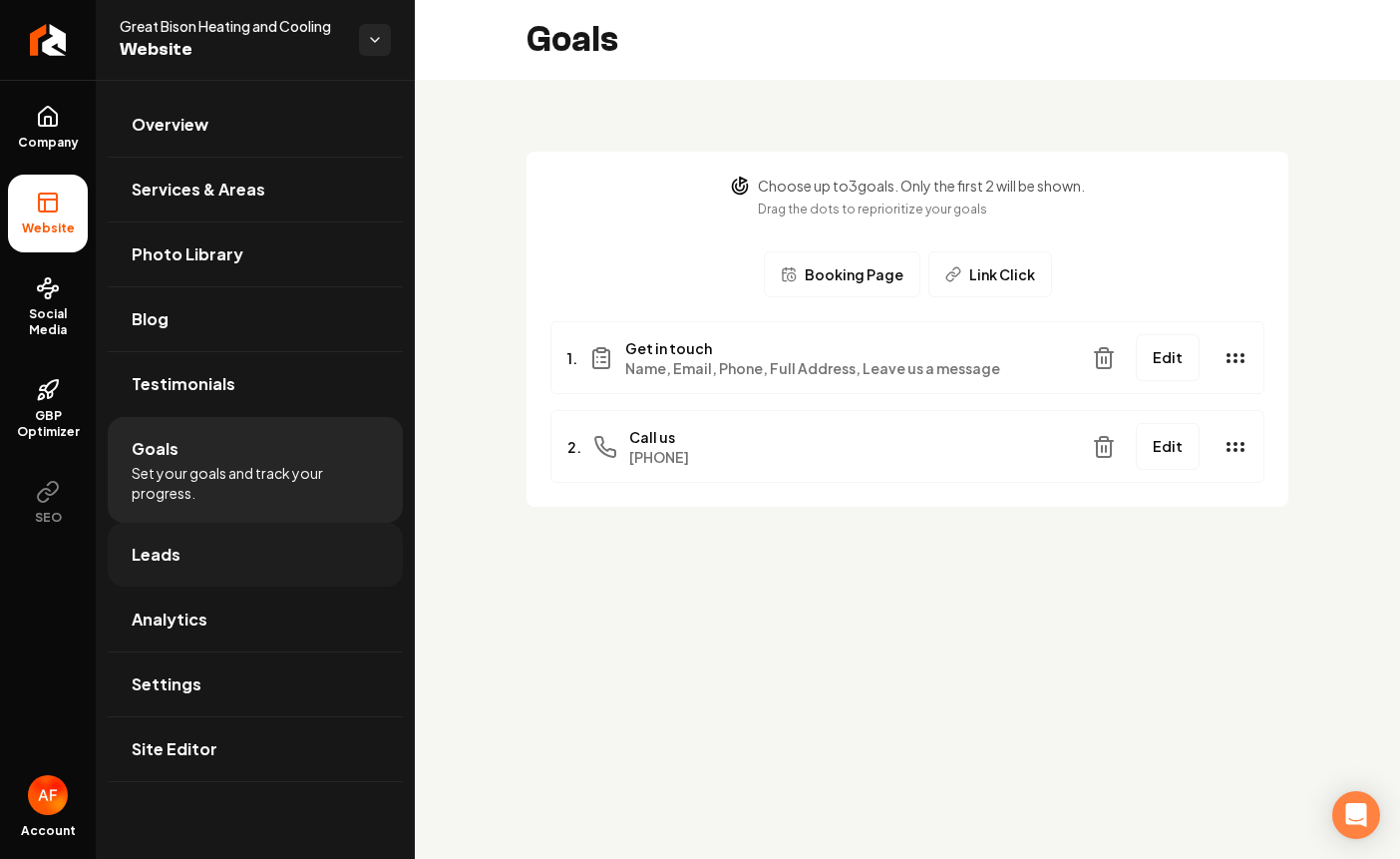 click on "Leads" at bounding box center [255, 555] 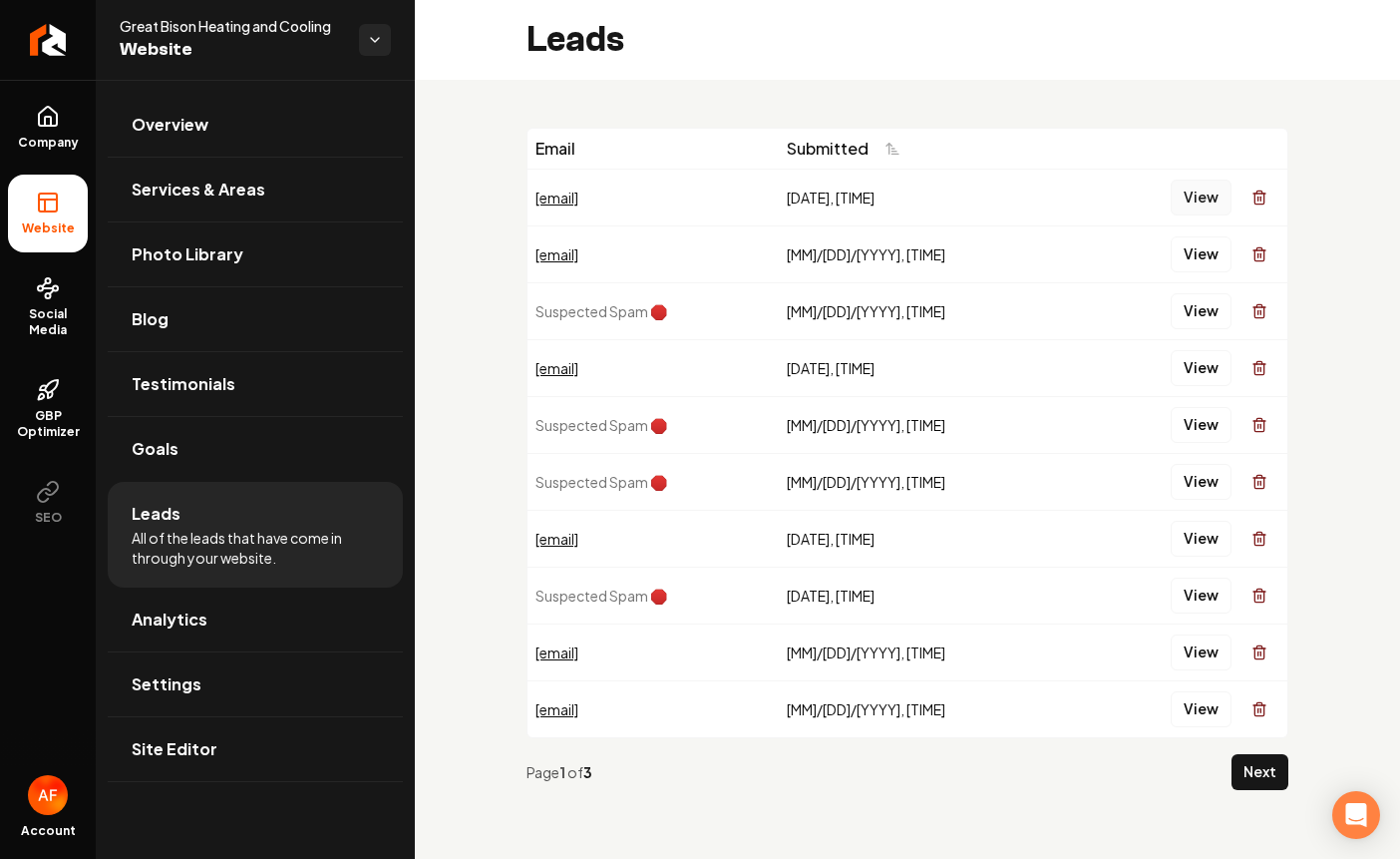 click on "View" at bounding box center (1201, 198) 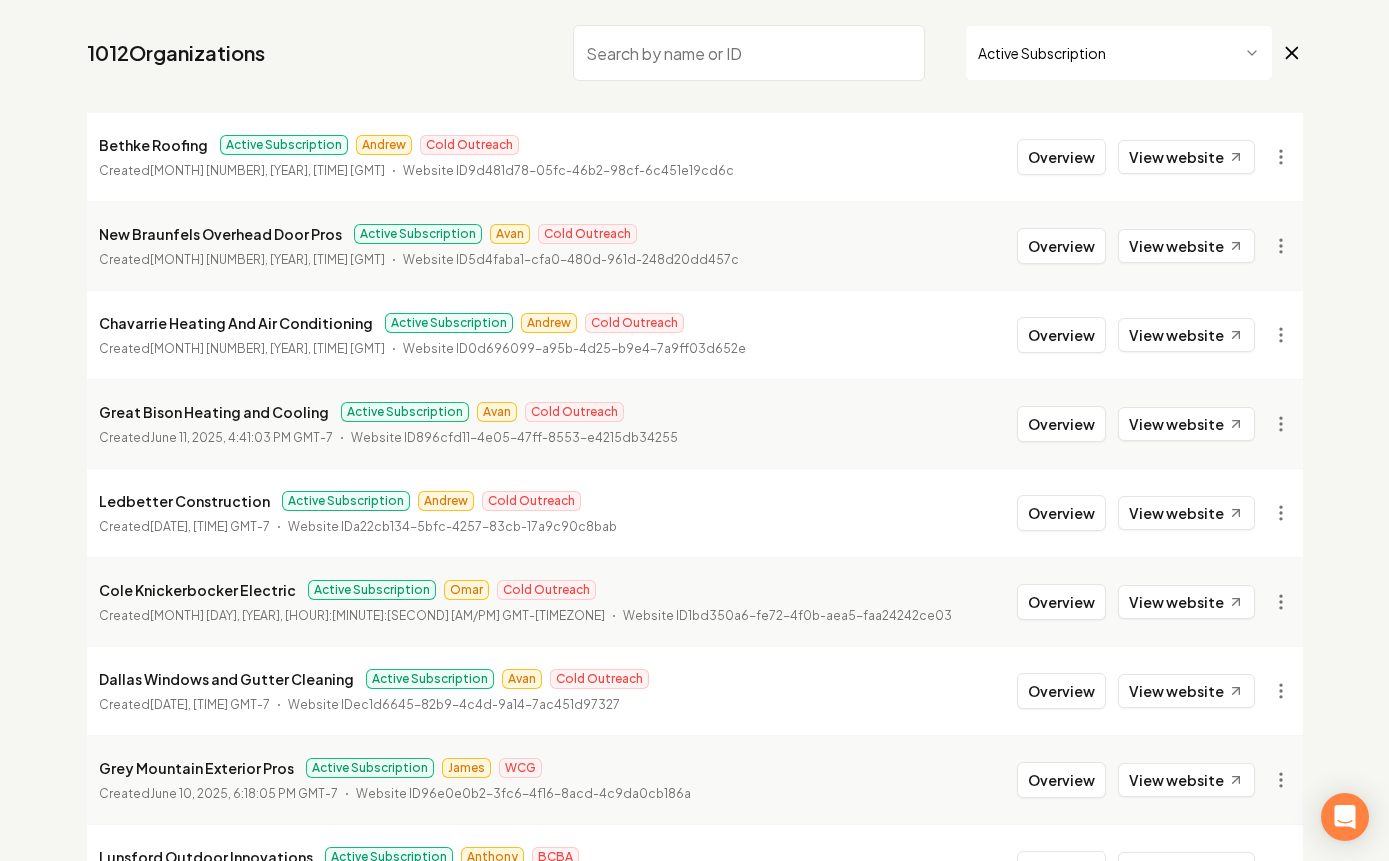 scroll, scrollTop: 176, scrollLeft: 0, axis: vertical 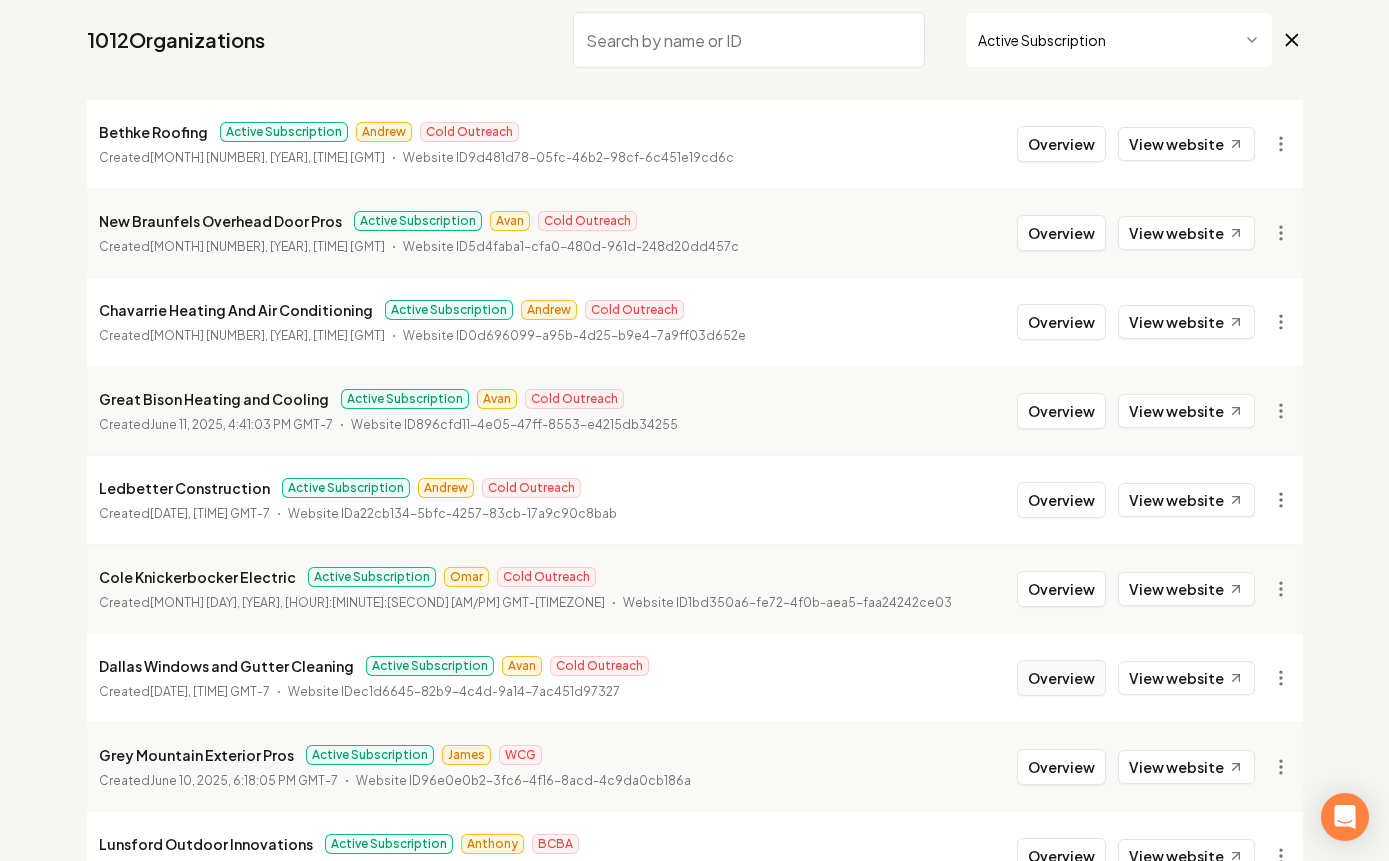 click on "Overview" at bounding box center [1061, 678] 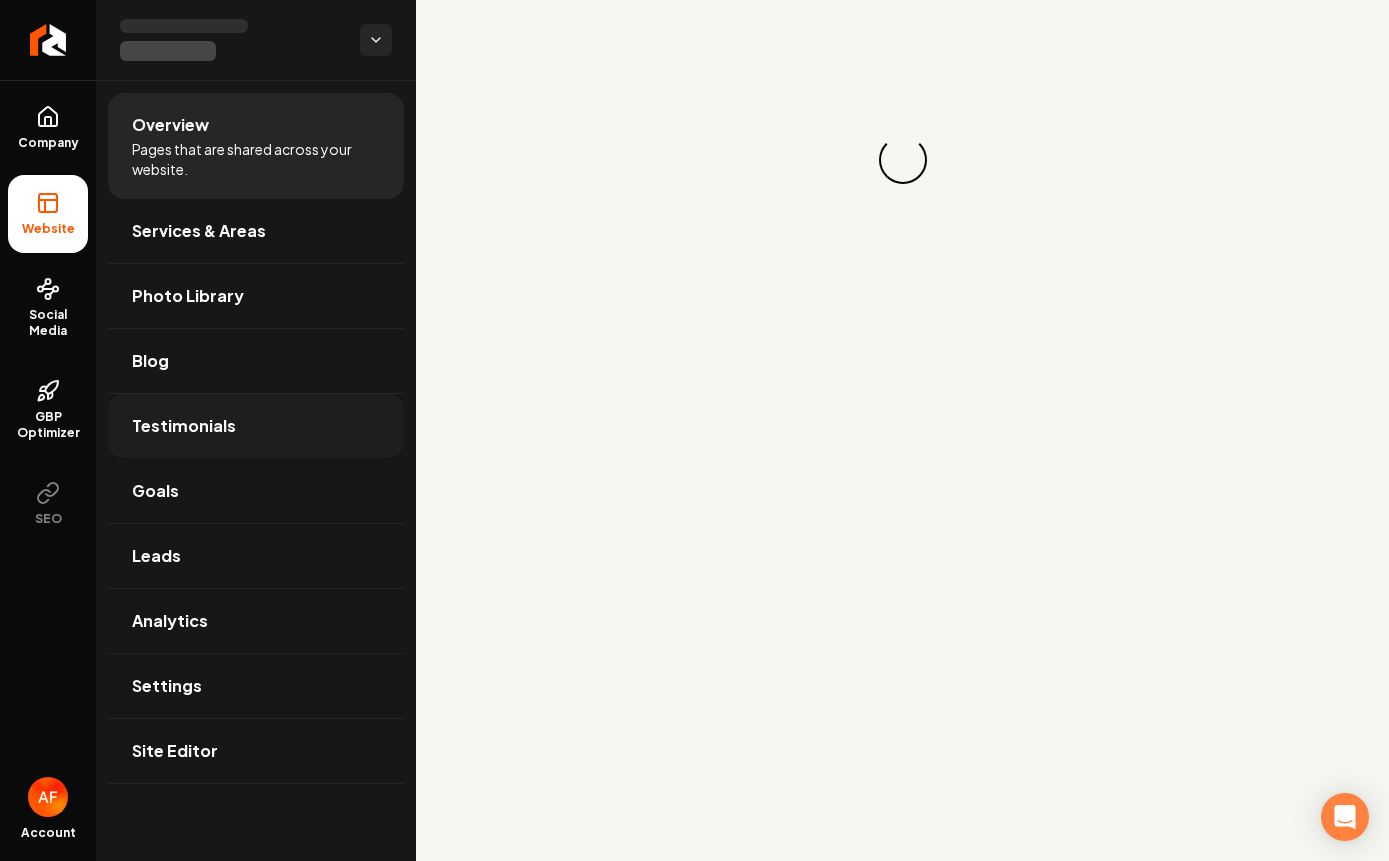 scroll, scrollTop: 0, scrollLeft: 0, axis: both 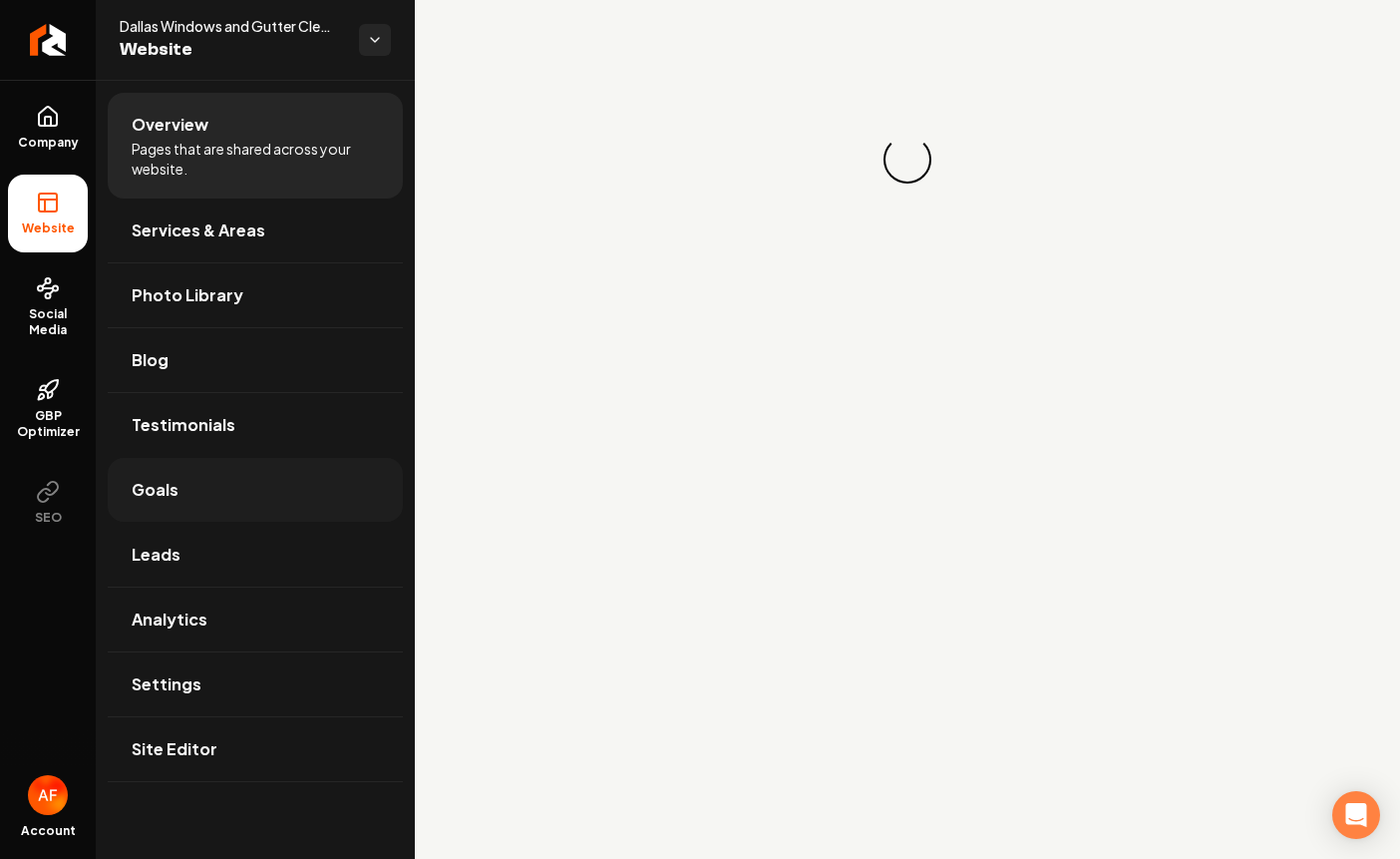 click on "Goals" at bounding box center (255, 490) 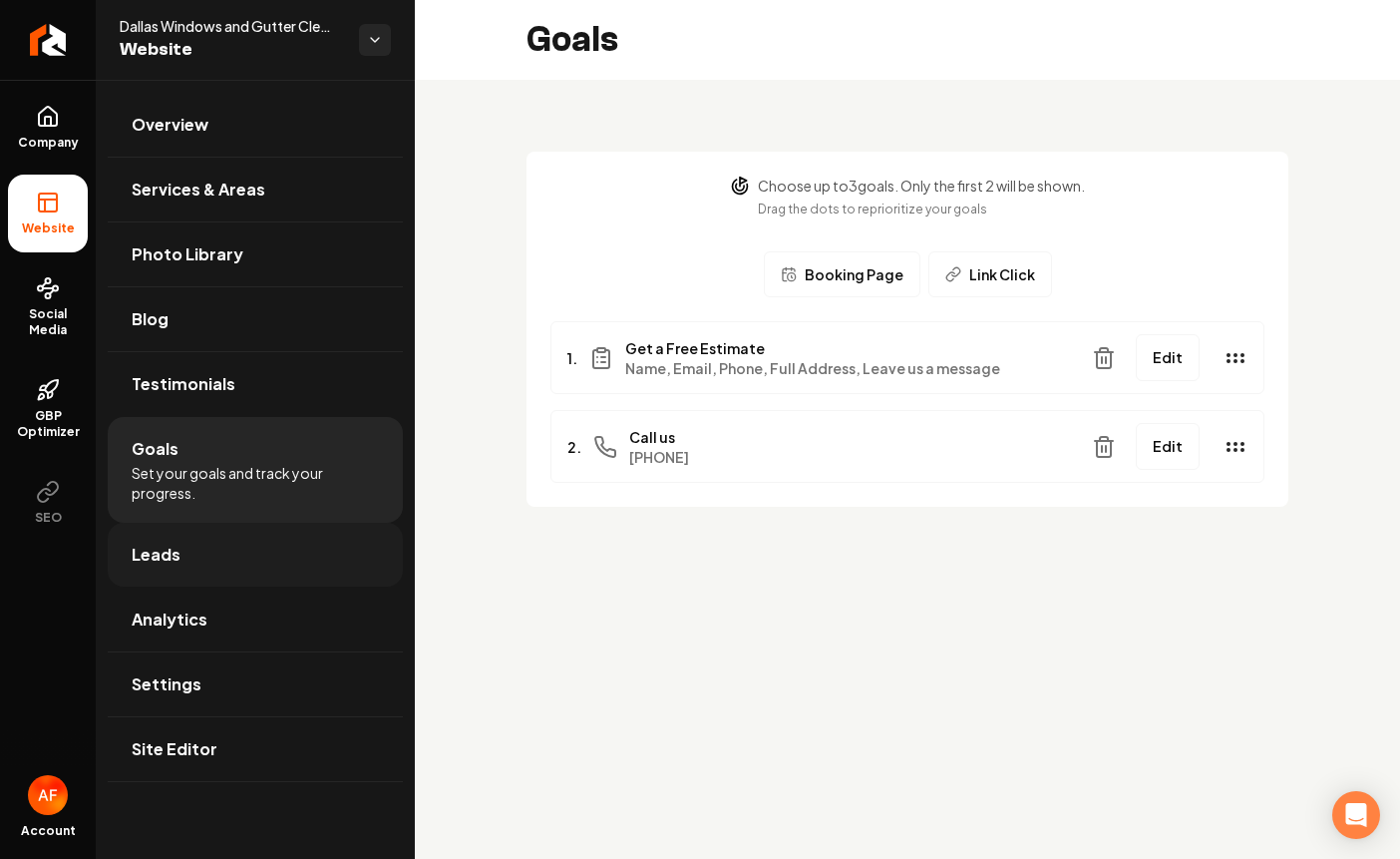 click on "Leads" at bounding box center [255, 555] 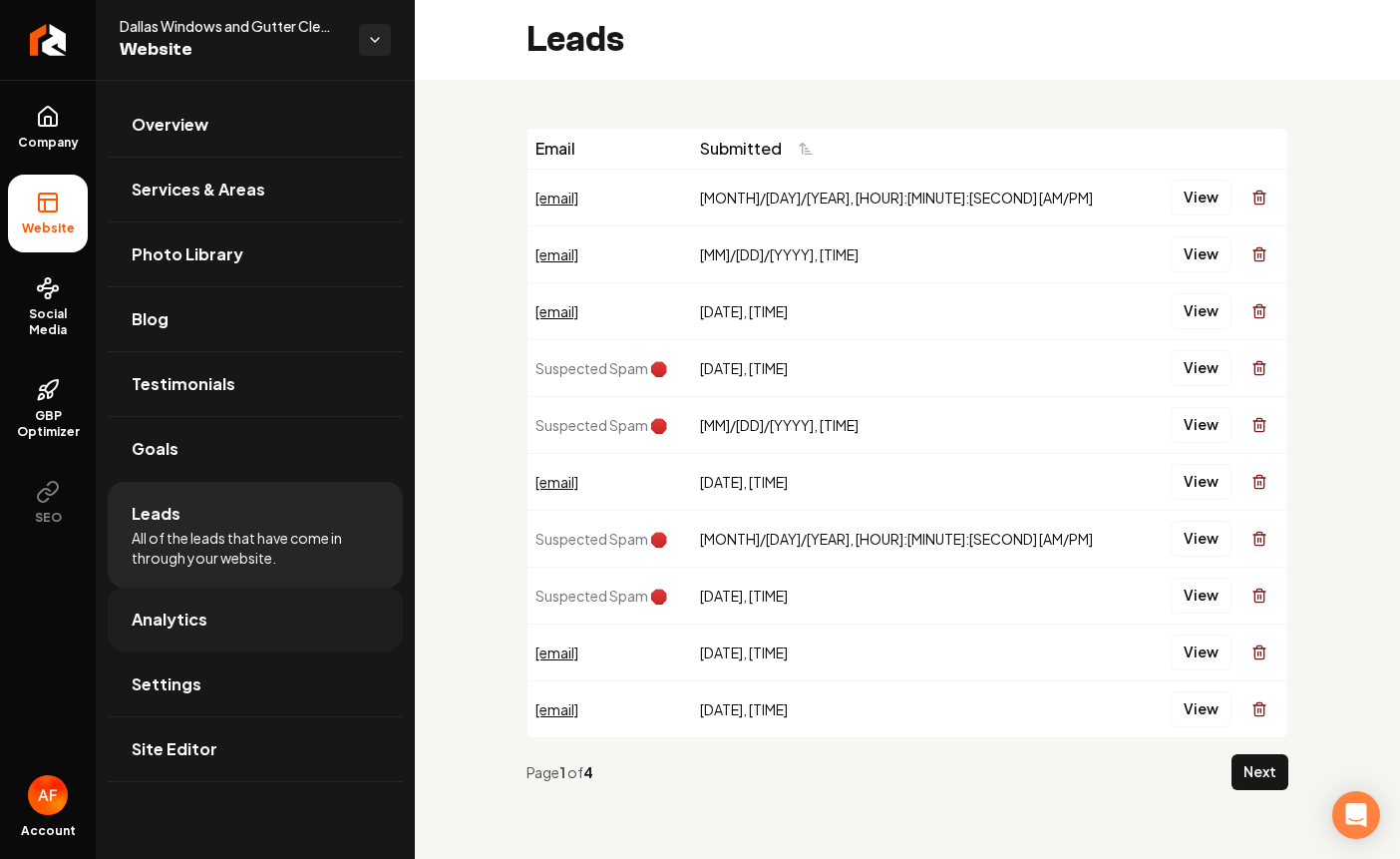 click on "Analytics" at bounding box center (255, 620) 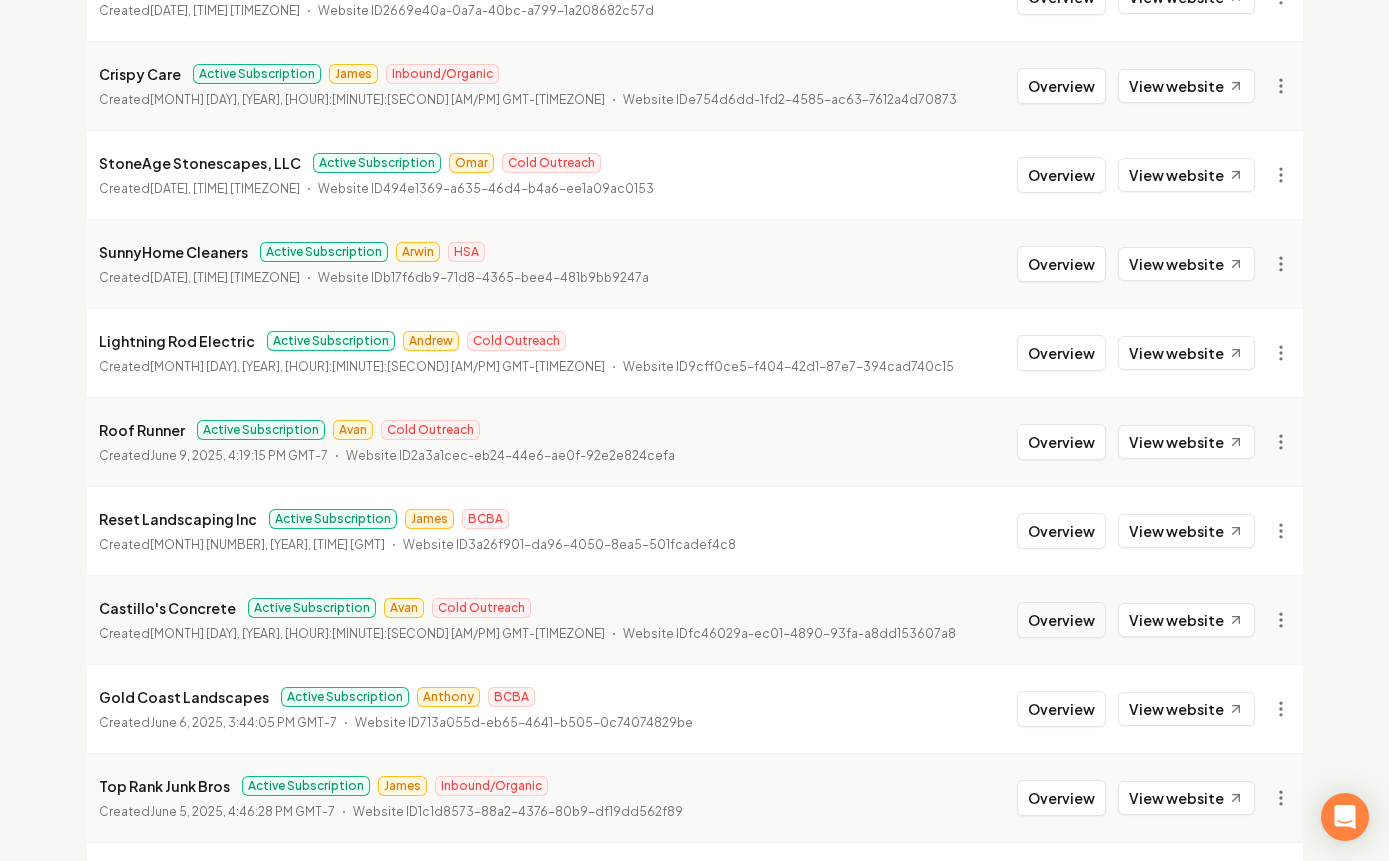 scroll, scrollTop: 1392, scrollLeft: 0, axis: vertical 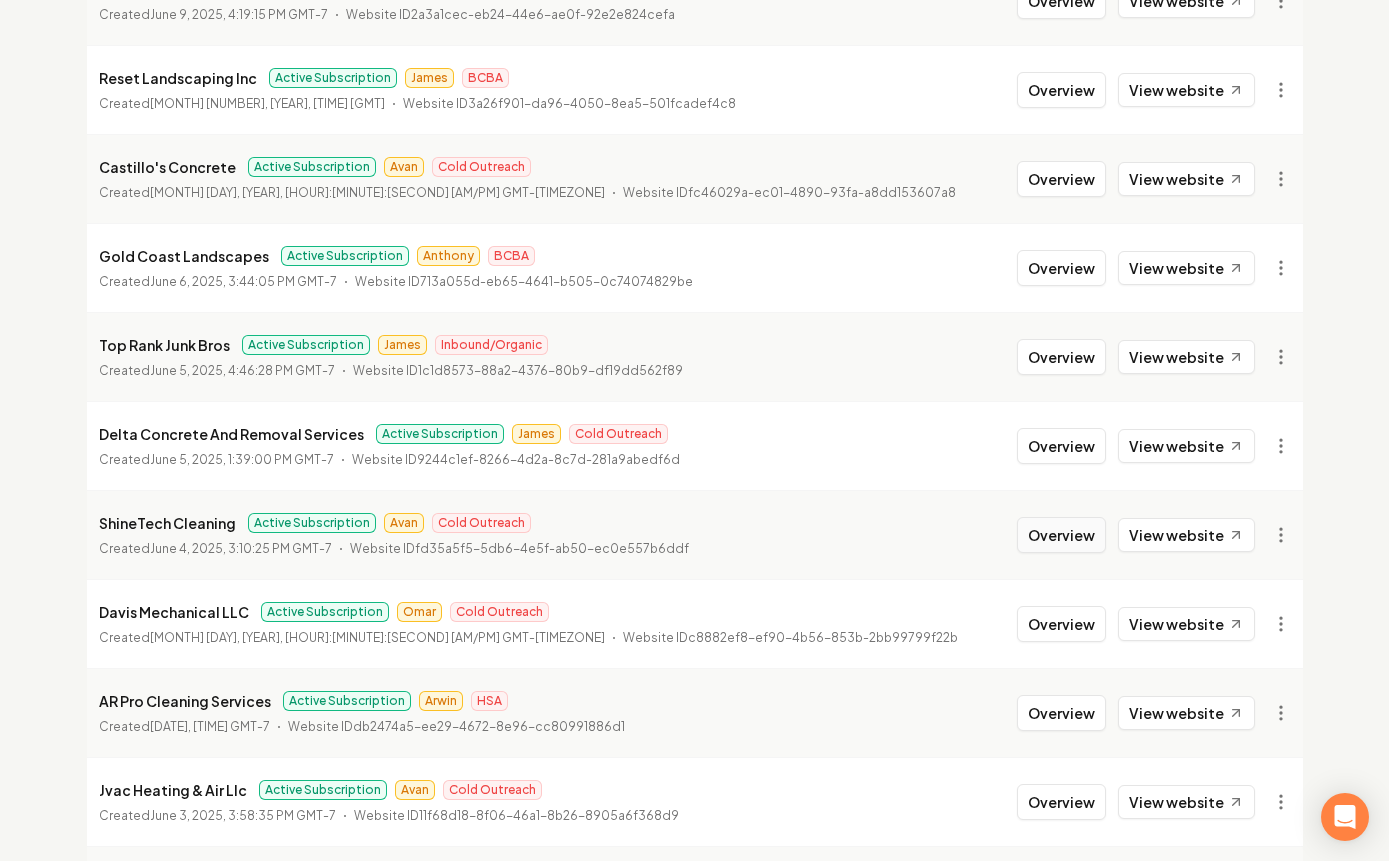 click on "Overview" at bounding box center (1061, 535) 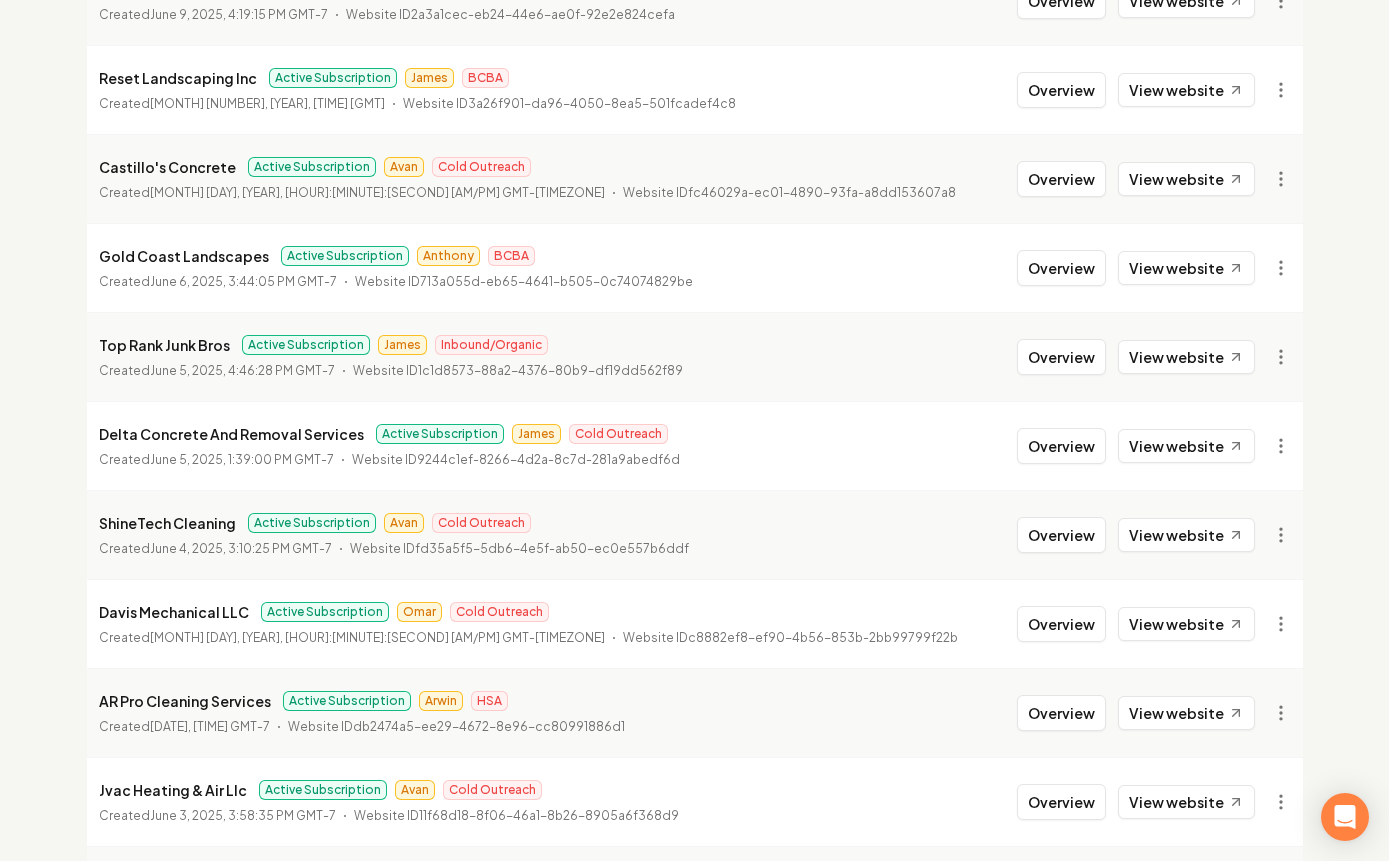 scroll, scrollTop: 0, scrollLeft: 0, axis: both 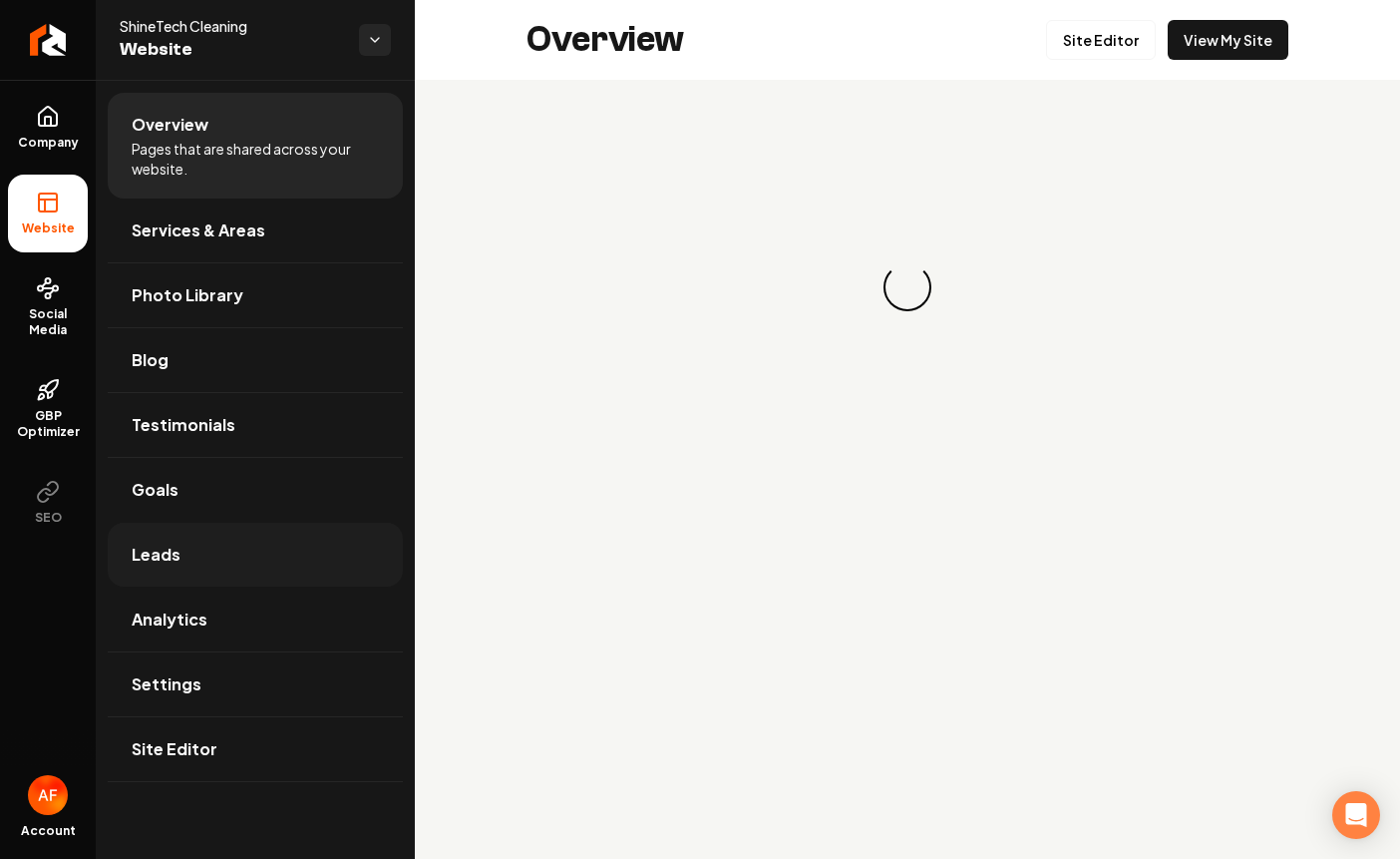 click on "Leads" at bounding box center (255, 555) 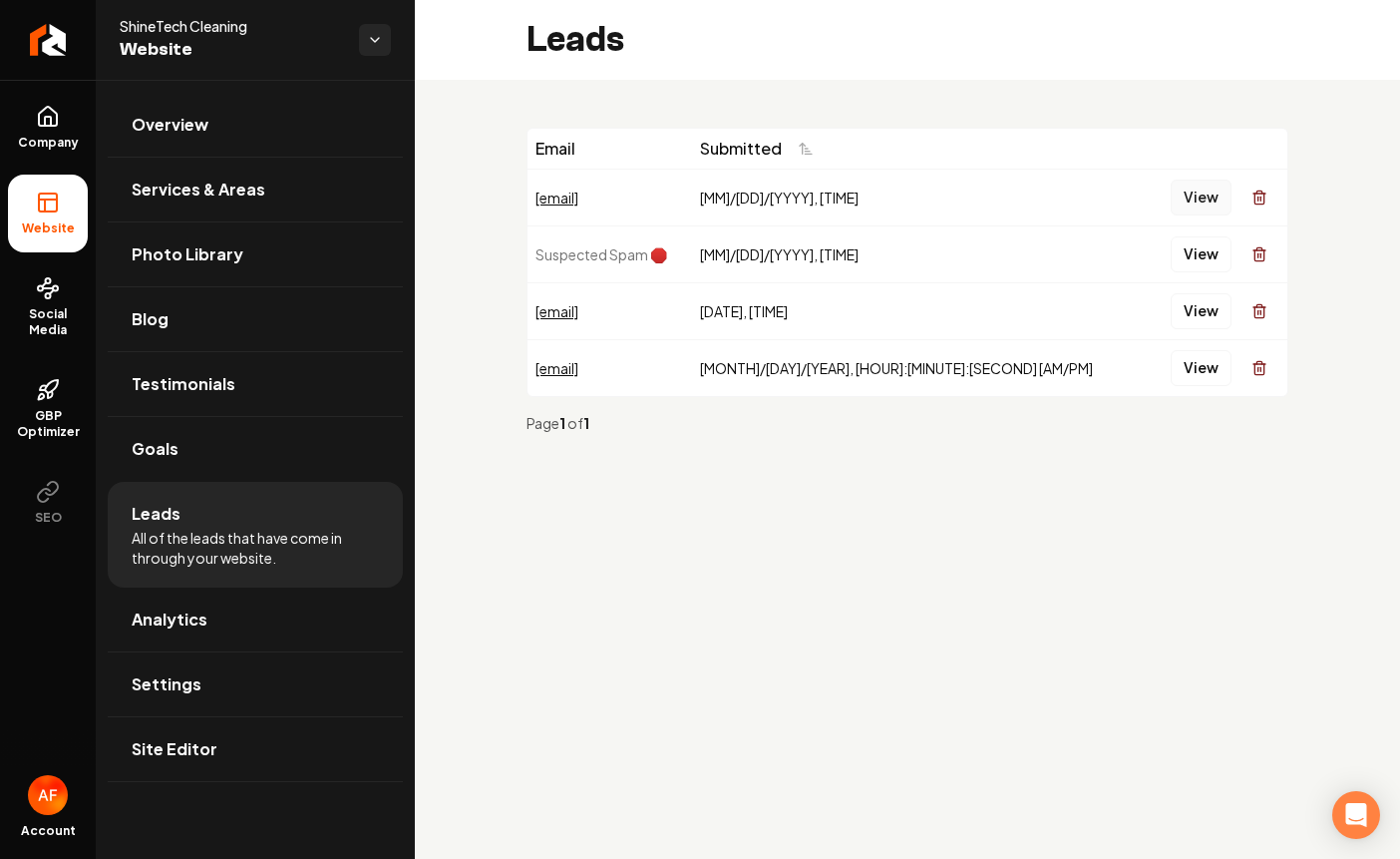 click on "View" at bounding box center [1201, 198] 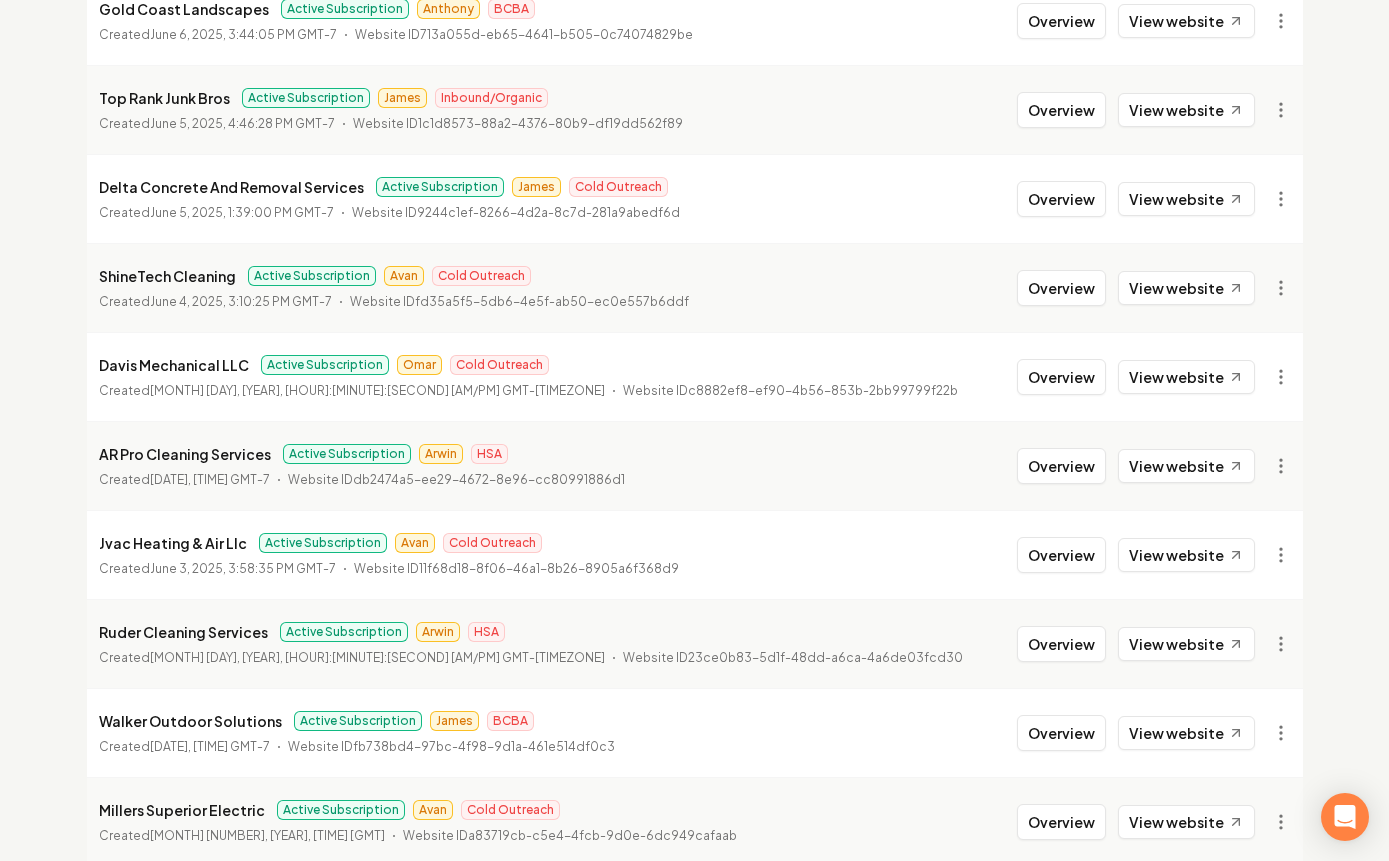 scroll, scrollTop: 2168, scrollLeft: 0, axis: vertical 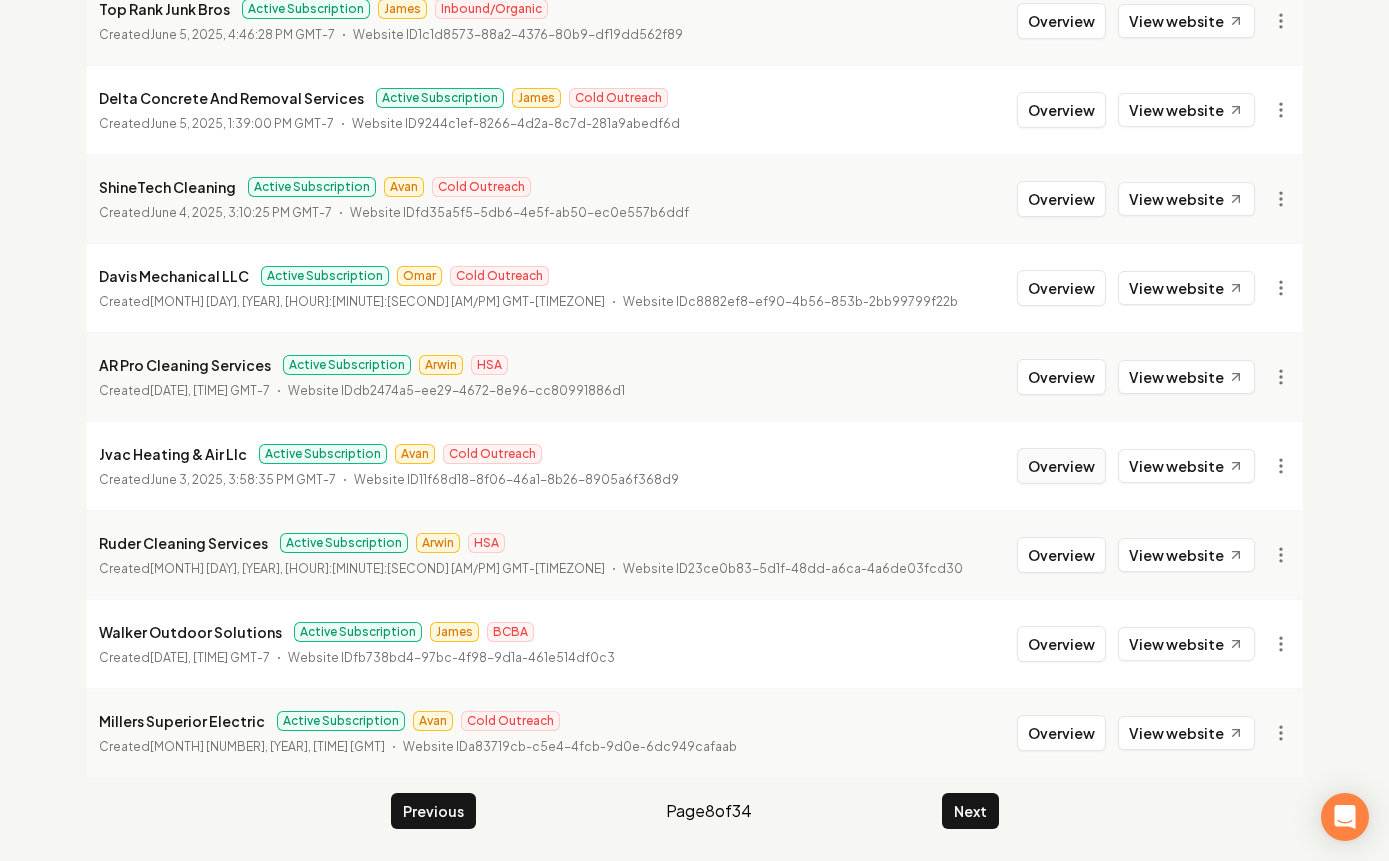 click on "Overview" at bounding box center (1061, 466) 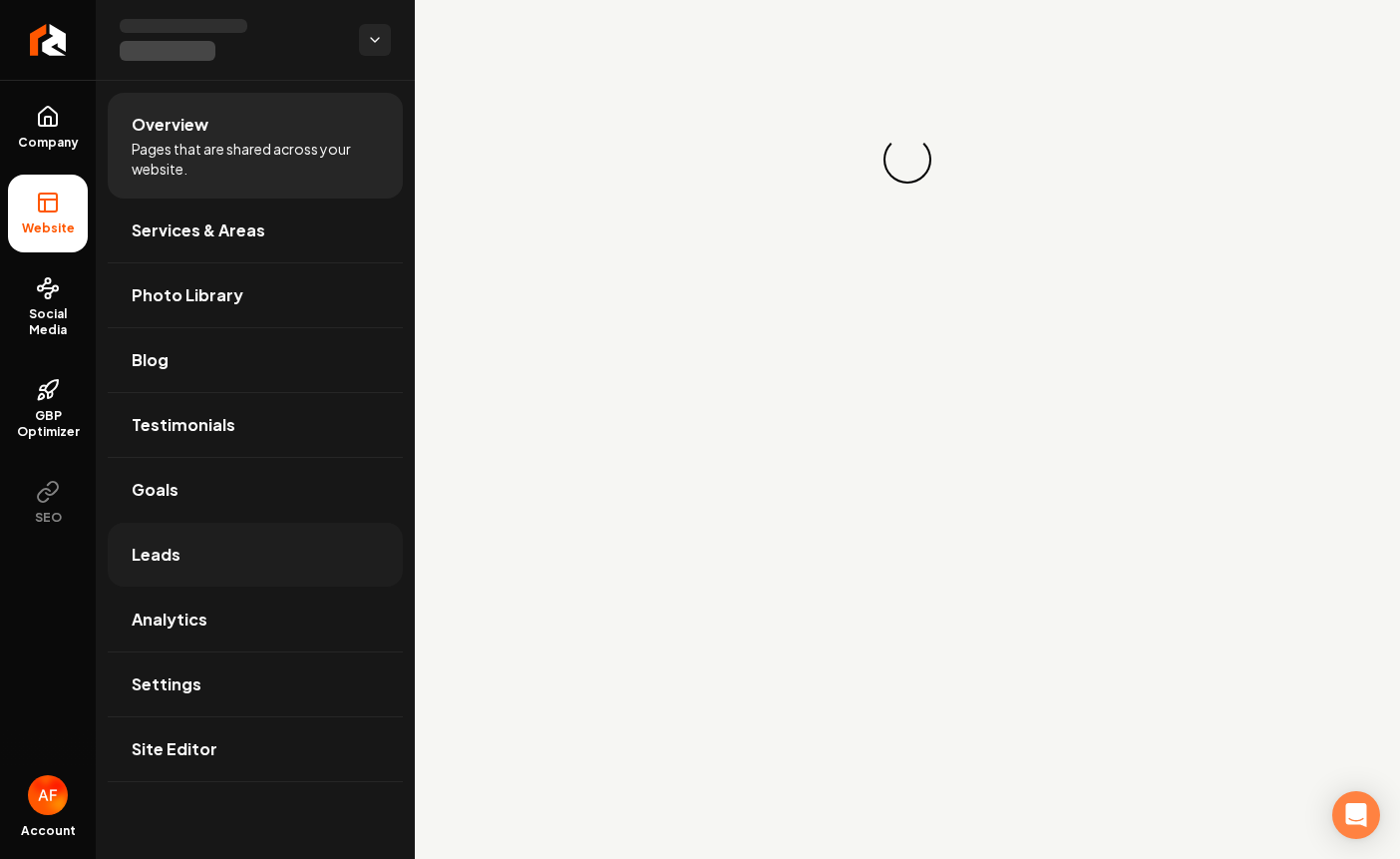 click on "Leads" at bounding box center [255, 555] 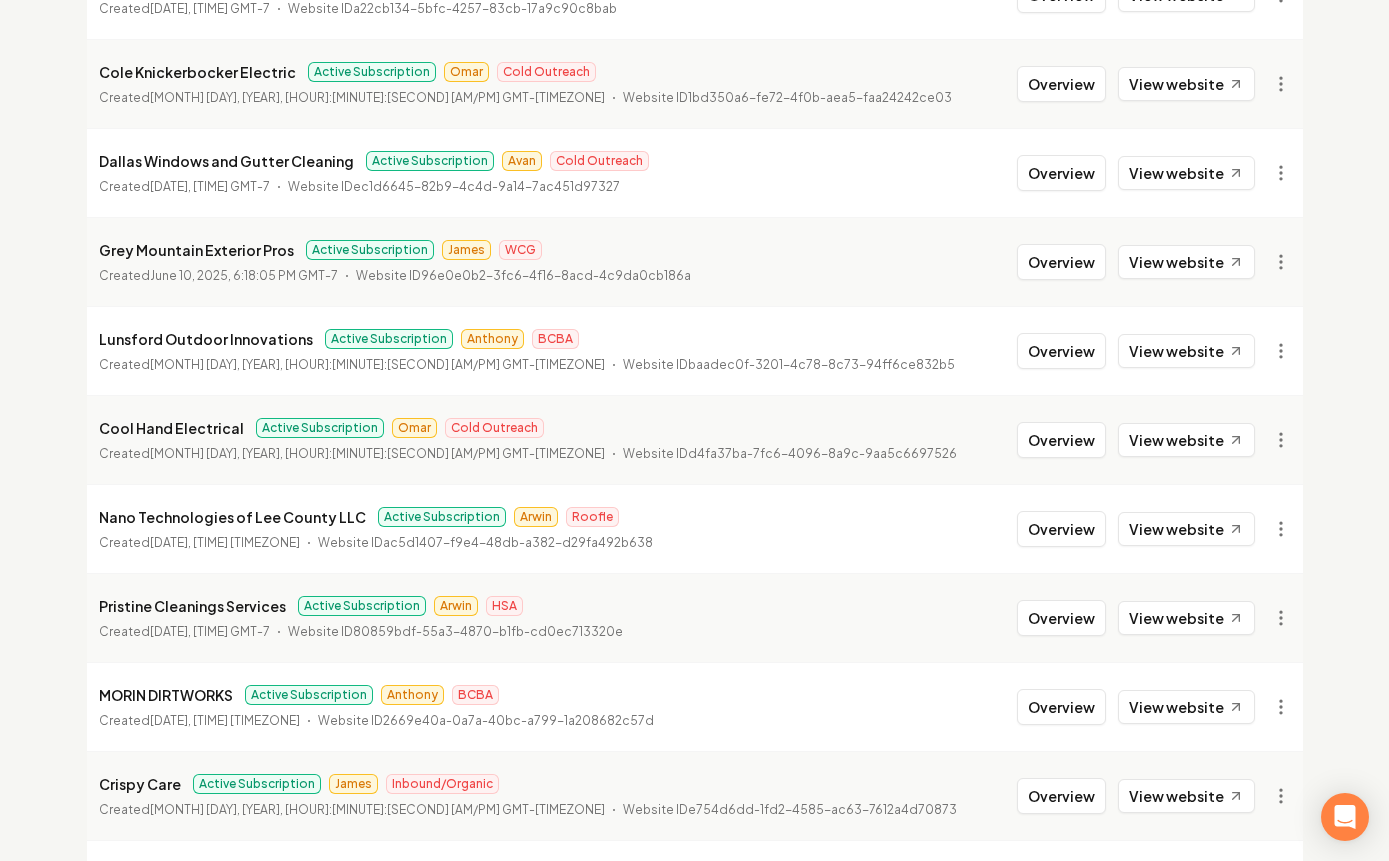 scroll, scrollTop: 746, scrollLeft: 0, axis: vertical 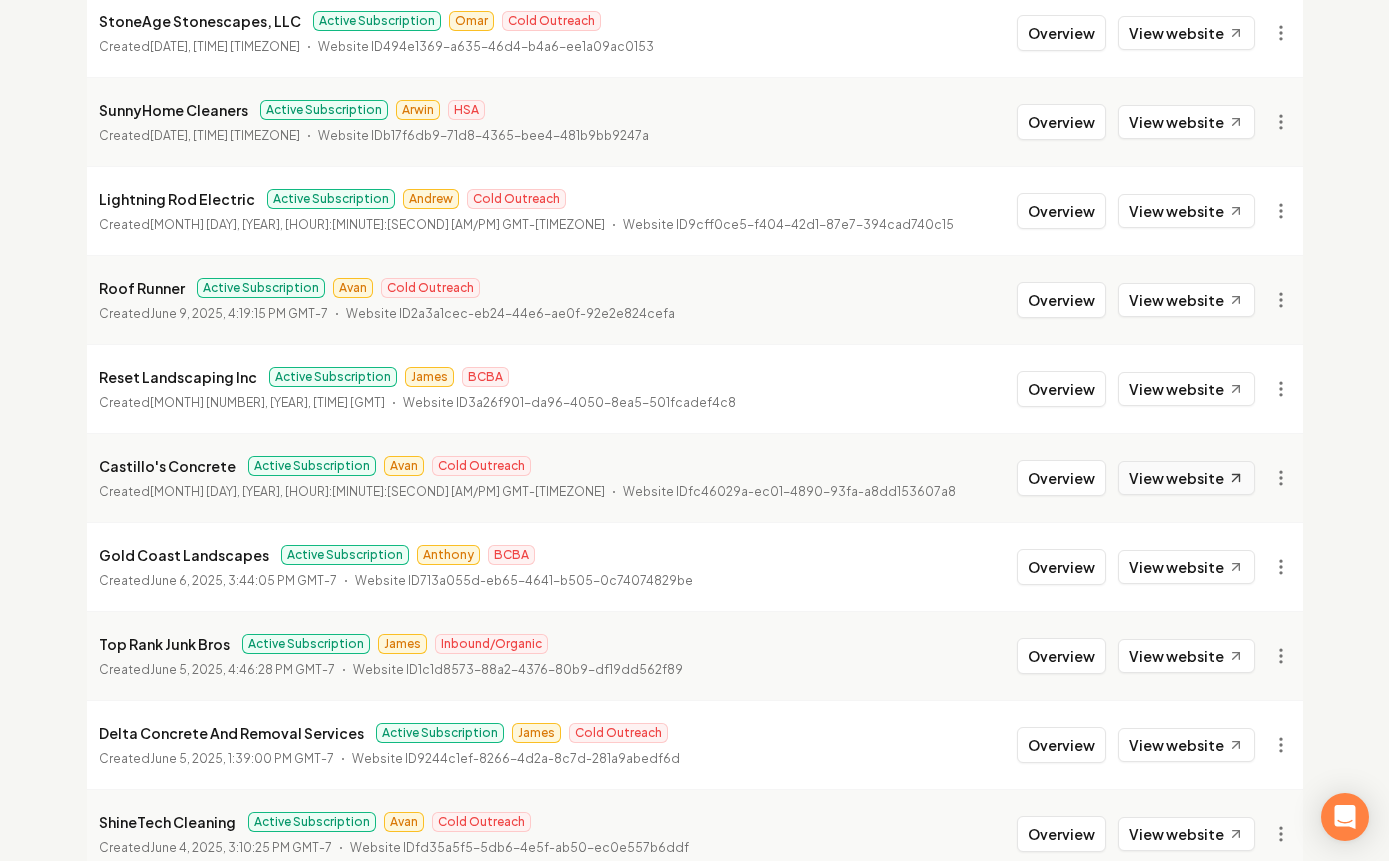 click on "View website" at bounding box center (1186, 478) 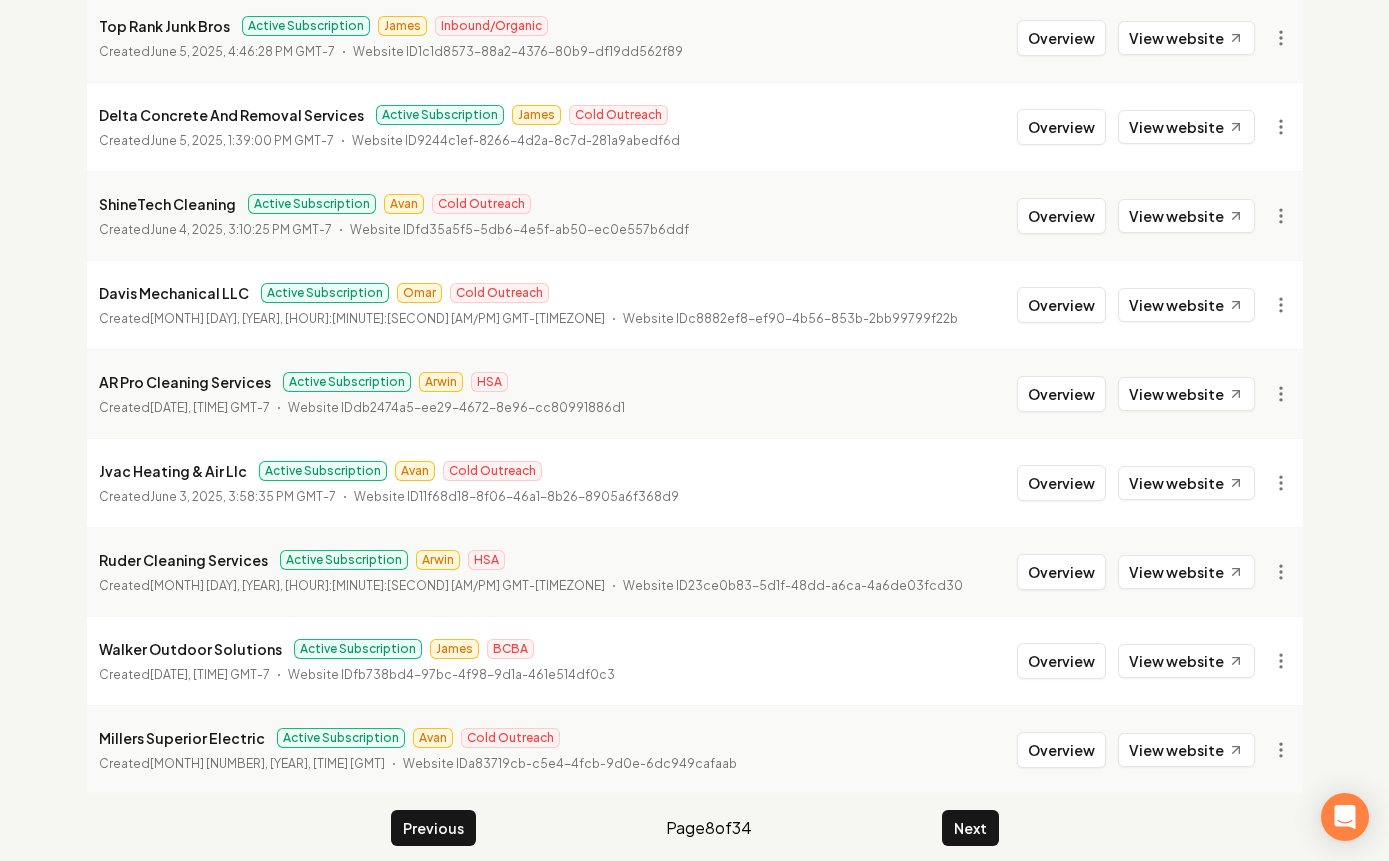 scroll, scrollTop: 2168, scrollLeft: 0, axis: vertical 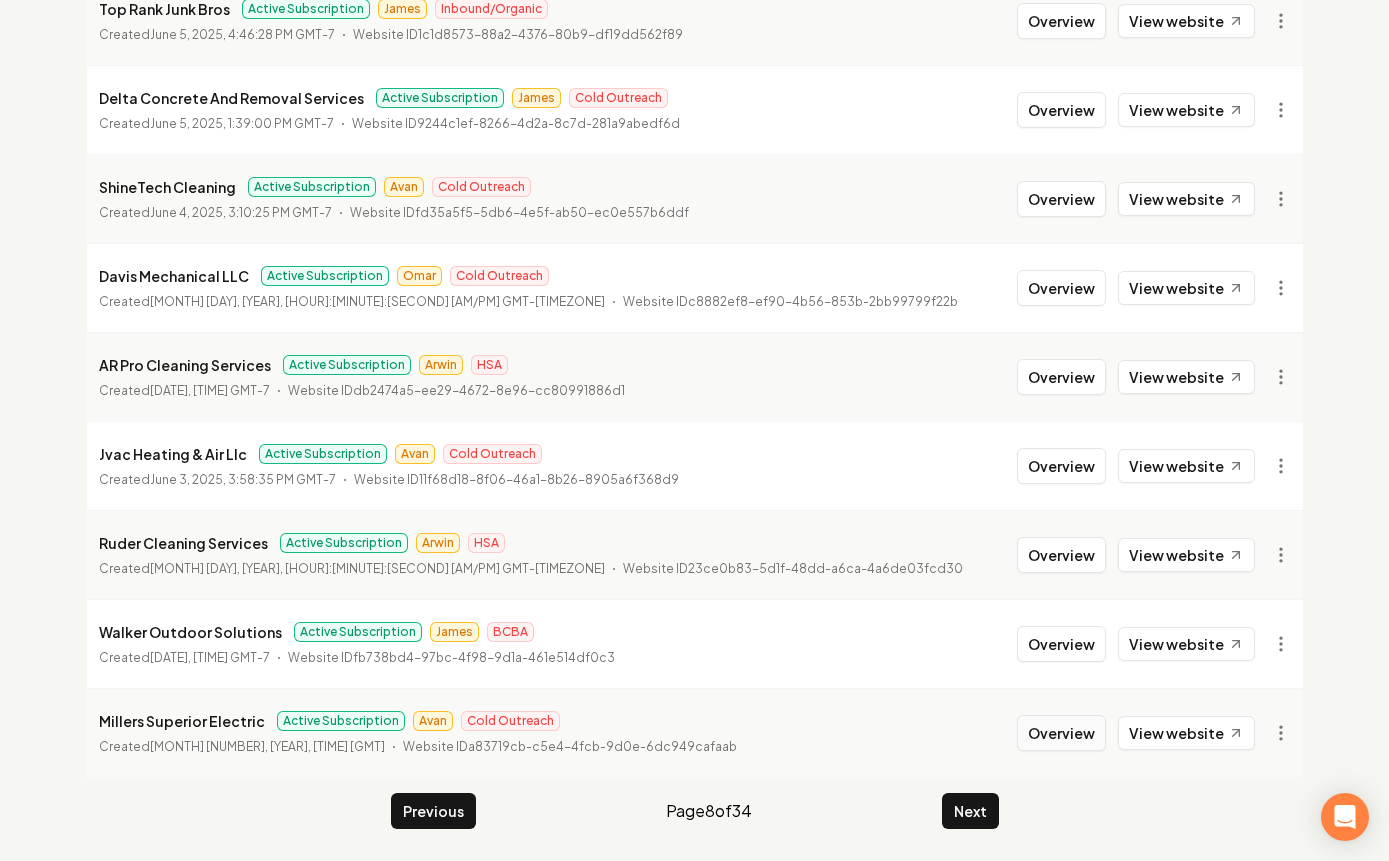 drag, startPoint x: 1070, startPoint y: 739, endPoint x: 1027, endPoint y: 720, distance: 47.010635 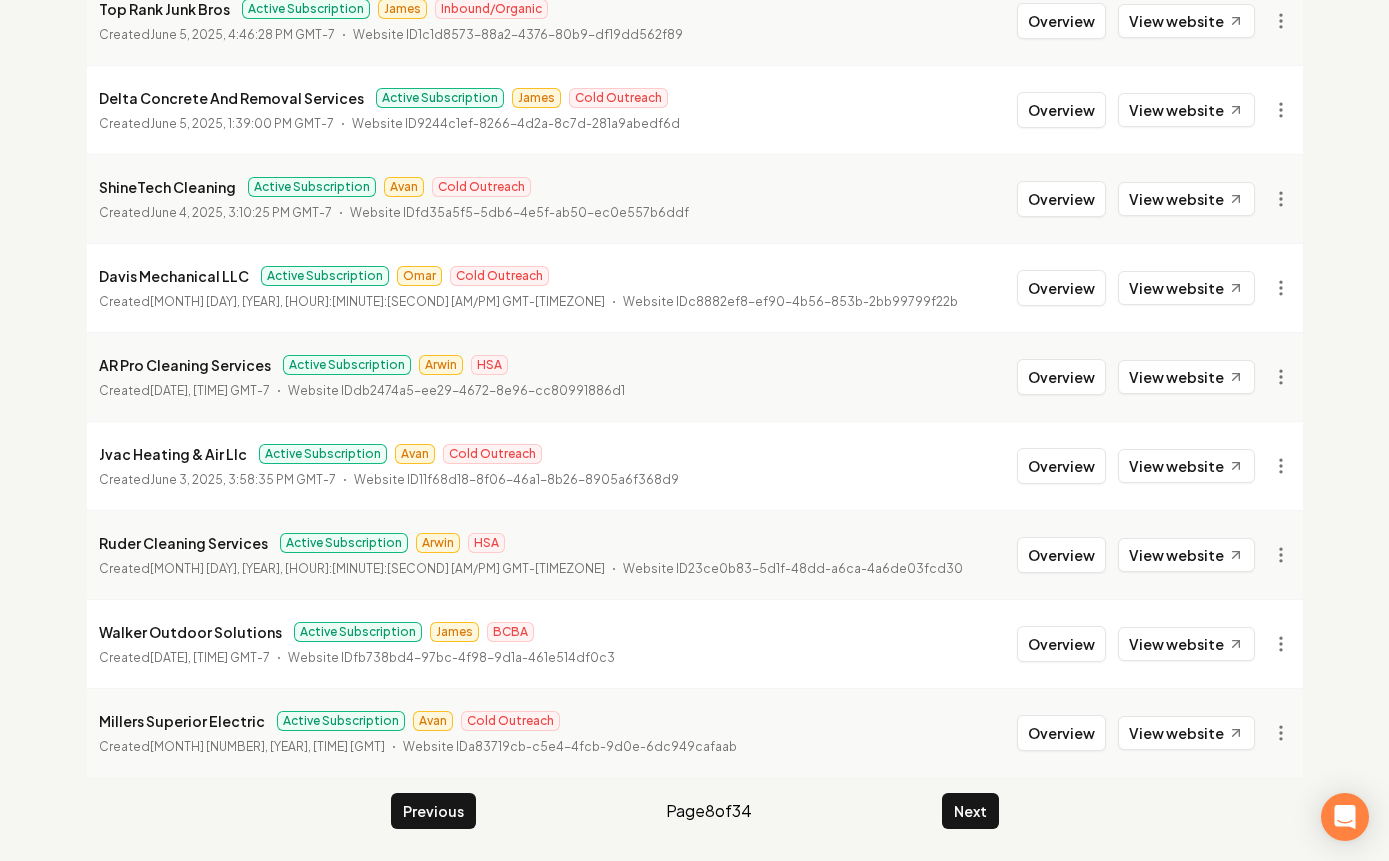scroll, scrollTop: 0, scrollLeft: 0, axis: both 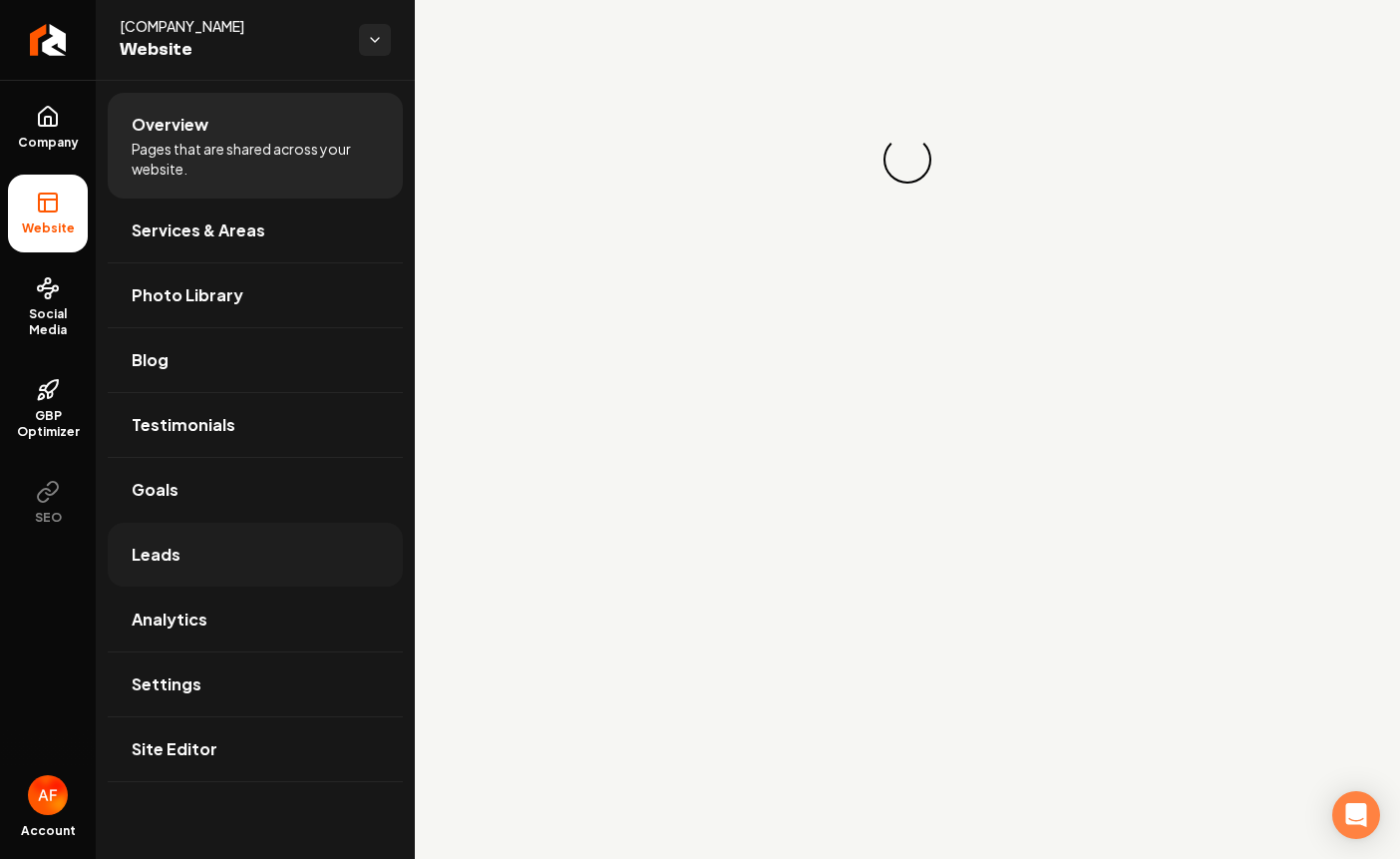 click on "Leads" at bounding box center (255, 555) 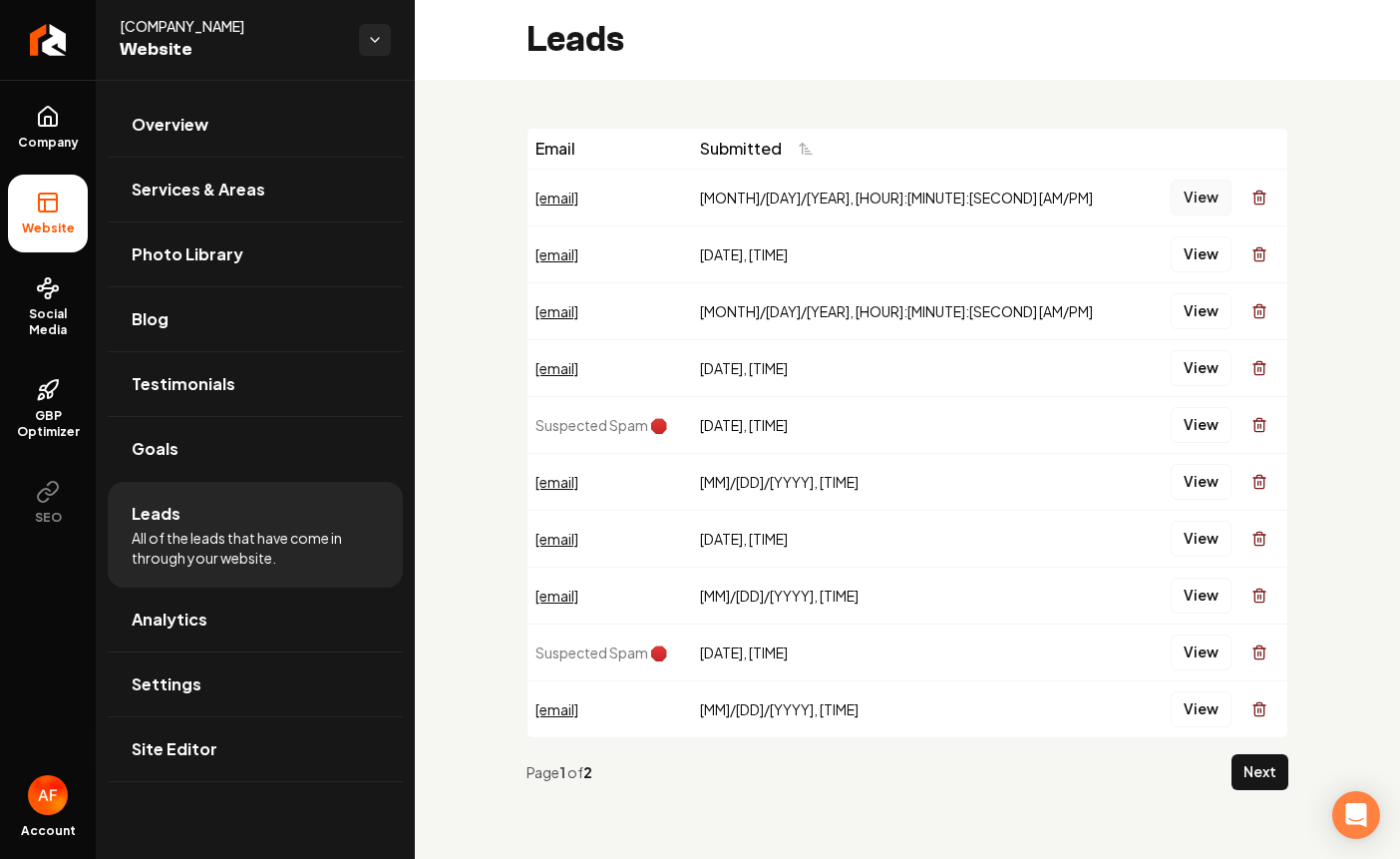 click on "View" at bounding box center [1201, 198] 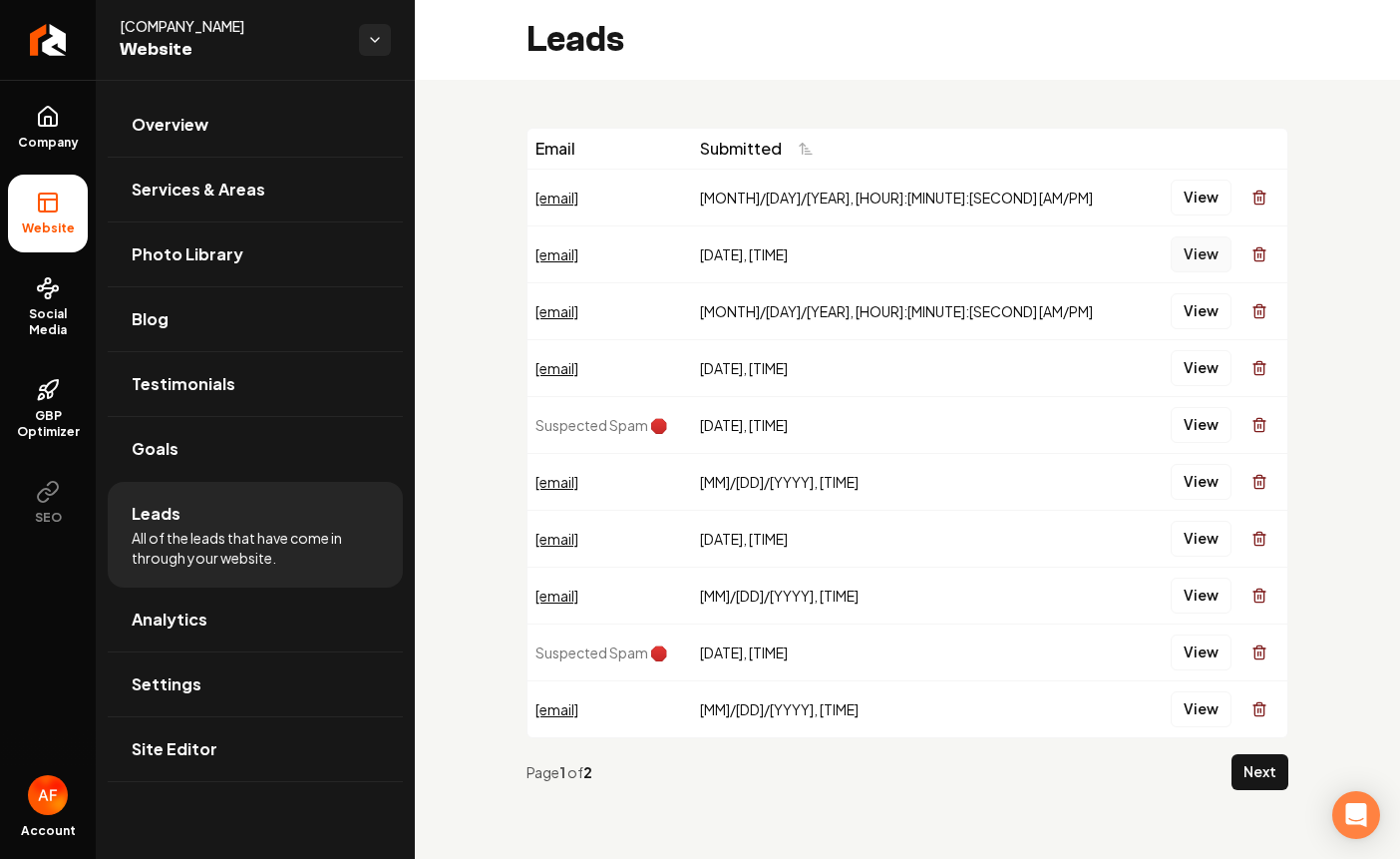 click on "View" at bounding box center [1201, 254] 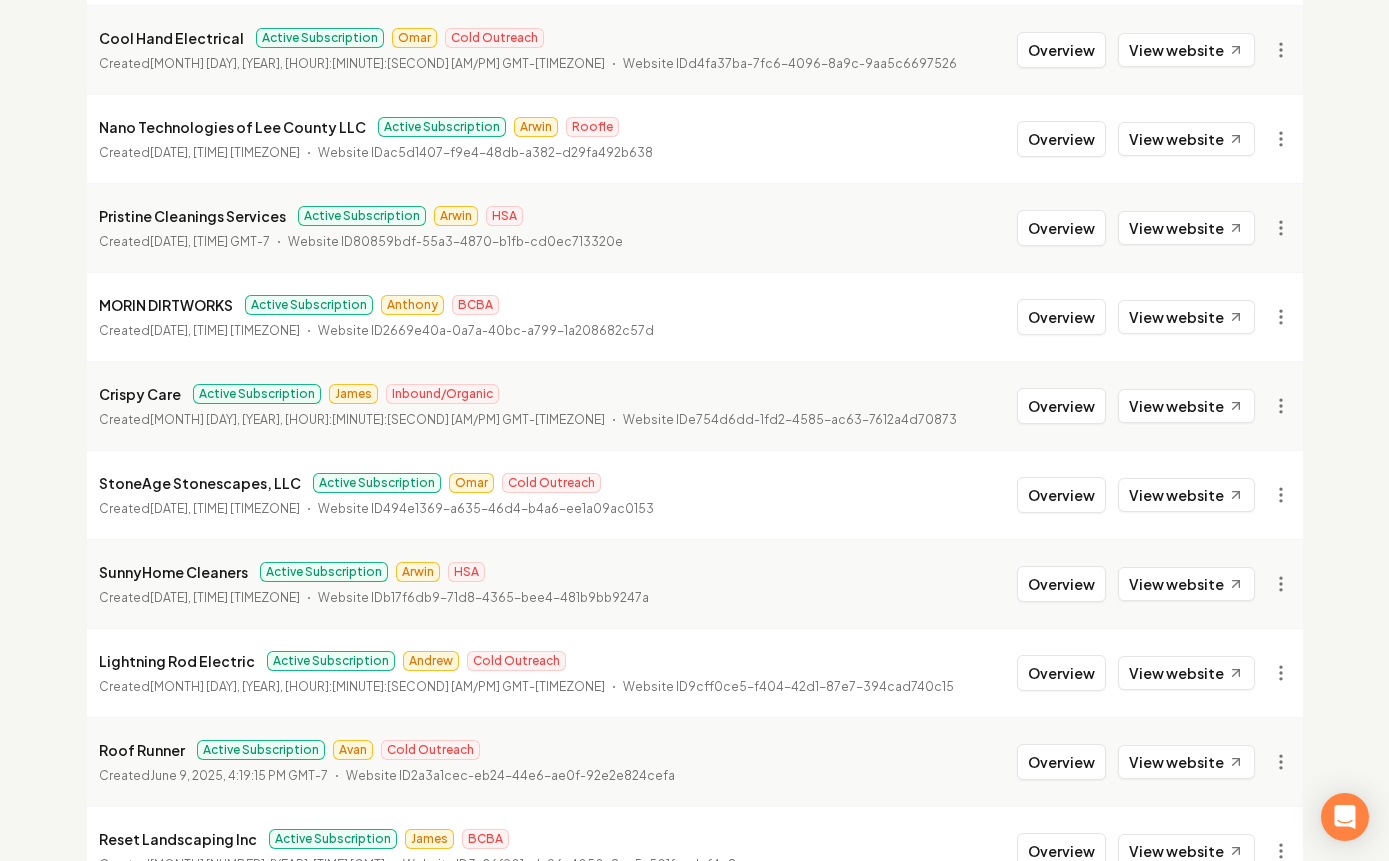 scroll, scrollTop: 2168, scrollLeft: 0, axis: vertical 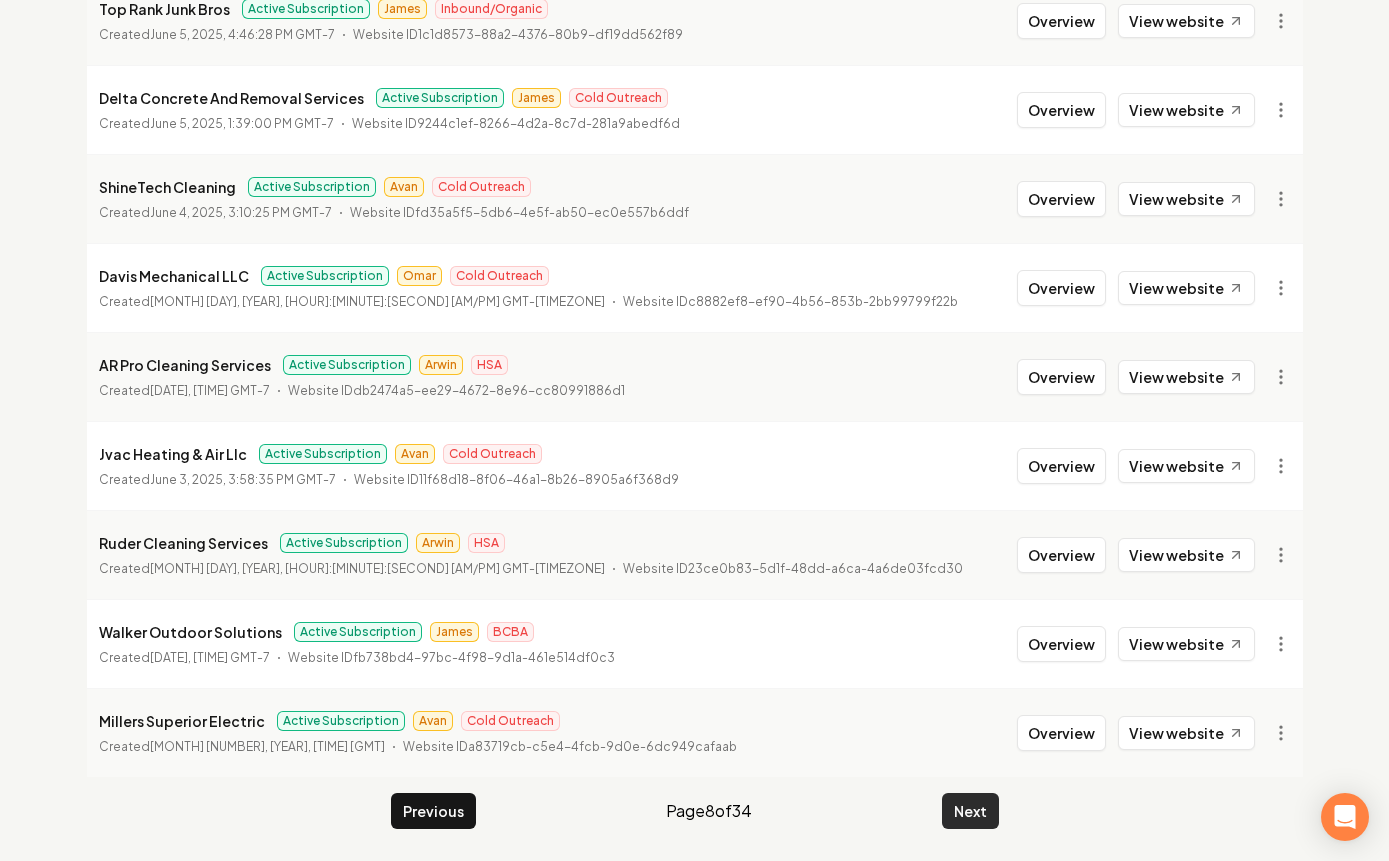 click on "Next" at bounding box center (970, 811) 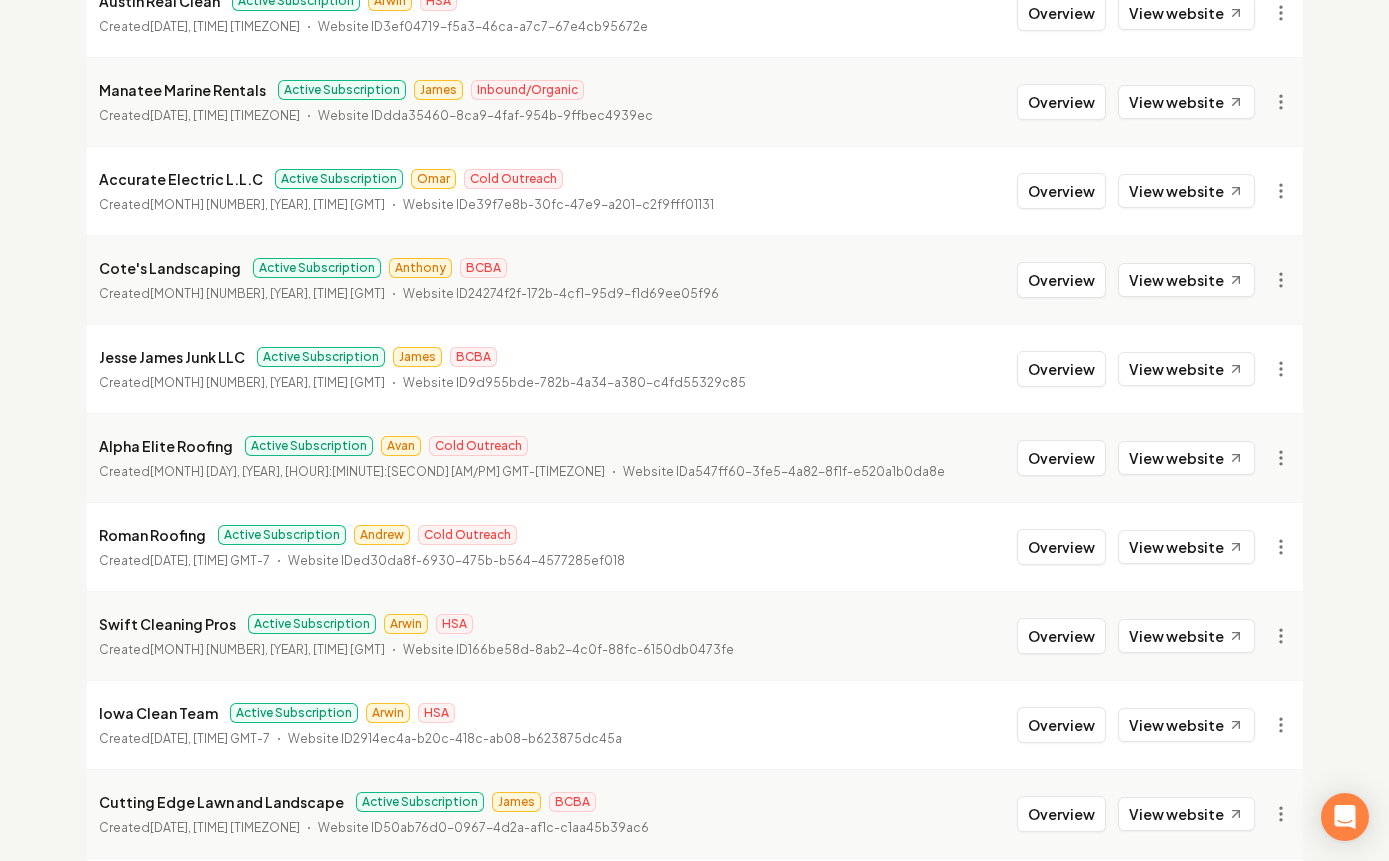 scroll, scrollTop: 1547, scrollLeft: 0, axis: vertical 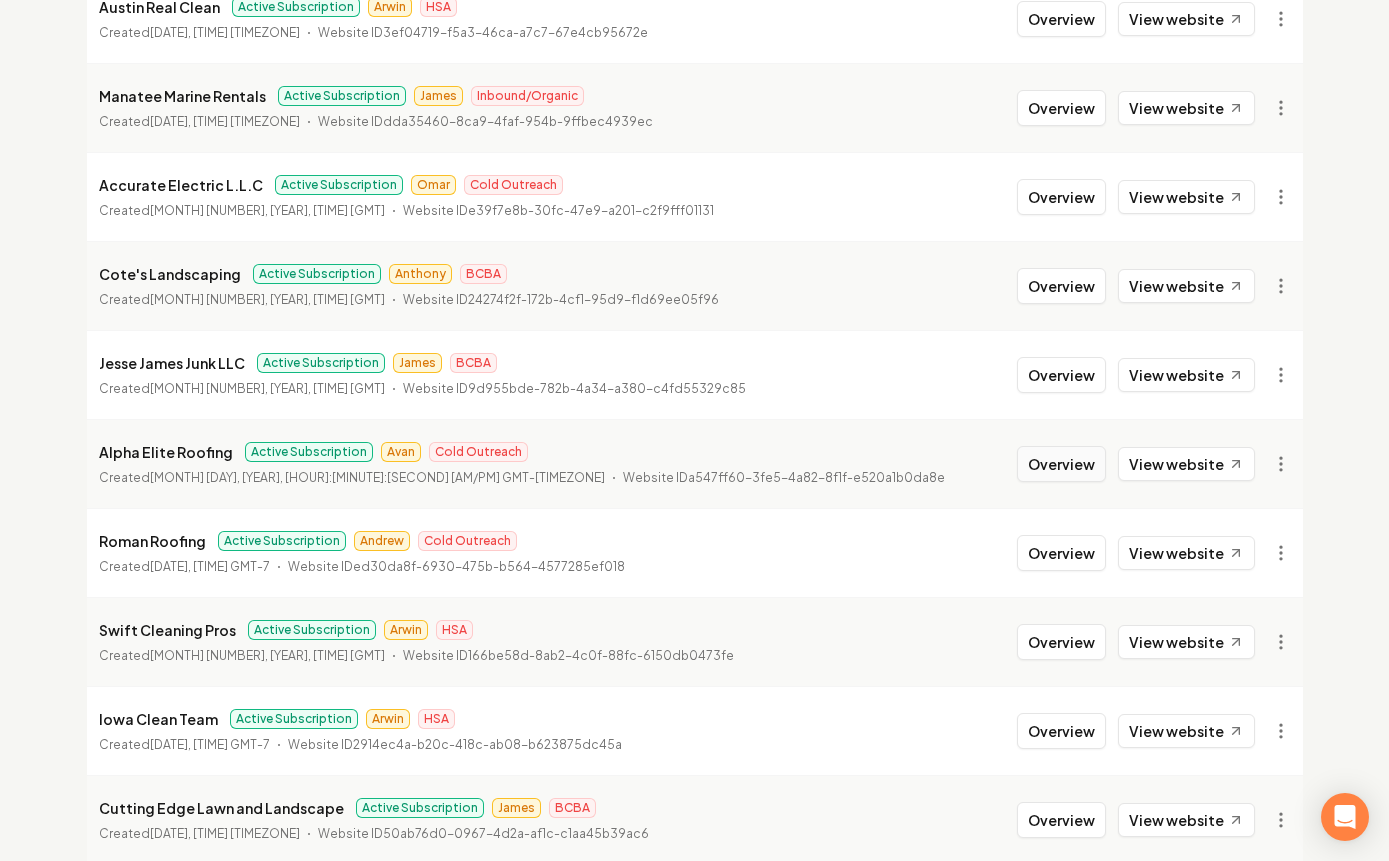 click on "Overview" at bounding box center [1061, 464] 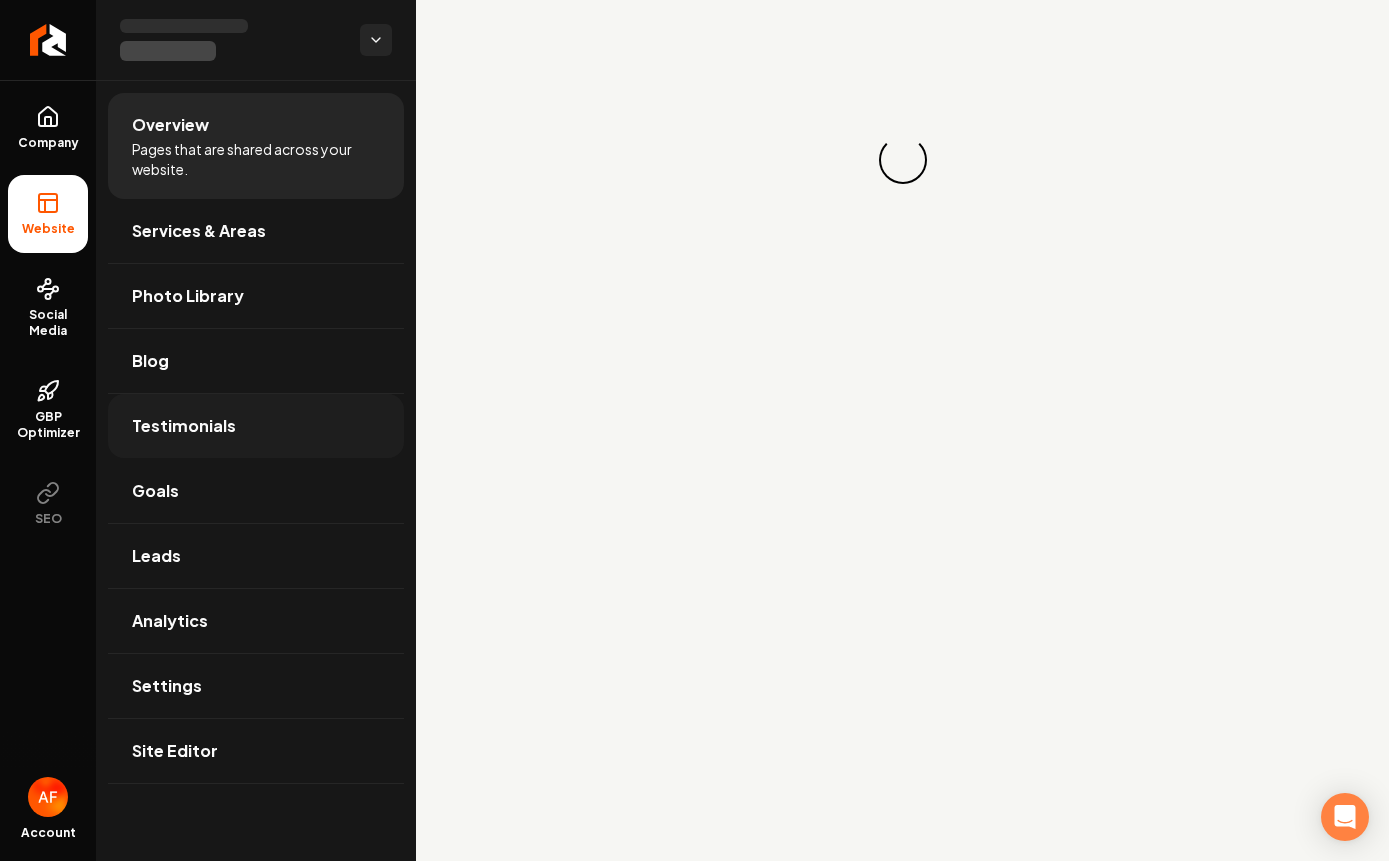 scroll, scrollTop: 0, scrollLeft: 0, axis: both 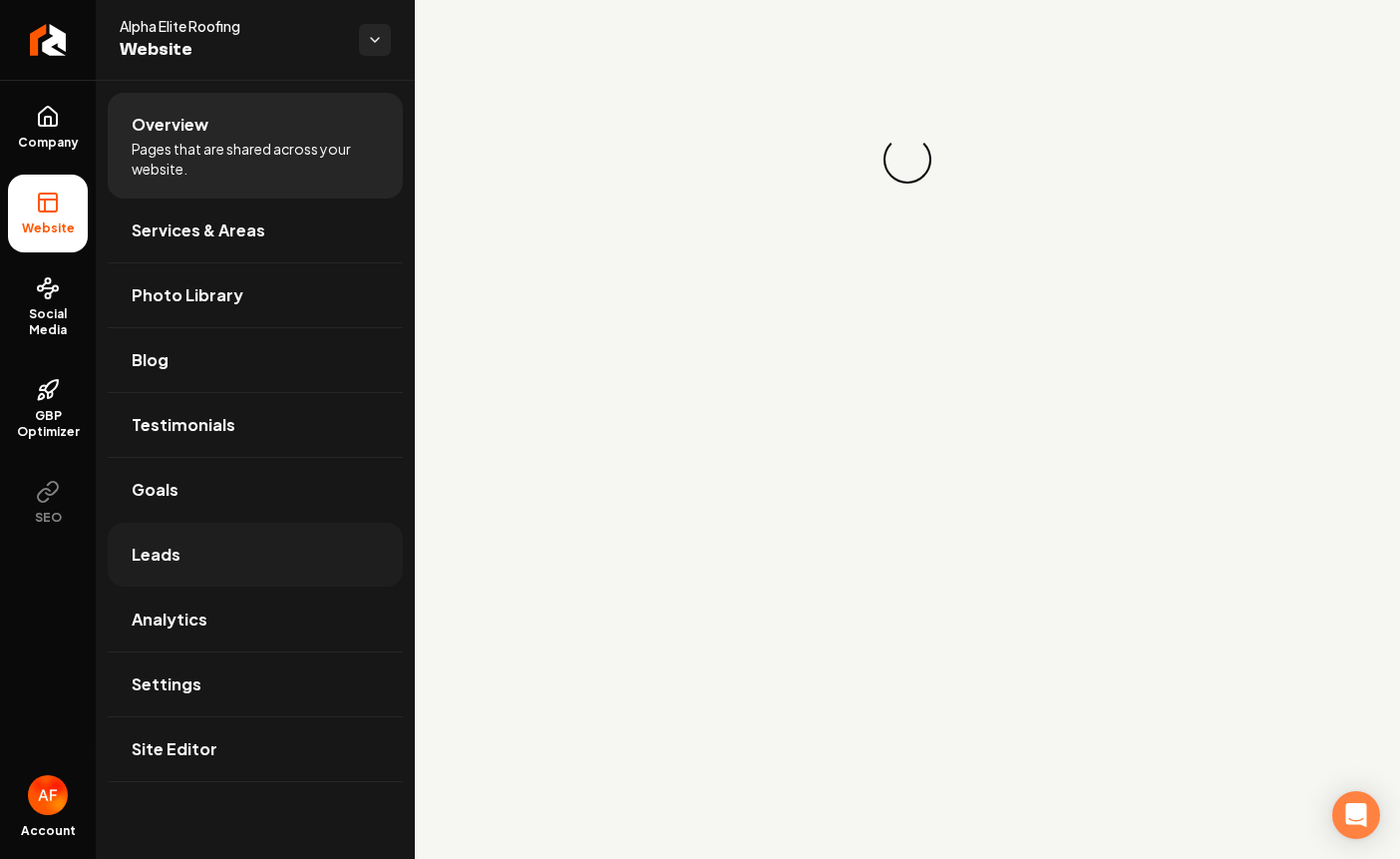 click on "Leads" at bounding box center [255, 555] 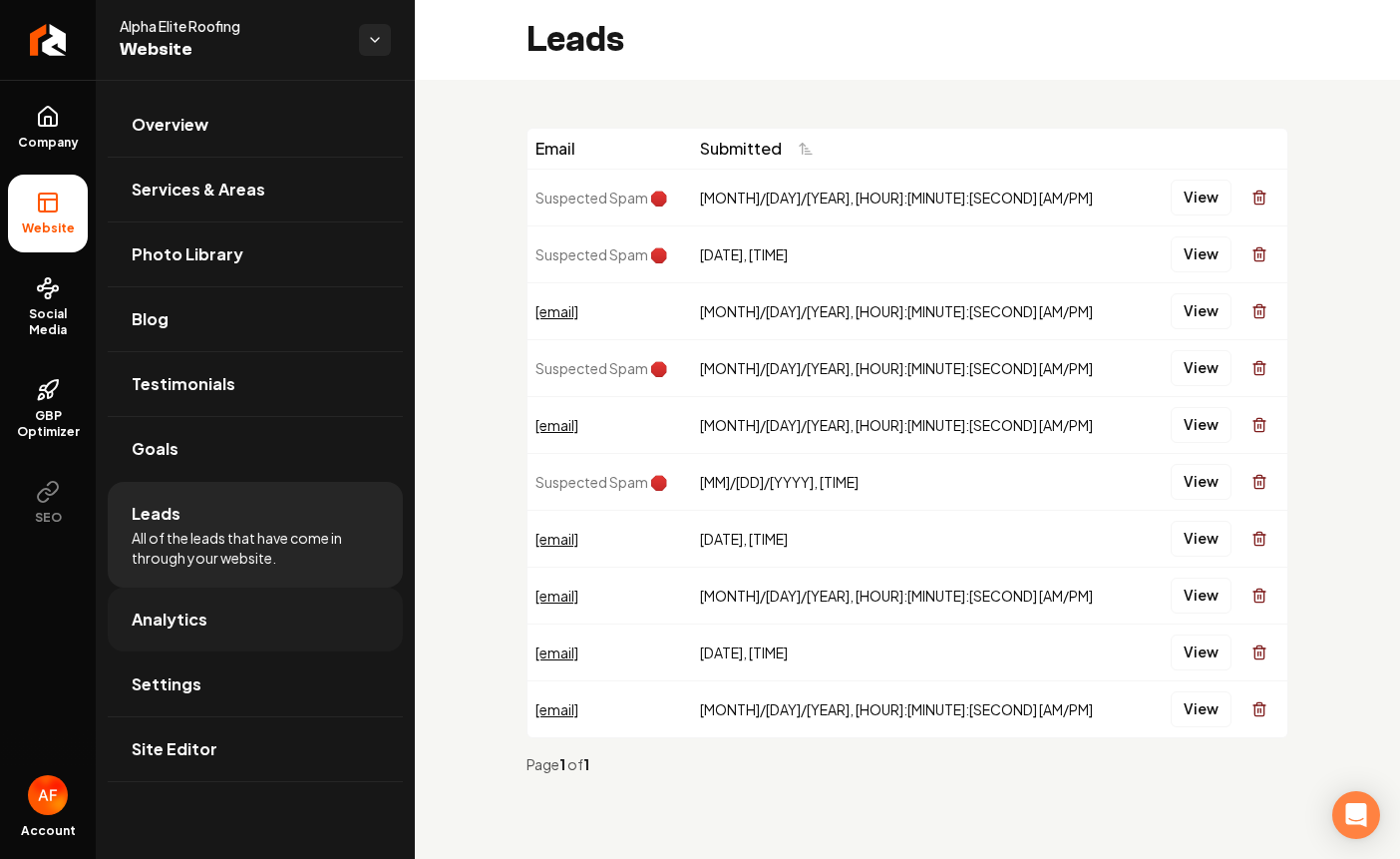 click on "Analytics" at bounding box center (255, 620) 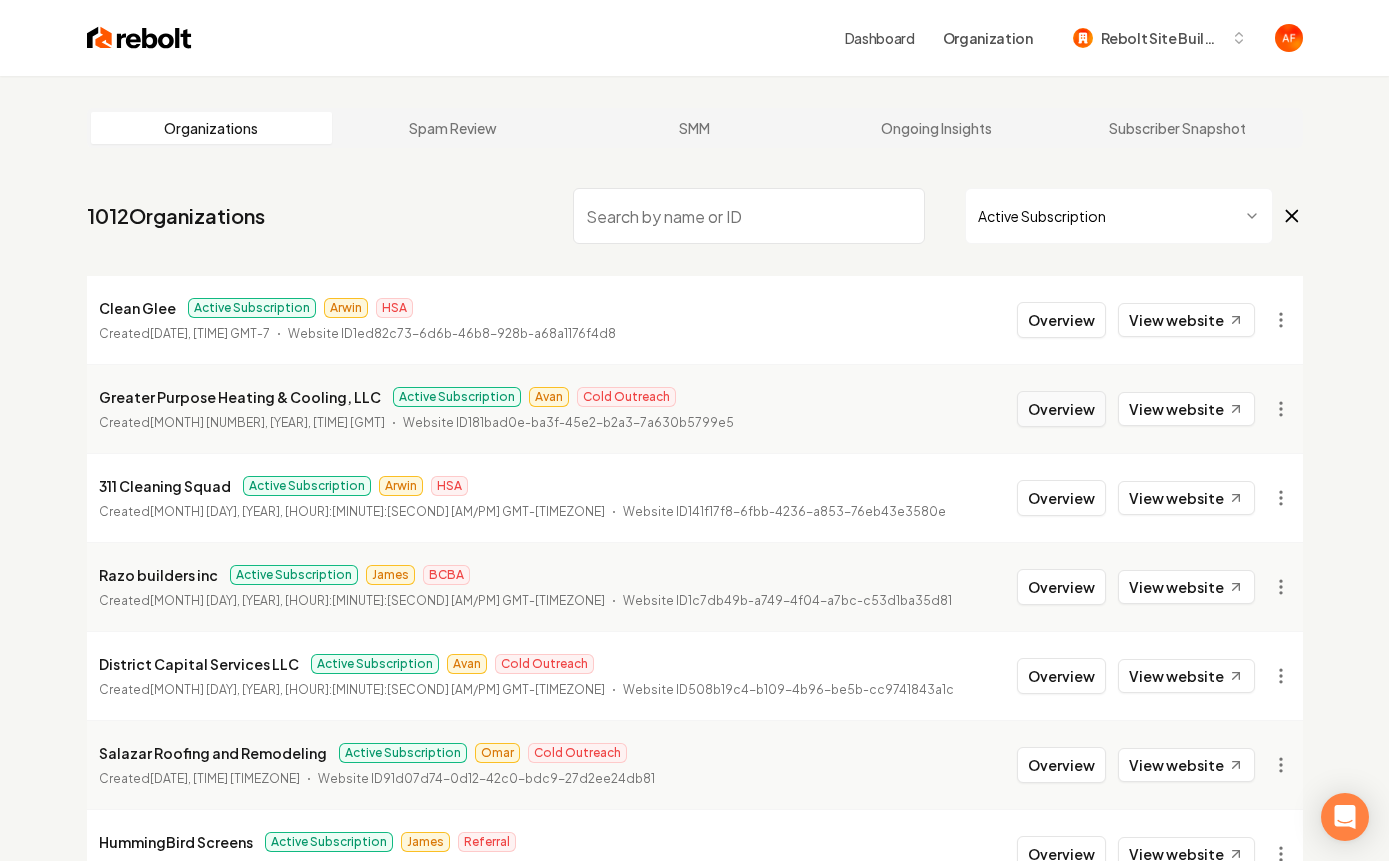 click on "Overview" at bounding box center [1061, 409] 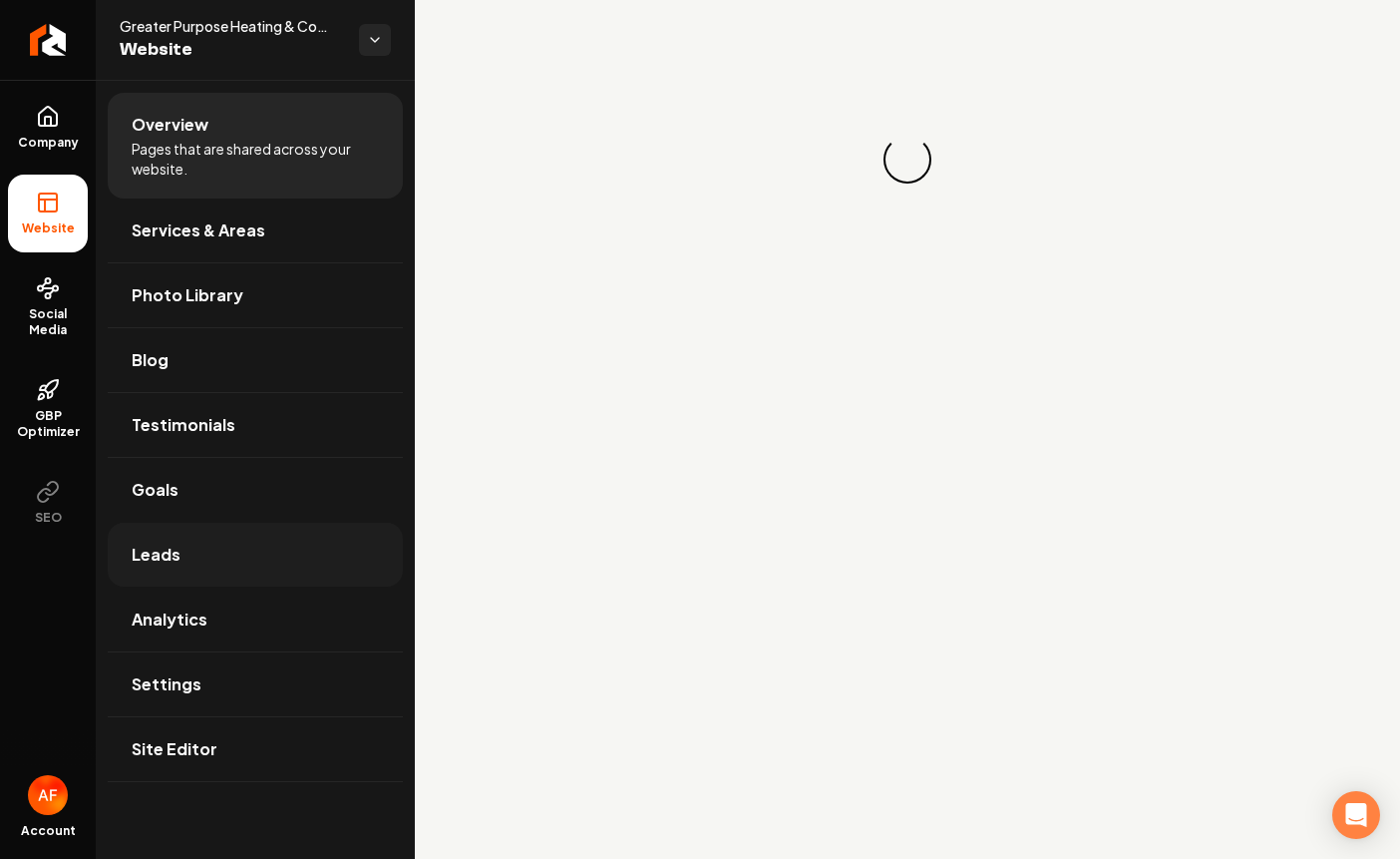 click on "Leads" at bounding box center [156, 555] 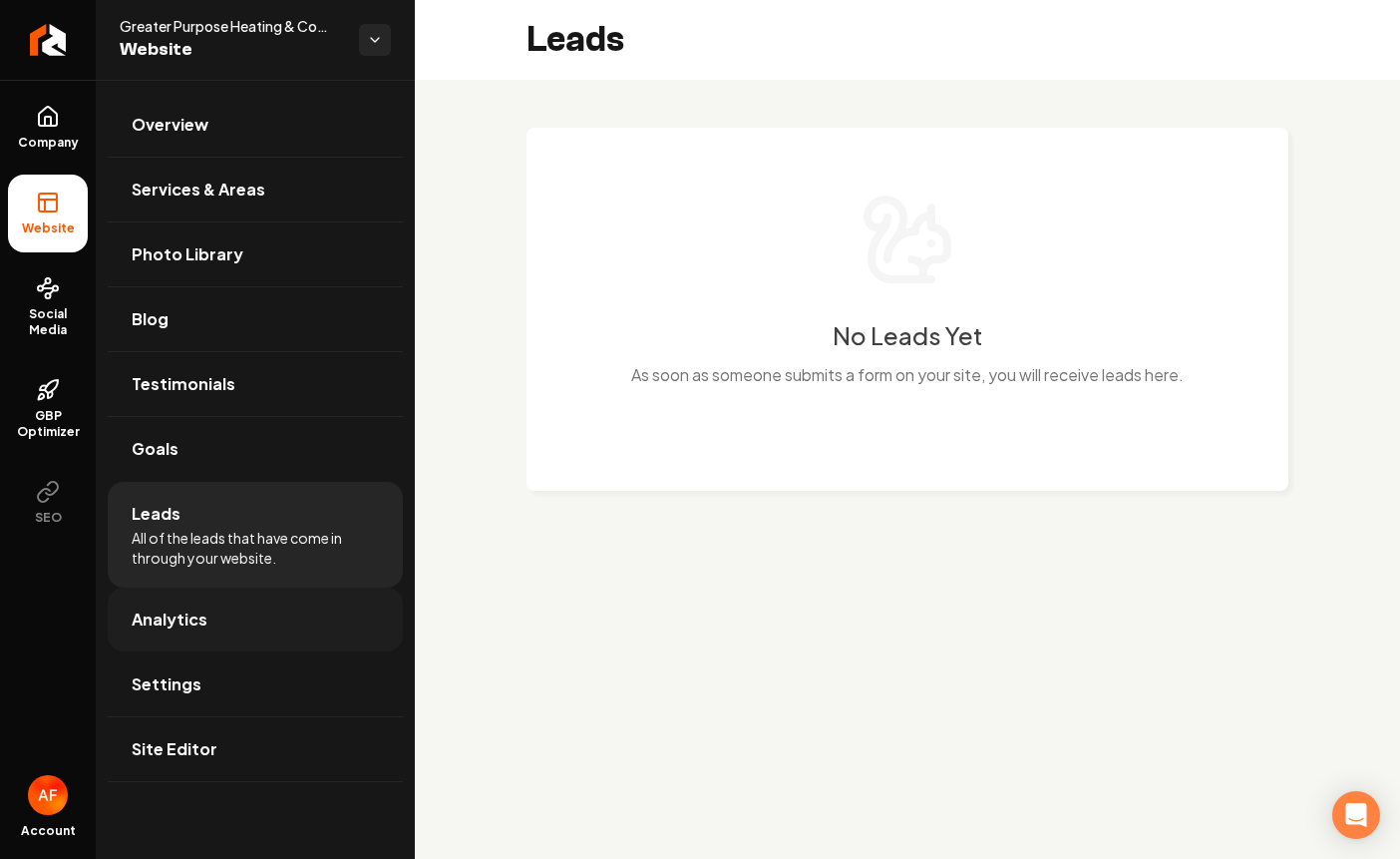 click on "Analytics" at bounding box center [255, 620] 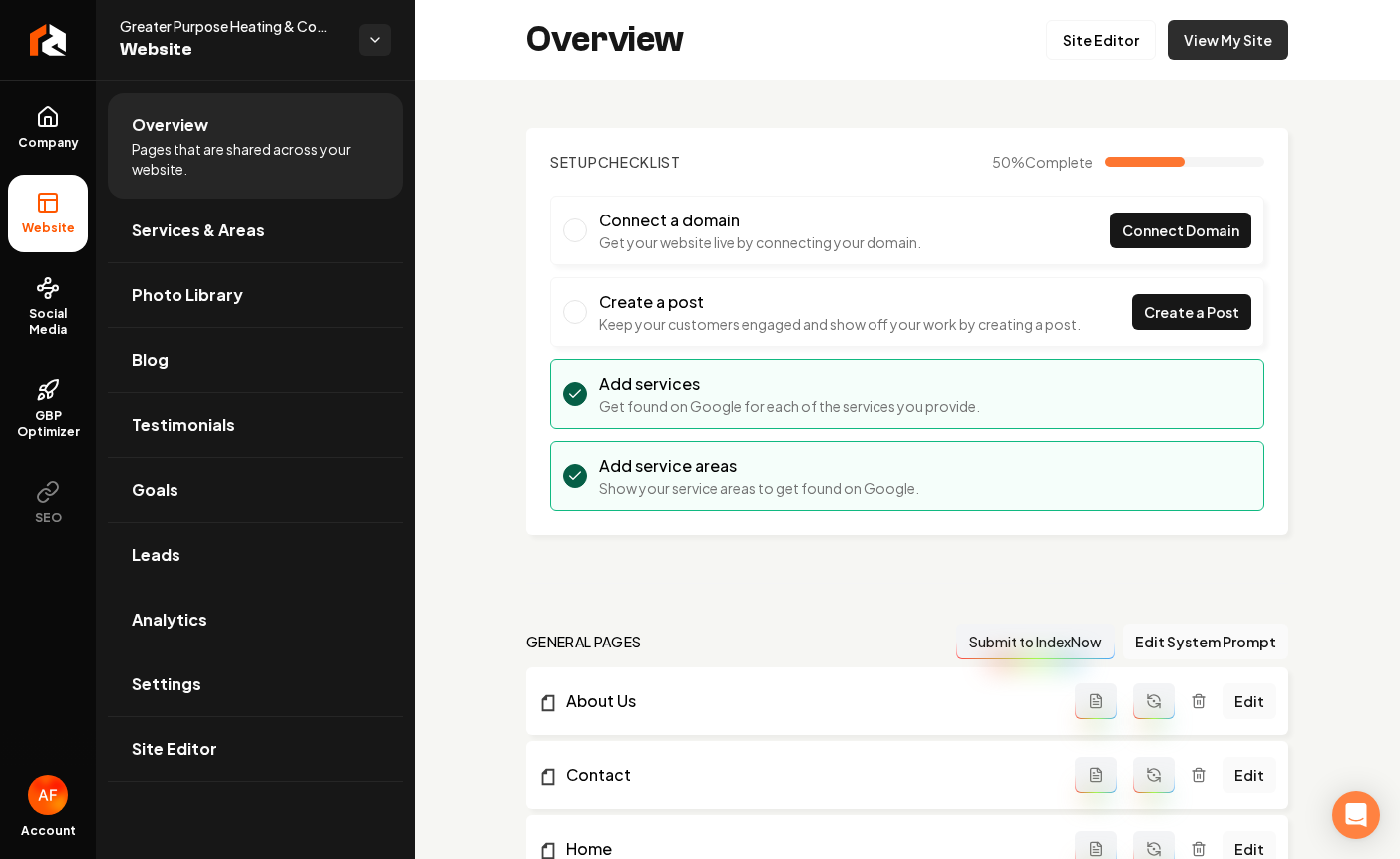click on "View My Site" at bounding box center (1227, 40) 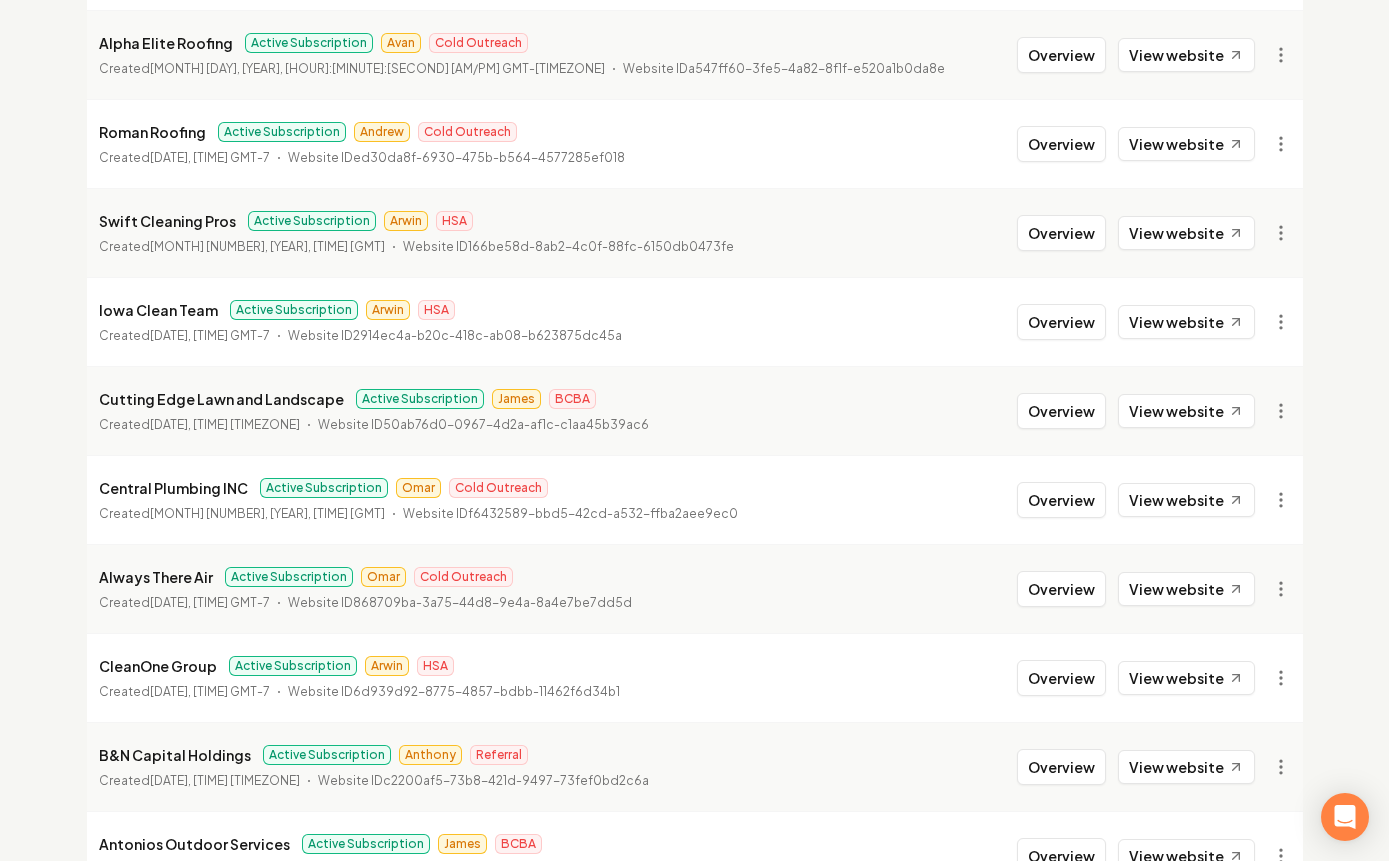 scroll, scrollTop: 1743, scrollLeft: 0, axis: vertical 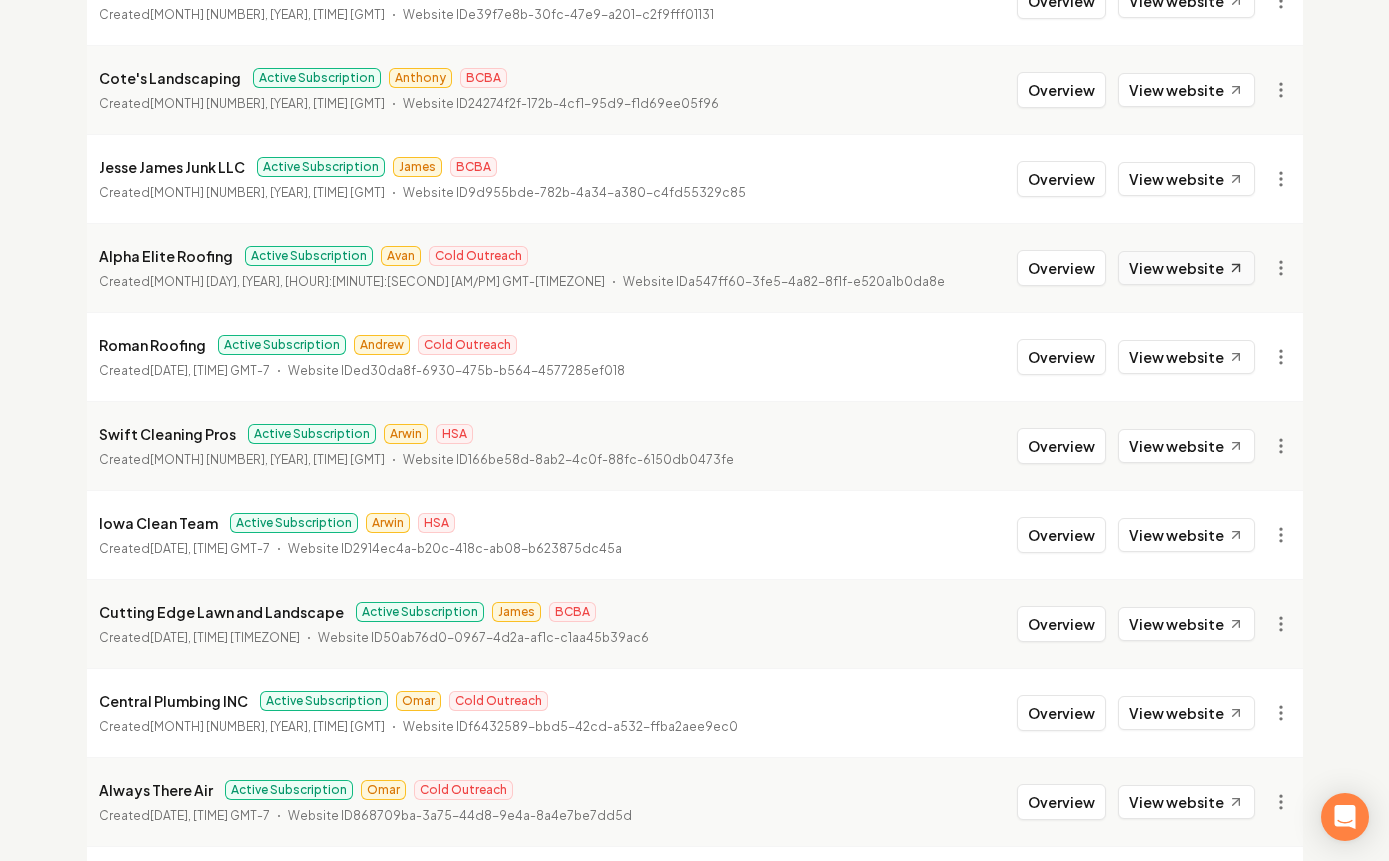 click on "View website" at bounding box center (1186, 268) 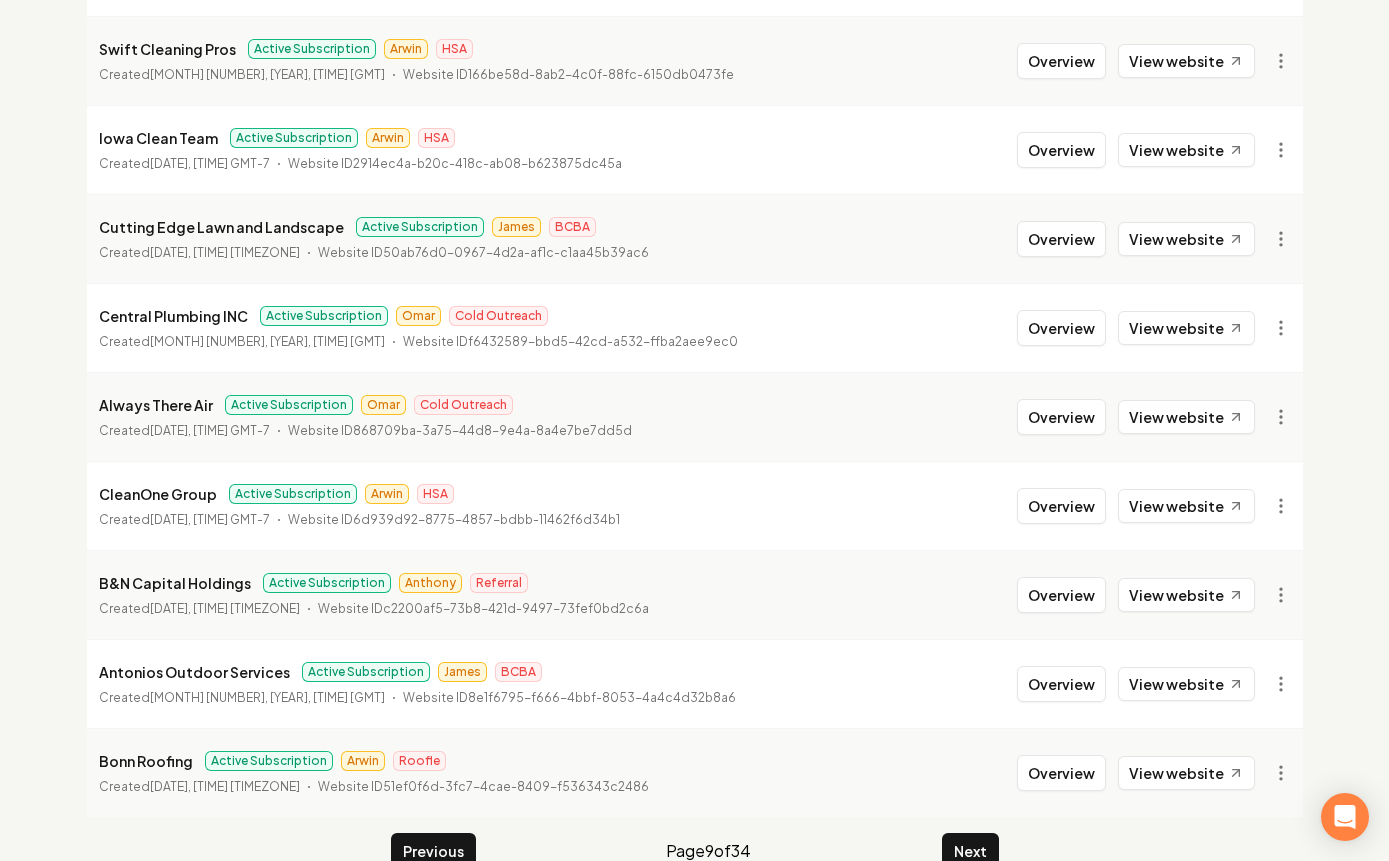 scroll, scrollTop: 2168, scrollLeft: 0, axis: vertical 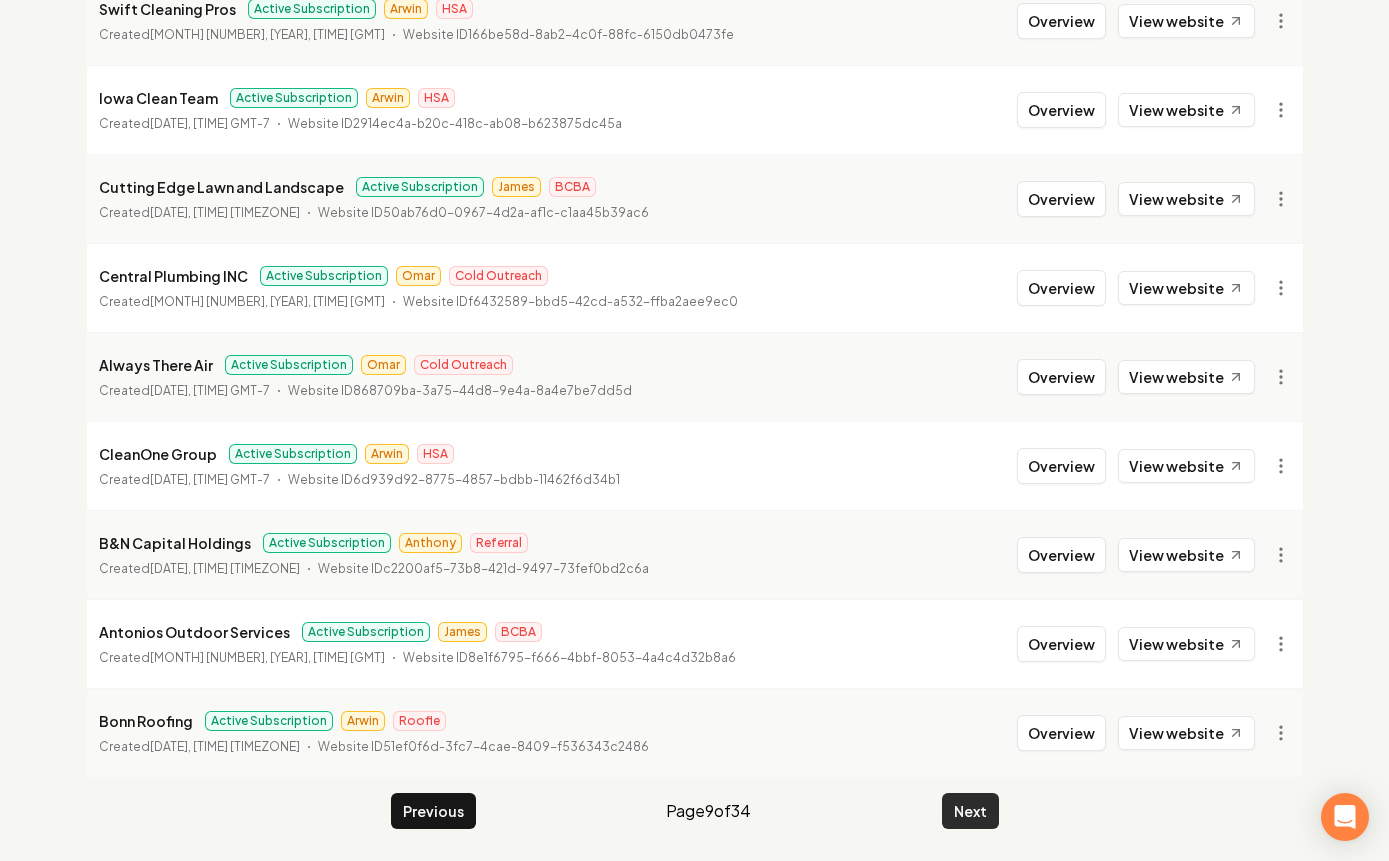 click on "Next" at bounding box center (970, 811) 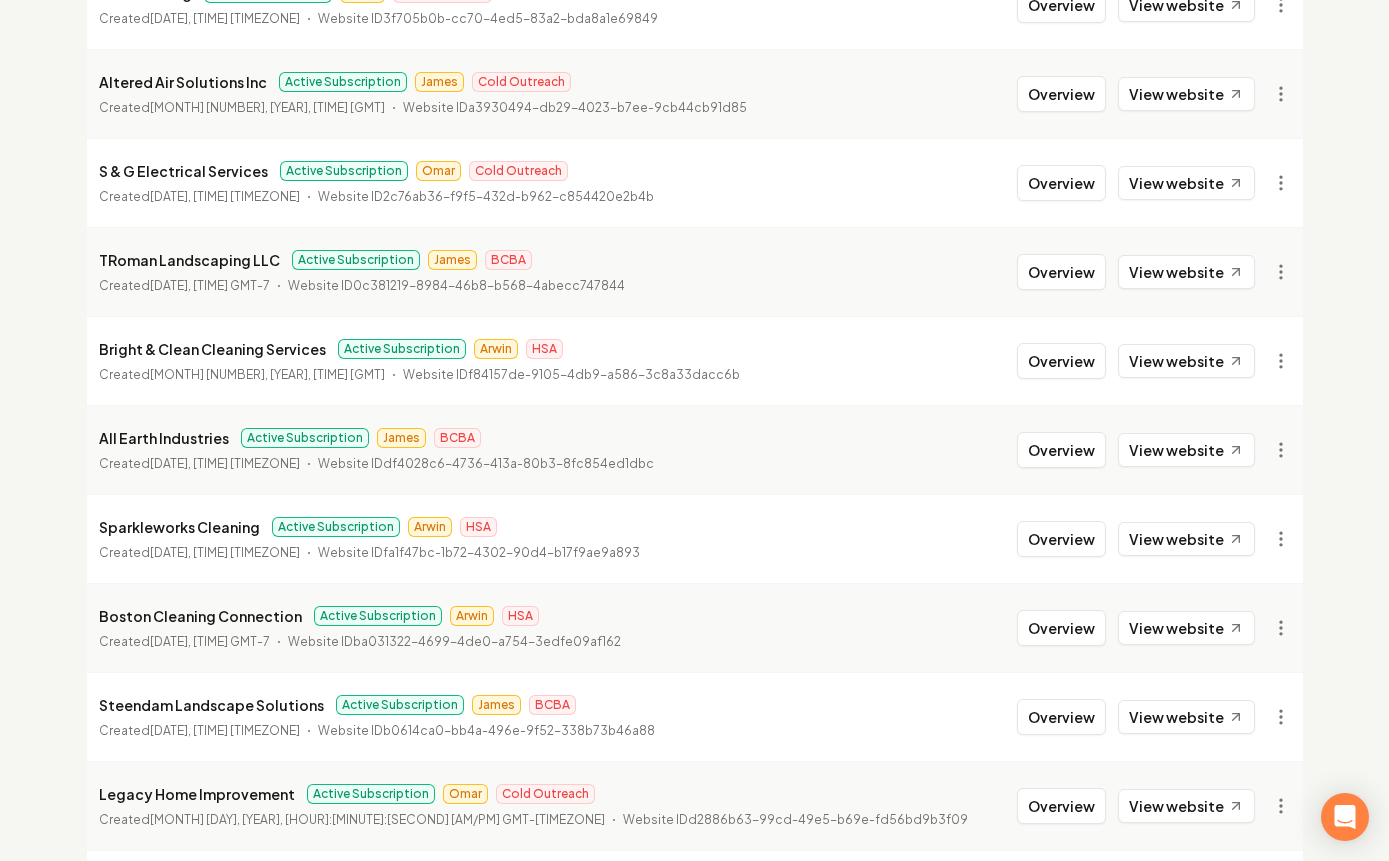 scroll, scrollTop: 659, scrollLeft: 0, axis: vertical 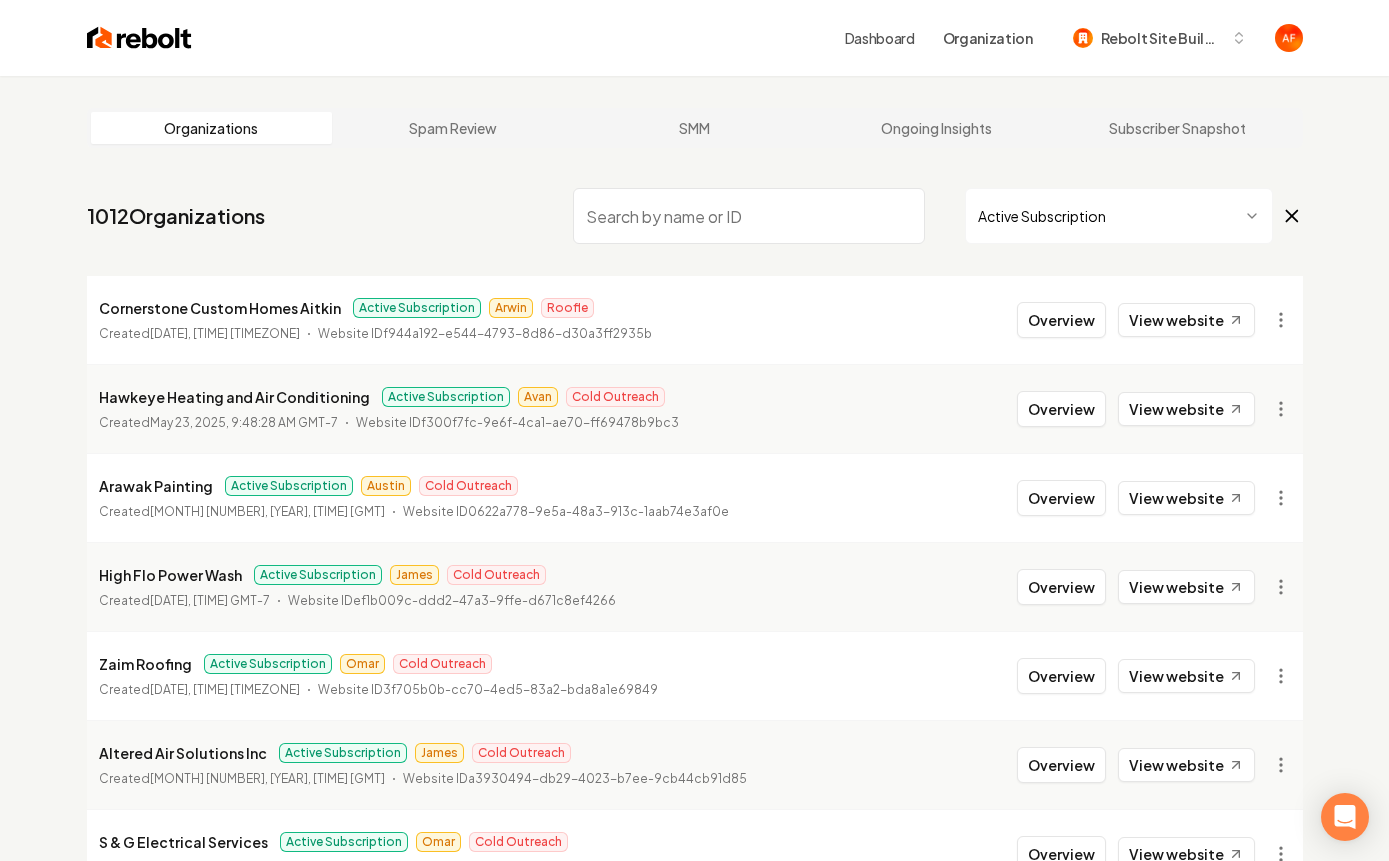 click at bounding box center [749, 216] 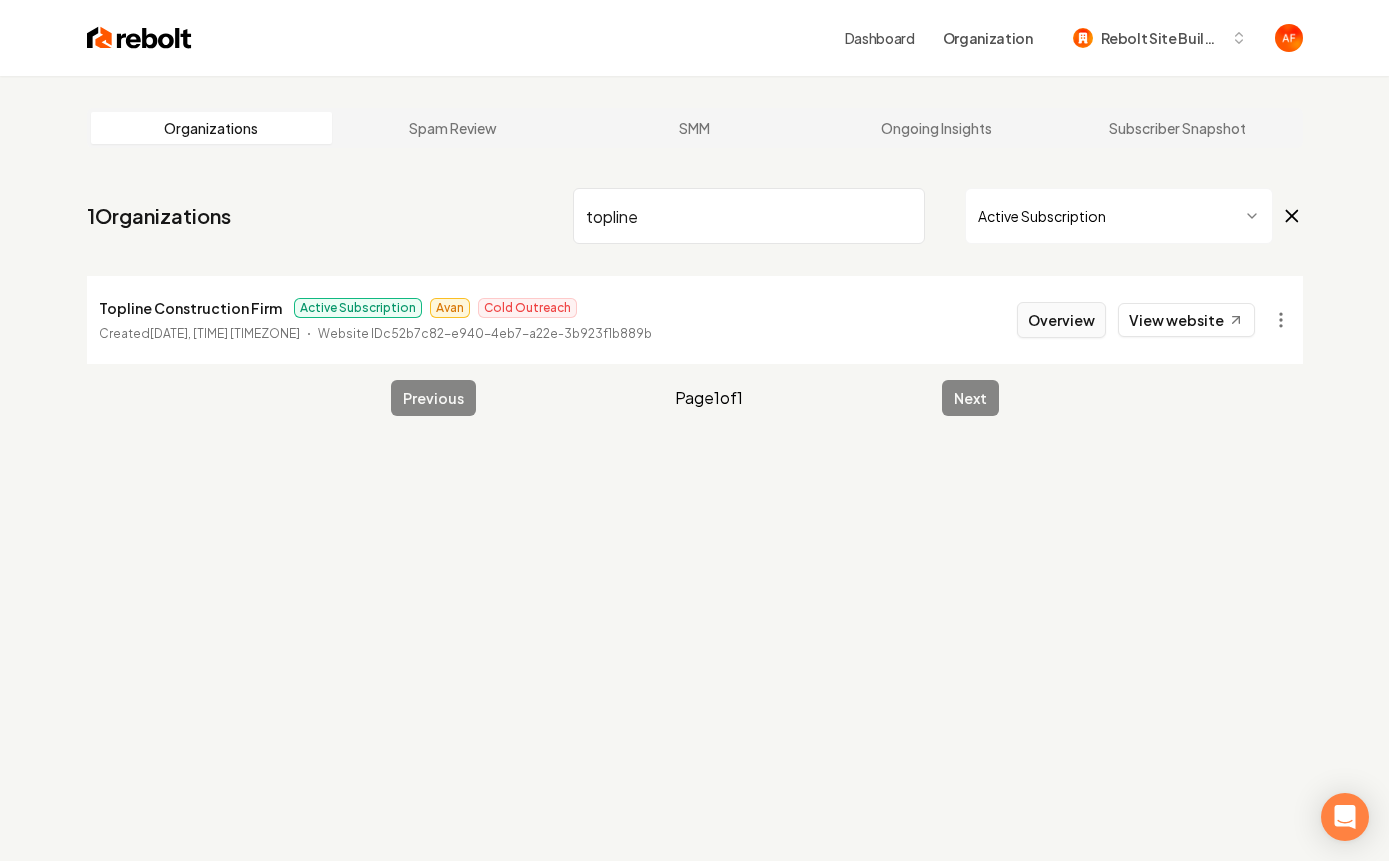 type on "topline" 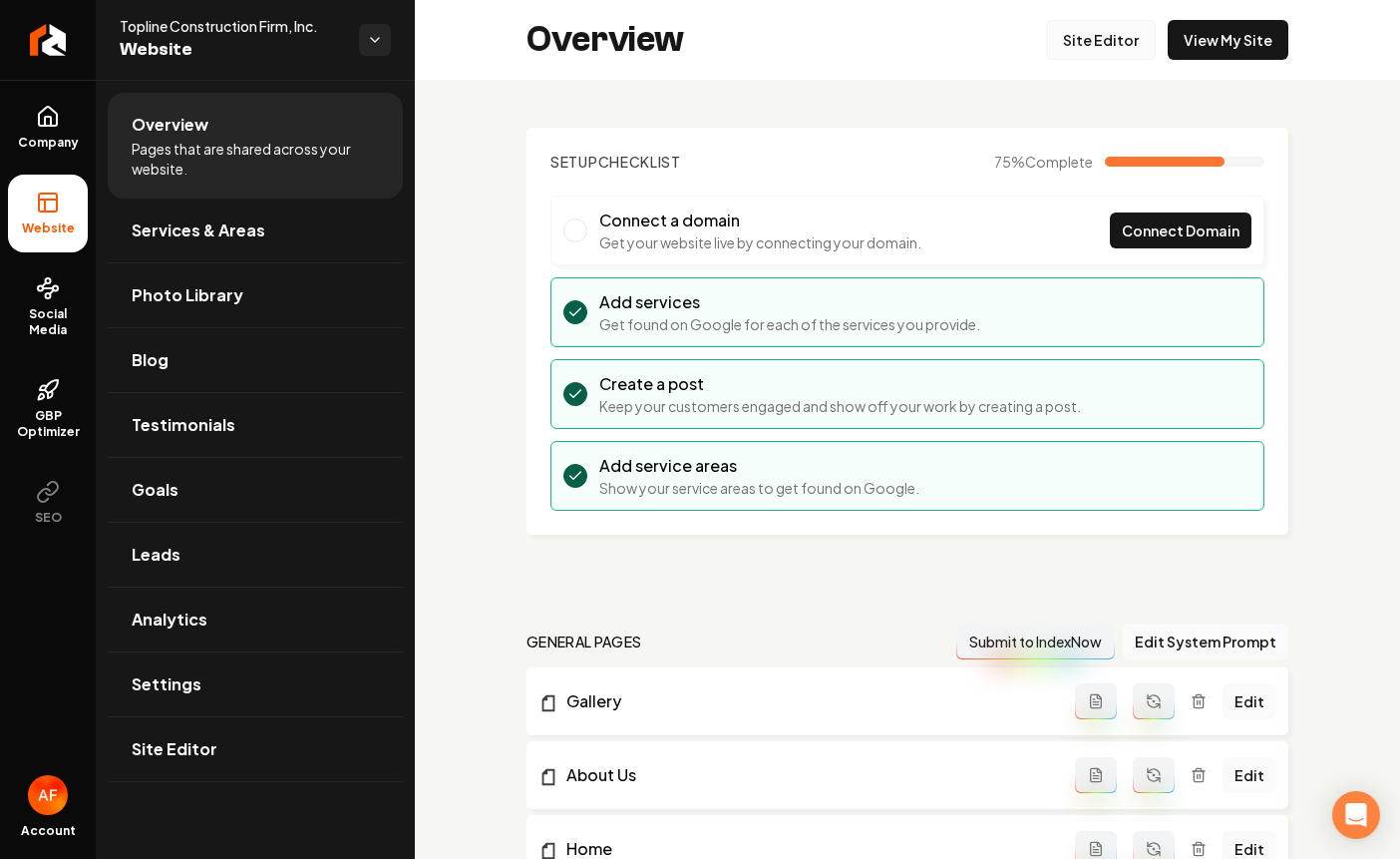 click on "Site Editor" at bounding box center (1101, 40) 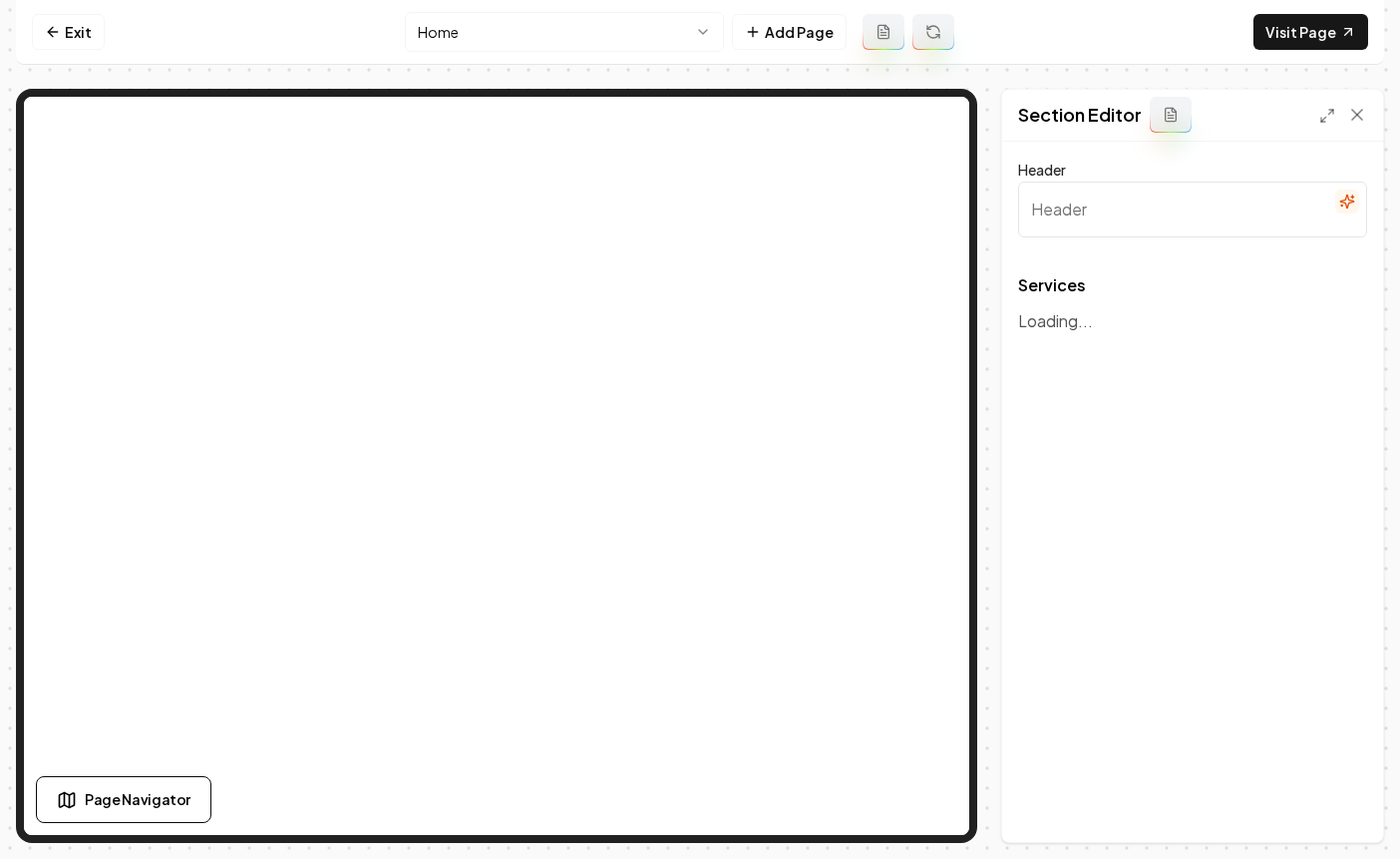 type on "Roofing Solutions for Your Peace of Mind" 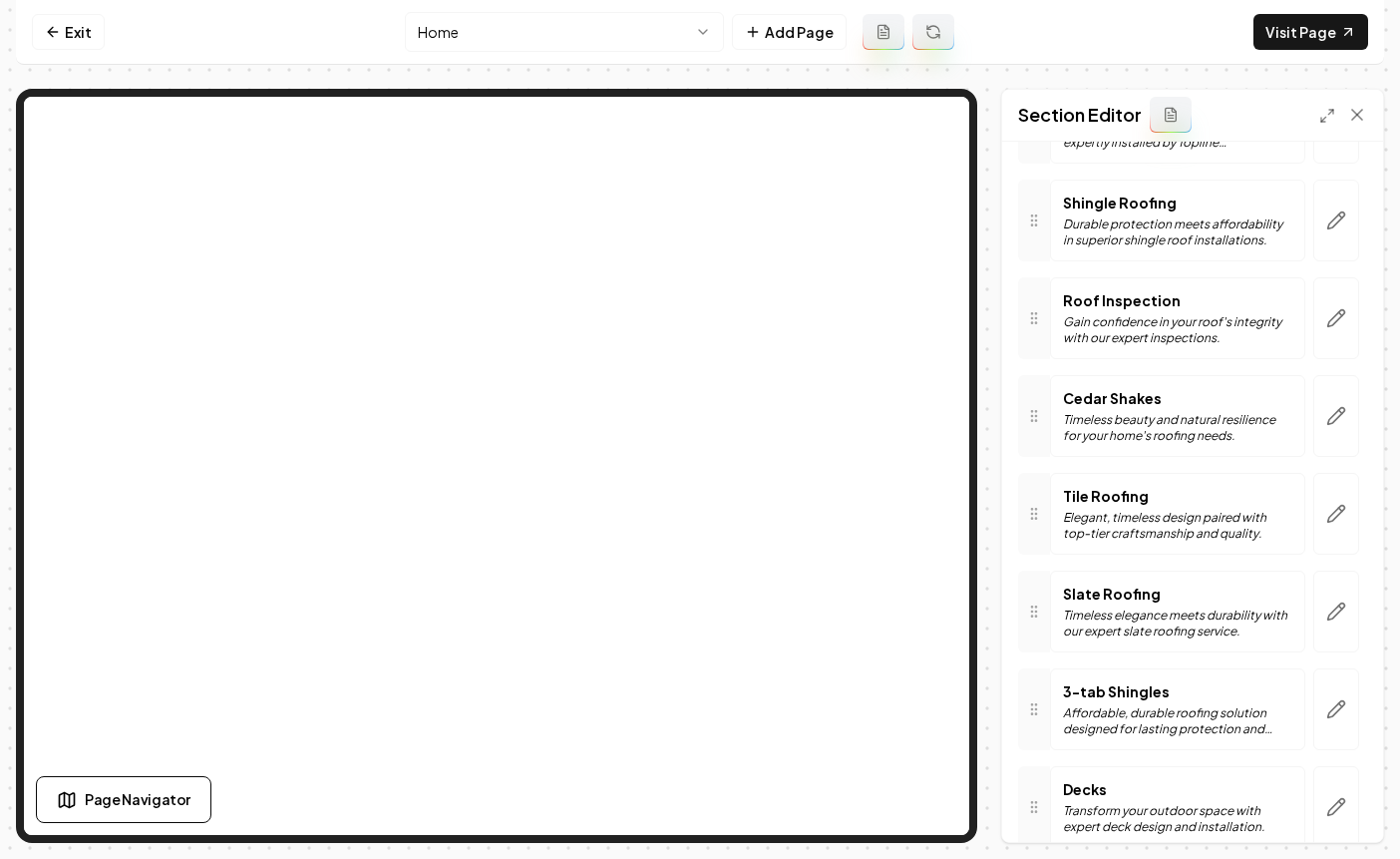 scroll, scrollTop: 1775, scrollLeft: 0, axis: vertical 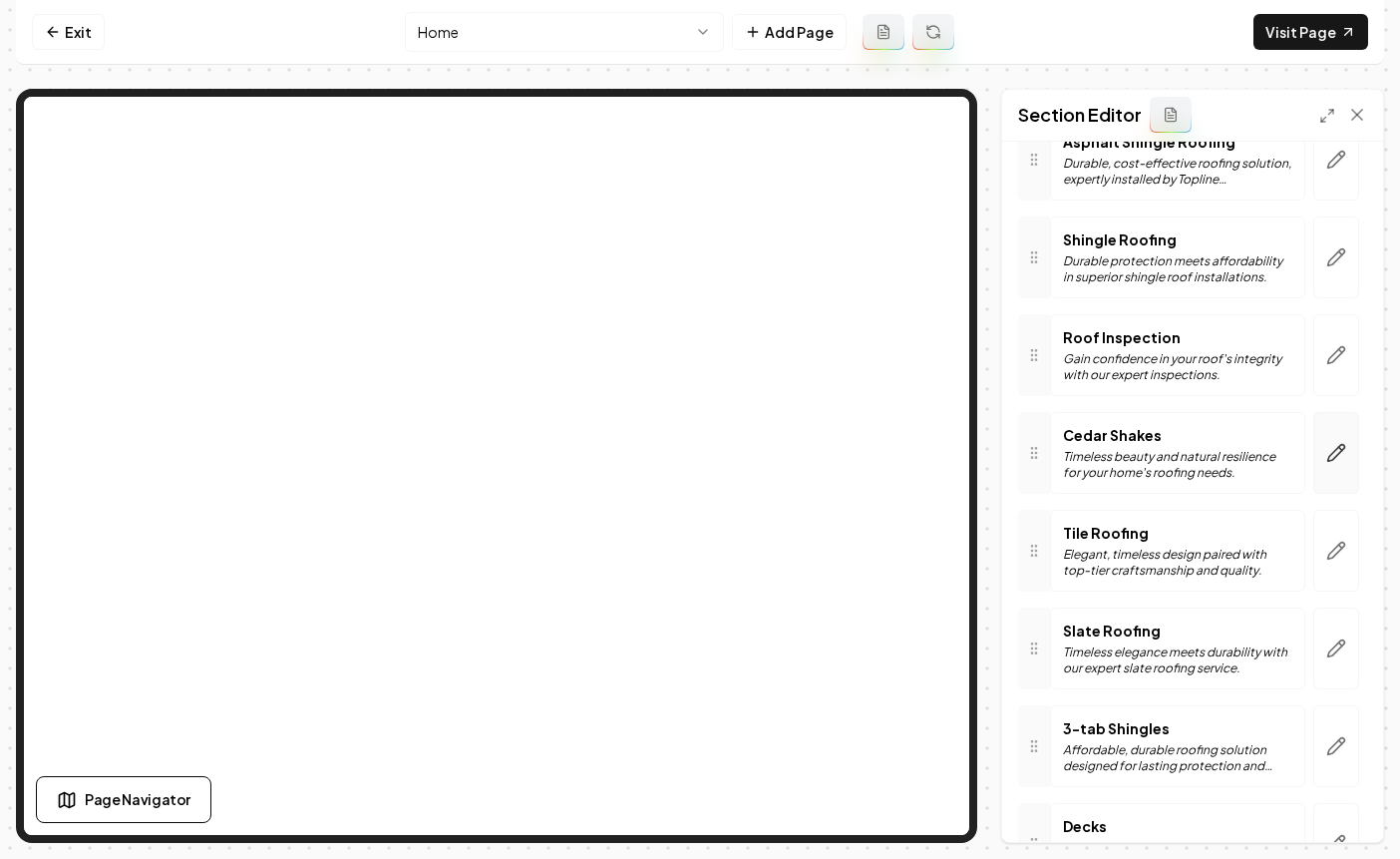 click at bounding box center (1336, 453) 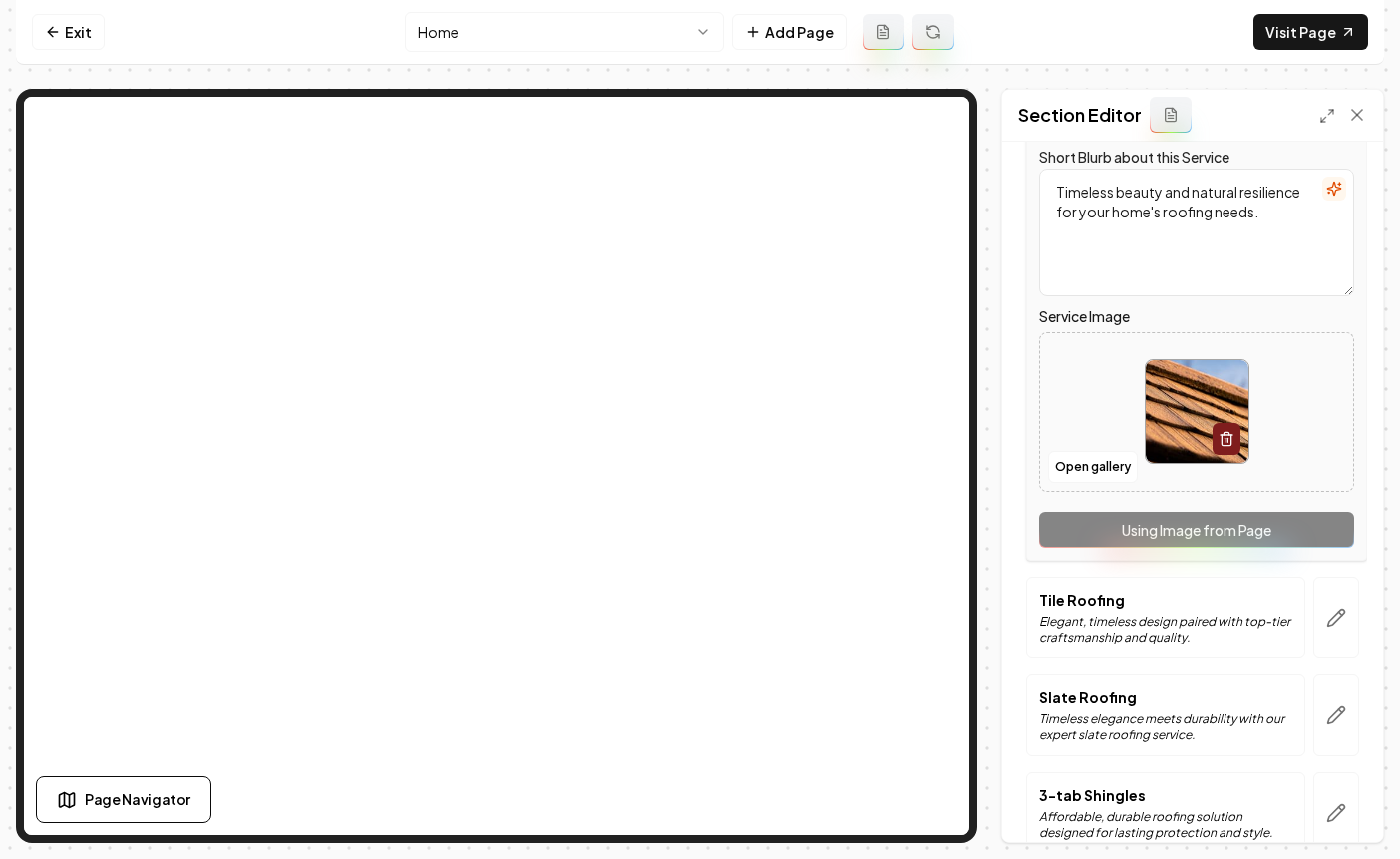 scroll, scrollTop: 2148, scrollLeft: 0, axis: vertical 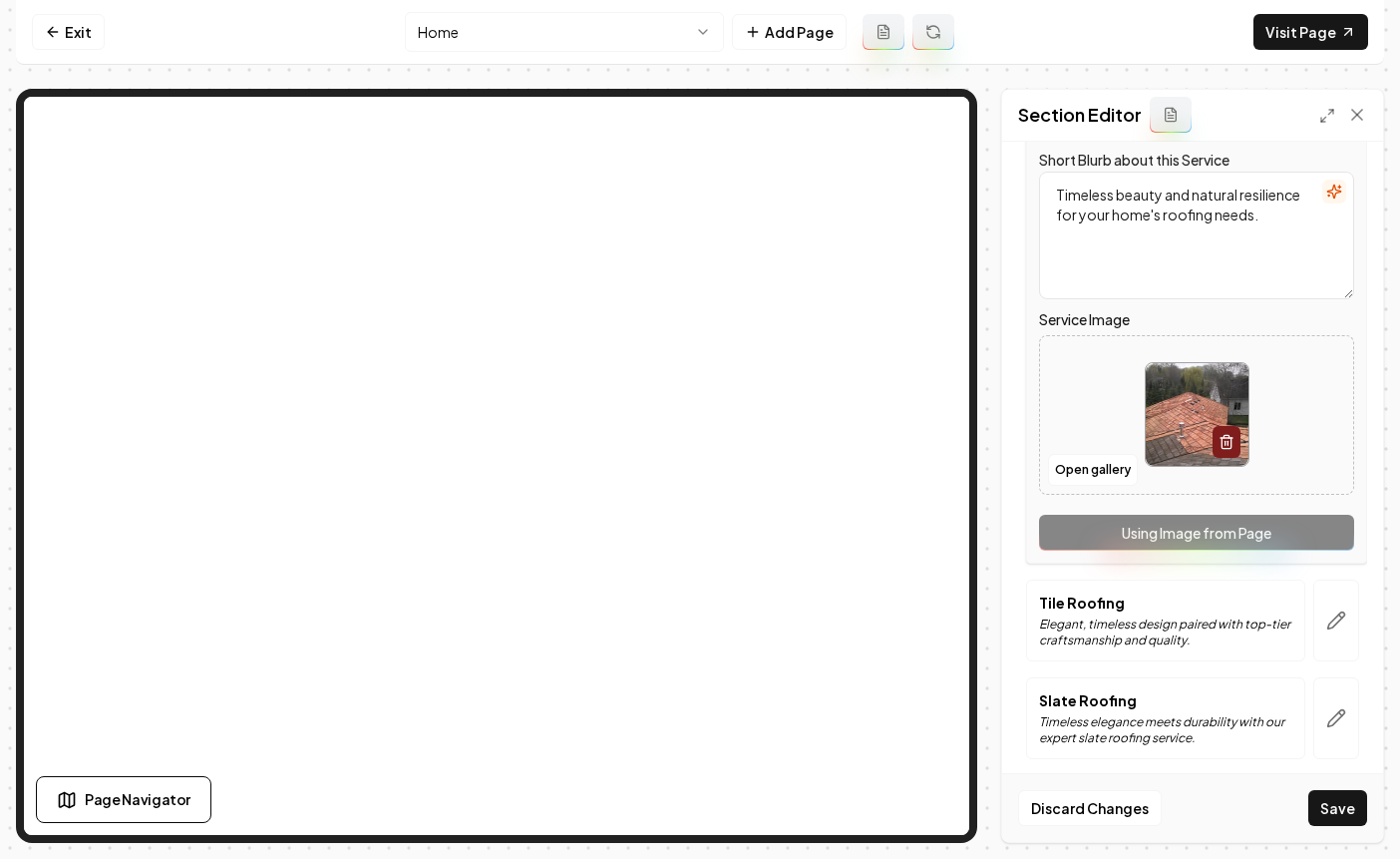 click on "Service Name Cedar Shakes Short Blurb about this Service Timeless beauty and natural resilience for your home's roofing needs. Service Image Open gallery Using Image from Page" at bounding box center [1197, 301] 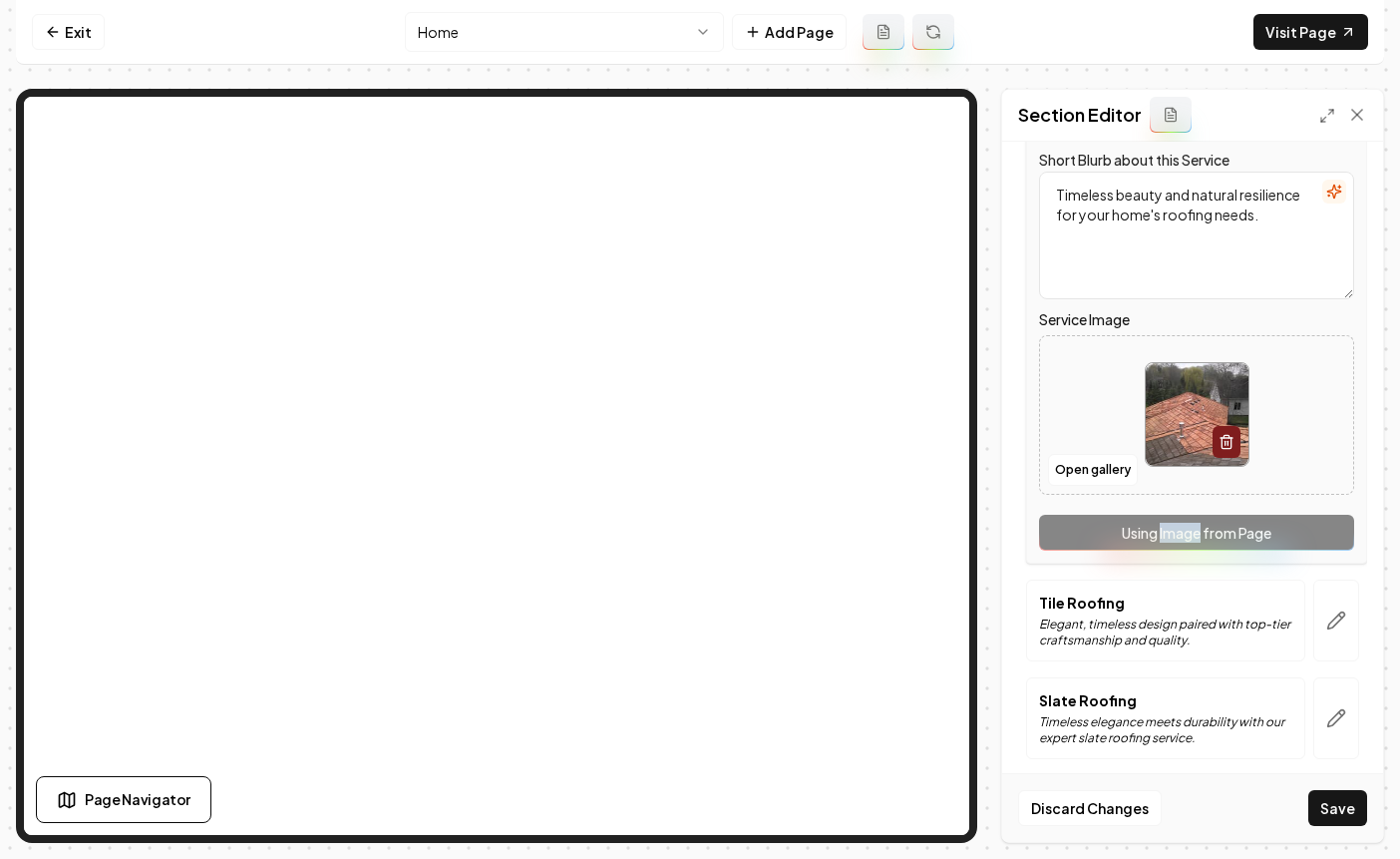 click on "Service Name Cedar Shakes Short Blurb about this Service Timeless beauty and natural resilience for your home's roofing needs. Service Image Open gallery Using Image from Page" at bounding box center (1197, 301) 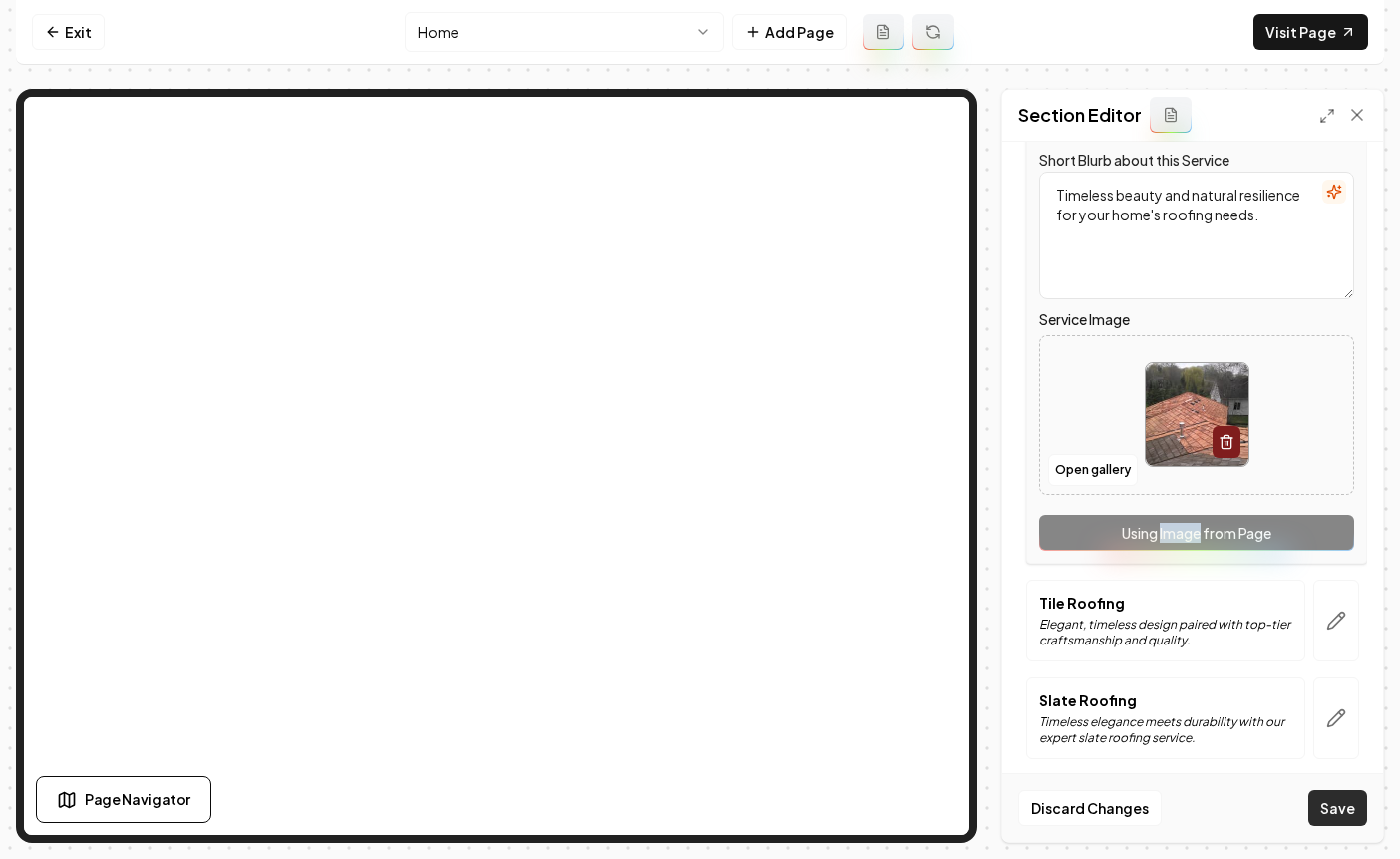 click on "Save" at bounding box center (1337, 808) 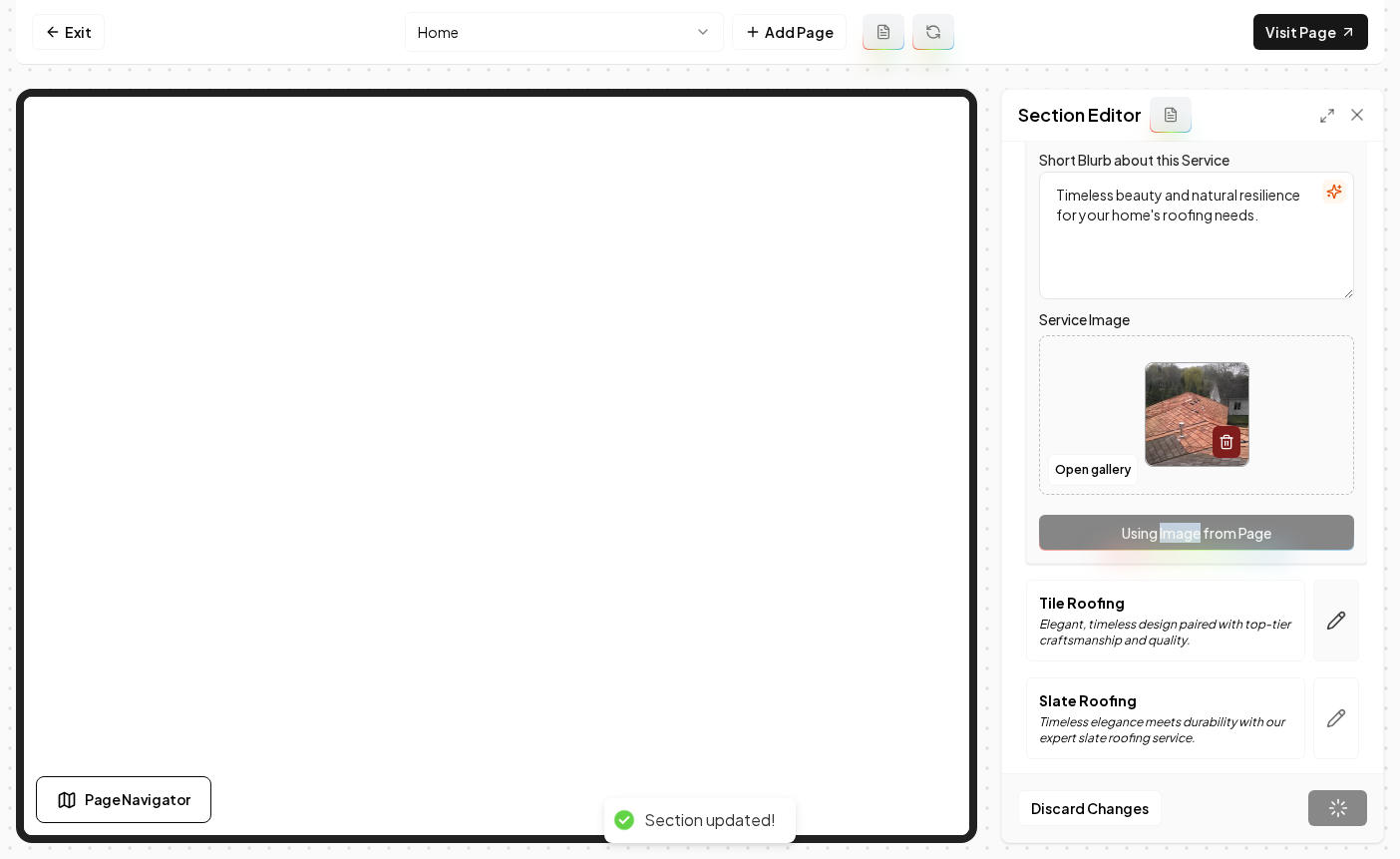 click at bounding box center (1336, 621) 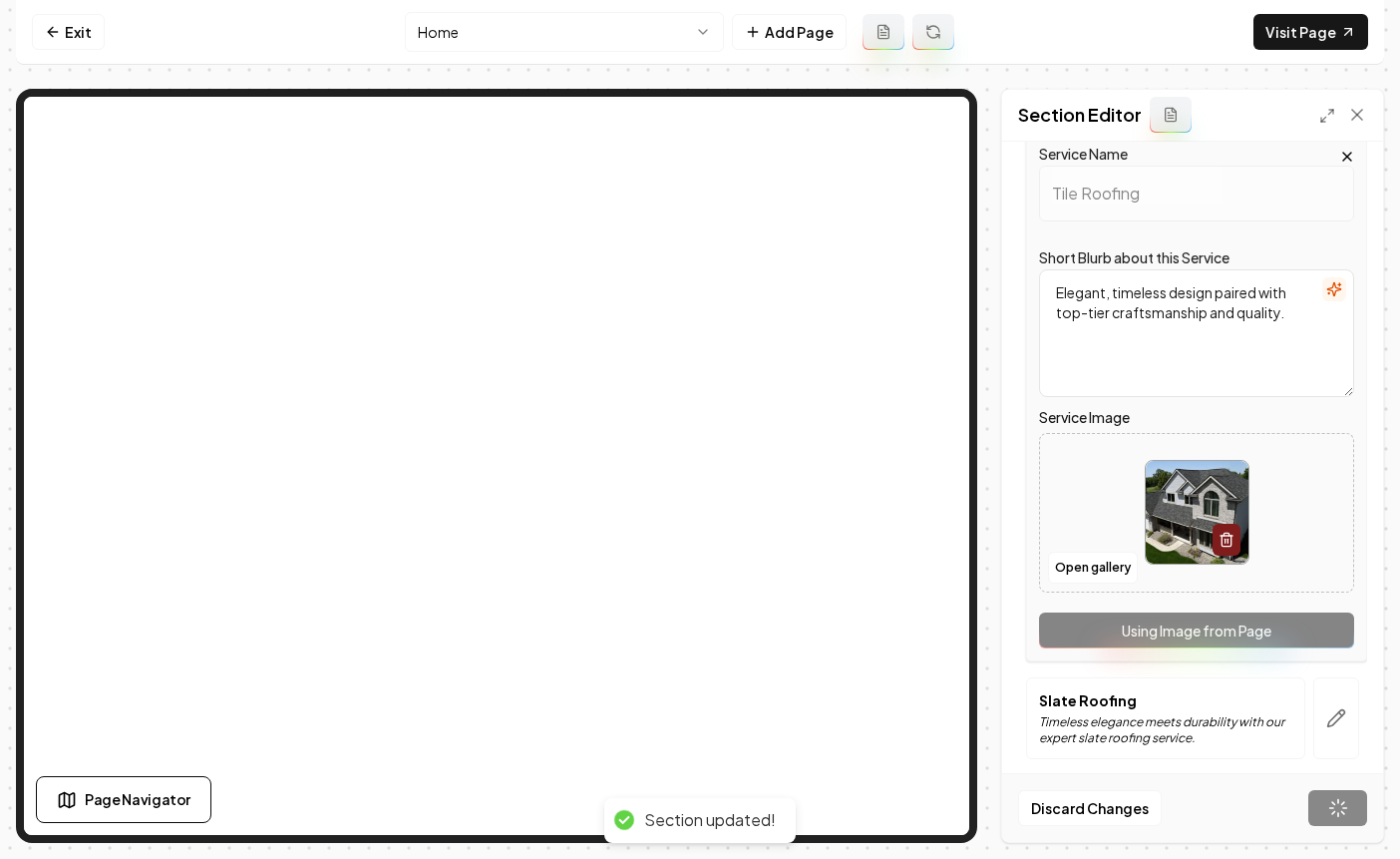 scroll, scrollTop: 1910, scrollLeft: 0, axis: vertical 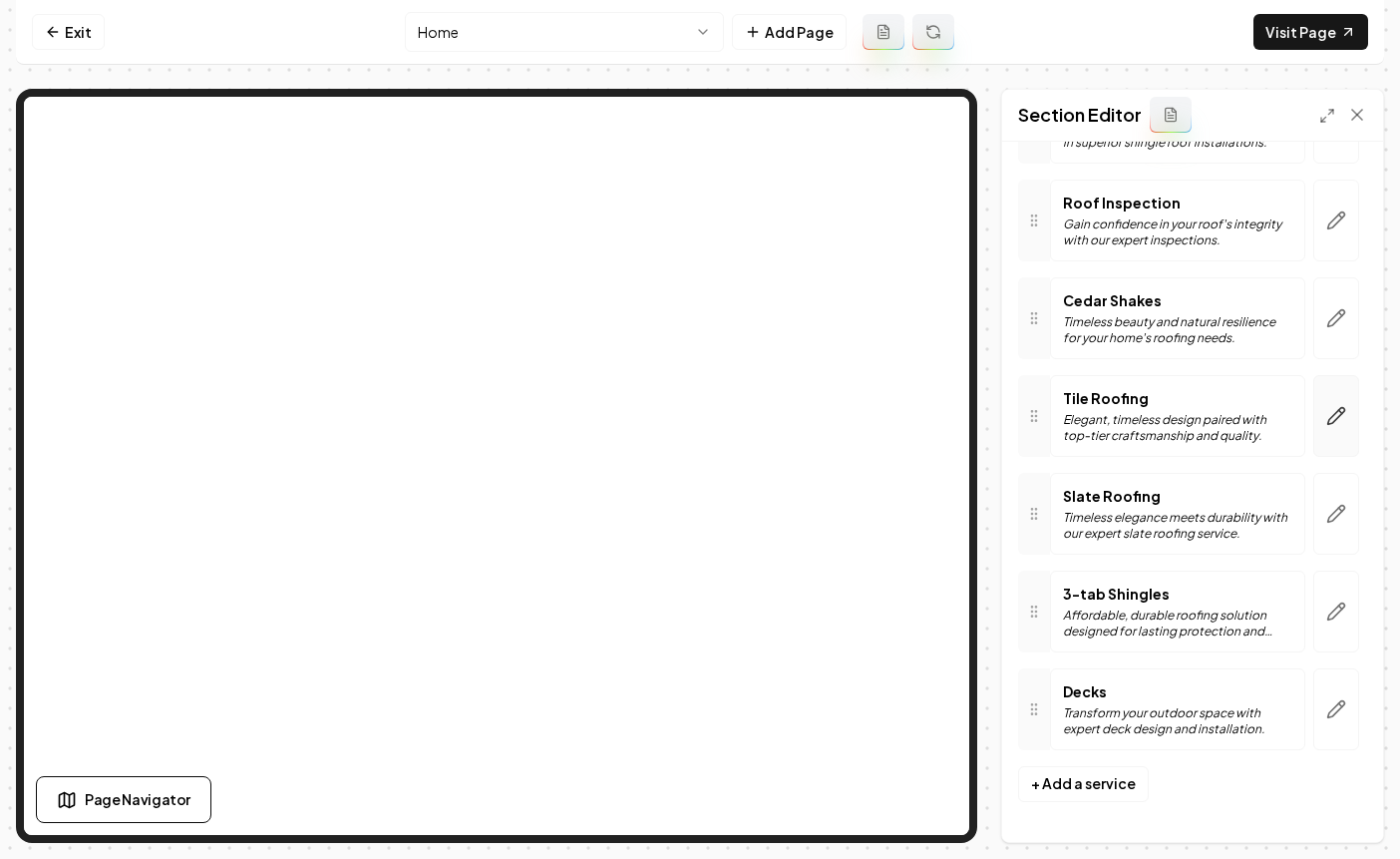 click at bounding box center (1336, 416) 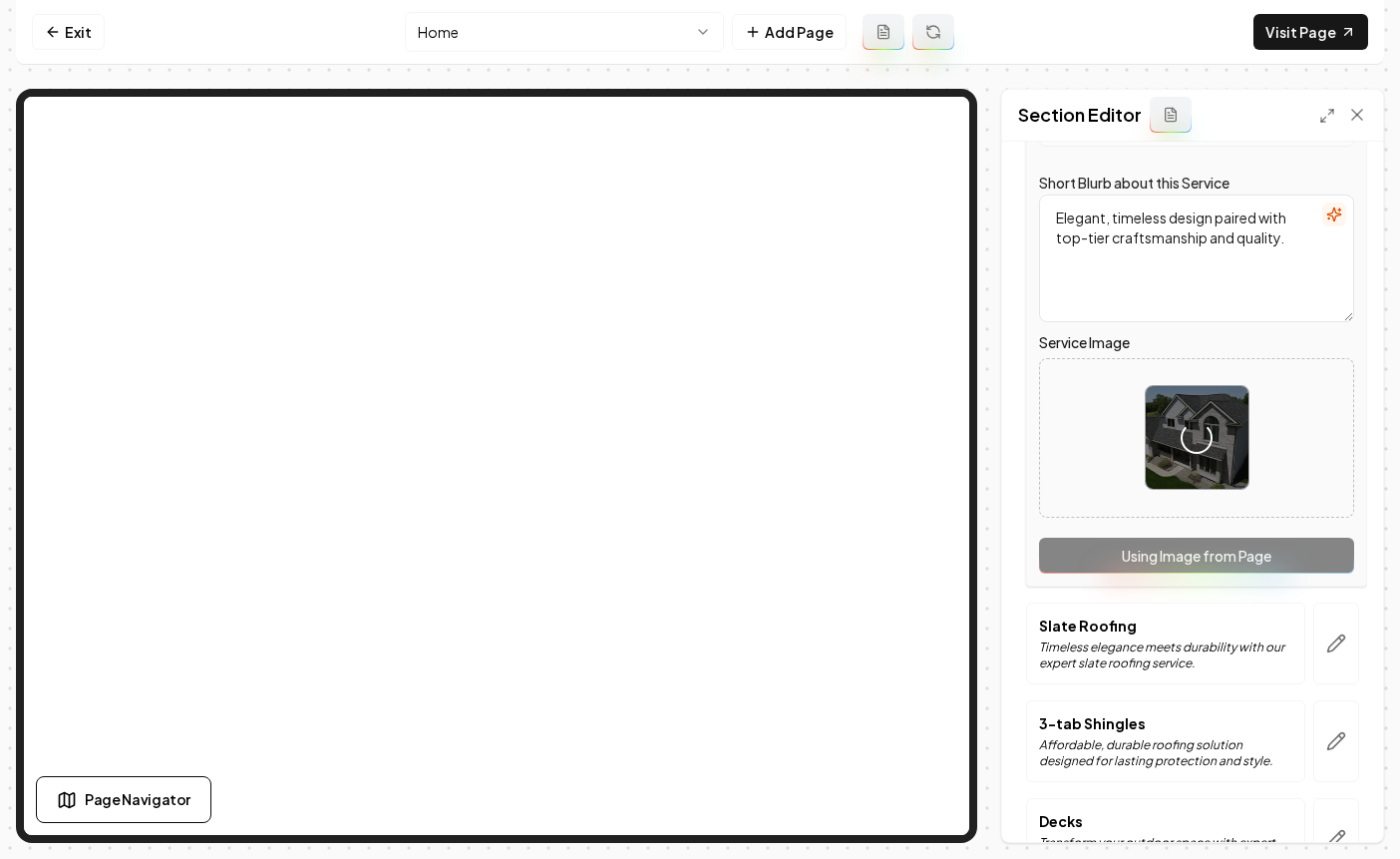 scroll, scrollTop: 2252, scrollLeft: 0, axis: vertical 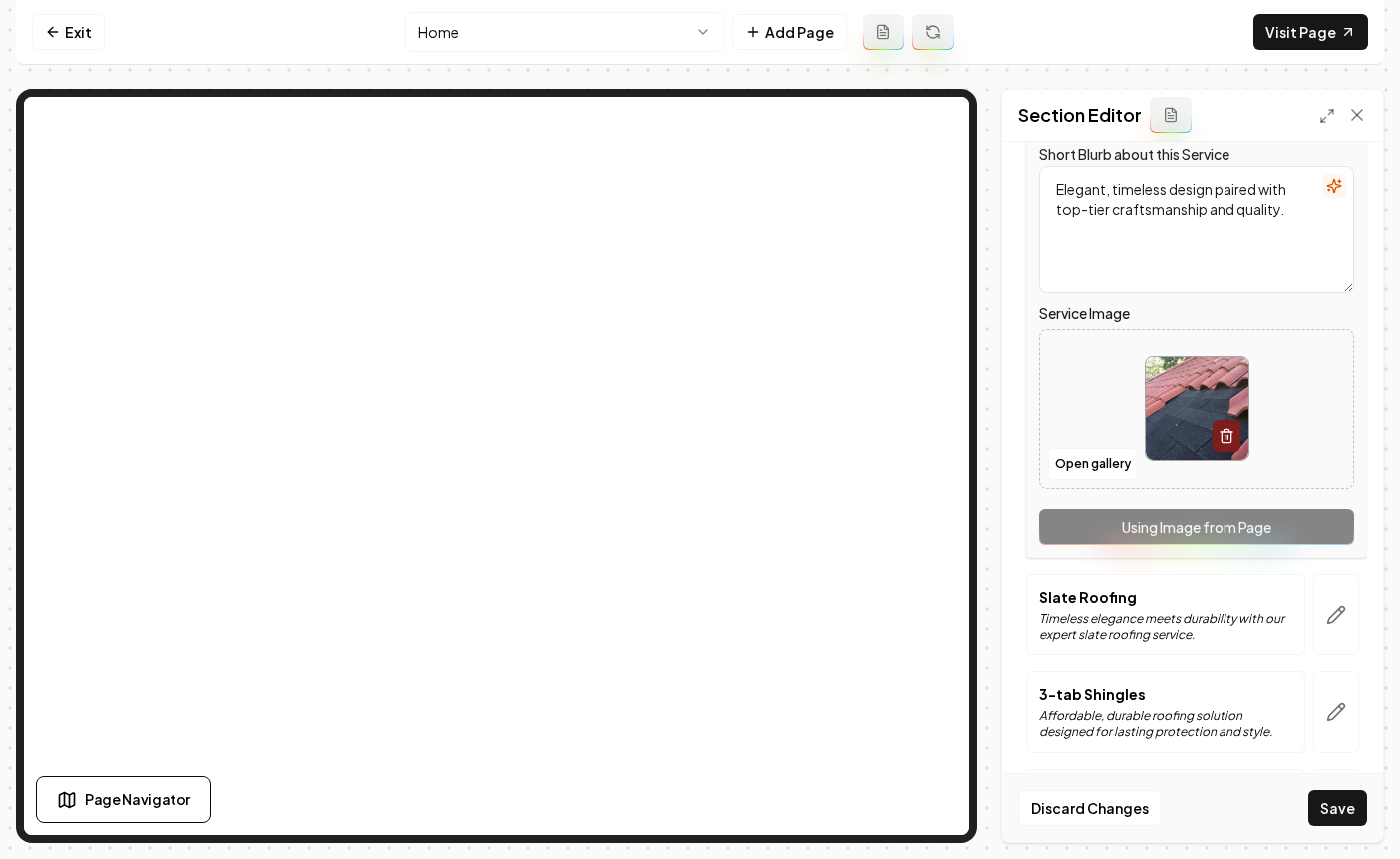 click on "Discard Changes Save" at bounding box center [1193, 807] 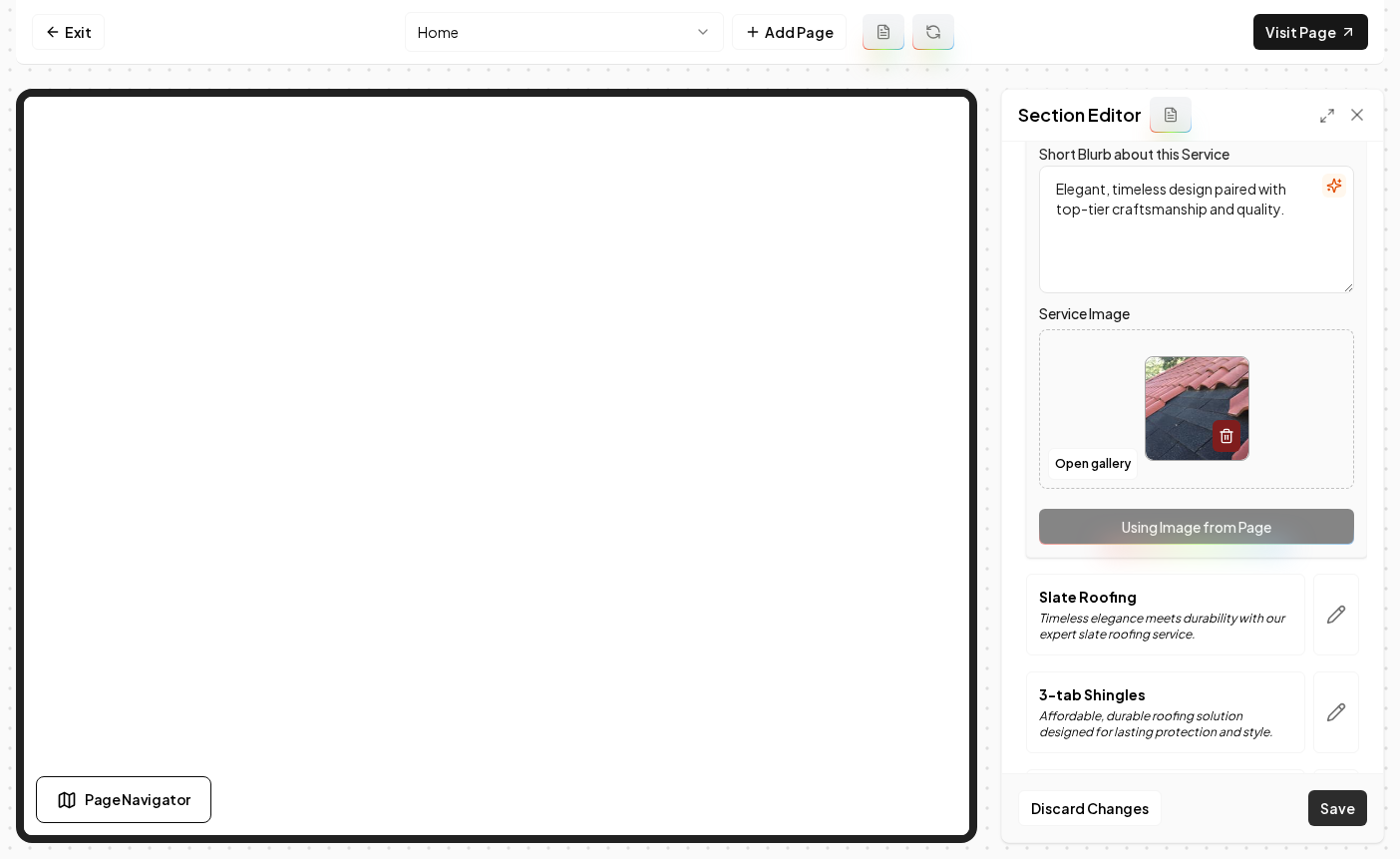 click on "Save" at bounding box center [1337, 808] 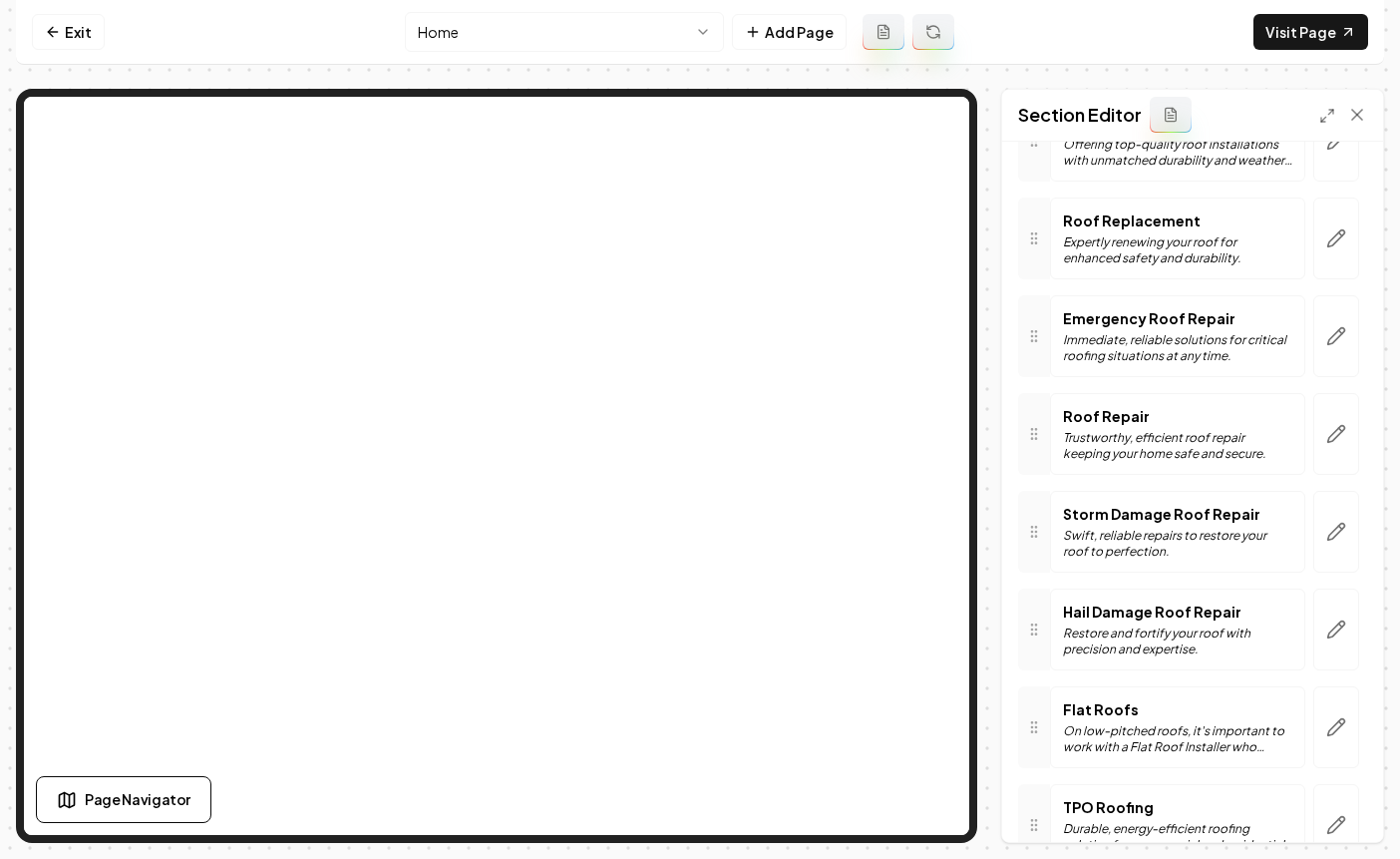 scroll, scrollTop: 1910, scrollLeft: 0, axis: vertical 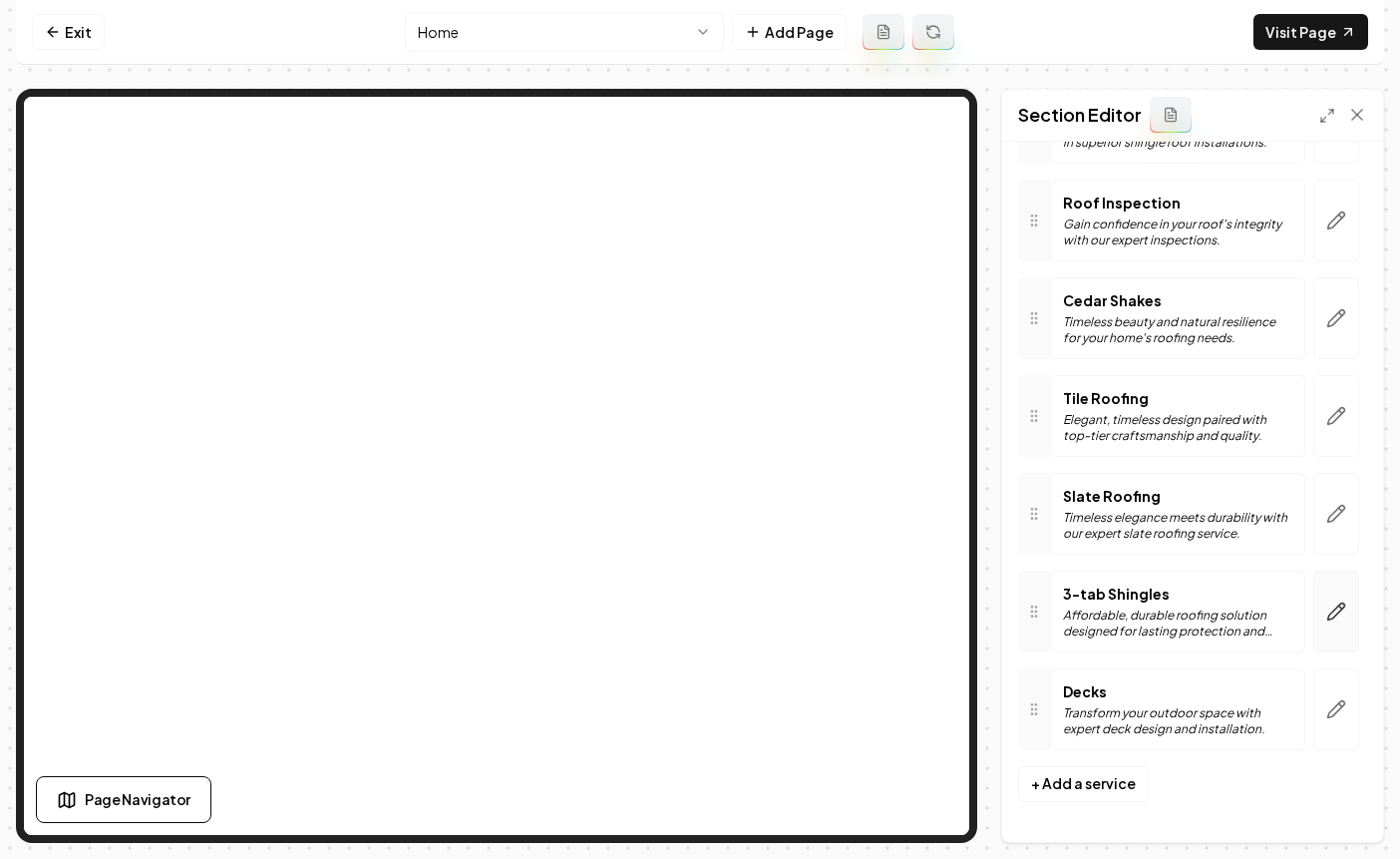 click 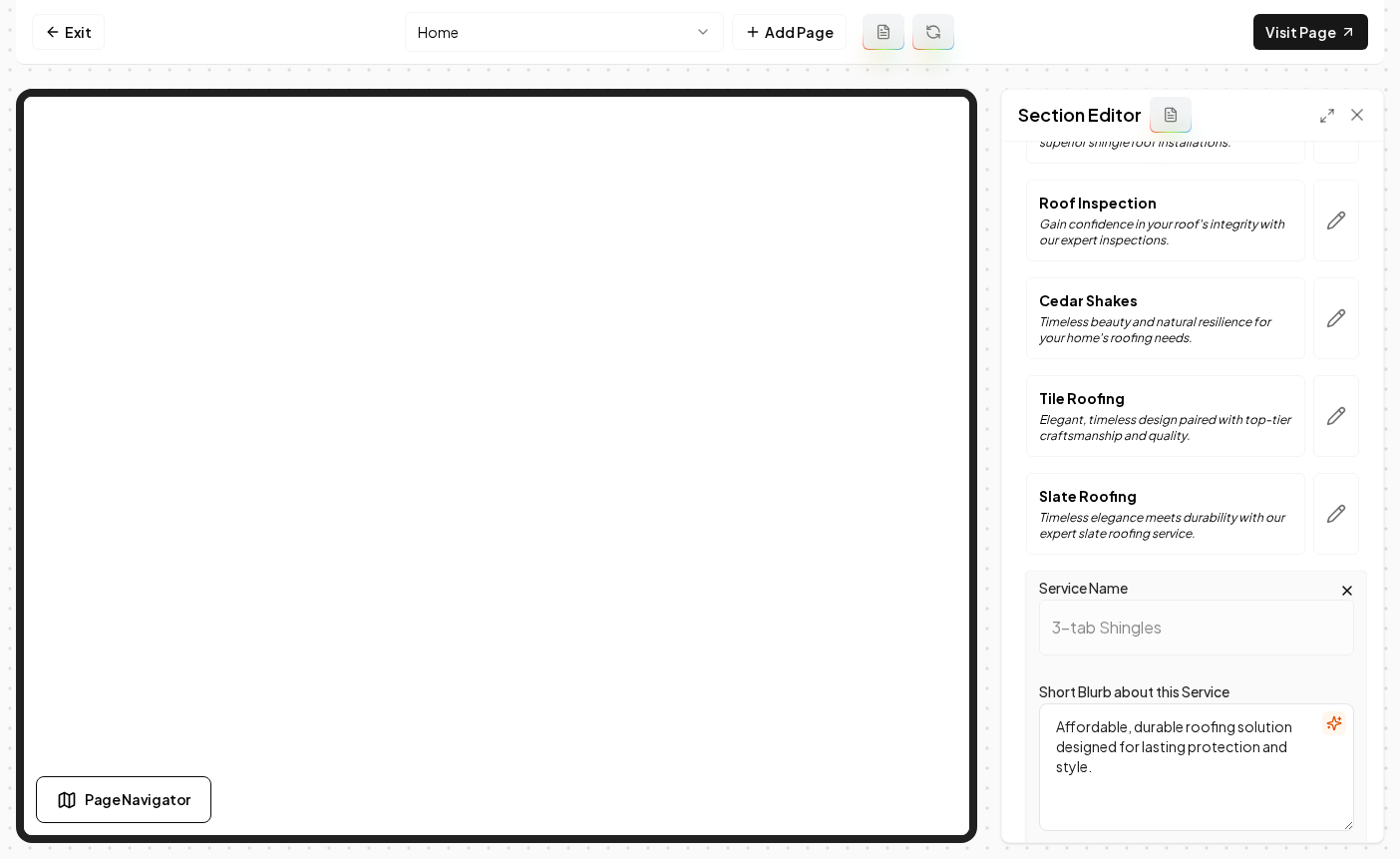 scroll, scrollTop: 2338, scrollLeft: 0, axis: vertical 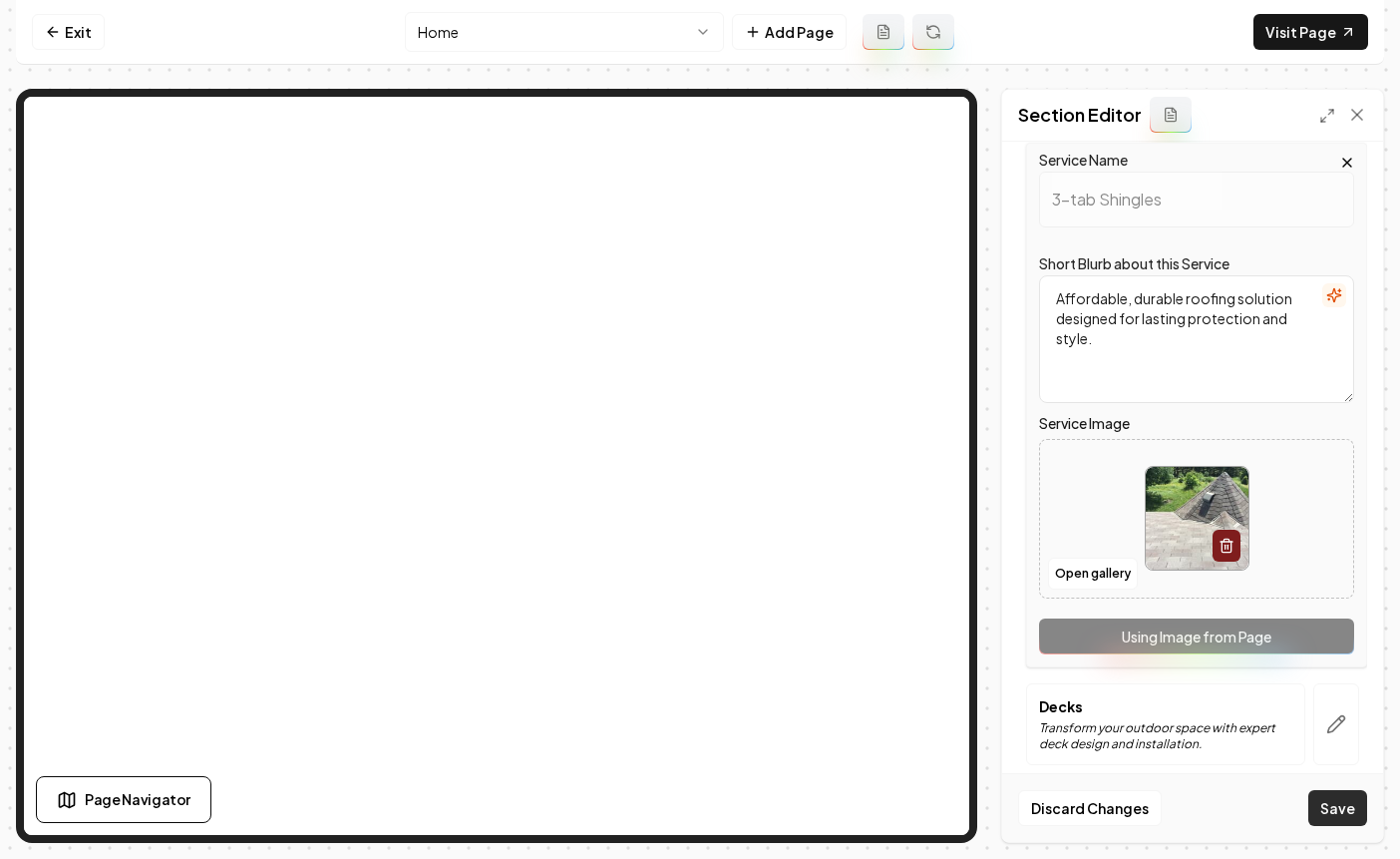 click on "Save" at bounding box center (1337, 808) 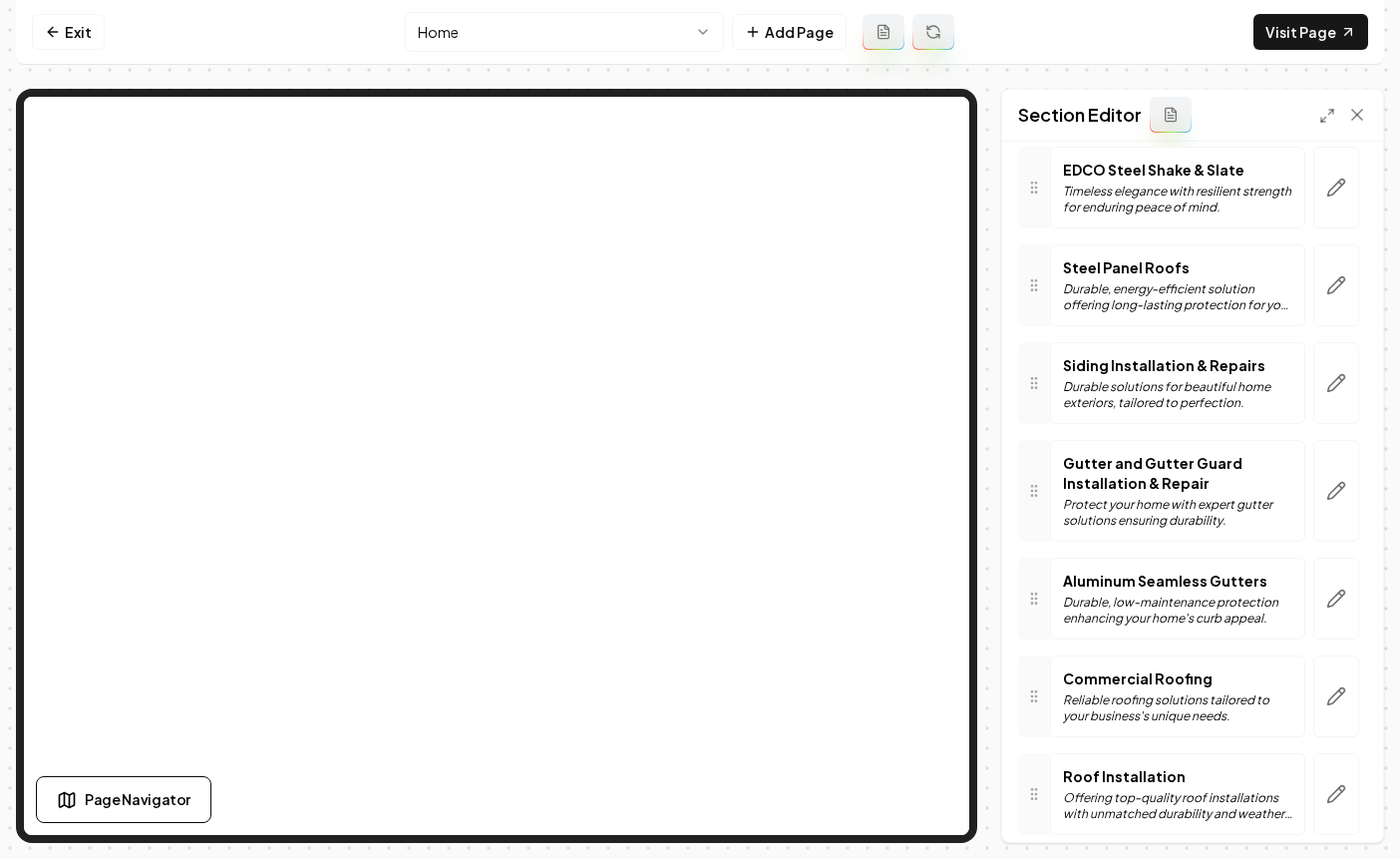 scroll, scrollTop: 242, scrollLeft: 0, axis: vertical 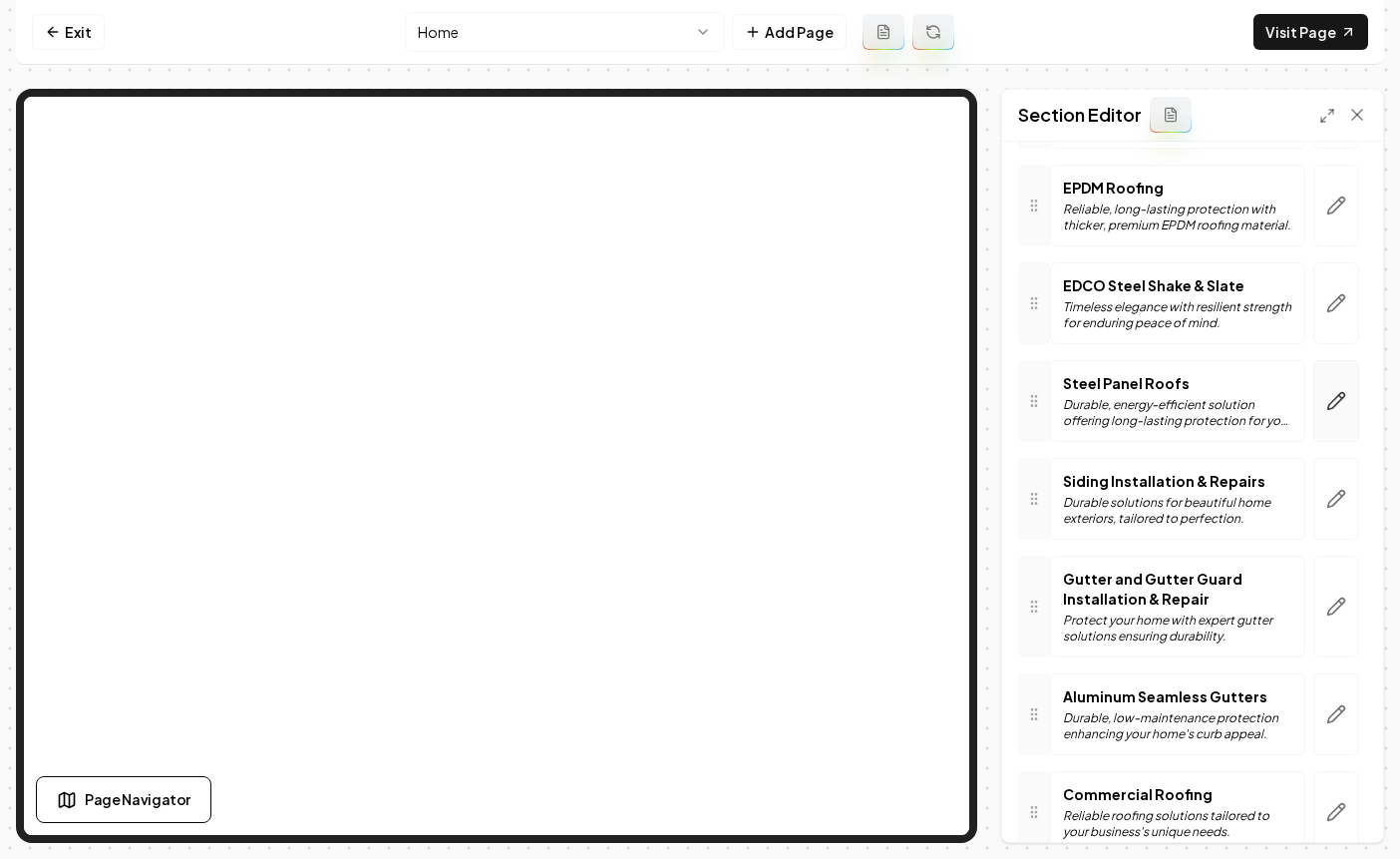 click at bounding box center [1336, 401] 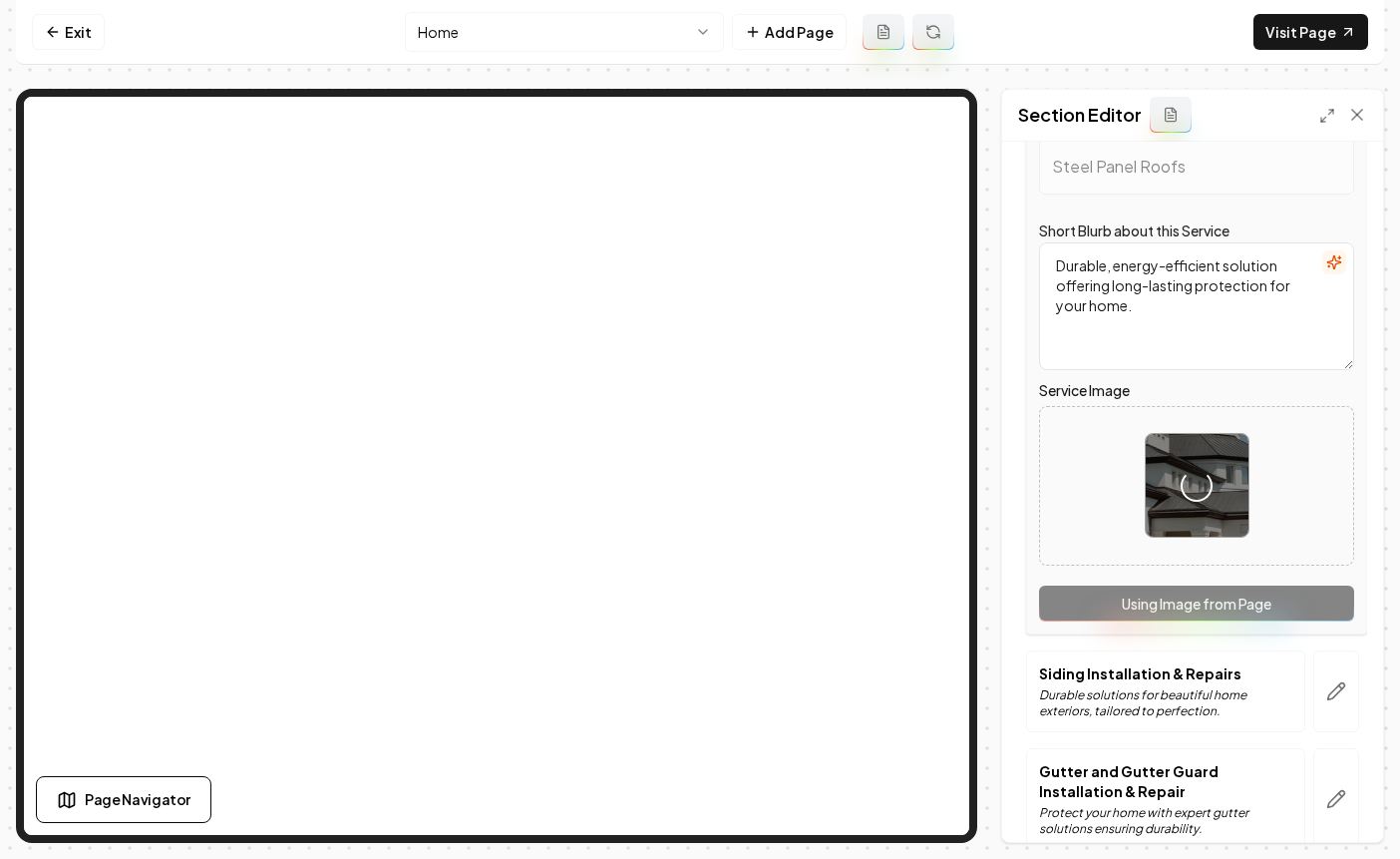 scroll, scrollTop: 670, scrollLeft: 0, axis: vertical 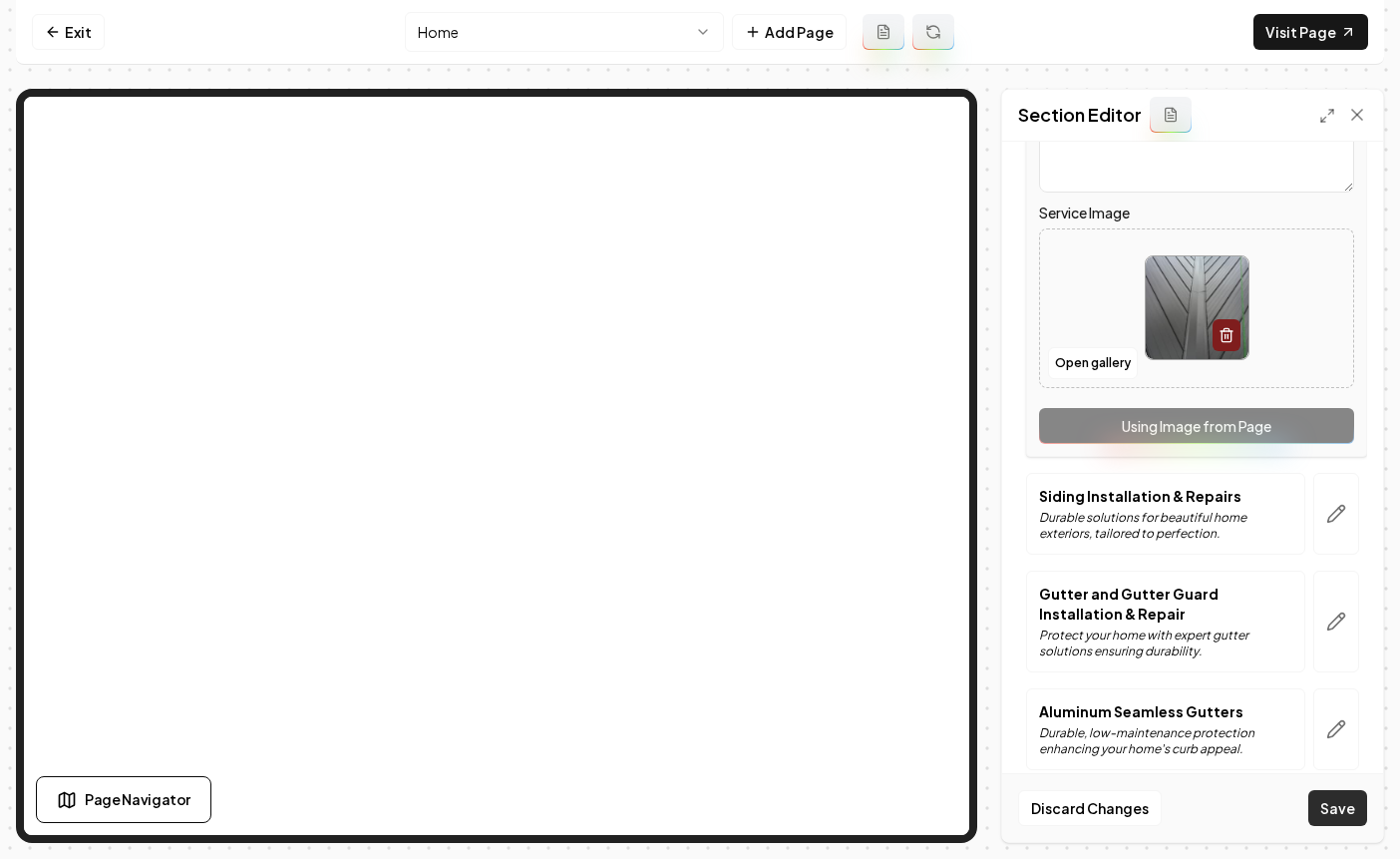 click on "Save" at bounding box center [1337, 808] 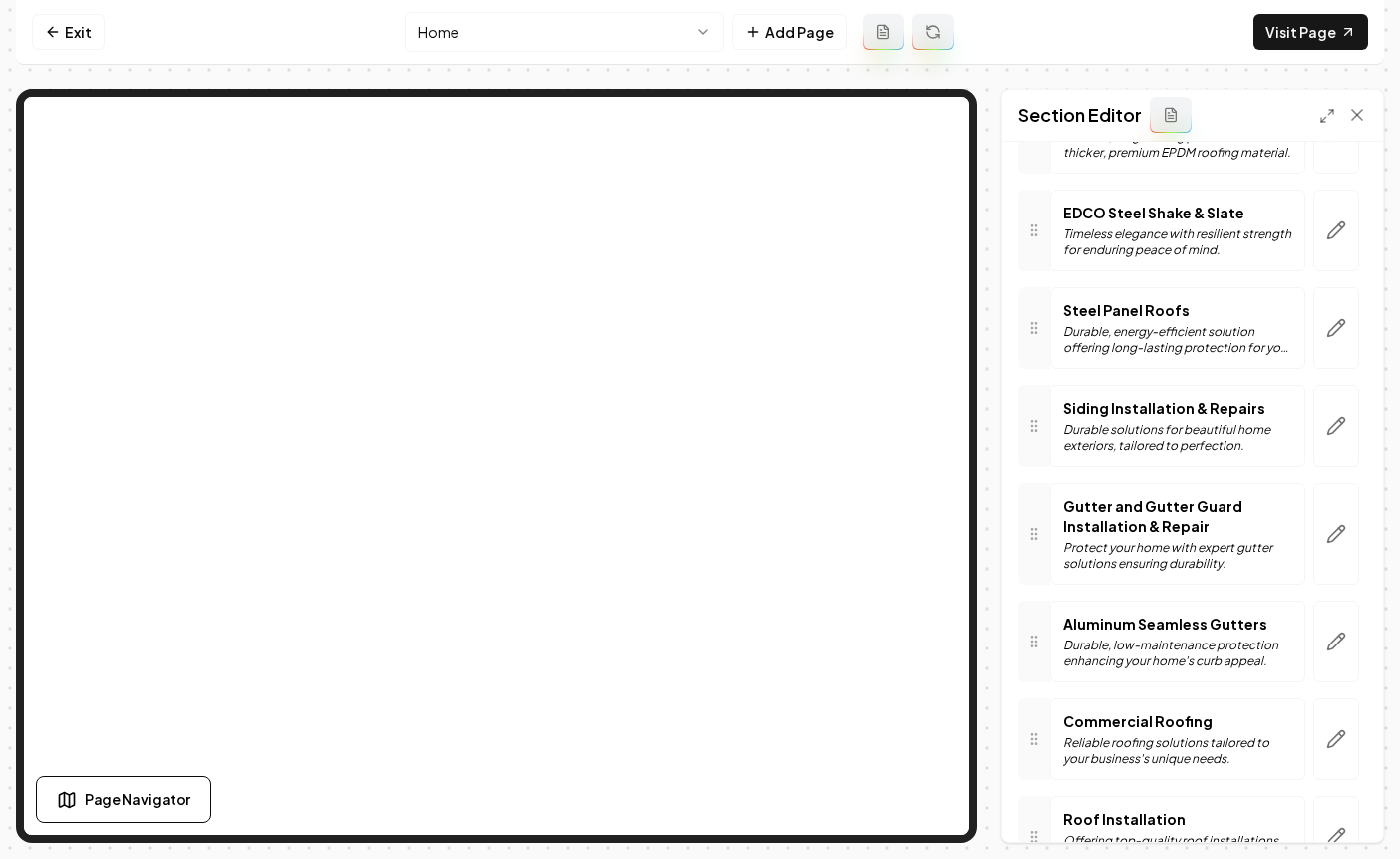 scroll, scrollTop: 270, scrollLeft: 0, axis: vertical 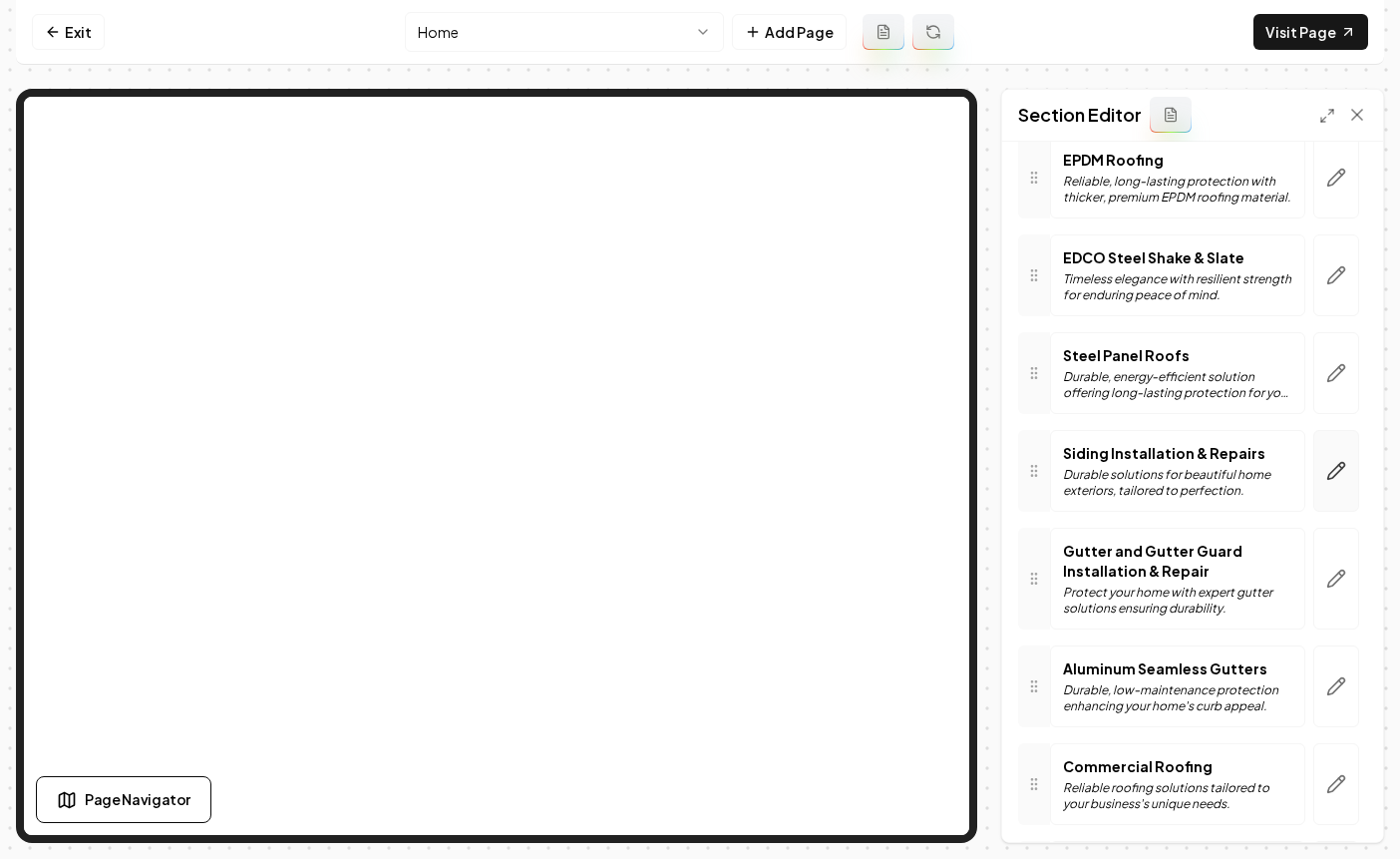click 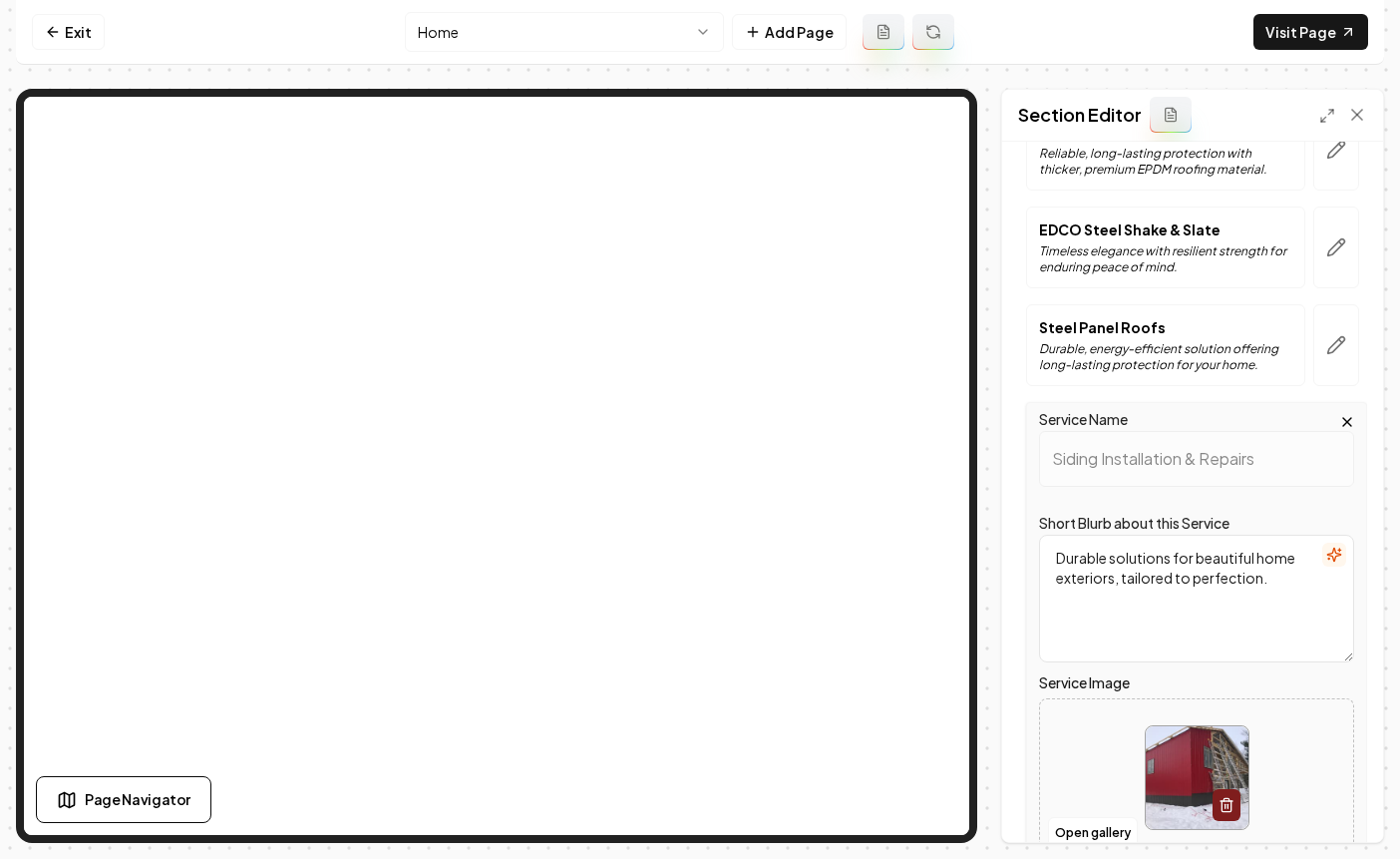 scroll, scrollTop: 458, scrollLeft: 0, axis: vertical 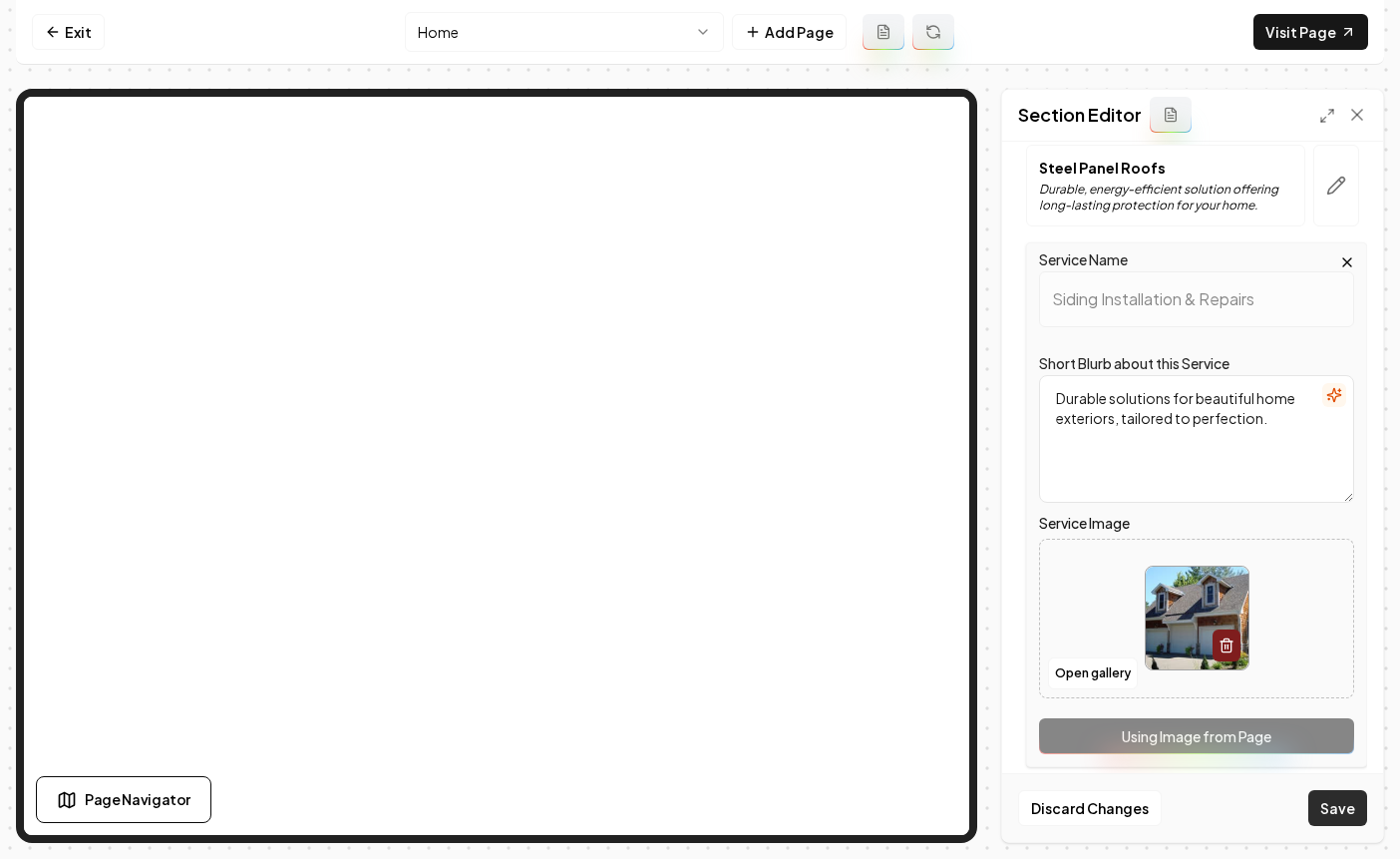 click on "Save" at bounding box center (1337, 808) 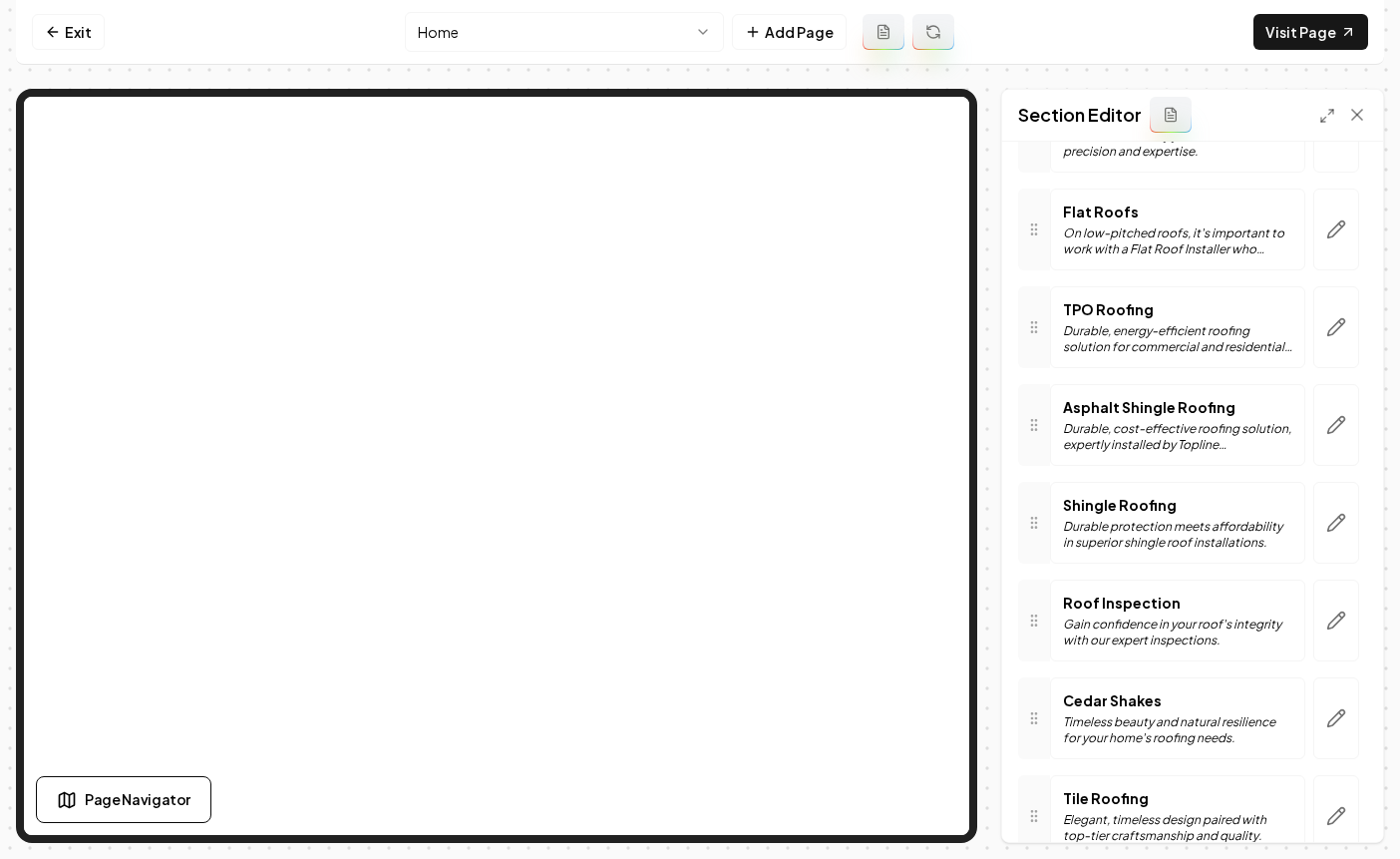 scroll, scrollTop: 1491, scrollLeft: 0, axis: vertical 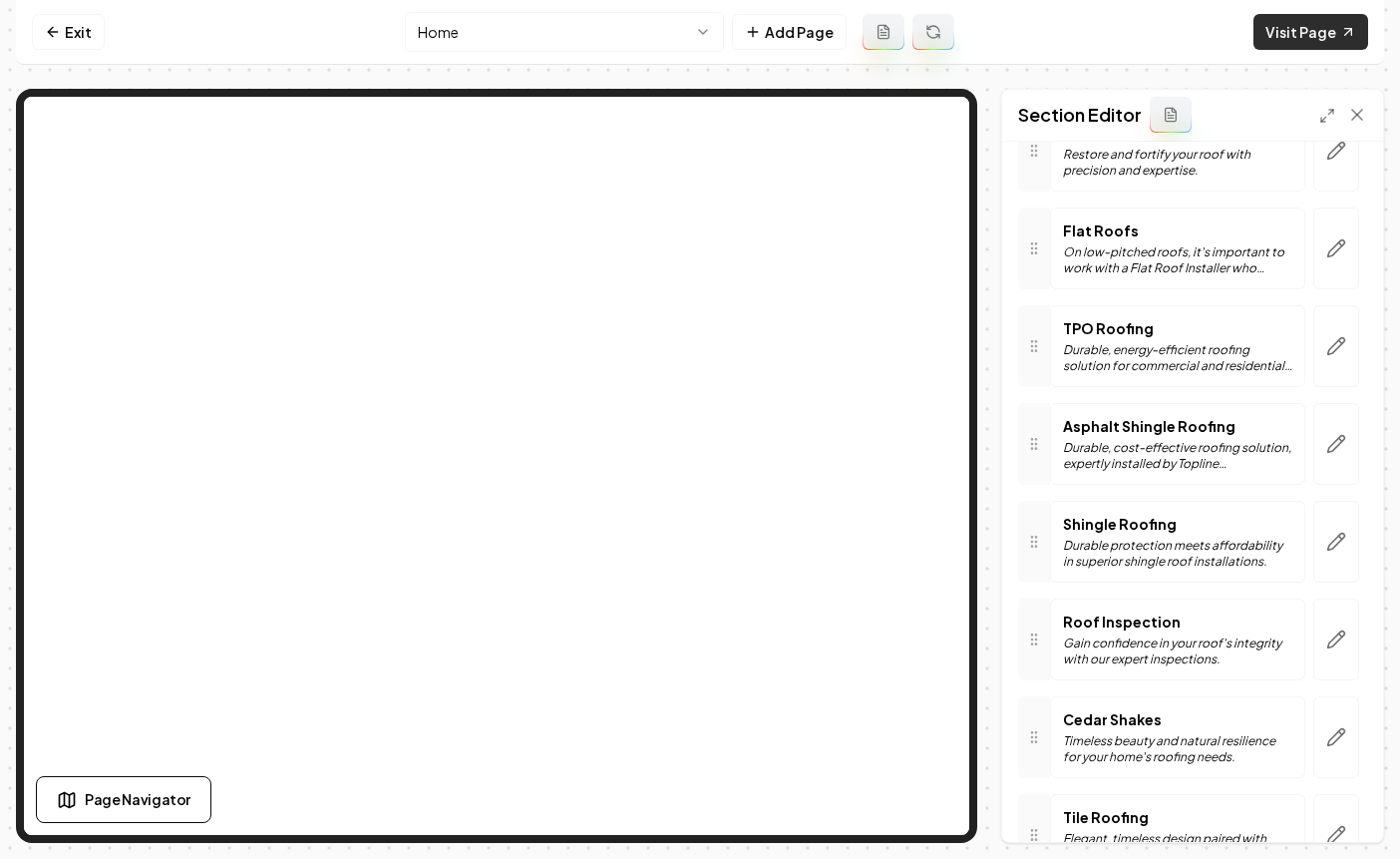 click on "Visit Page" at bounding box center [1310, 32] 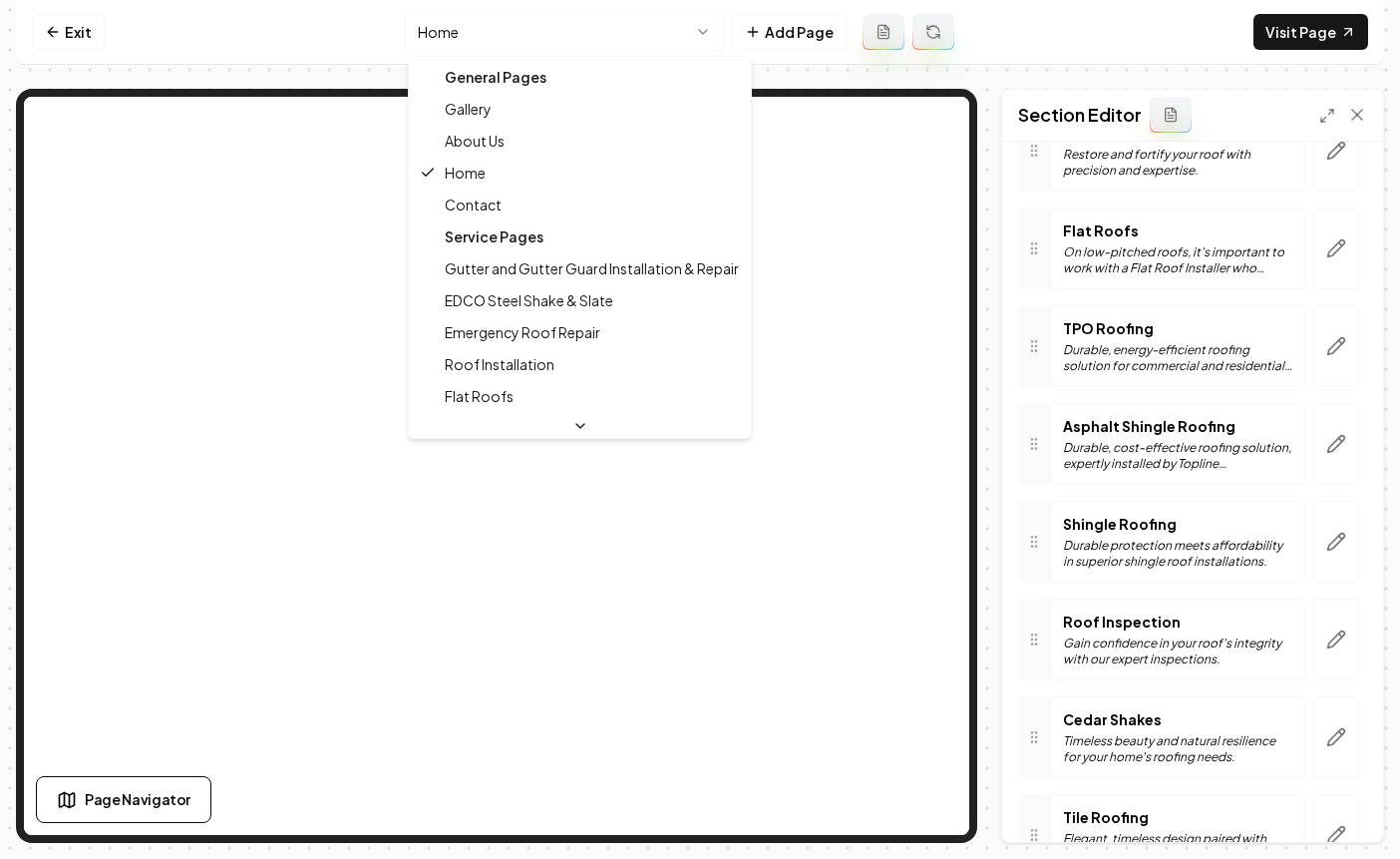 click on "Computer Required This feature is only available on a computer. Please switch to a computer to edit your site. Go back  Exit Home Add Page Visit Page  Page Navigator Page Settings Section Editor Header Roofing Solutions for Your Peace of Mind Services Architectural shingles  Durable, aesthetically pleasing roofing with long-lasting architectural shingles. EPDM Roofing Reliable, long-lasting protection with thicker, premium EPDM roofing material.  EDCO Steel Shake & Slate Timeless elegance with resilient strength for enduring peace of mind. Steel Panel Roofs Durable, energy-efficient solution offering long-lasting protection for your home. Siding Installation & Repairs Durable solutions for beautiful home exteriors, tailored to perfection. Gutter and Gutter Guard Installation & Repair Protect your home with expert gutter solutions ensuring durability. Aluminum Seamless Gutters Durable, low-maintenance protection enhancing your home's curb appeal. Commercial Roofing Roof Installation Roof Replacement Flat Roofs" at bounding box center [700, 429] 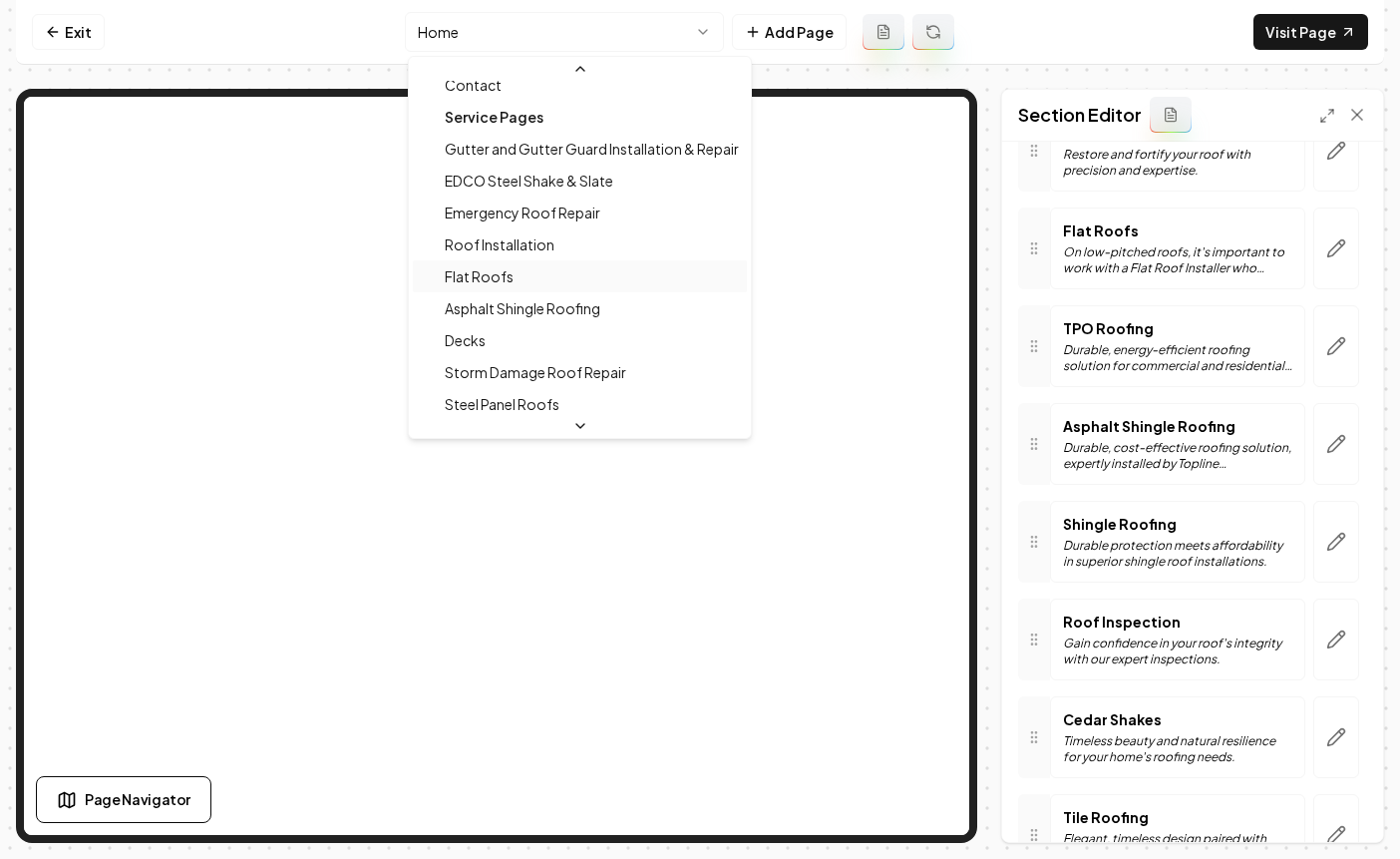 scroll, scrollTop: 195, scrollLeft: 0, axis: vertical 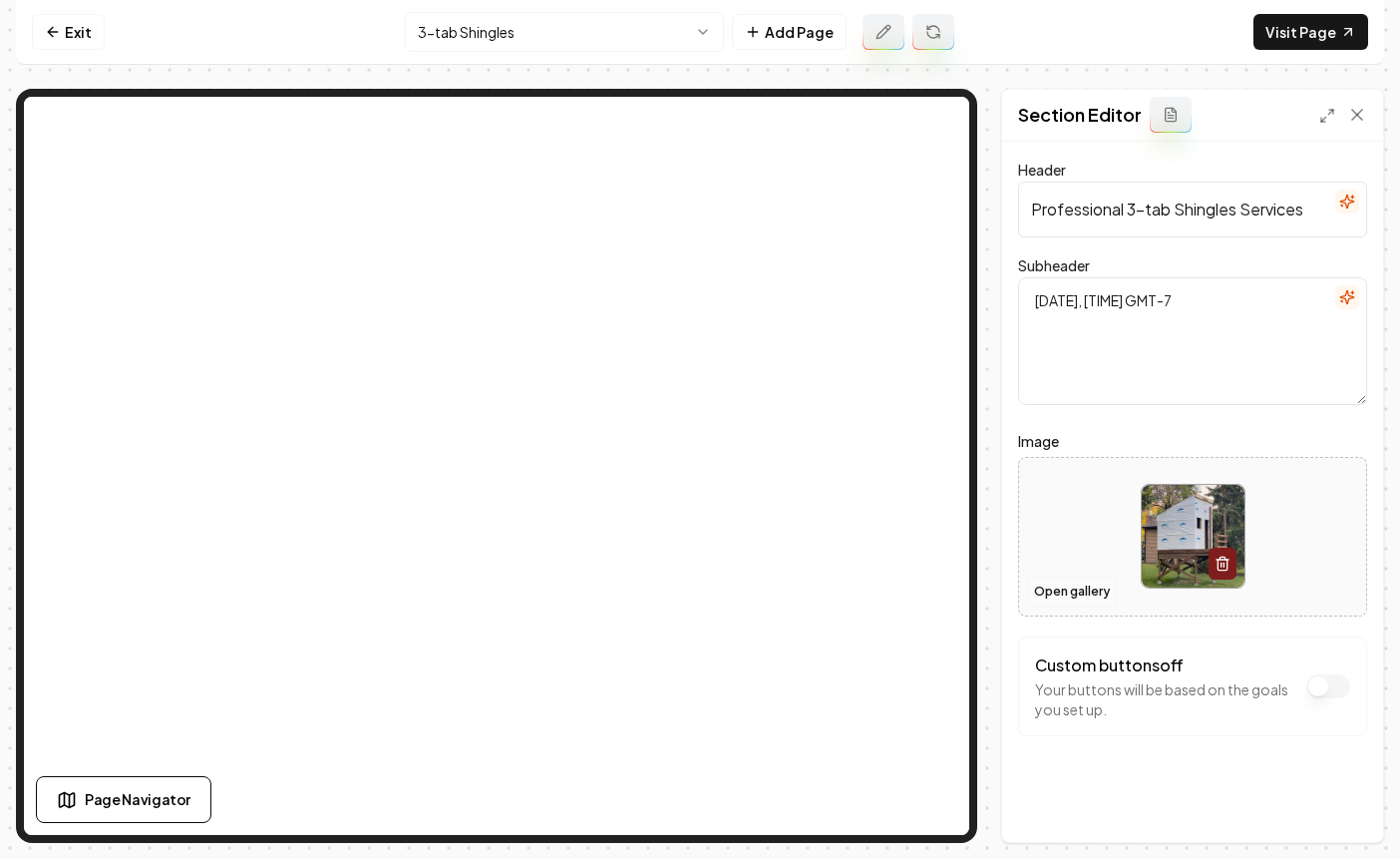 click on "Open gallery" at bounding box center (1072, 592) 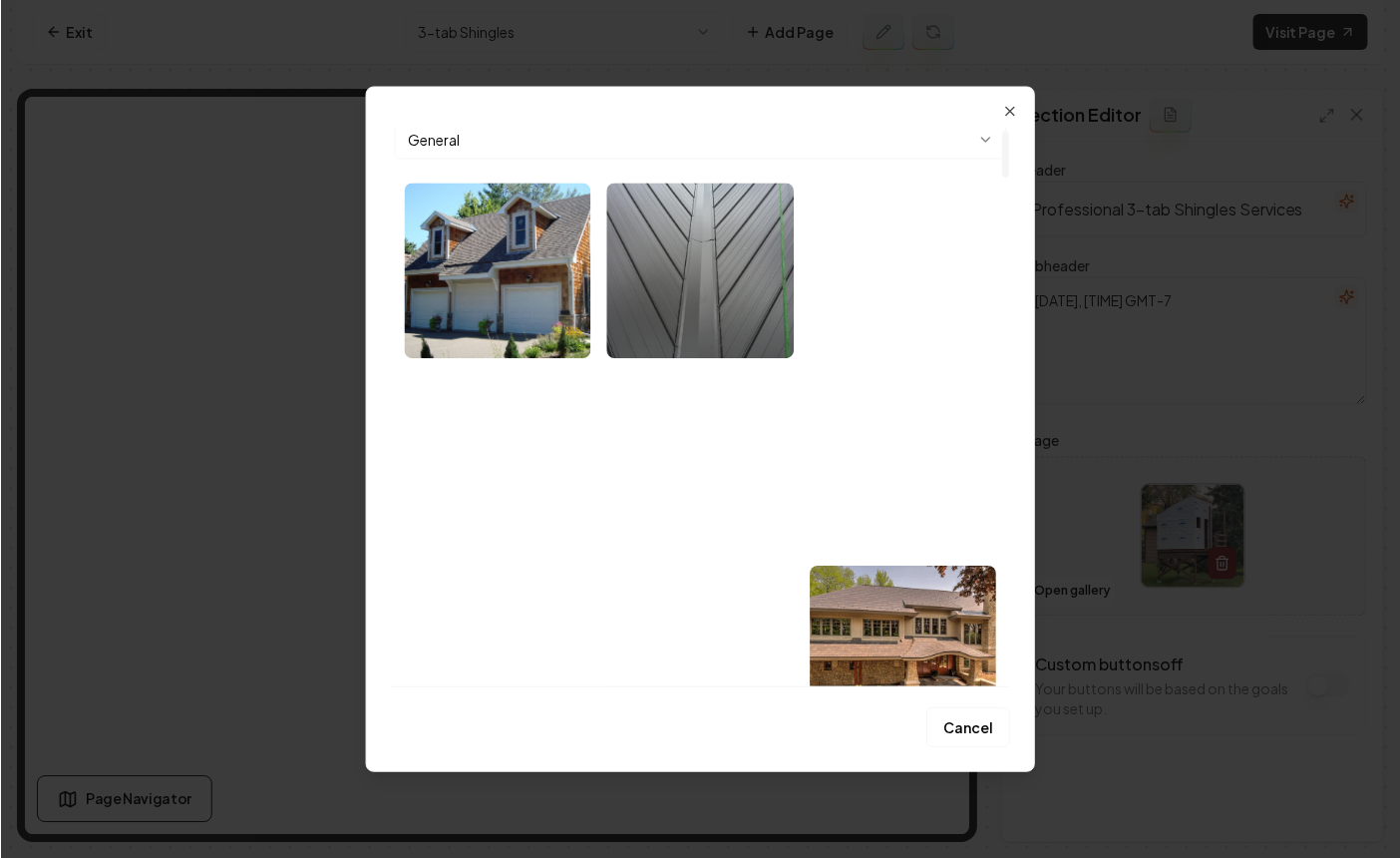 scroll, scrollTop: 206, scrollLeft: 0, axis: vertical 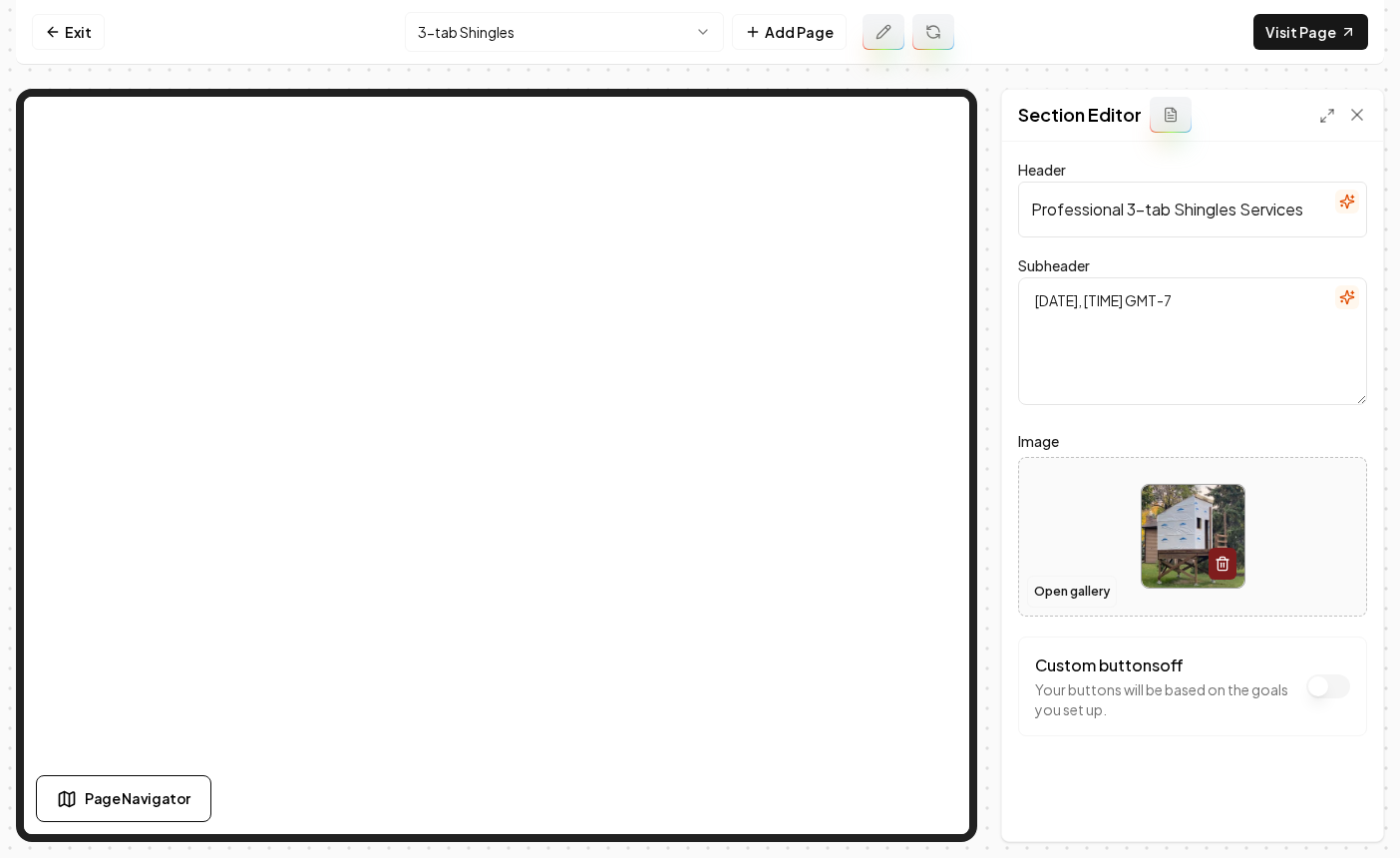 click on "Open gallery" at bounding box center [1072, 592] 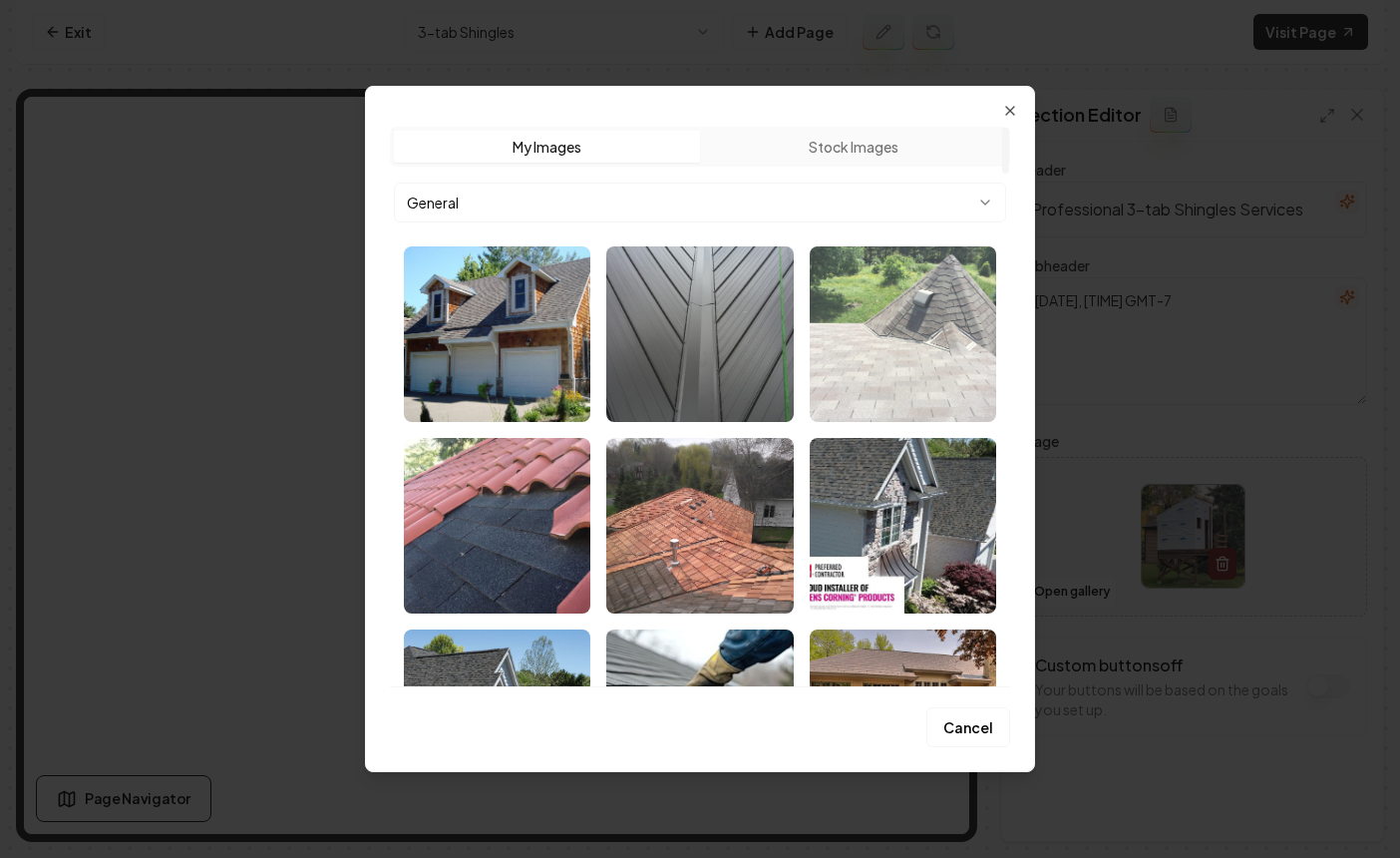 click at bounding box center (902, 334) 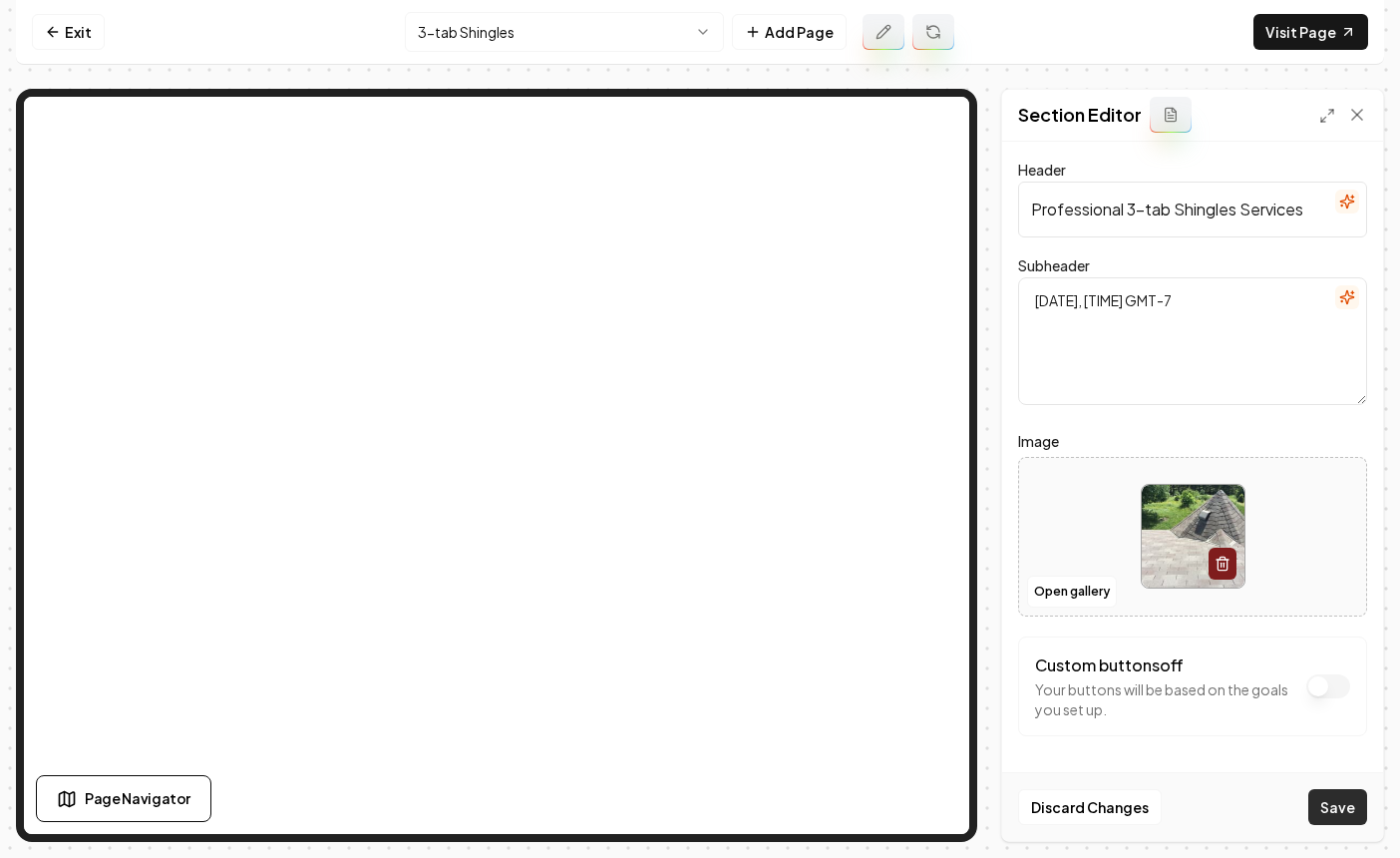 click on "Save" at bounding box center [1337, 807] 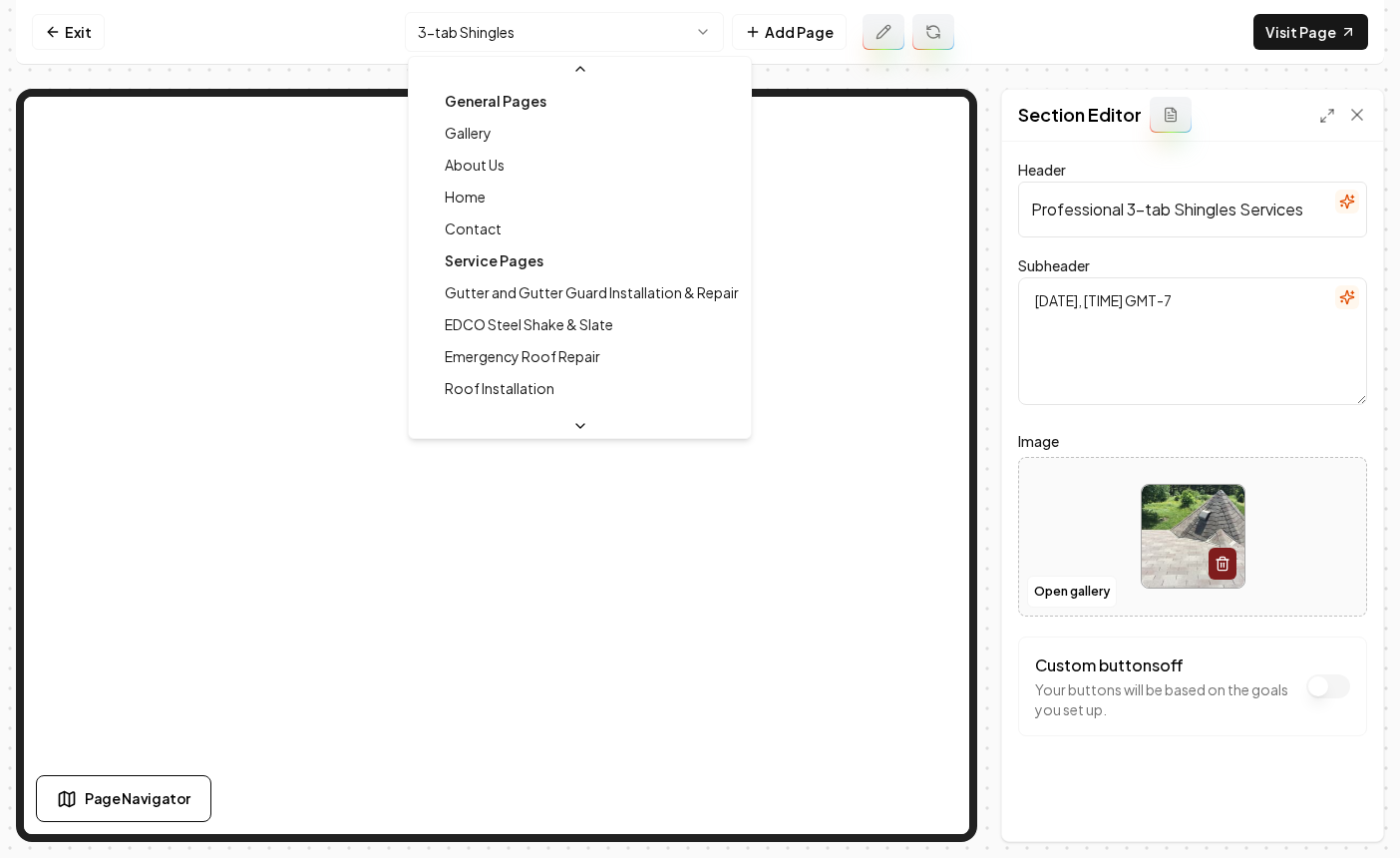 scroll, scrollTop: 277, scrollLeft: 0, axis: vertical 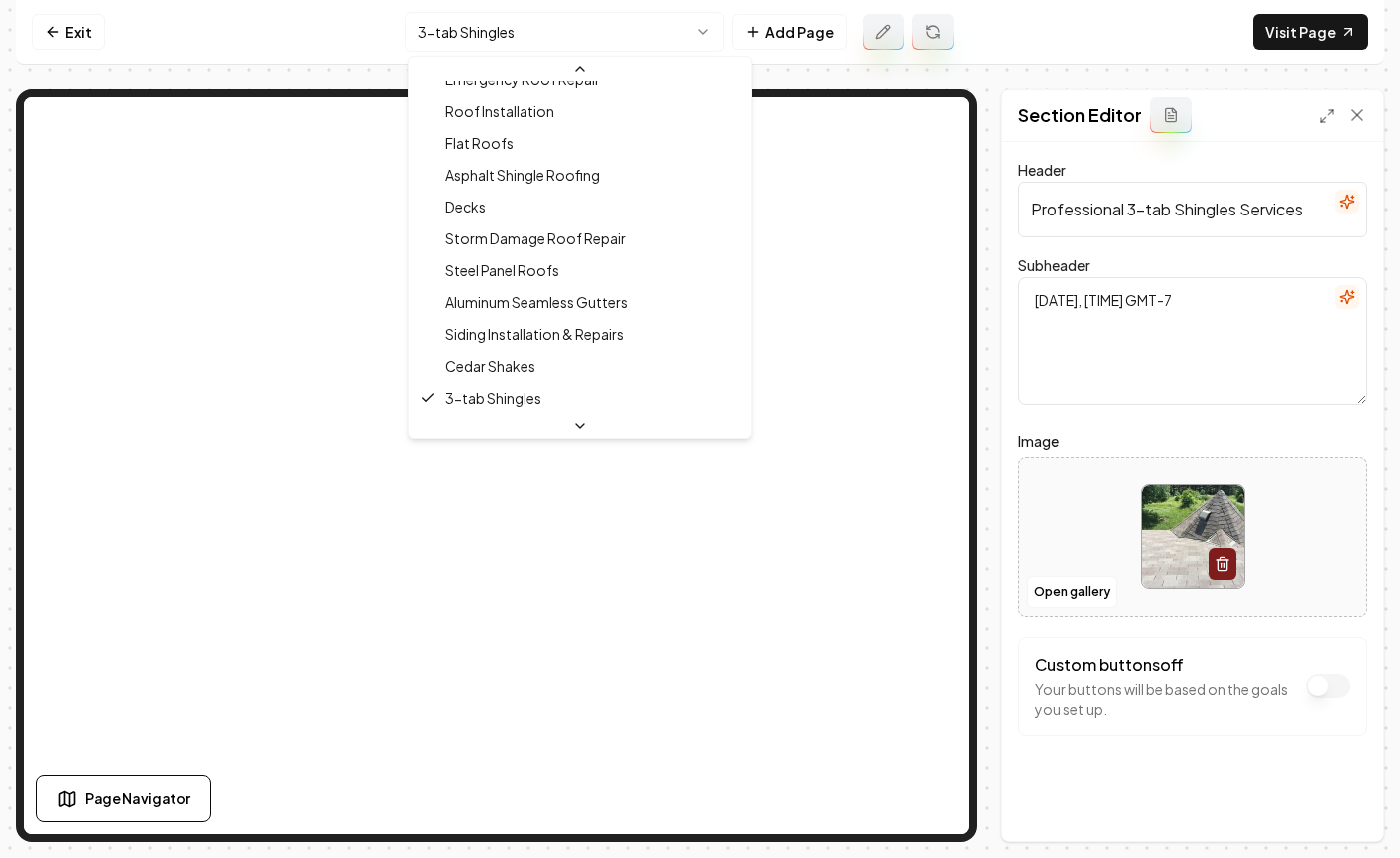 click on "Computer Required This feature is only available on a computer. Please switch to a computer to edit your site. Go back  Exit 3-tab Shingles Add Page Visit Page  Page Navigator Page Settings Section Editor Header Professional 3-tab Shingles Services Subheader Offering exceptional 3-tab Shingles solutions, our team is committed to providing top-quality services to meet all your needs in the Roofing industry. Image Open gallery Custom buttons  off Your buttons will be based on the goals you set up. Discard Changes Save /dashboard/sites/c52b7c82-e940-4eb7-a22e-3b923f1b889b/pages/7cf21621-7626-4440-b4d4-e0b2e8d0c983 General Pages Gallery About Us Home Contact Service Pages Gutter and Gutter Guard Installation & Repair  EDCO Steel Shake & Slate Emergency Roof Repair Roof Installation Flat Roofs Asphalt Shingle Roofing Decks Storm Damage Roof Repair Steel Panel Roofs Aluminum Seamless Gutters Siding Installation & Repairs  Cedar Shakes 3-tab Shingles Tile Roofing TPO Roofing EPDM Roofing Commercial Roofing Edina, MN" at bounding box center (700, 429) 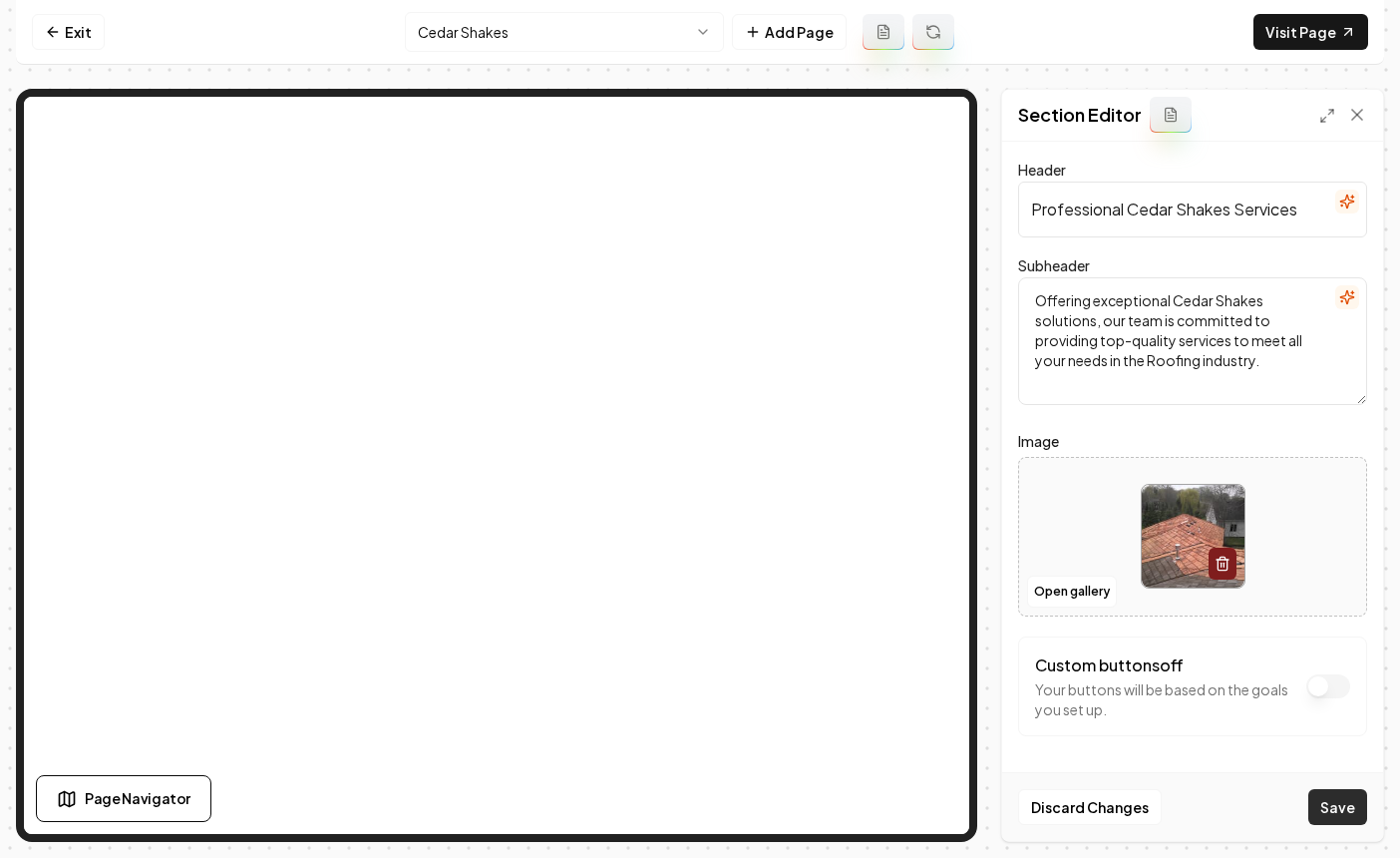 click on "Save" at bounding box center [1337, 807] 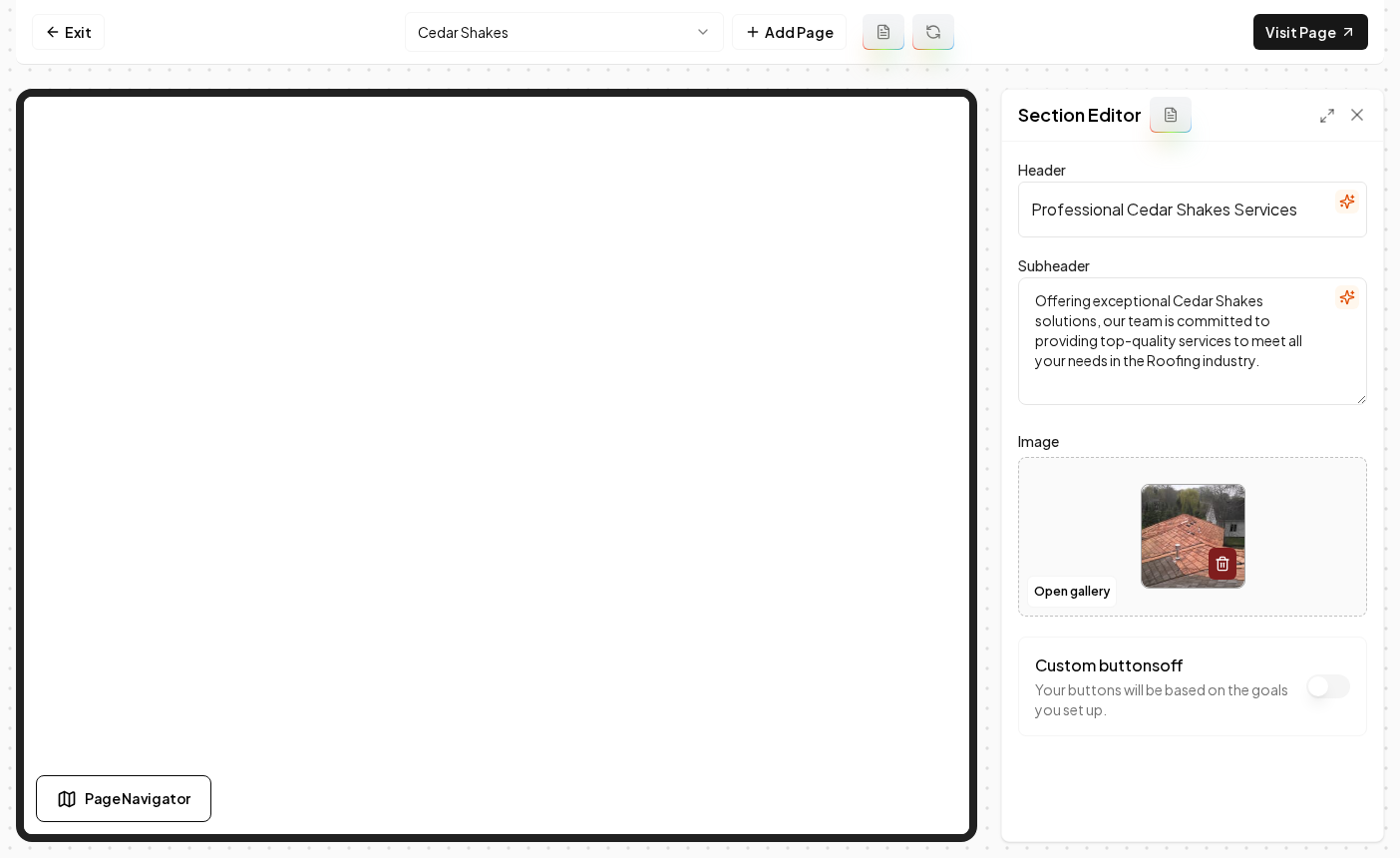 click on "Computer Required This feature is only available on a computer. Please switch to a computer to edit your site. Go back  Exit  Cedar Shakes Add Page Visit Page  Page Navigator Page Settings Section Editor Header Professional Cedar Shakes Services Subheader Offering exceptional Cedar Shakes solutions, our team is committed to providing top-quality services to meet all your needs in the Roofing industry. Image Open gallery Custom buttons  off Your buttons will be based on the goals you set up. Discard Changes Save /dashboard/sites/c52b7c82-e940-4eb7-a22e-3b923f1b889b/pages/70be9044-77eb-4d9c-b3c4-7da5c730ecb3" at bounding box center (700, 429) 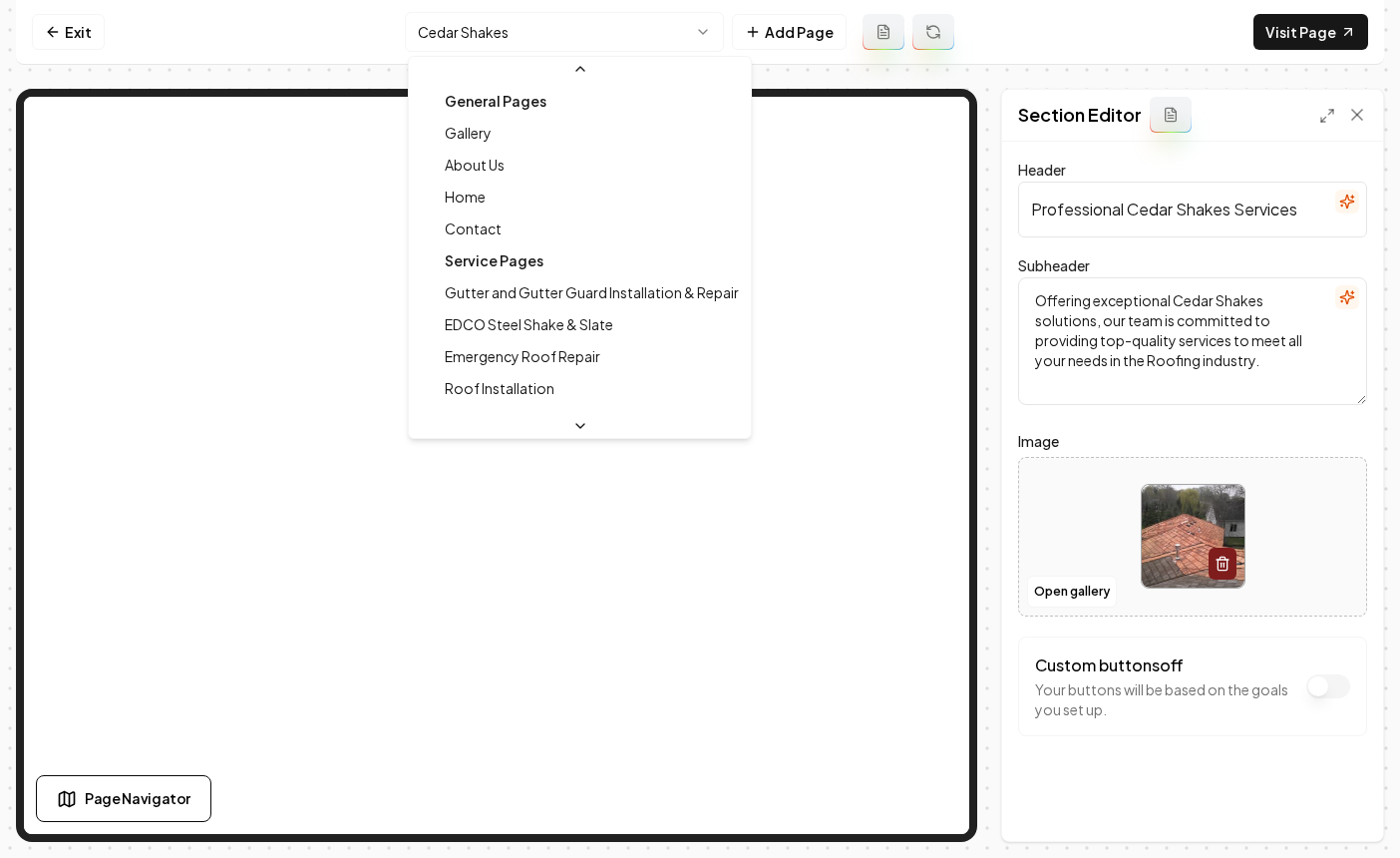 scroll, scrollTop: 245, scrollLeft: 0, axis: vertical 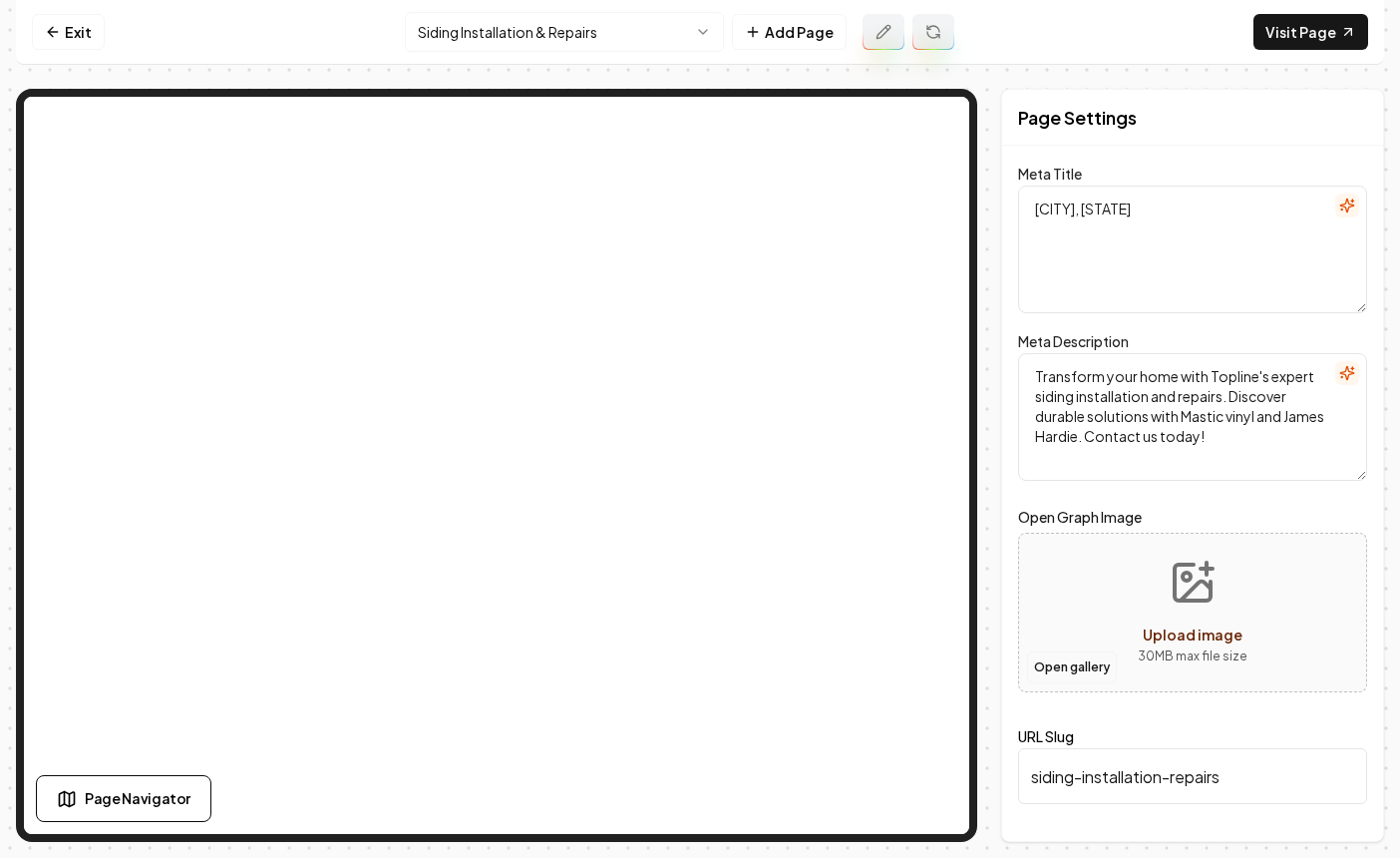 click on "Open gallery" at bounding box center (1072, 667) 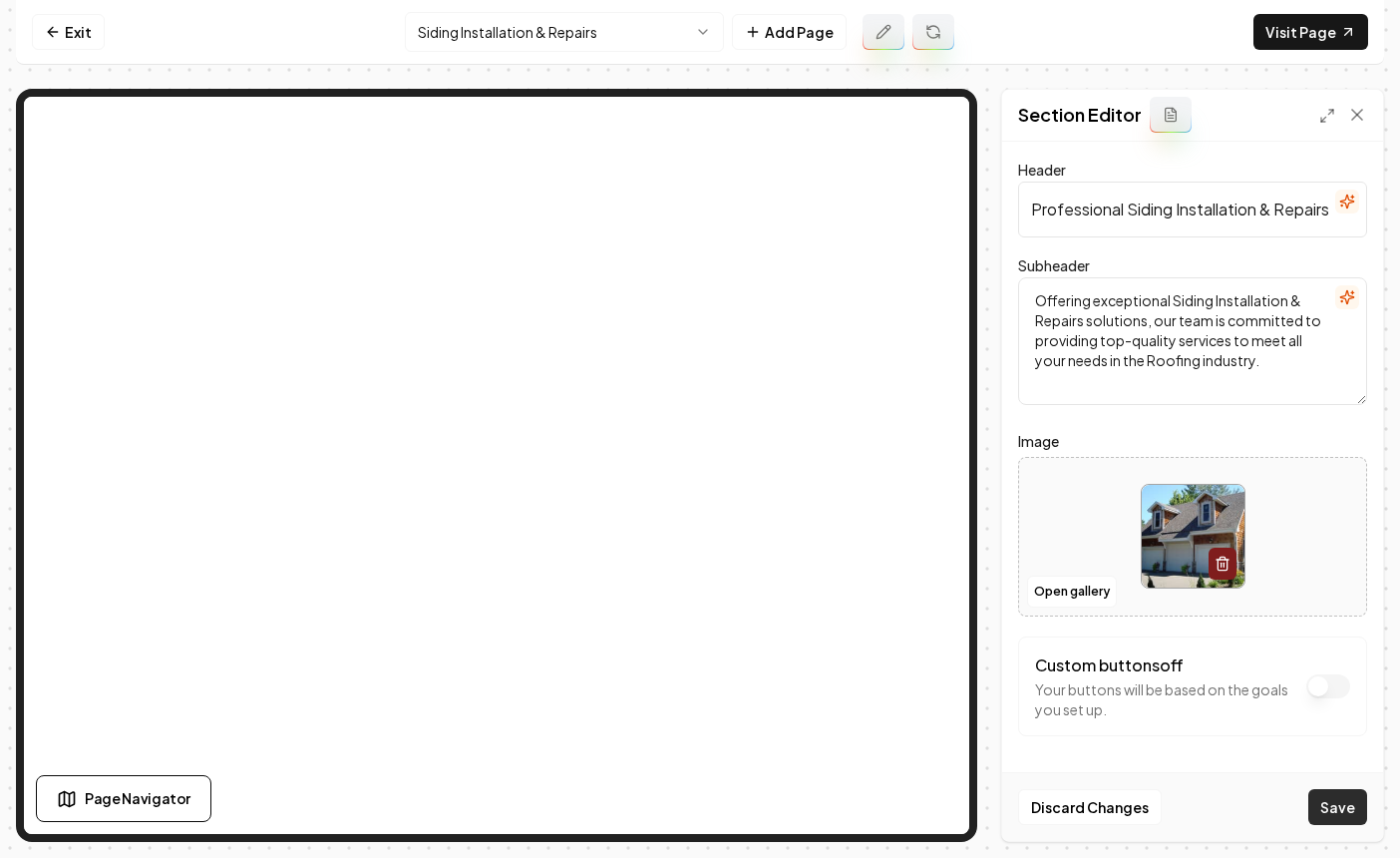 click on "Save" at bounding box center (1337, 807) 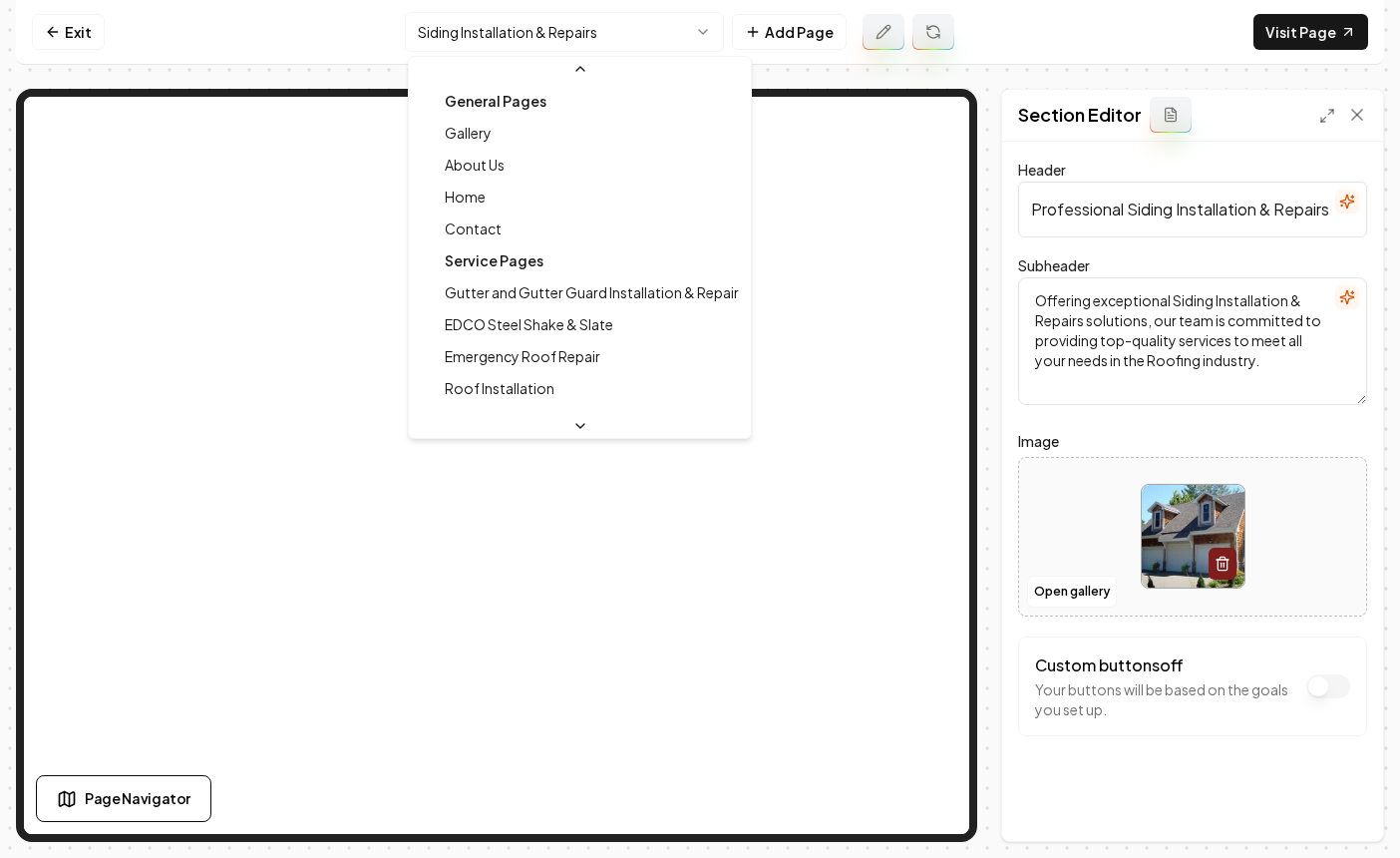 scroll, scrollTop: 214, scrollLeft: 0, axis: vertical 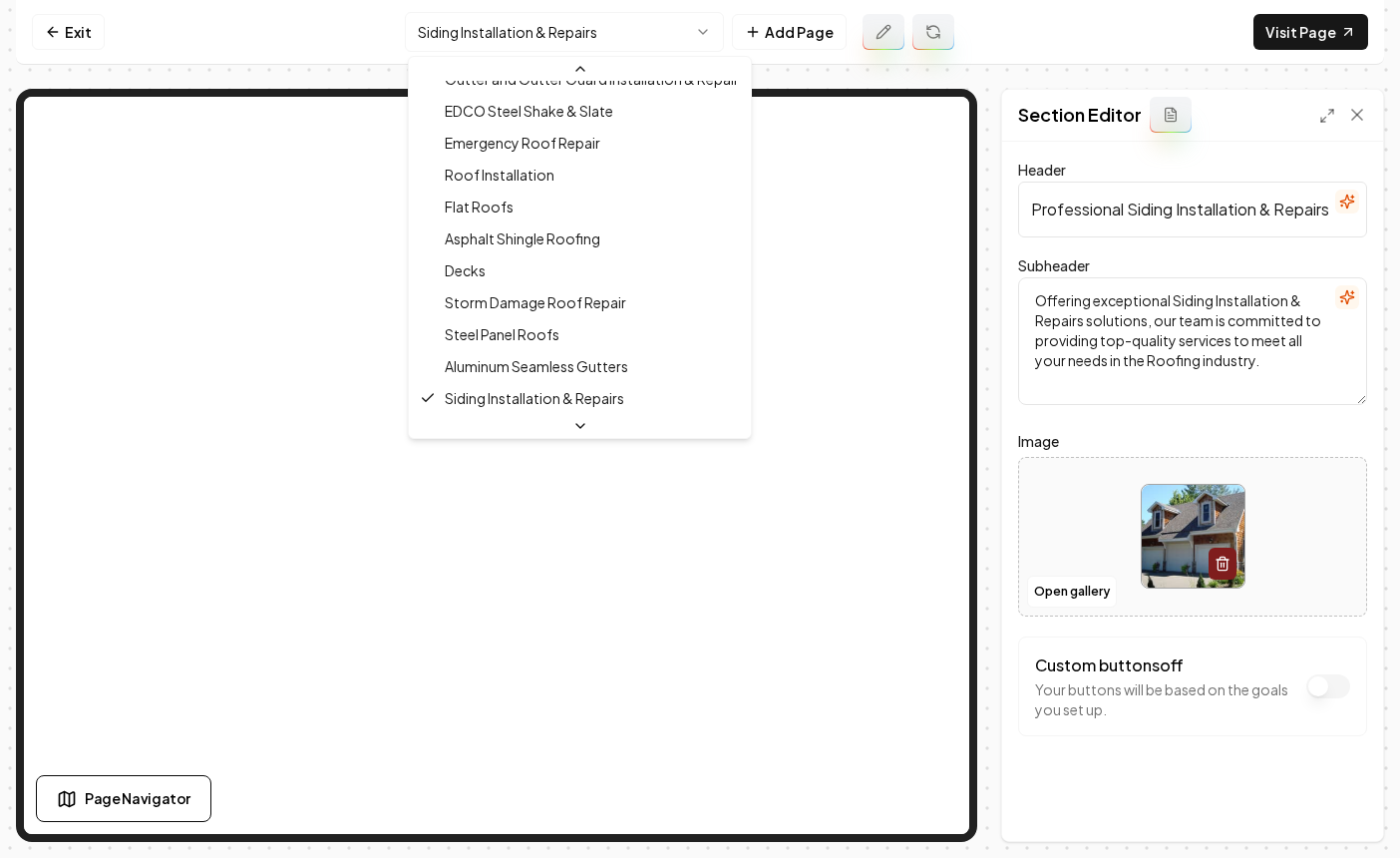 click on "Computer Required This feature is only available on a computer. Please switch to a computer to edit your site. Go back  Exit Siding Installation & Repairs Add Page Visit Page  Page Navigator Page Settings Section Editor Header Professional Siding Installation & Repairs Services Subheader Offering exceptional Siding Installation & Repairs solutions, our team is committed to providing top-quality services to meet all your needs in the Roofing industry. Image Open gallery Custom buttons  off Your buttons will be based on the goals you set up. Discard Changes Save /dashboard/sites/c52b7c82-e940-4eb7-a22e-3b923f1b889b/pages/2a5f3a44-da11-4984-bed0-0b8bcc10f78c General Pages Gallery About Us Home Contact Service Pages Gutter and Gutter Guard Installation & Repair  EDCO Steel Shake & Slate Emergency Roof Repair Roof Installation Flat Roofs Asphalt Shingle Roofing Decks Storm Damage Roof Repair Steel Panel Roofs Aluminum Seamless Gutters Siding Installation & Repairs  Cedar Shakes 3-tab Shingles Tile Roofing" at bounding box center (700, 429) 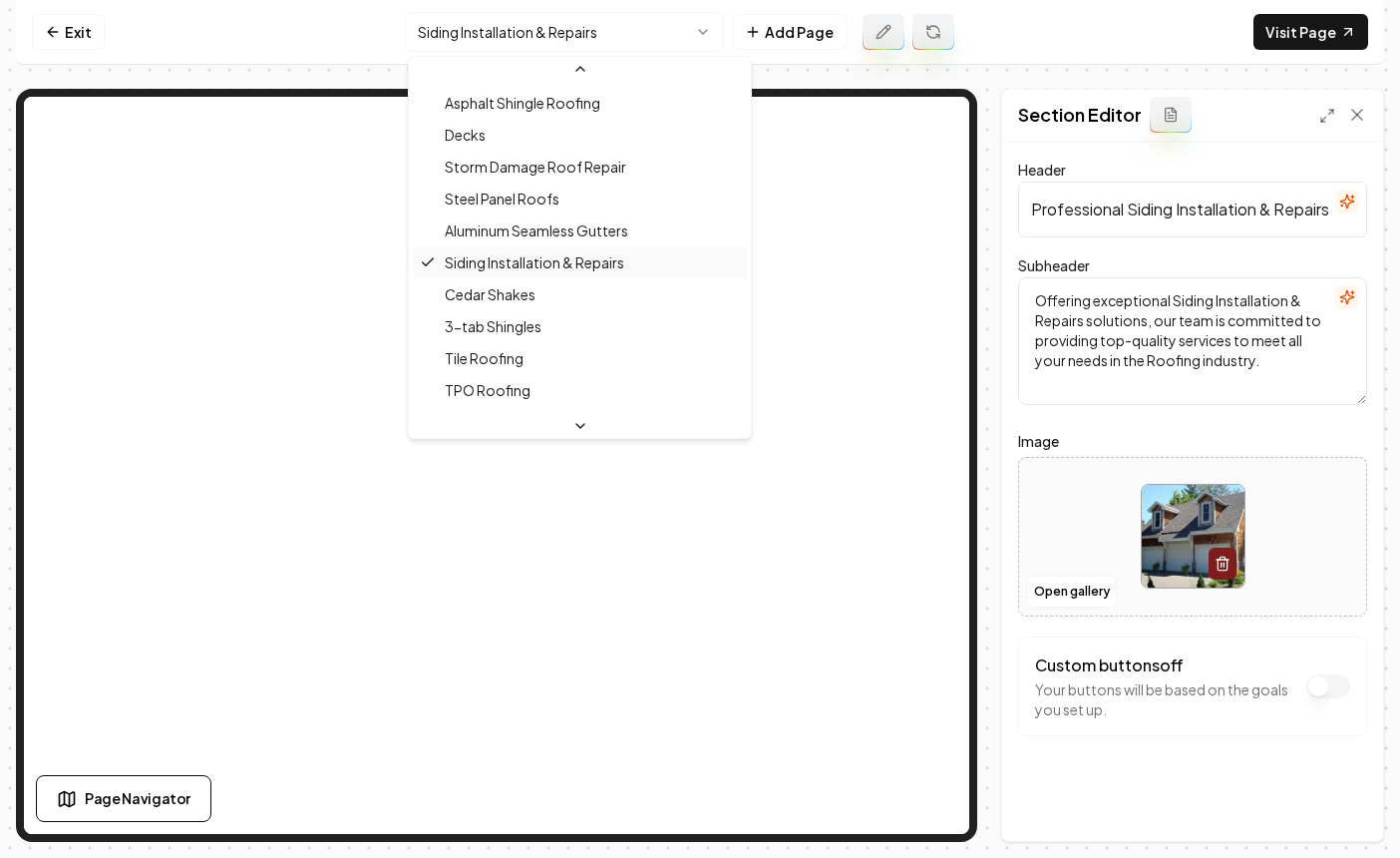 scroll, scrollTop: 350, scrollLeft: 0, axis: vertical 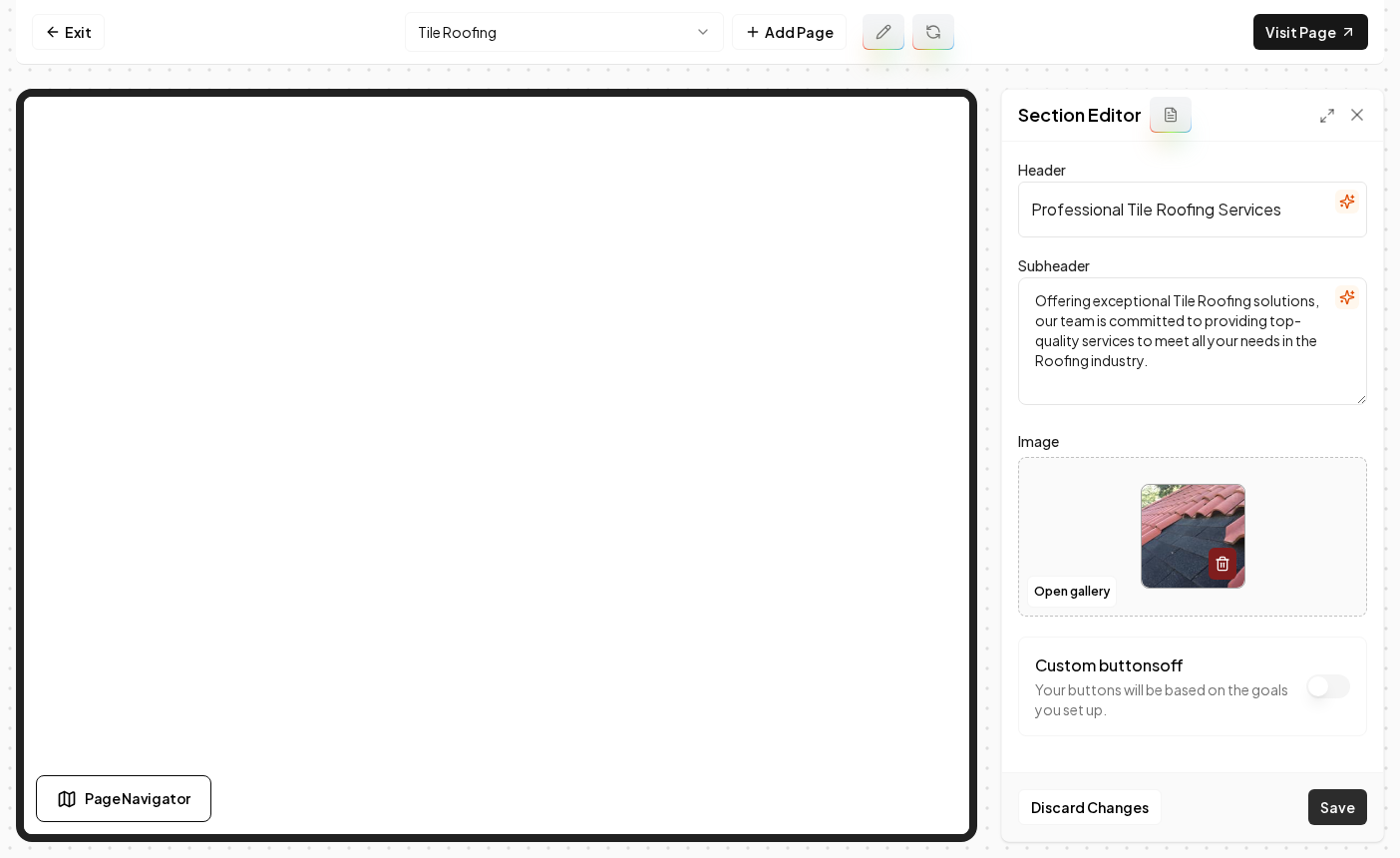 click on "Save" at bounding box center [1337, 807] 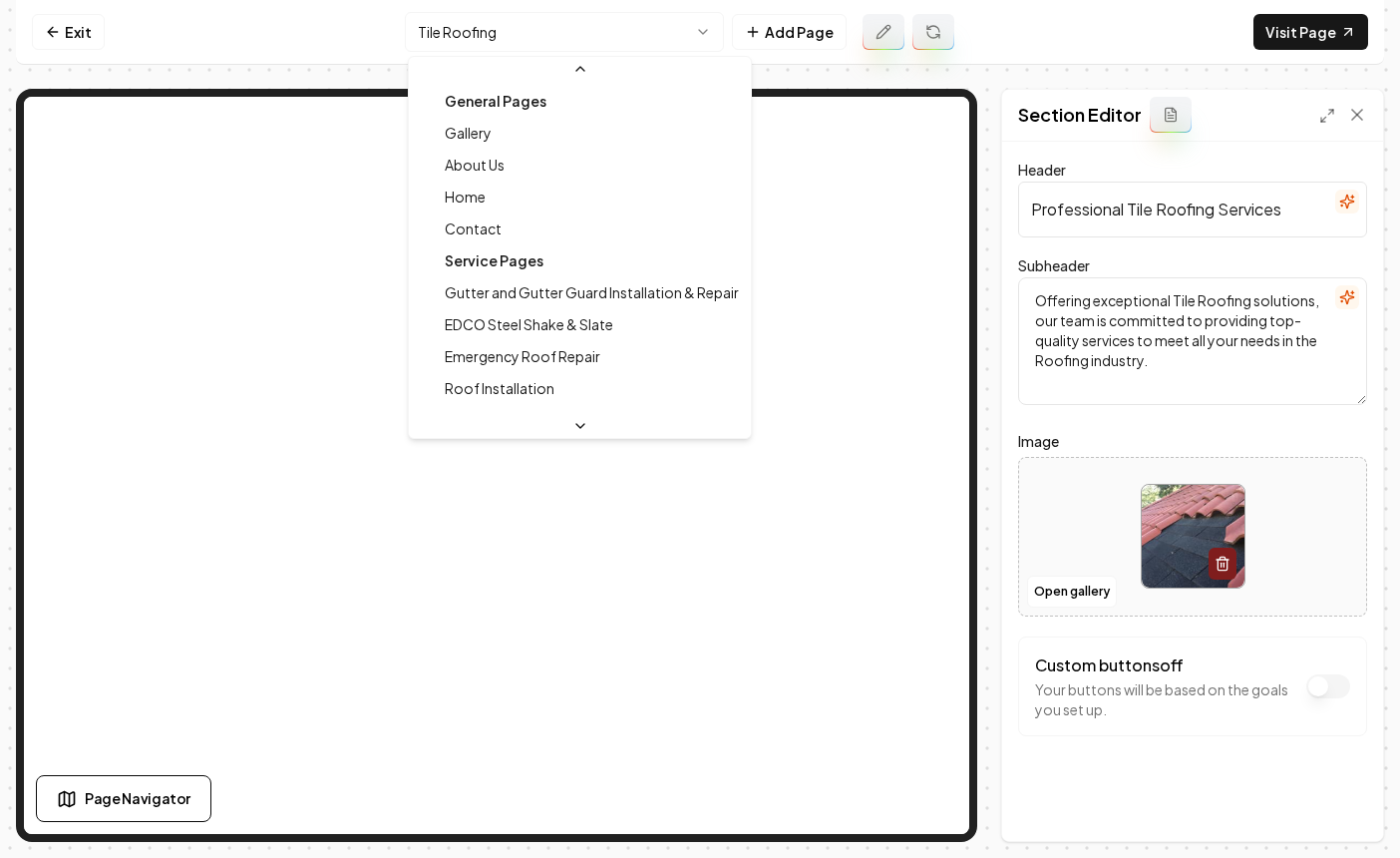 click on "Computer Required This feature is only available on a computer. Please switch to a computer to edit your site. Go back  Exit Tile Roofing Add Page Visit Page  Page Navigator Page Settings Section Editor Header Professional Tile Roofing Services Subheader Offering exceptional Tile Roofing solutions, our team is committed to providing top-quality services to meet all your needs in the Roofing industry. Image Open gallery Custom buttons  off Your buttons will be based on the goals you set up. Discard Changes Save /dashboard/sites/c52b7c82-e940-4eb7-a22e-3b923f1b889b/pages/f8052c9e-de89-4092-8eb8-04b2bfb1900b General Pages Gallery About Us Home Contact Service Pages Gutter and Gutter Guard Installation & Repair  EDCO Steel Shake & Slate Emergency Roof Repair Roof Installation Flat Roofs Asphalt Shingle Roofing Decks Storm Damage Roof Repair Steel Panel Roofs Aluminum Seamless Gutters Siding Installation & Repairs  Cedar Shakes 3-tab Shingles Tile Roofing TPO Roofing EPDM Roofing Commercial Roofing Roof Repair" at bounding box center (700, 429) 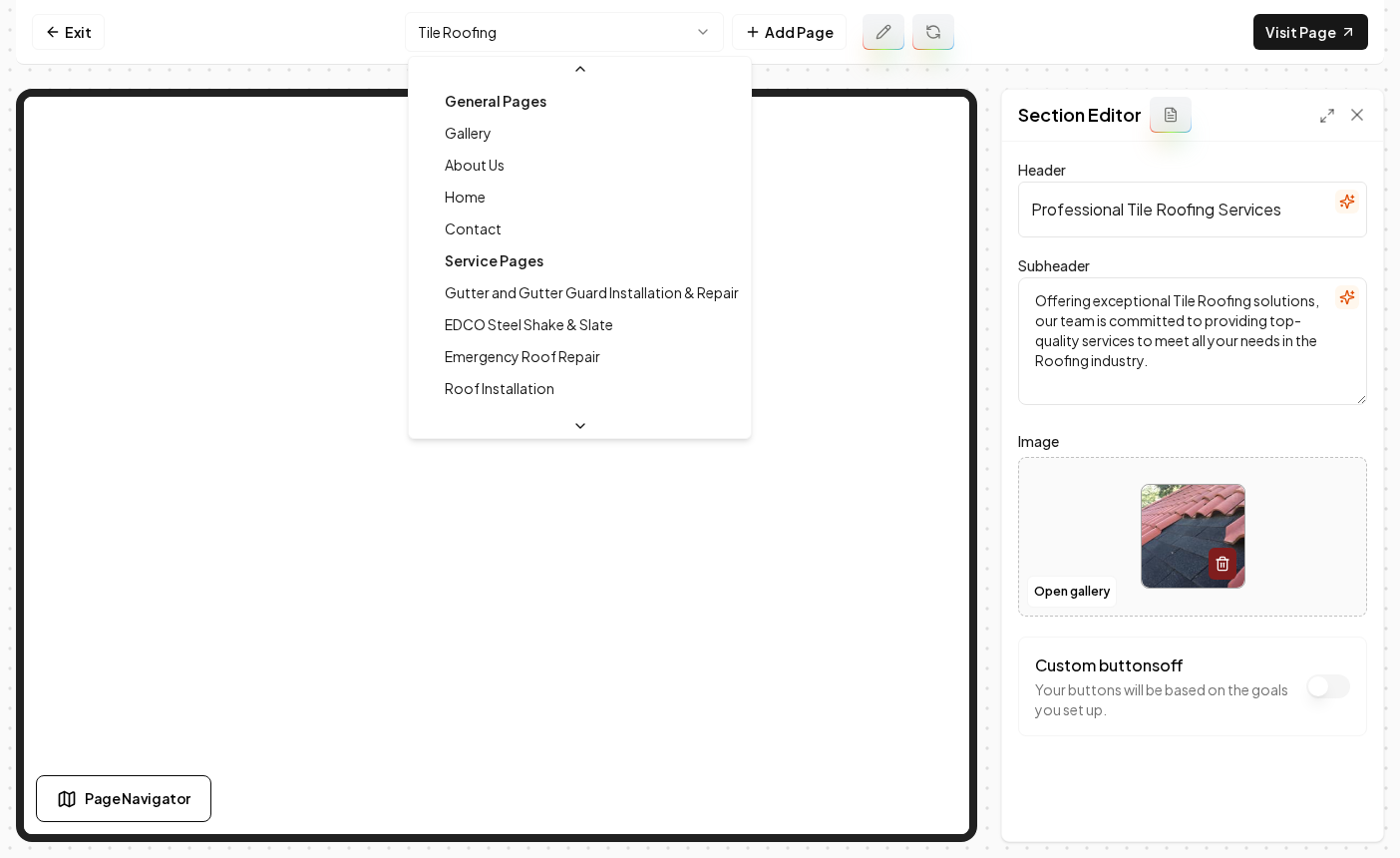 scroll, scrollTop: 309, scrollLeft: 0, axis: vertical 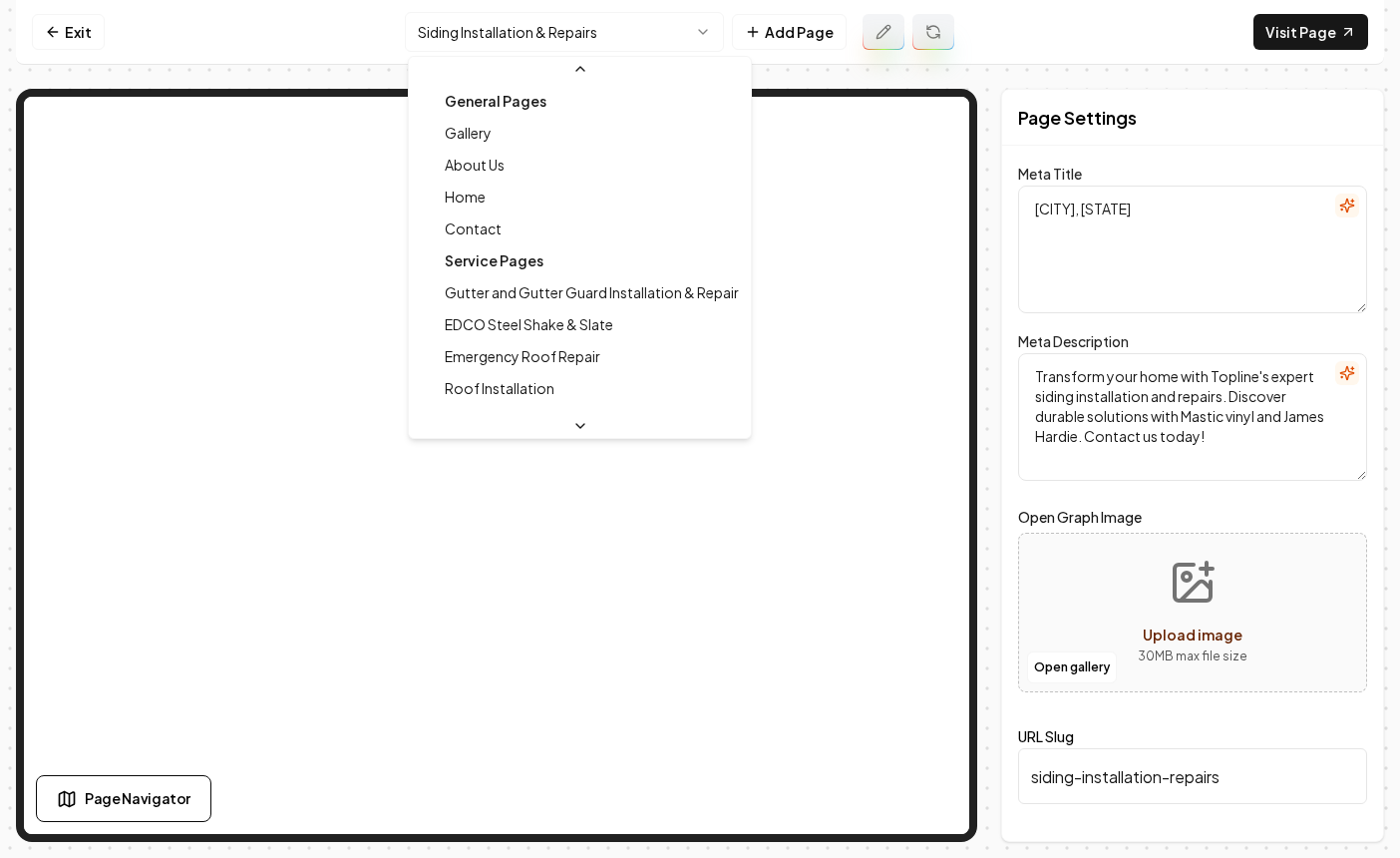 click on "Computer Required This feature is only available on a computer. Please switch to a computer to edit your site. Go back  Exit Siding Installation & Repairs Add Page Visit Page  Page Navigator Page Settings Meta Title Siding Installation & Repairs – Topline Construction Firm, Inc. Meta Description Transform your home with Topline's expert siding installation and repairs. Discover durable solutions with Mastic vinyl and James Hardie. Contact us today! Open Graph Image Open gallery Upload image 30  MB max file size URL Slug siding-installation-repairs Discard Changes Save Section Editor Unsupported section type /dashboard/sites/c52b7c82-e940-4eb7-a22e-3b923f1b889b/pages/2a5f3a44-da11-4984-bed0-0b8bcc10f78c General Pages Gallery About Us Home Contact Service Pages Gutter and Gutter Guard Installation & Repair  EDCO Steel Shake & Slate Emergency Roof Repair Roof Installation Flat Roofs Asphalt Shingle Roofing Decks Storm Damage Roof Repair Steel Panel Roofs Aluminum Seamless Gutters Siding Installation & Repairs" at bounding box center [700, 429] 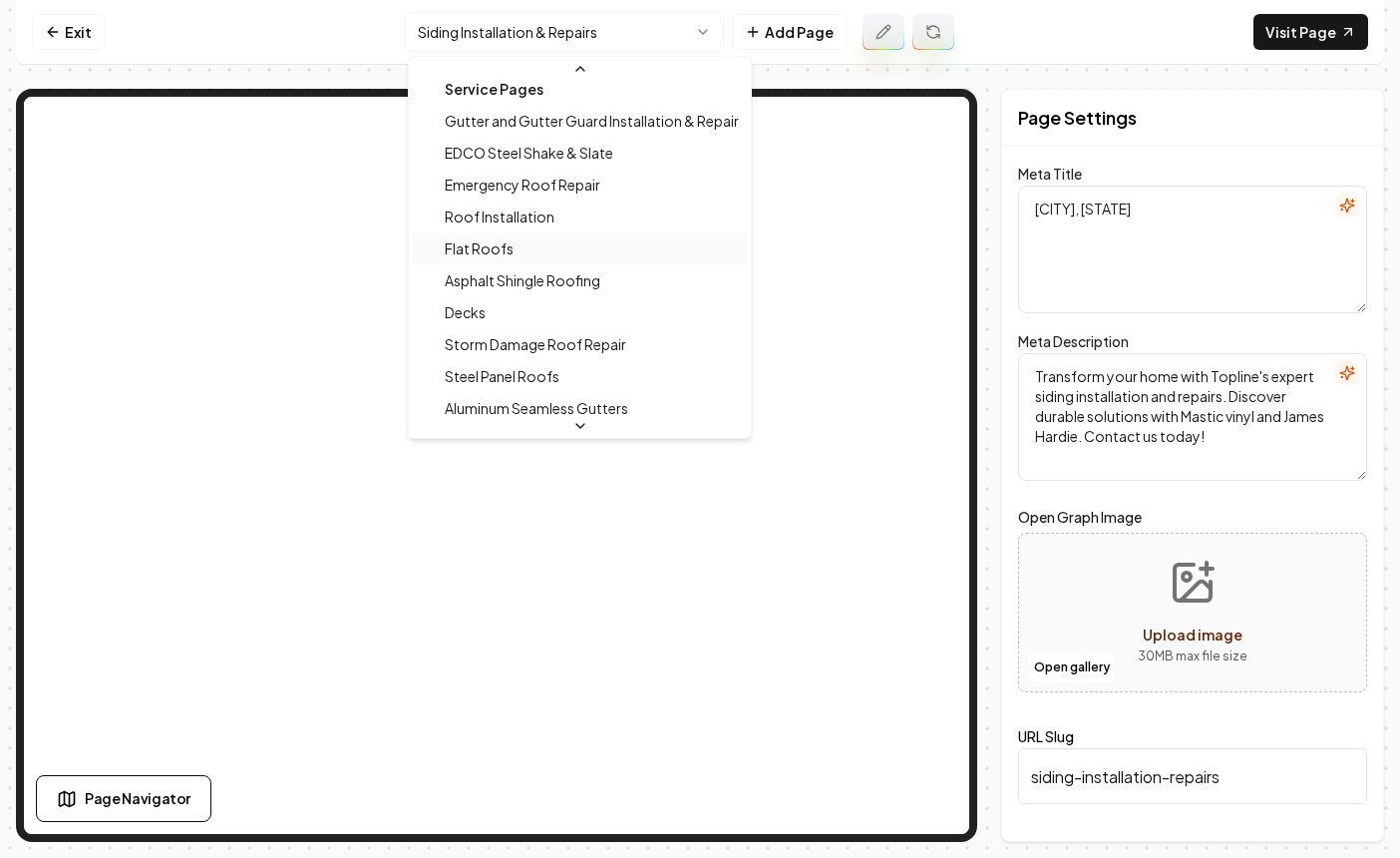 scroll, scrollTop: 159, scrollLeft: 0, axis: vertical 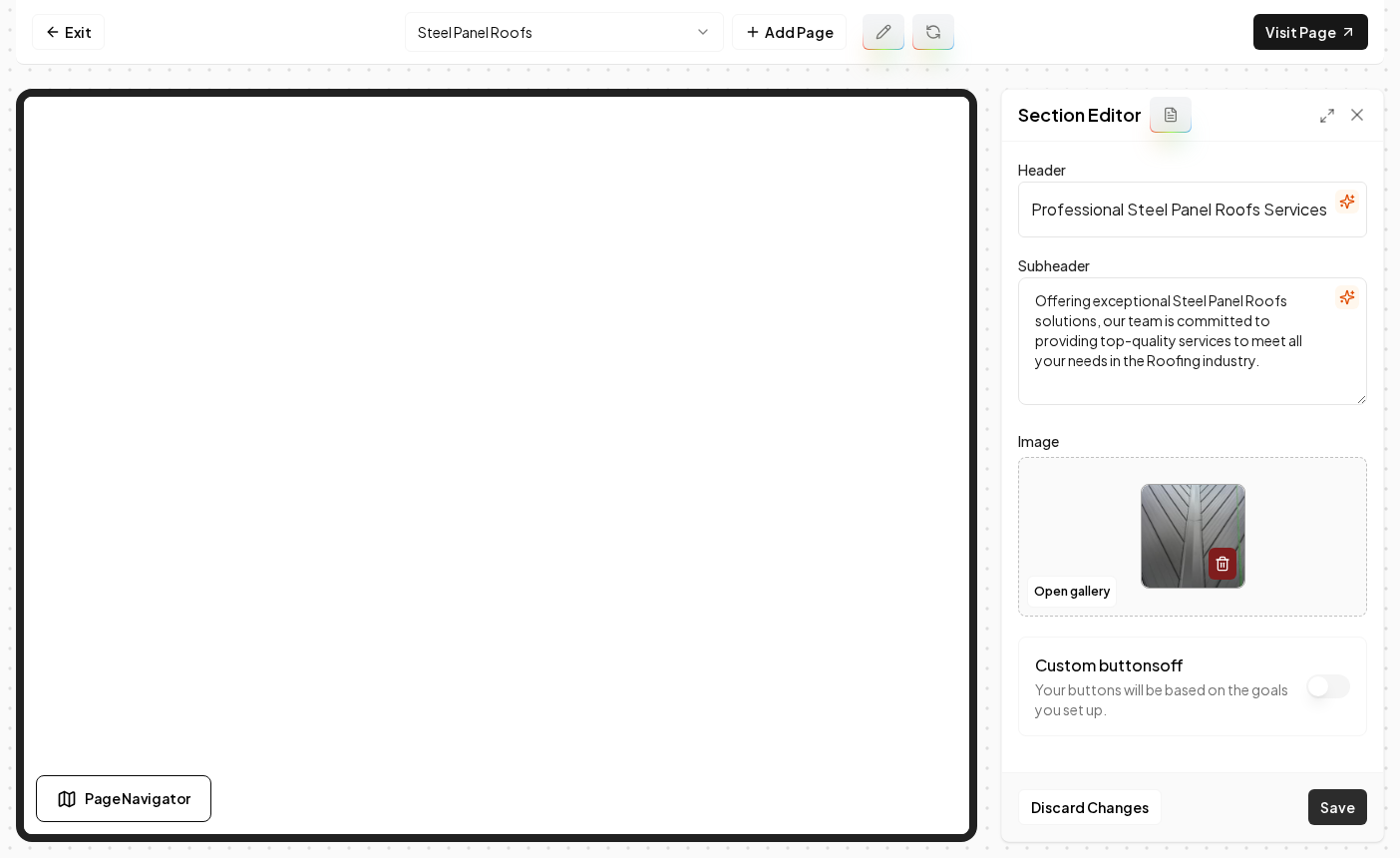 click on "Save" at bounding box center (1337, 807) 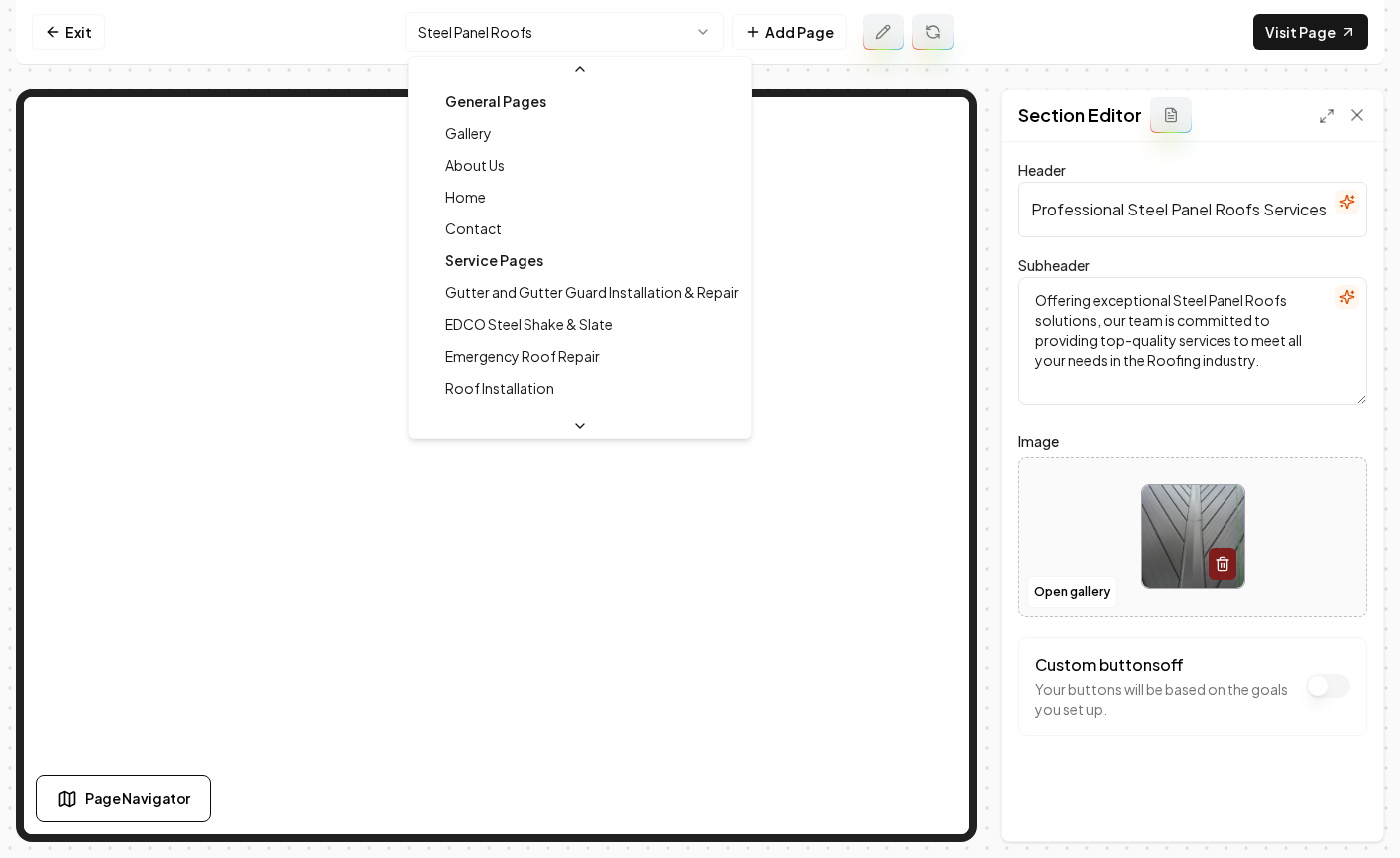 click on "Computer Required This feature is only available on a computer. Please switch to a computer to edit your site. Go back  Exit Steel Panel Roofs Add Page Visit Page  Page Navigator Page Settings Section Editor Header Professional Steel Panel Roofs Services Subheader Offering exceptional Steel Panel Roofs solutions, our team is committed to providing top-quality services to meet all your needs in the Roofing industry. Image Open gallery Custom buttons  off Your buttons will be based on the goals you set up. Discard Changes Save /dashboard/sites/c52b7c82-e940-4eb7-a22e-3b923f1b889b/pages/c7f36d8d-4af4-4950-8b64-3902f699c110 General Pages Gallery About Us Home Contact Service Pages Gutter and Gutter Guard Installation & Repair  EDCO Steel Shake & Slate Emergency Roof Repair Roof Installation Flat Roofs Asphalt Shingle Roofing Decks Storm Damage Roof Repair Steel Panel Roofs Aluminum Seamless Gutters Siding Installation & Repairs  Cedar Shakes 3-tab Shingles Tile Roofing TPO Roofing EPDM Roofing Commercial Roofing" at bounding box center (700, 429) 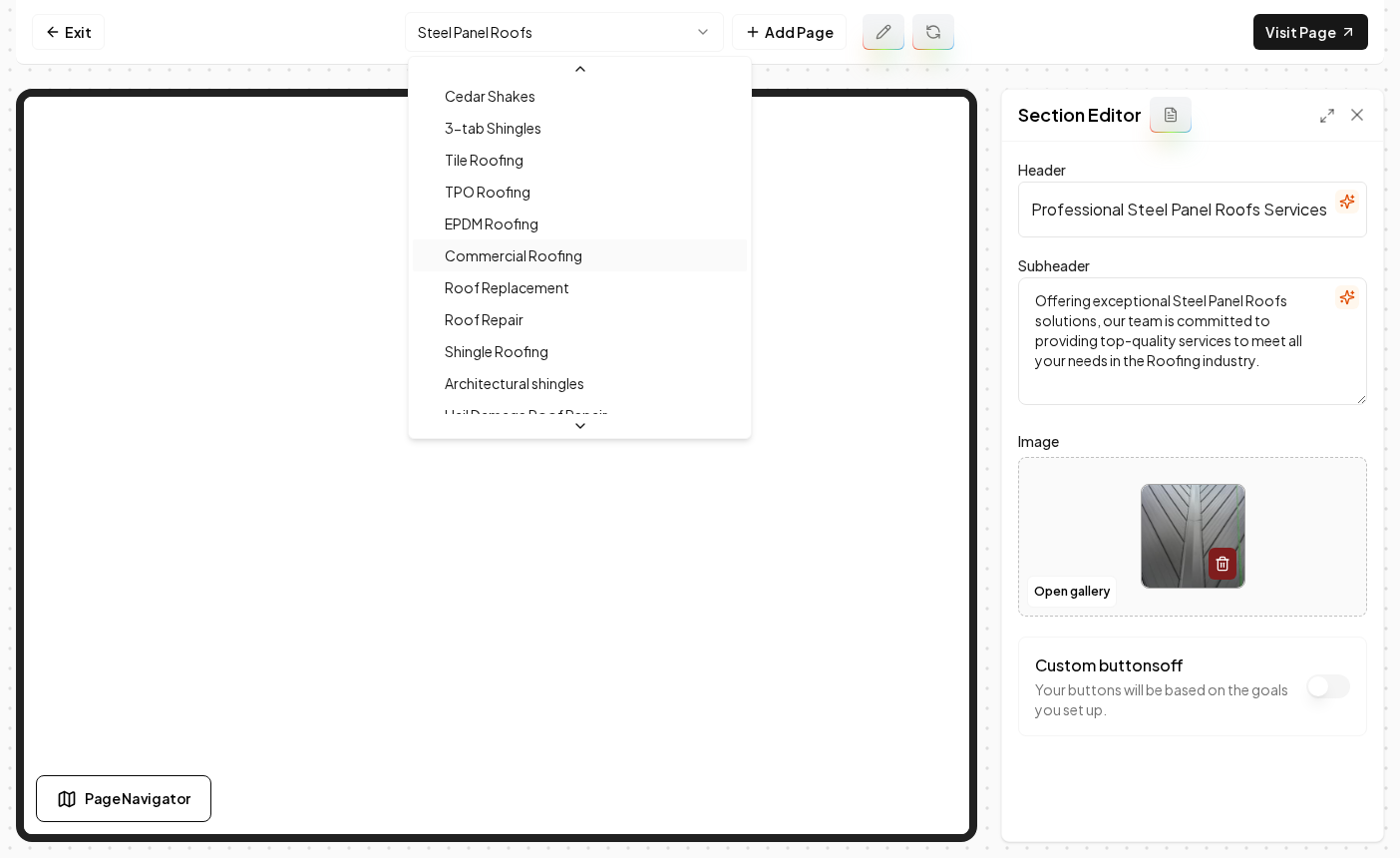 scroll, scrollTop: 531, scrollLeft: 0, axis: vertical 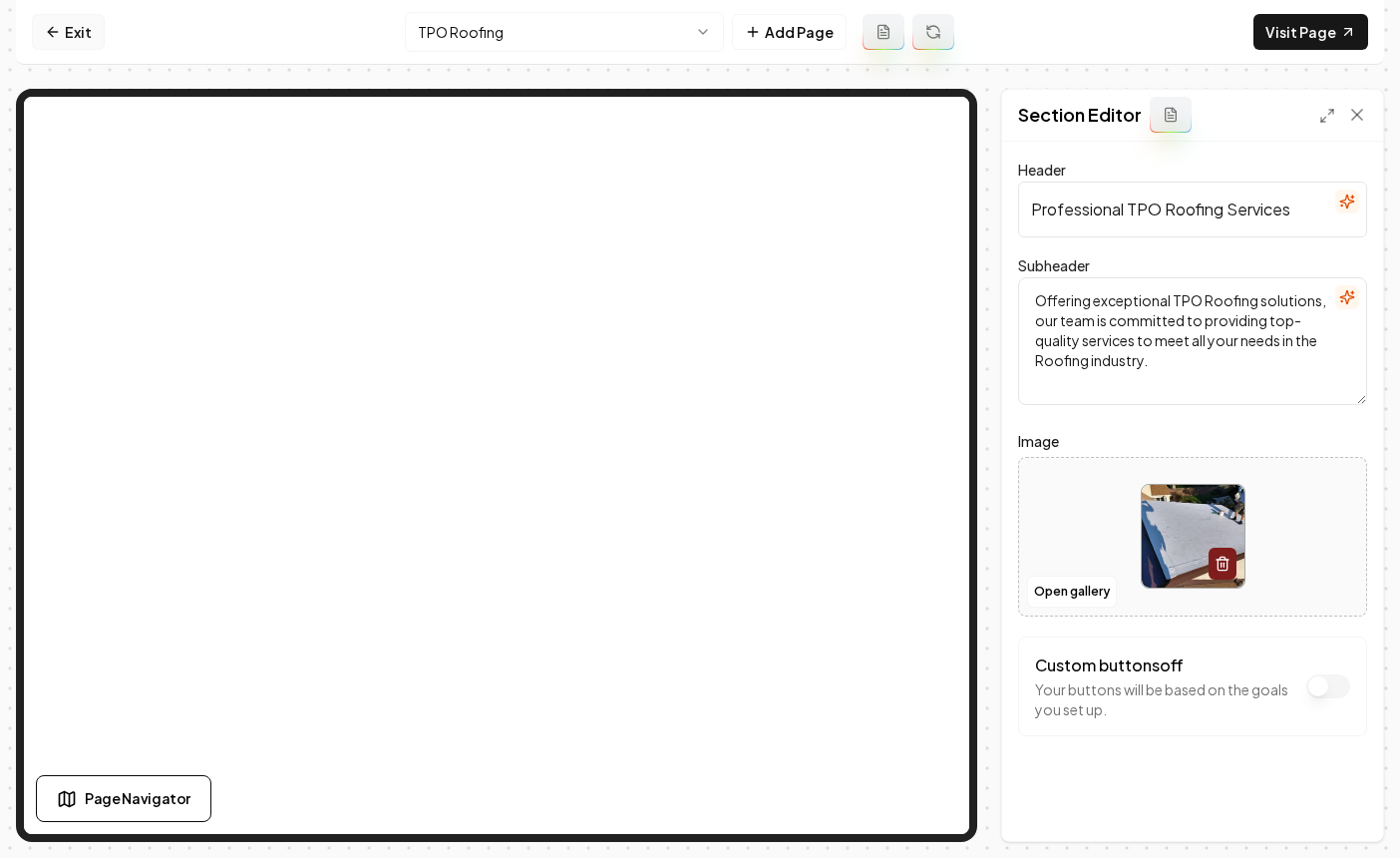click 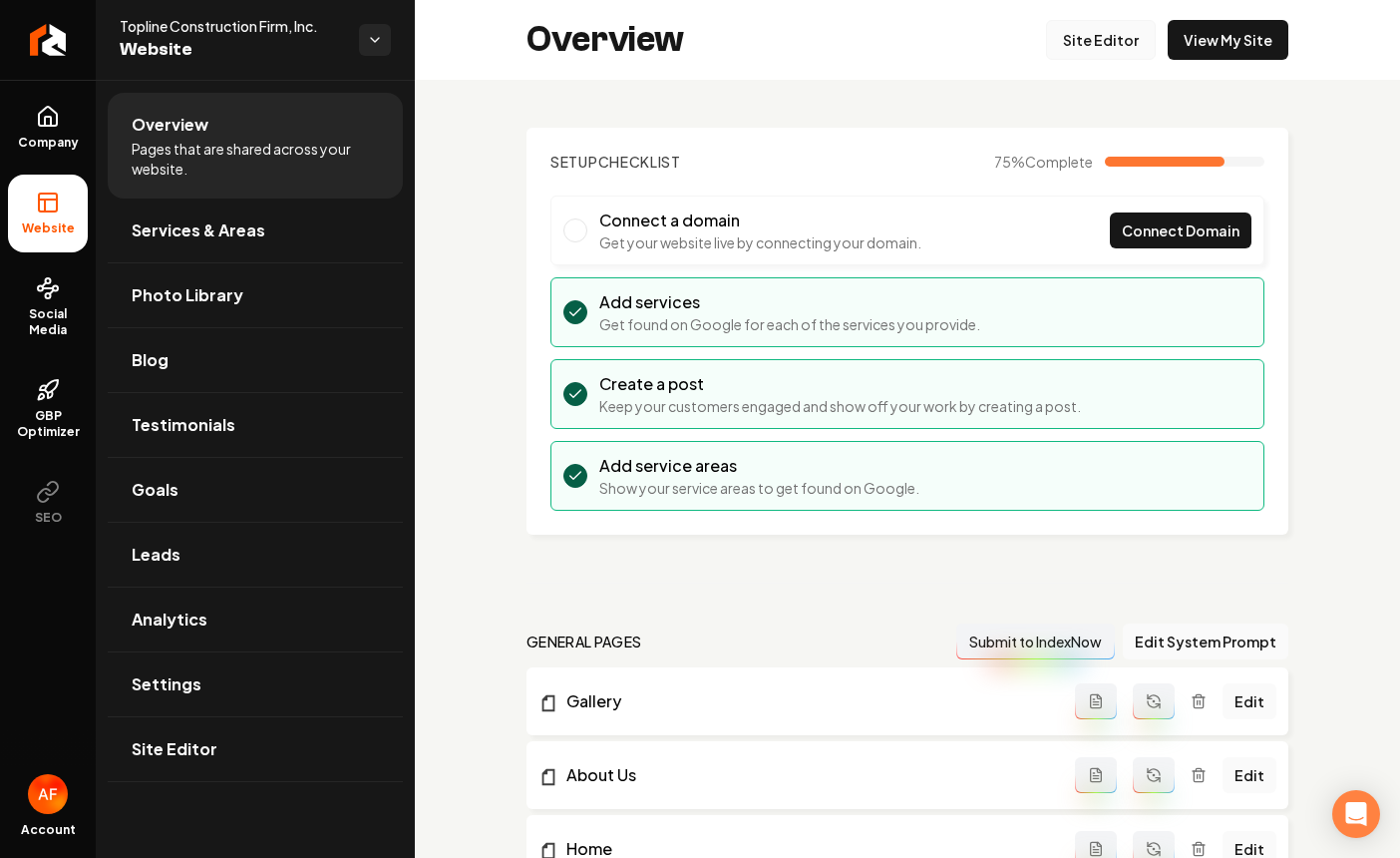 click on "Site Editor" at bounding box center [1101, 40] 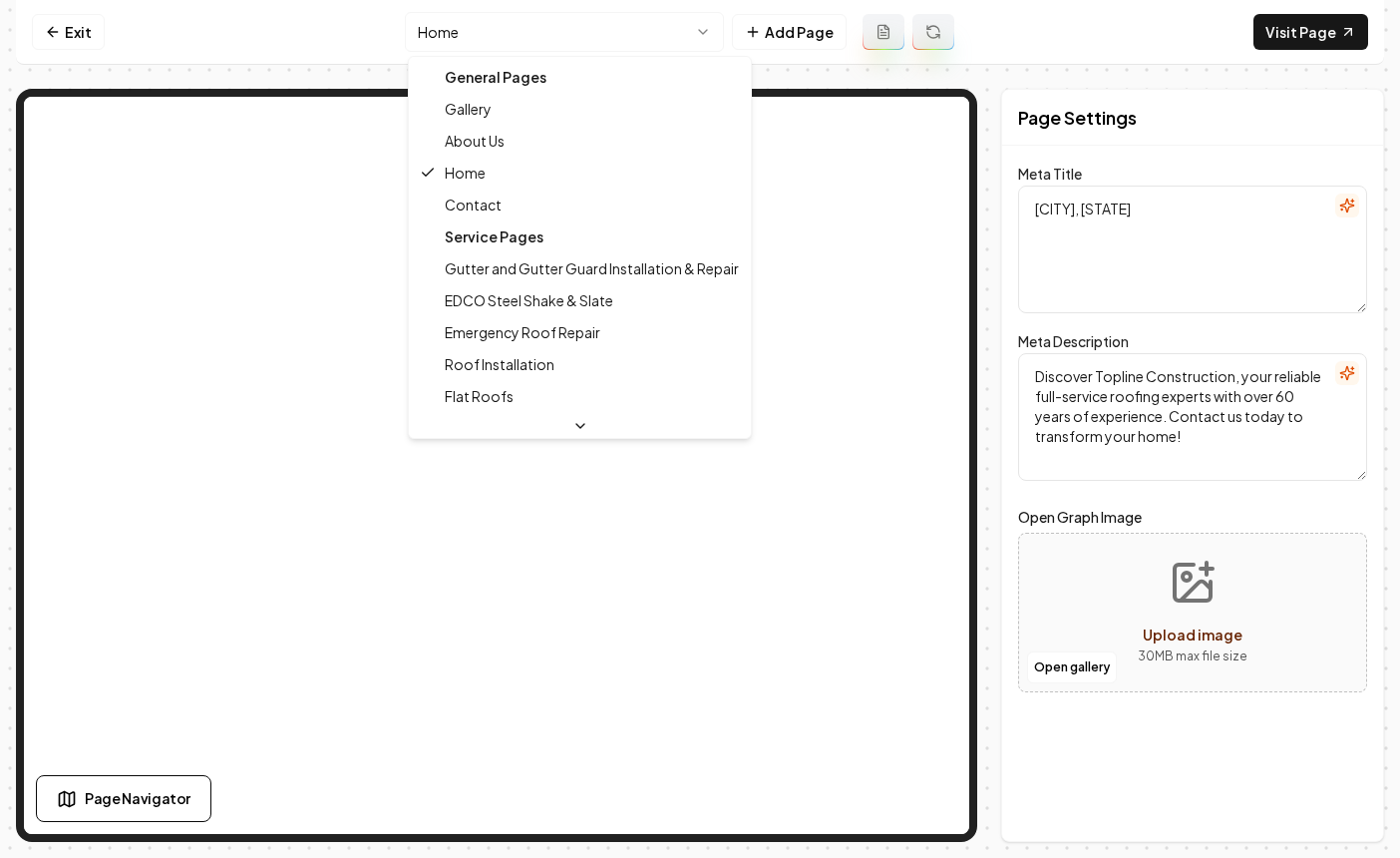 click on "Computer Required This feature is only available on a computer. Please switch to a computer to edit your site. Go back  Exit Home Add Page Visit Page  Page Navigator Page Settings Meta Title Minnesota Roofing Experts - Topline Construction Firm, Inc. Meta Description Discover Topline Construction, your reliable full-service roofing experts with over 60 years of experience. Contact us today to transform your home! Open Graph Image Open gallery Upload image 30  MB max file size Discard Changes Save Section Editor Unsupported section type /dashboard/sites/c52b7c82-e940-4eb7-a22e-3b923f1b889b/pages/0eaff1e5-8dd0-4f30-9157-2e86b2b6a714 General Pages Gallery About Us Home Contact Service Pages Gutter and Gutter Guard Installation & Repair  EDCO Steel Shake & Slate Emergency Roof Repair Roof Installation Flat Roofs Asphalt Shingle Roofing Decks Storm Damage Roof Repair Steel Panel Roofs Aluminum Seamless Gutters Siding Installation & Repairs  Cedar Shakes 3-tab Shingles Tile Roofing TPO Roofing EPDM Roofing" at bounding box center [700, 429] 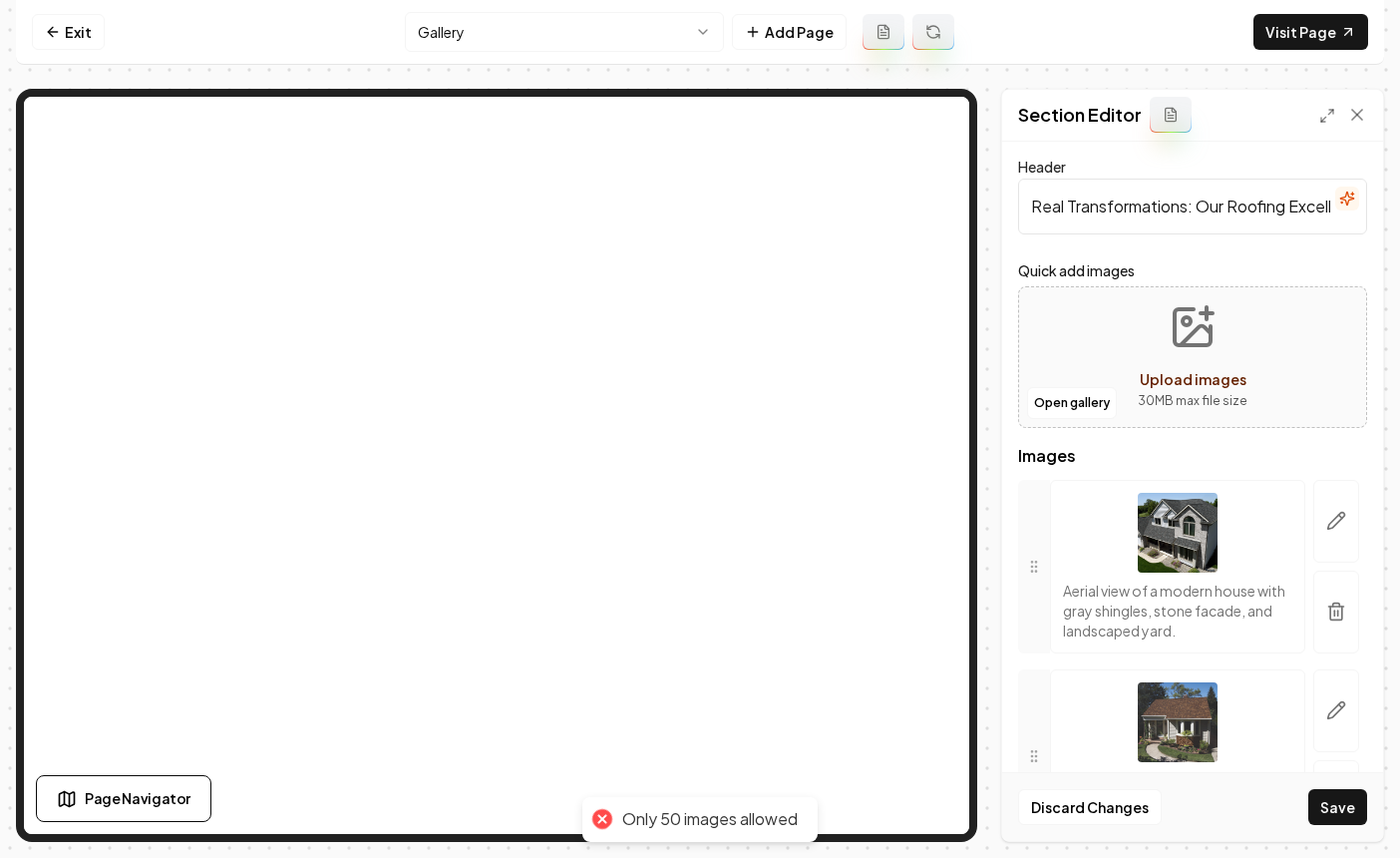 scroll, scrollTop: 4, scrollLeft: 0, axis: vertical 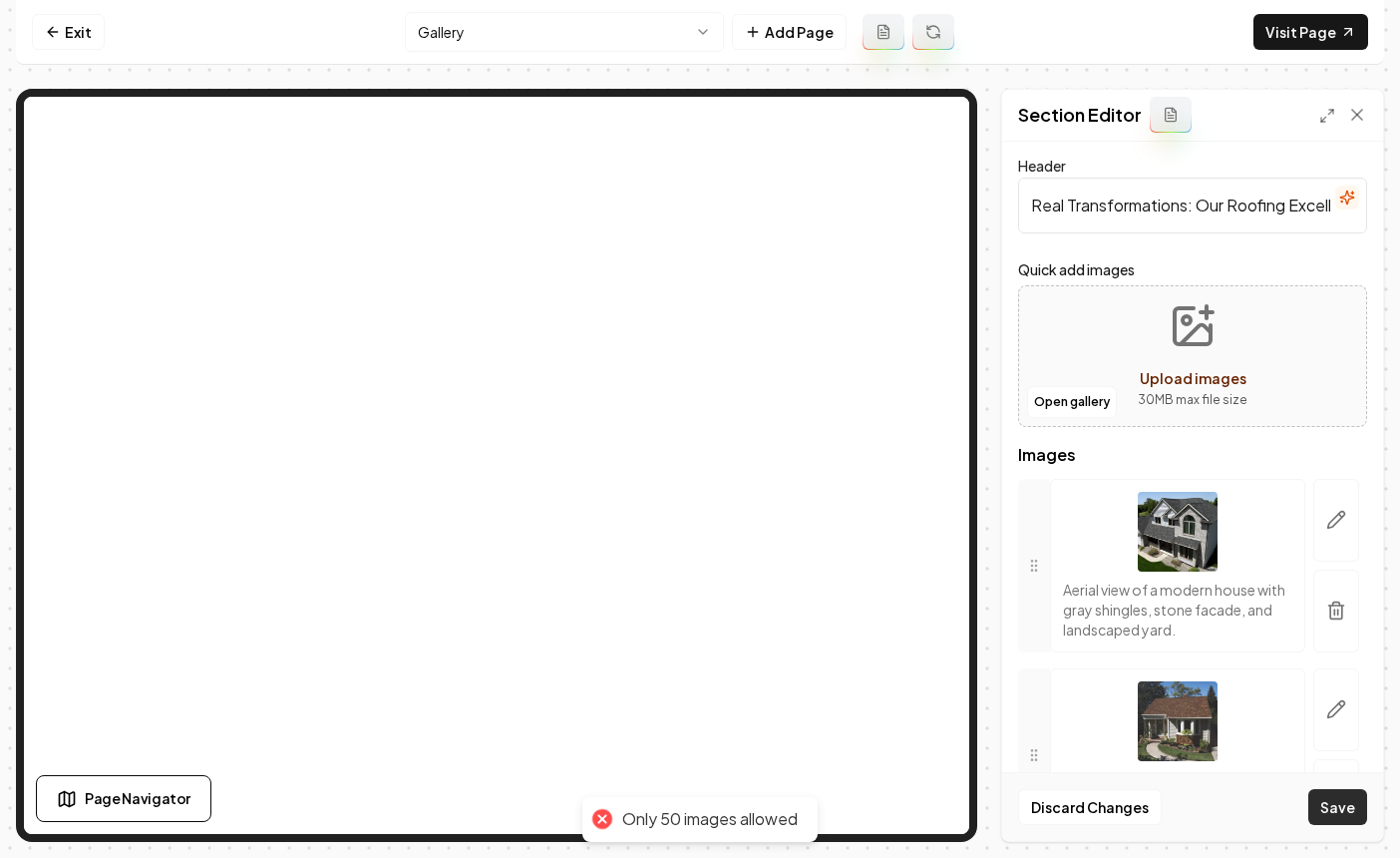 click on "Save" at bounding box center [1337, 807] 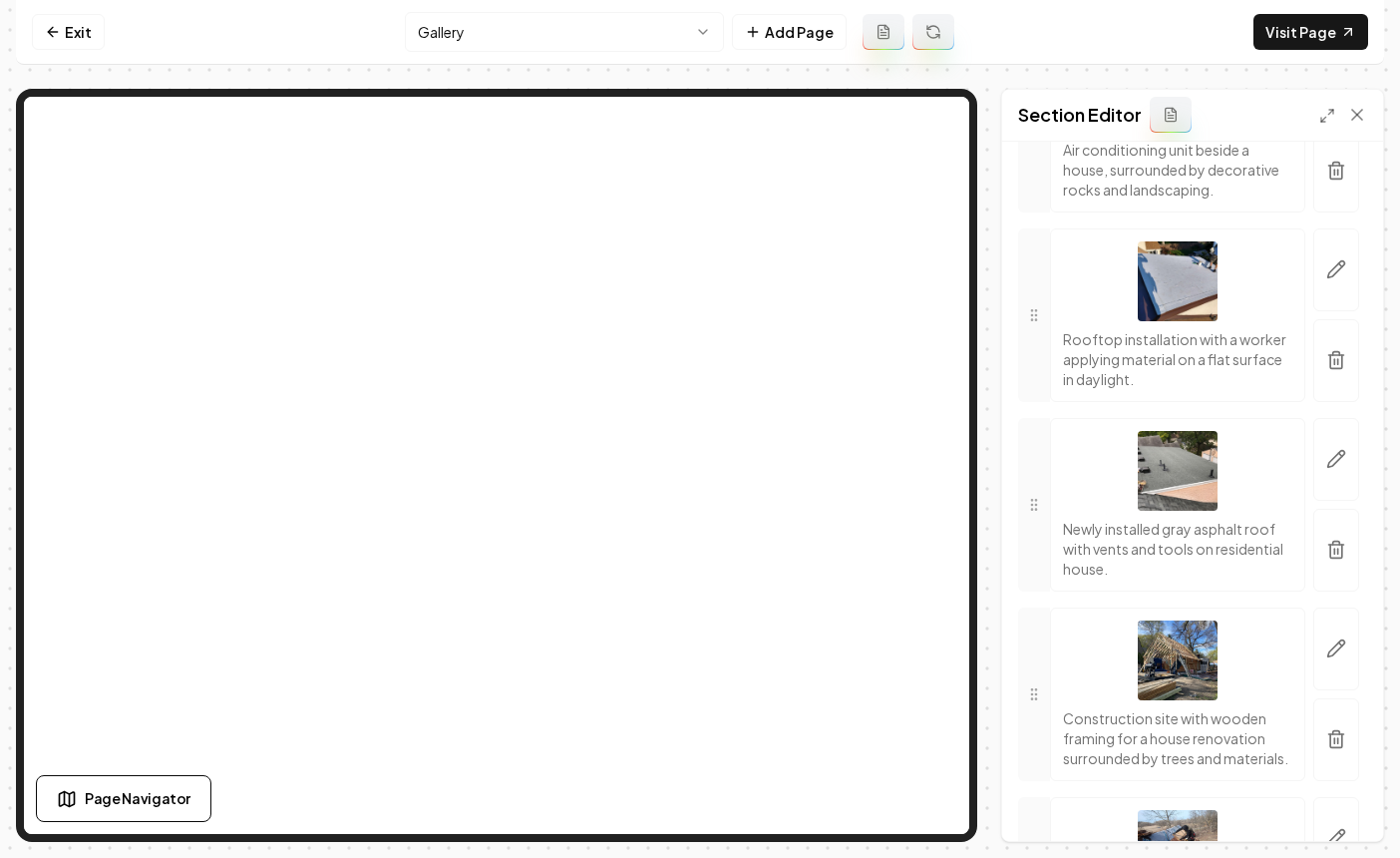 scroll, scrollTop: 9479, scrollLeft: 0, axis: vertical 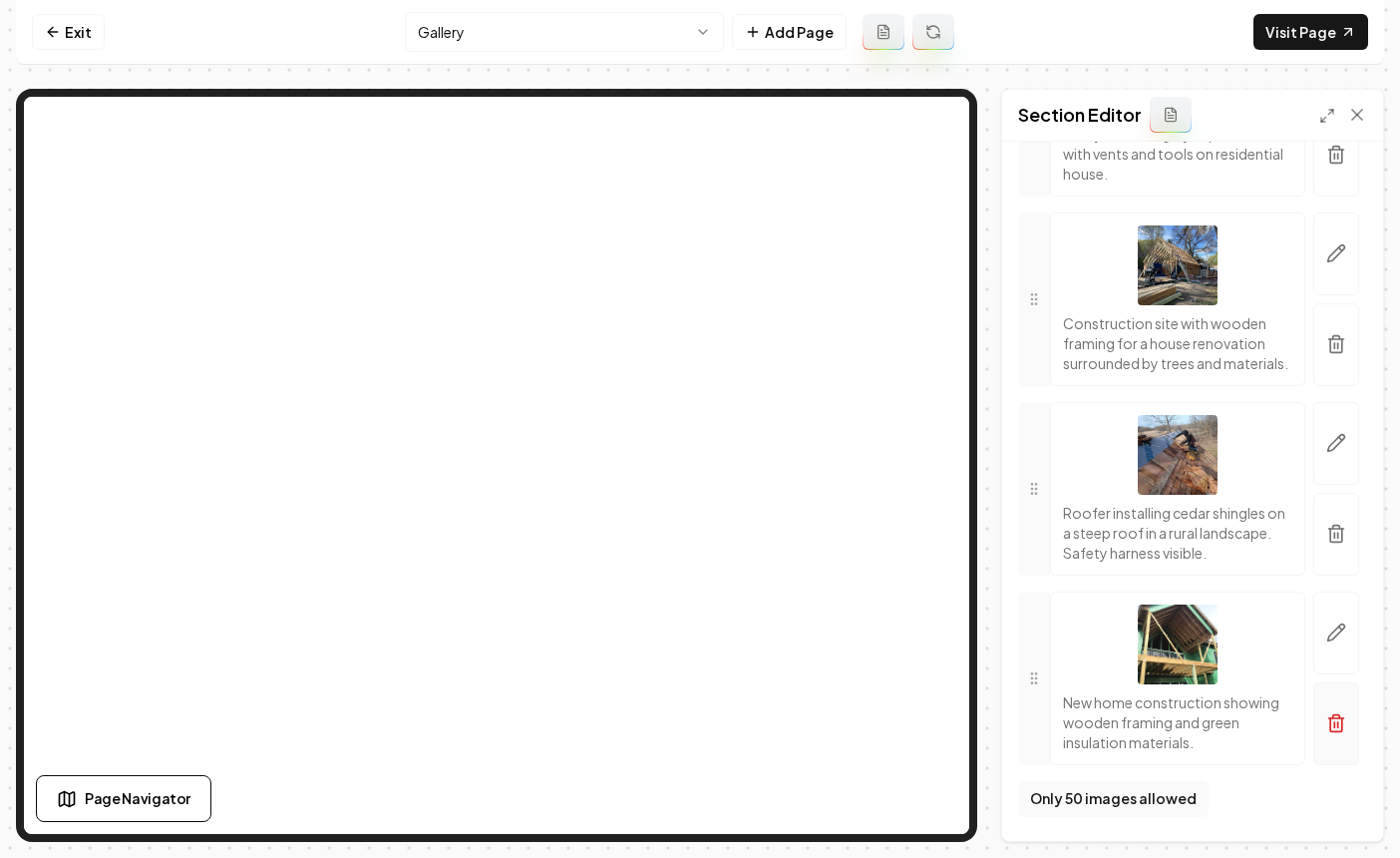 click 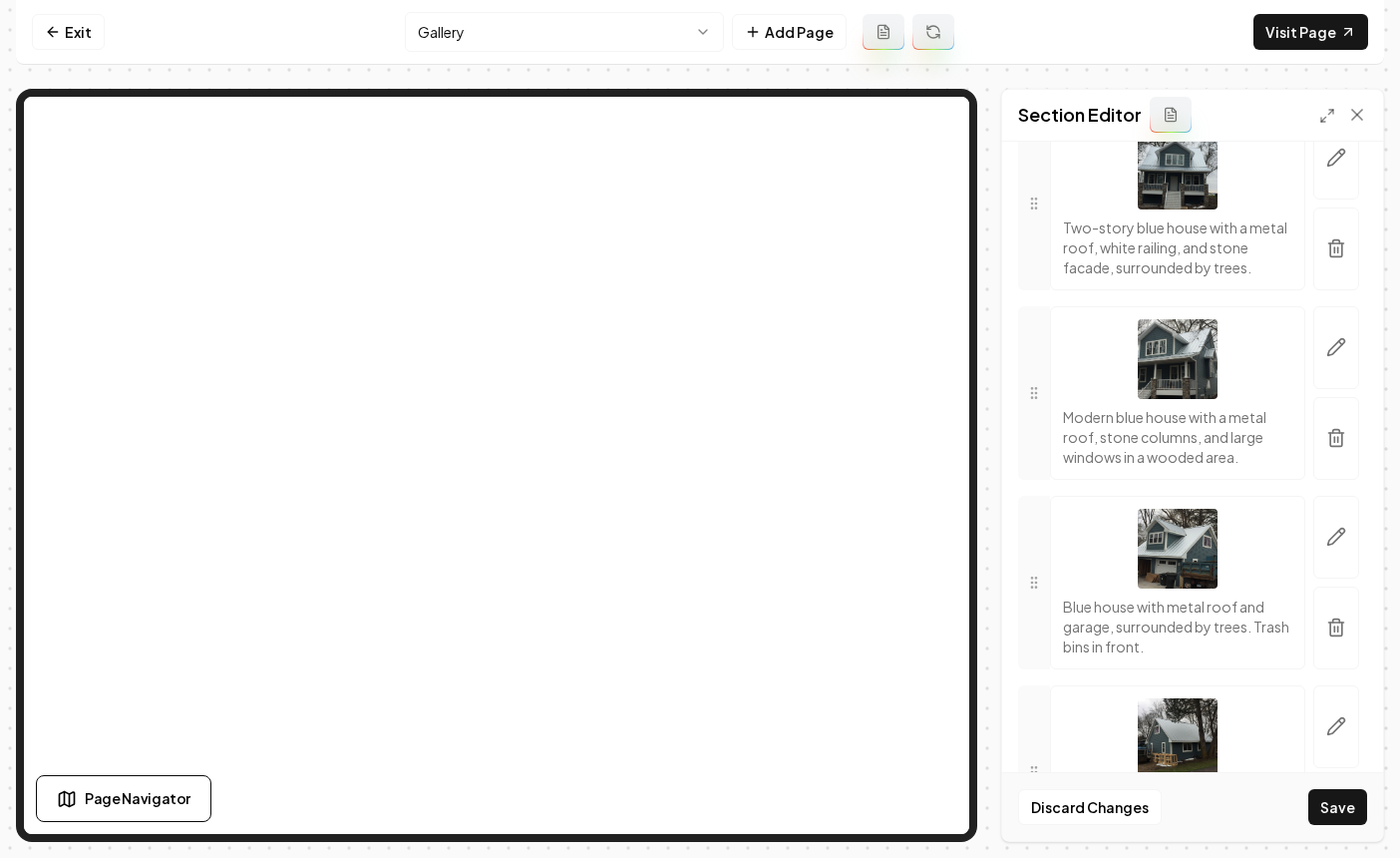 scroll, scrollTop: 0, scrollLeft: 0, axis: both 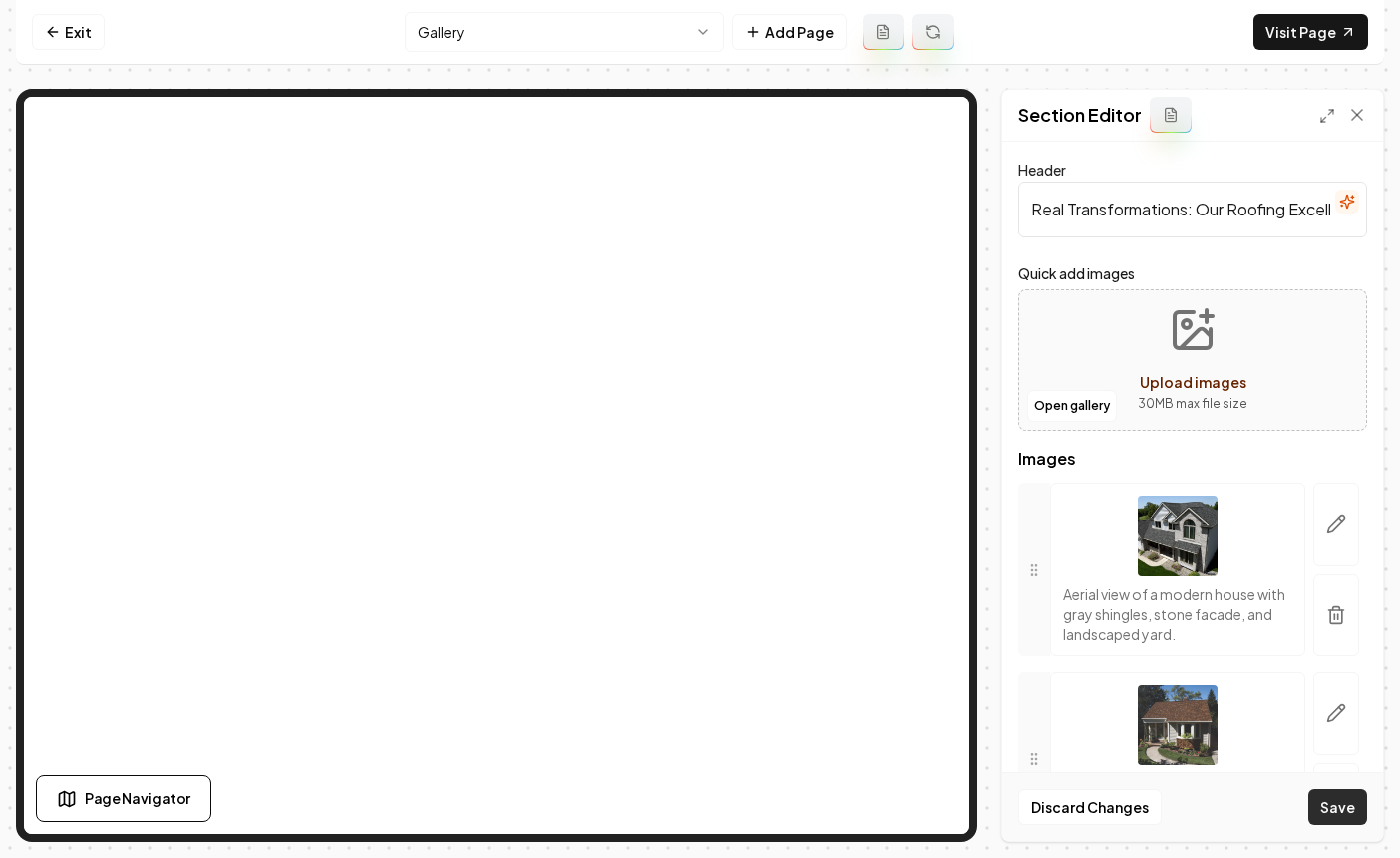 click on "Save" at bounding box center (1337, 807) 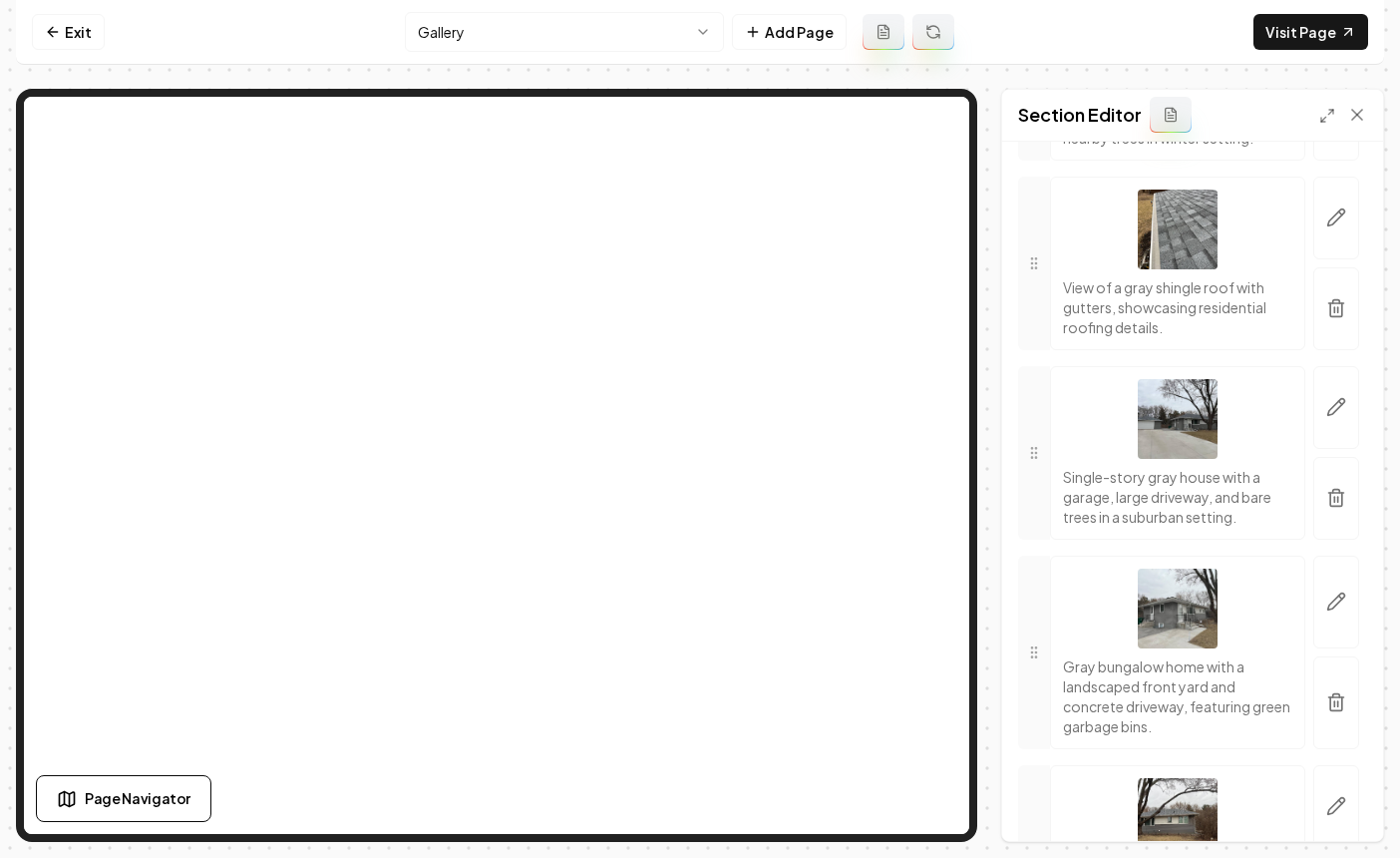 scroll, scrollTop: 9479, scrollLeft: 0, axis: vertical 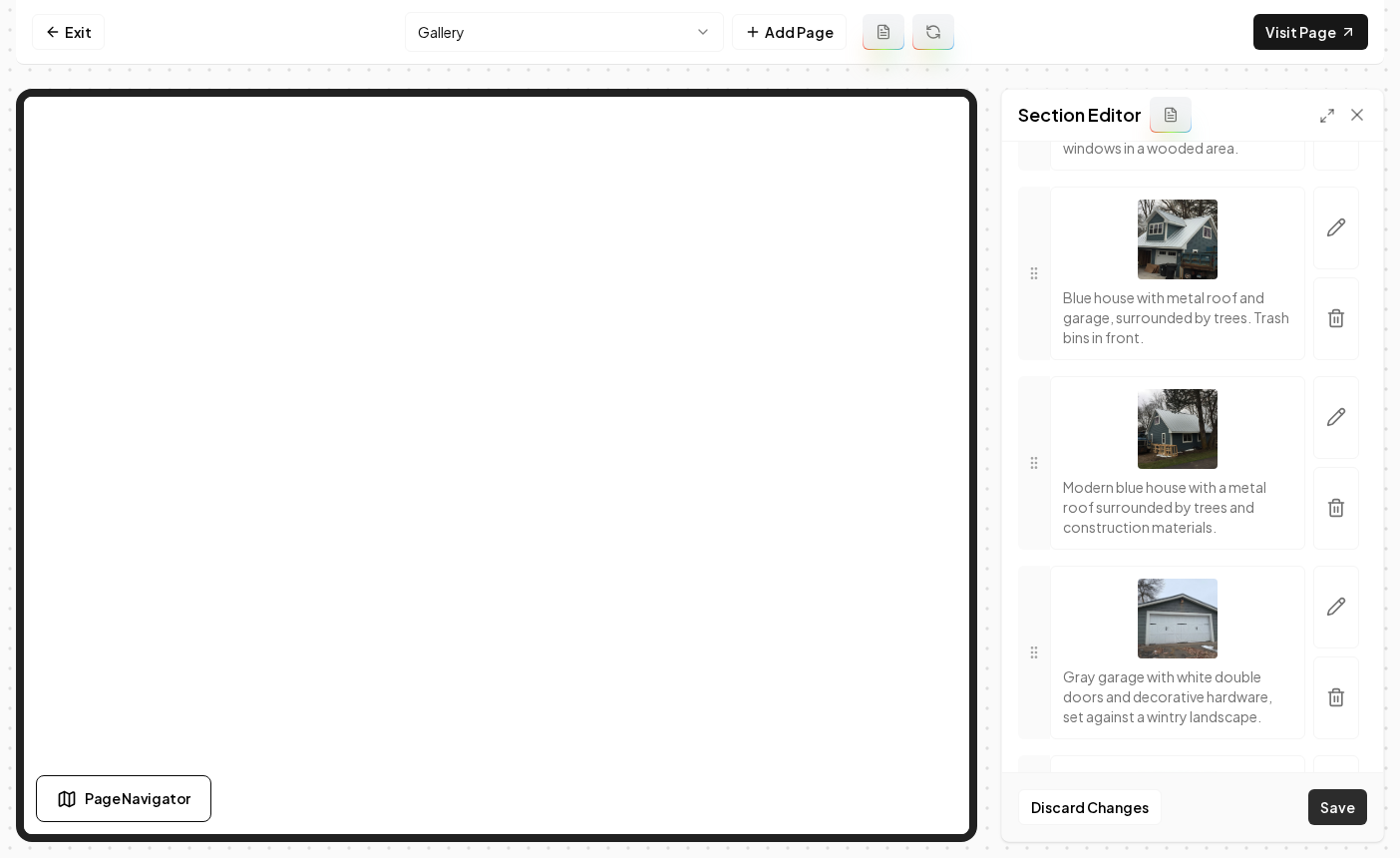 click on "Save" at bounding box center (1337, 807) 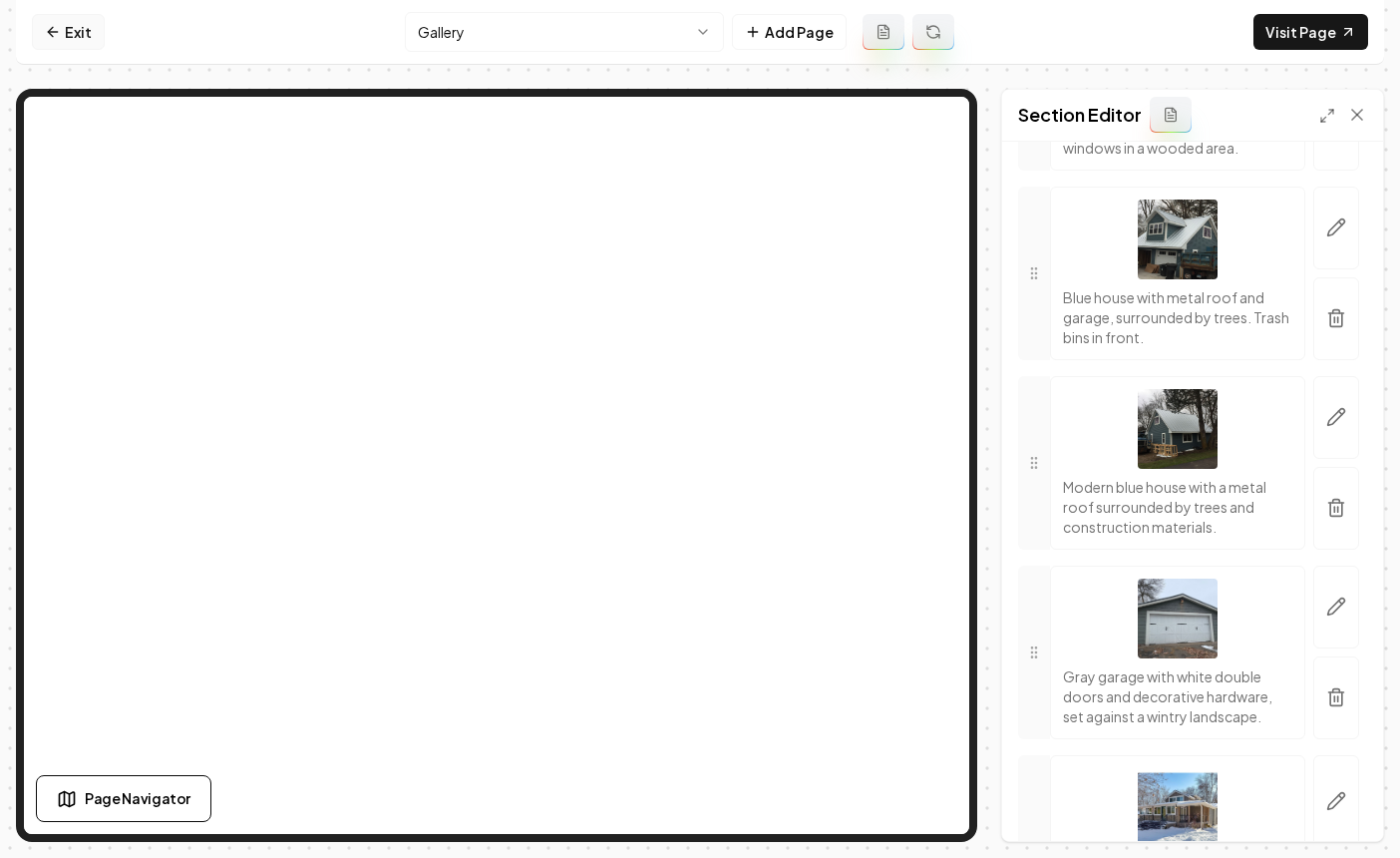 click 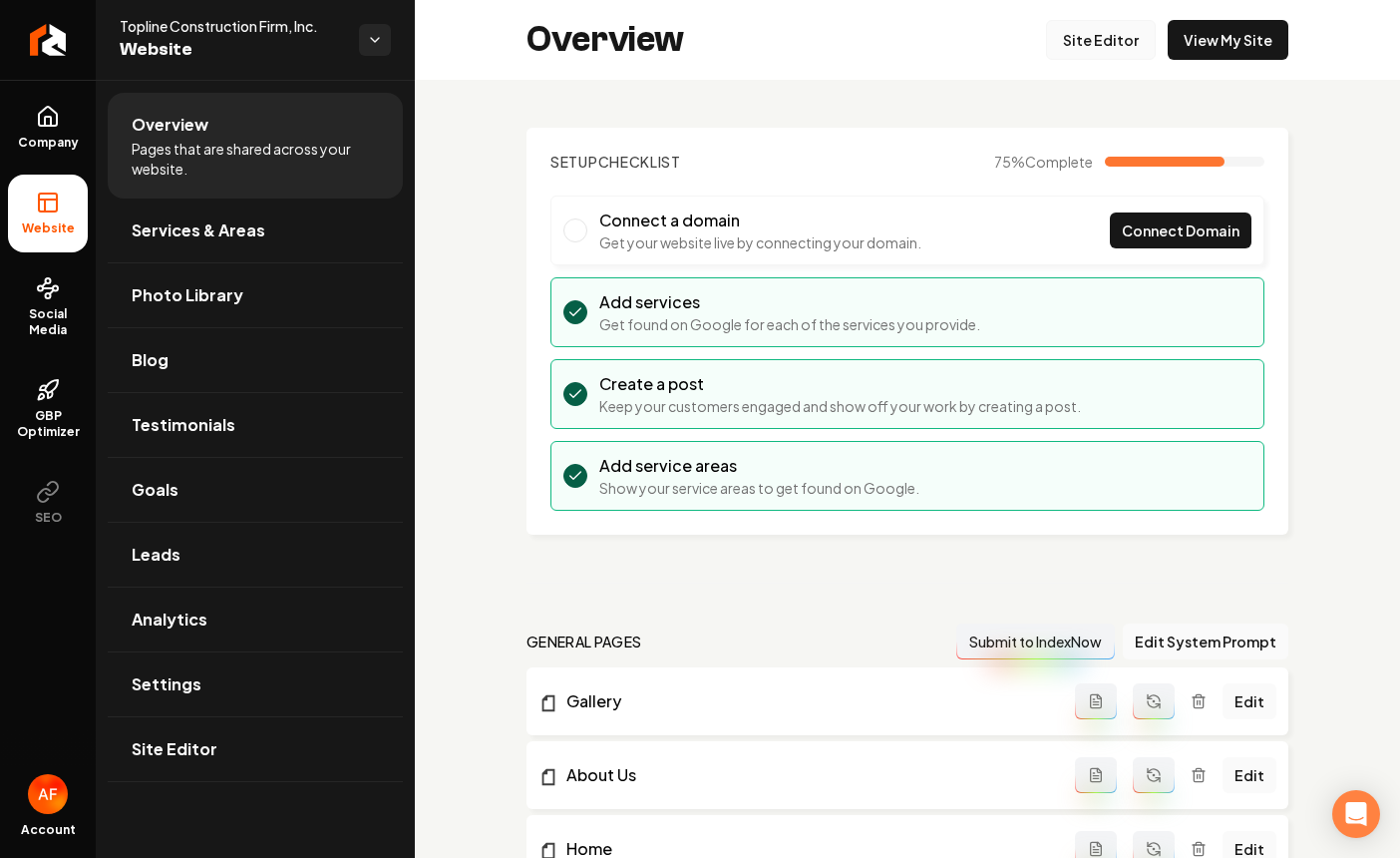 click on "Site Editor" at bounding box center (1101, 40) 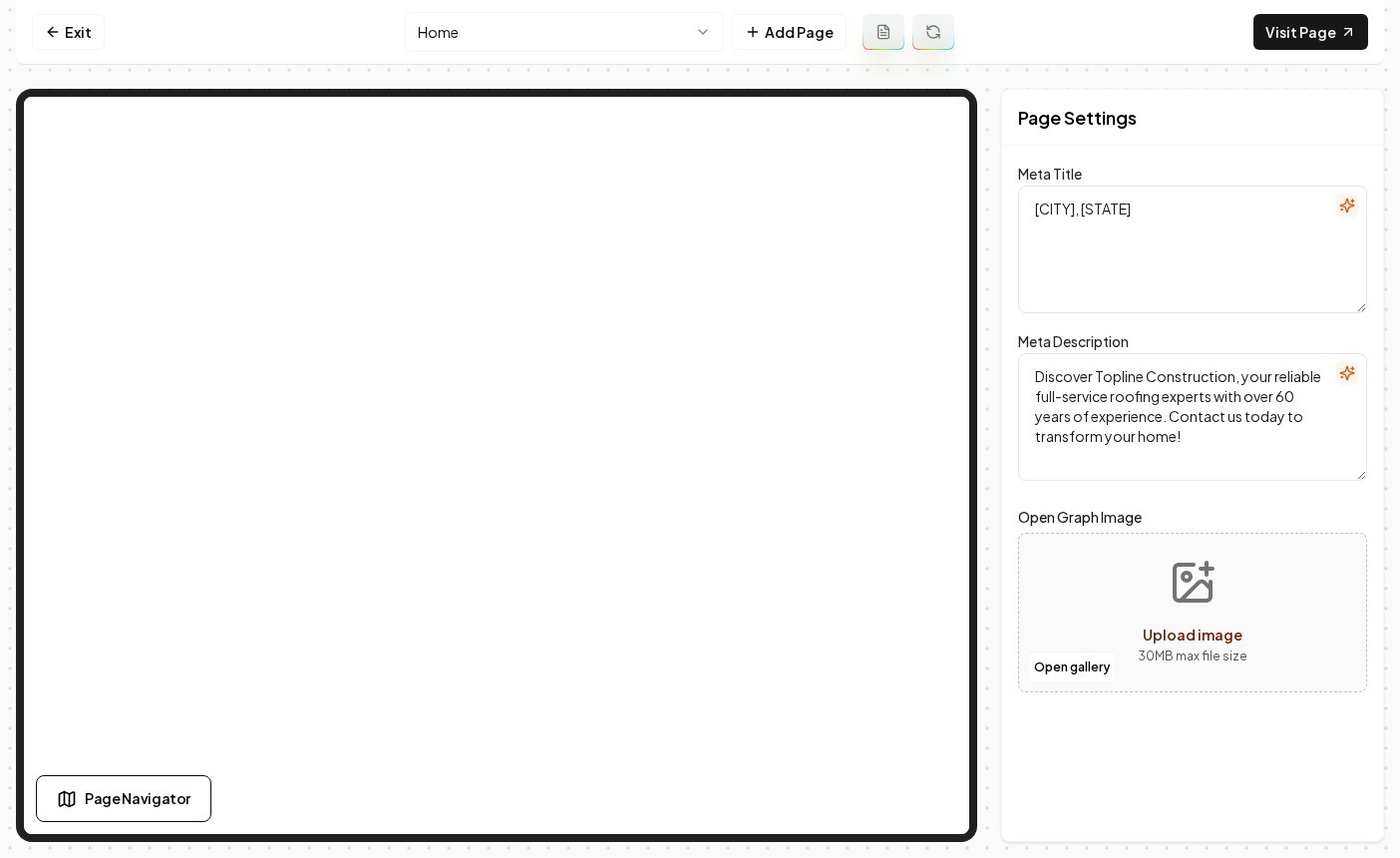 click on "Computer Required This feature is only available on a computer. Please switch to a computer to edit your site. Go back  Exit Home Add Page Visit Page  Page Navigator Page Settings Meta Title Minnesota Roofing Experts - Topline Construction Firm, Inc. Meta Description Discover Topline Construction, your reliable full-service roofing experts with over 60 years of experience. Contact us today to transform your home! Open Graph Image Open gallery Upload image 30  MB max file size Discard Changes Save Section Editor Unsupported section type /dashboard/sites/c52b7c82-e940-4eb7-a22e-3b923f1b889b/pages/0eaff1e5-8dd0-4f30-9157-2e86b2b6a714" at bounding box center [700, 429] 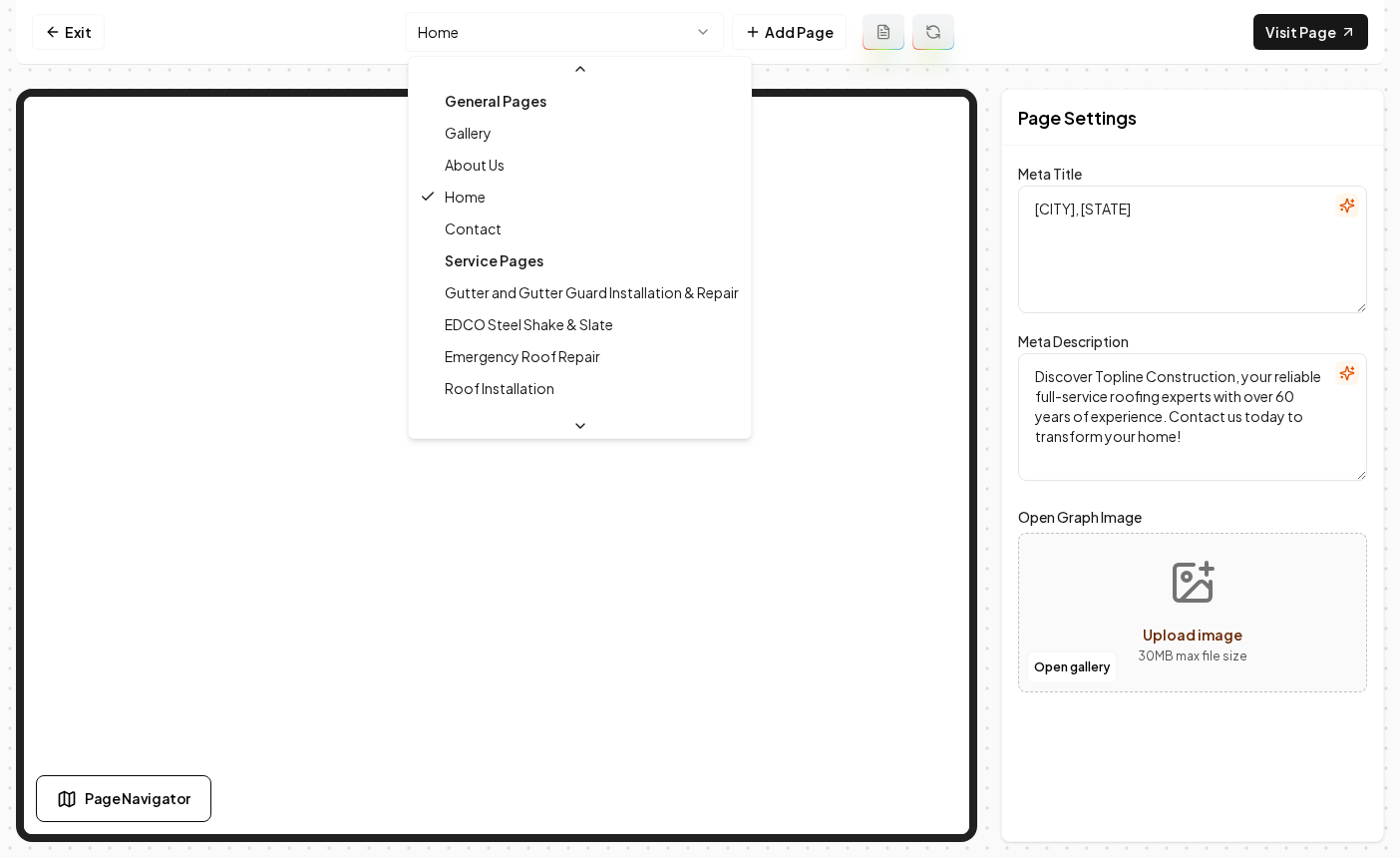scroll, scrollTop: 719, scrollLeft: 0, axis: vertical 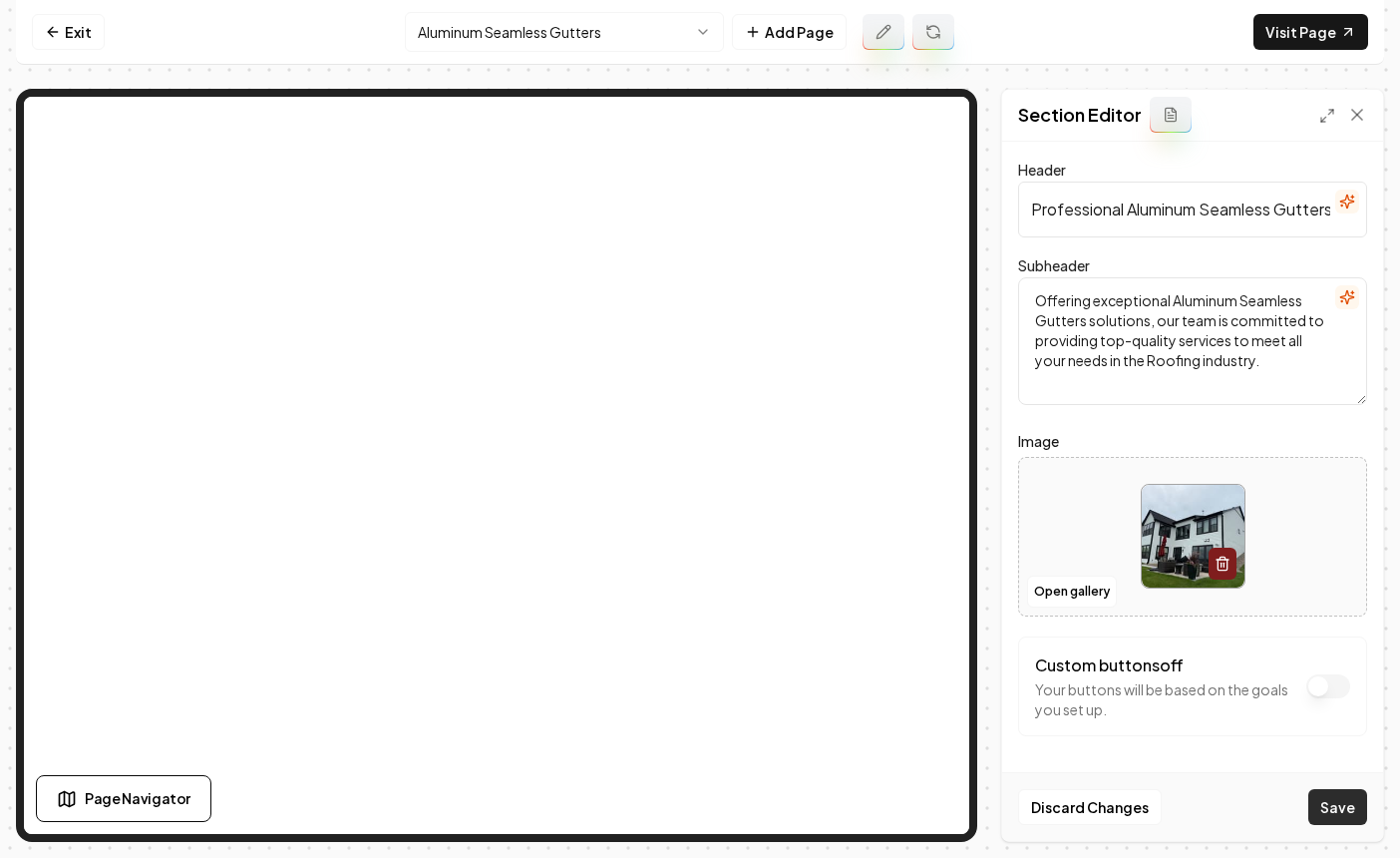 click on "Save" at bounding box center (1337, 807) 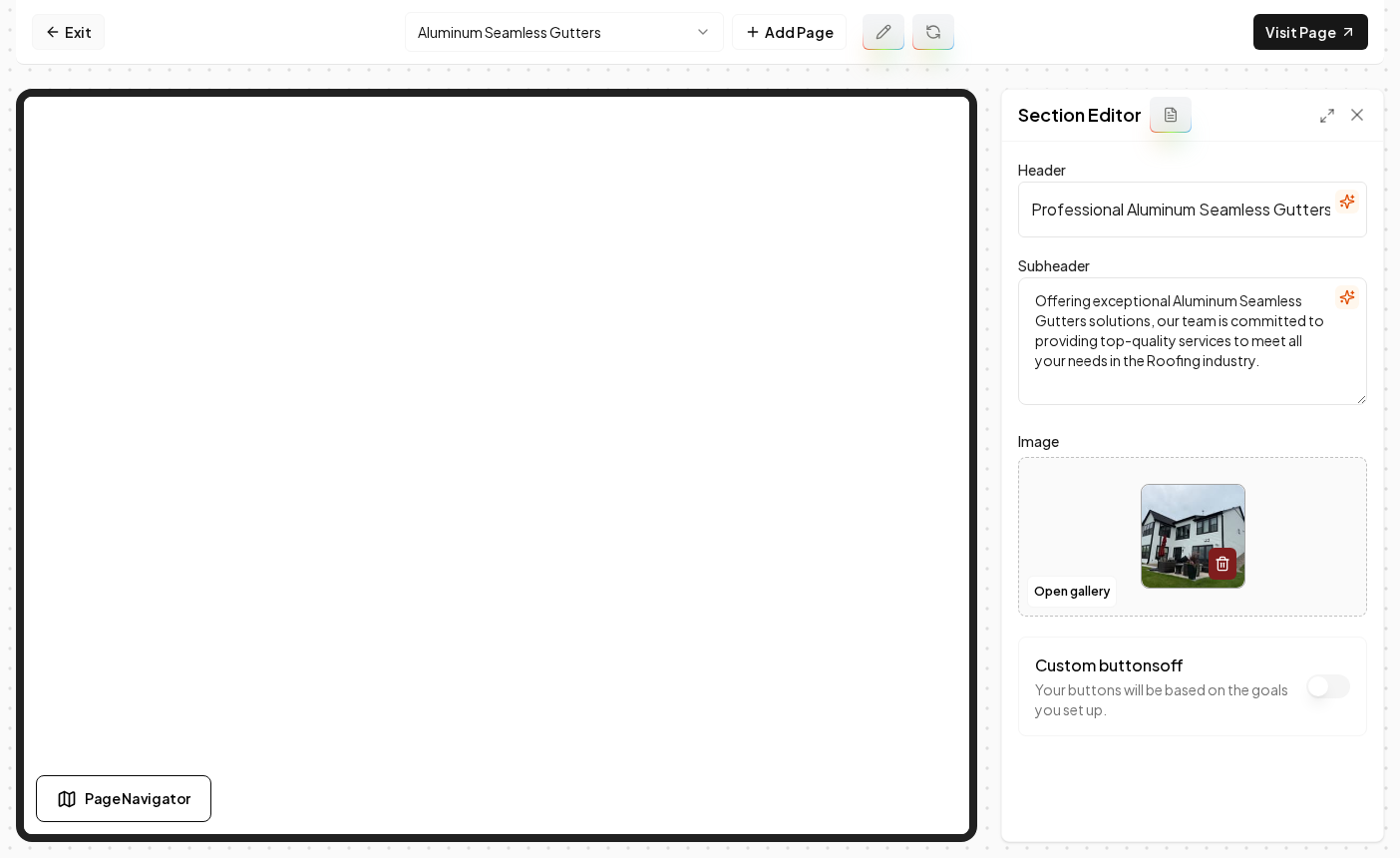 click on "Exit" at bounding box center (68, 32) 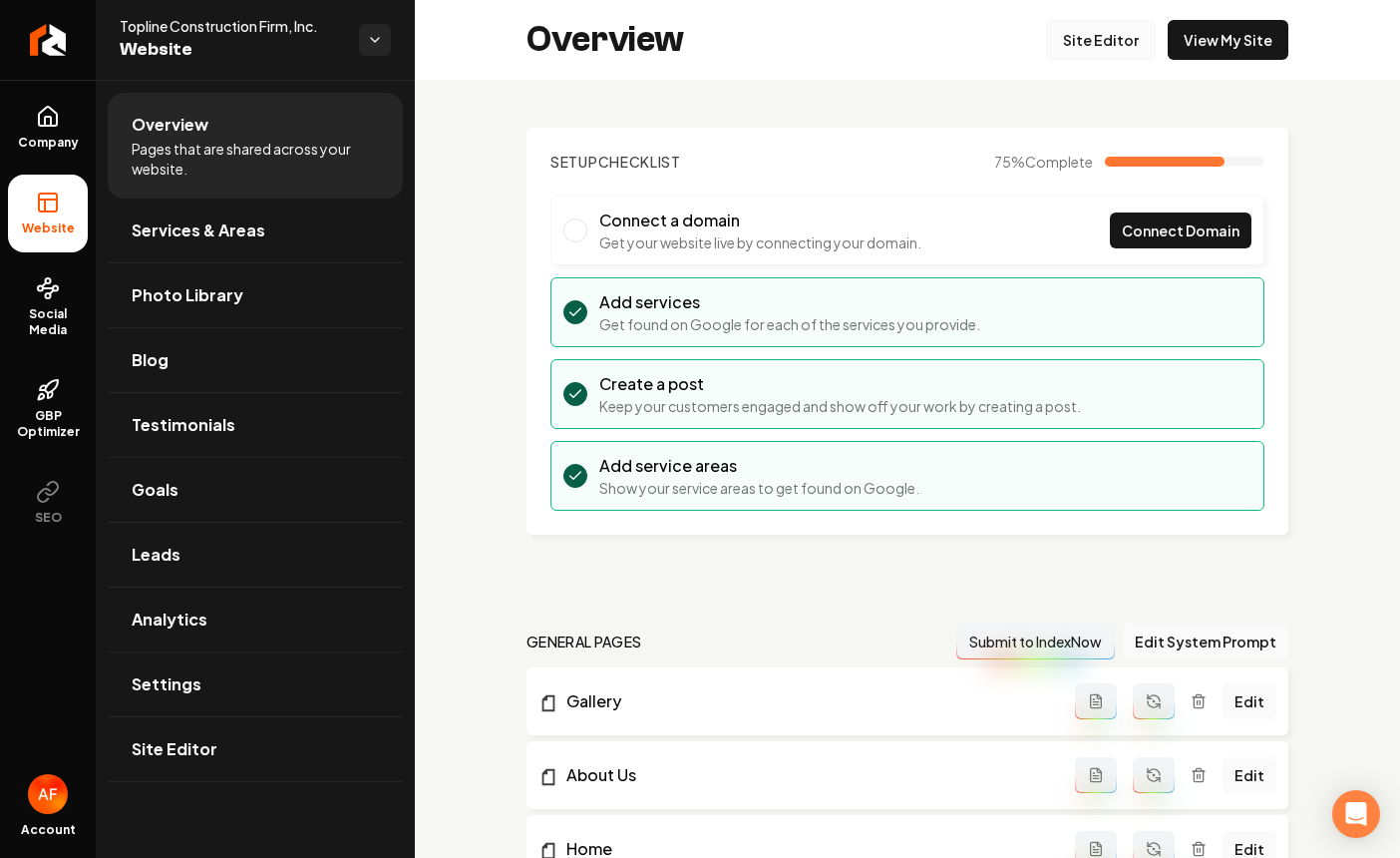 click on "Site Editor" at bounding box center (1101, 40) 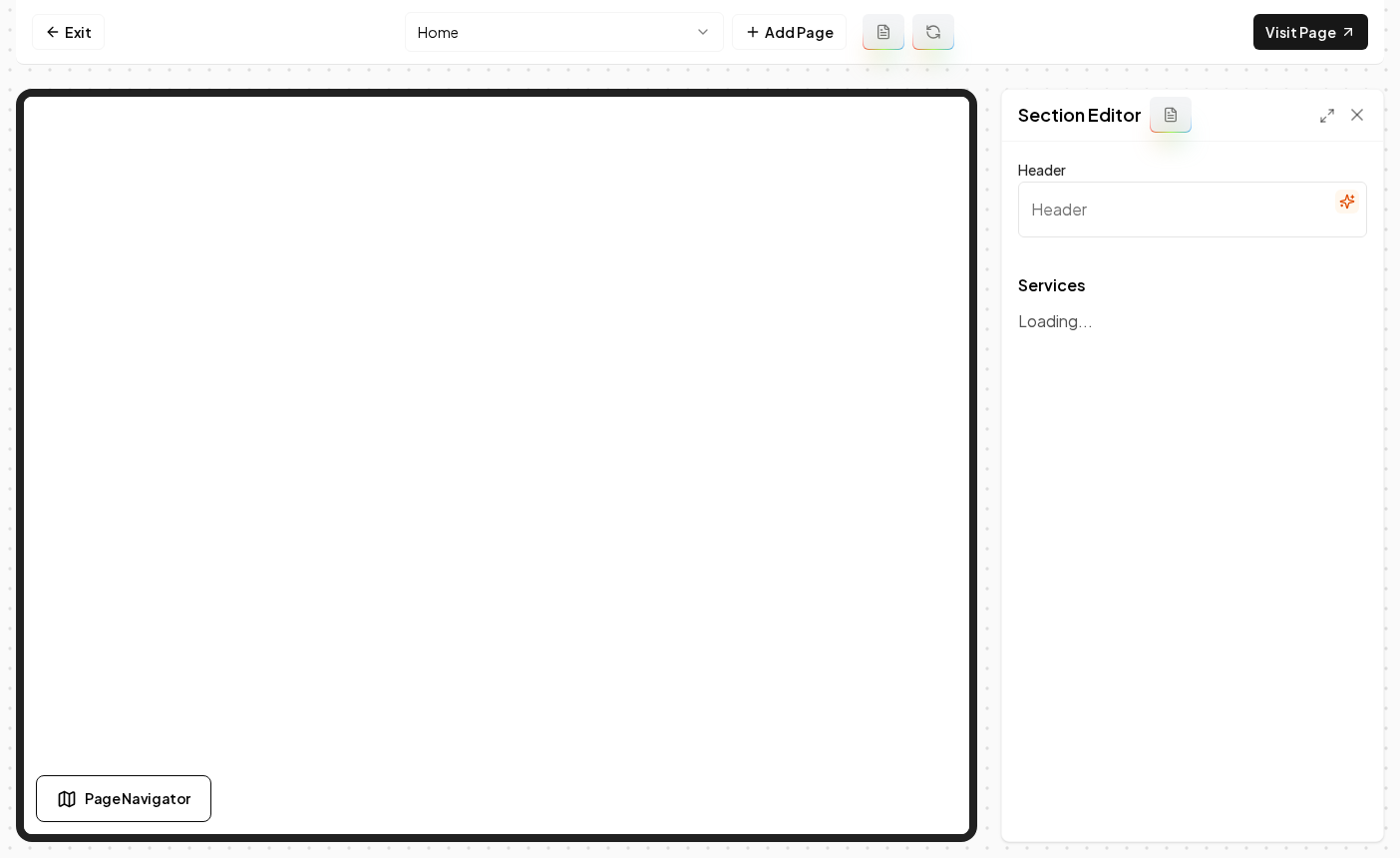 type on "Roofing Solutions for Your Peace of Mind" 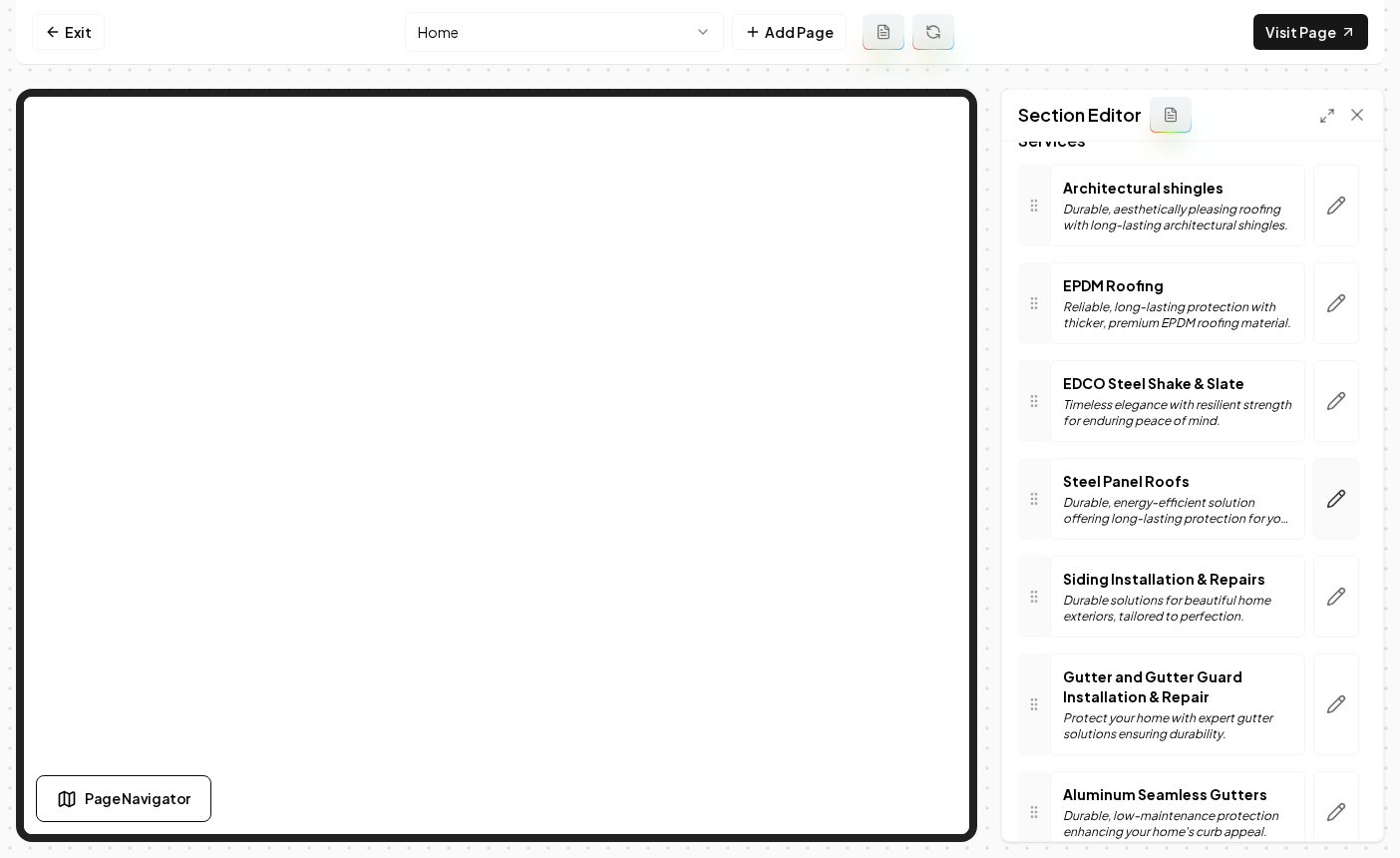 scroll, scrollTop: 168, scrollLeft: 0, axis: vertical 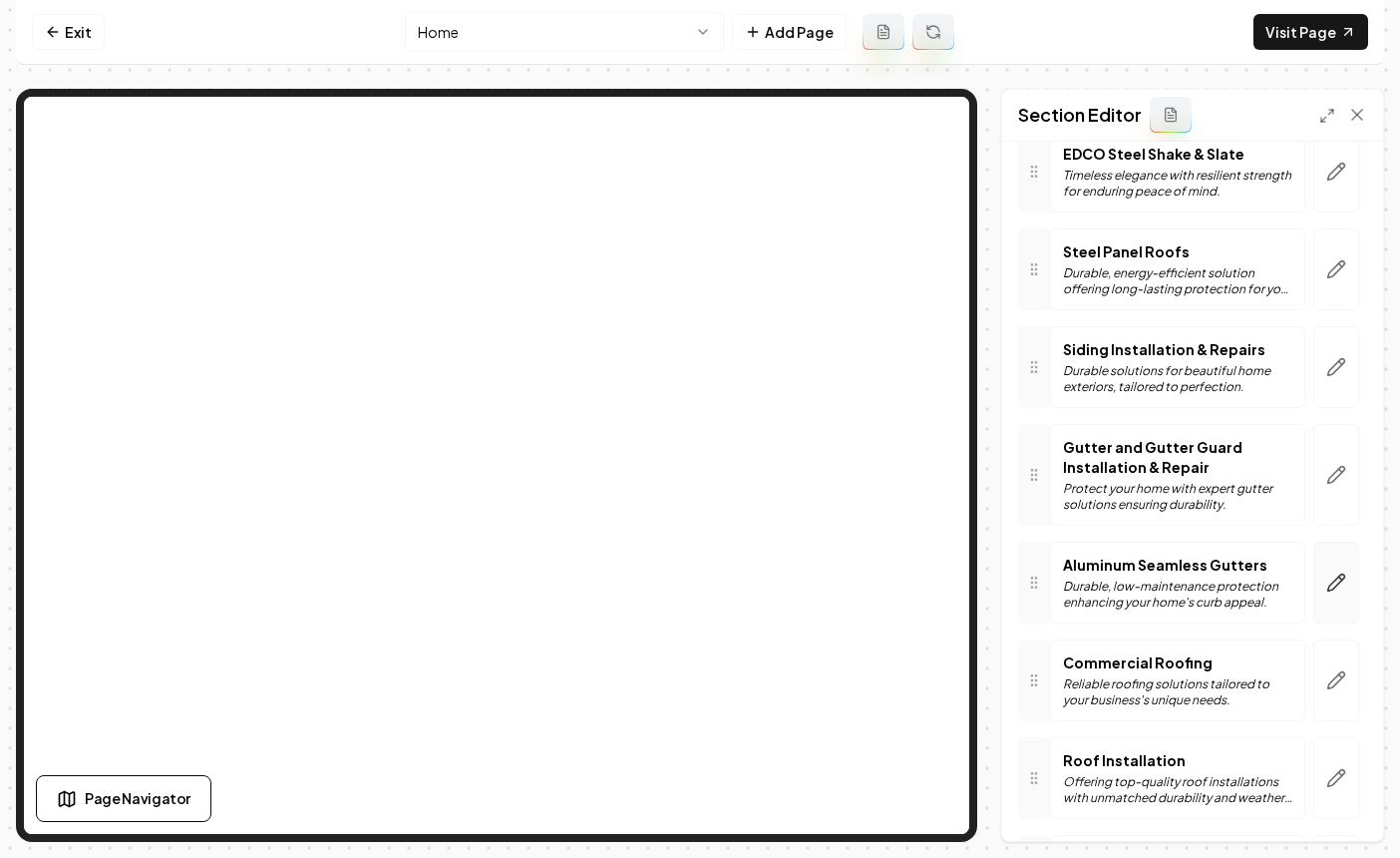 click 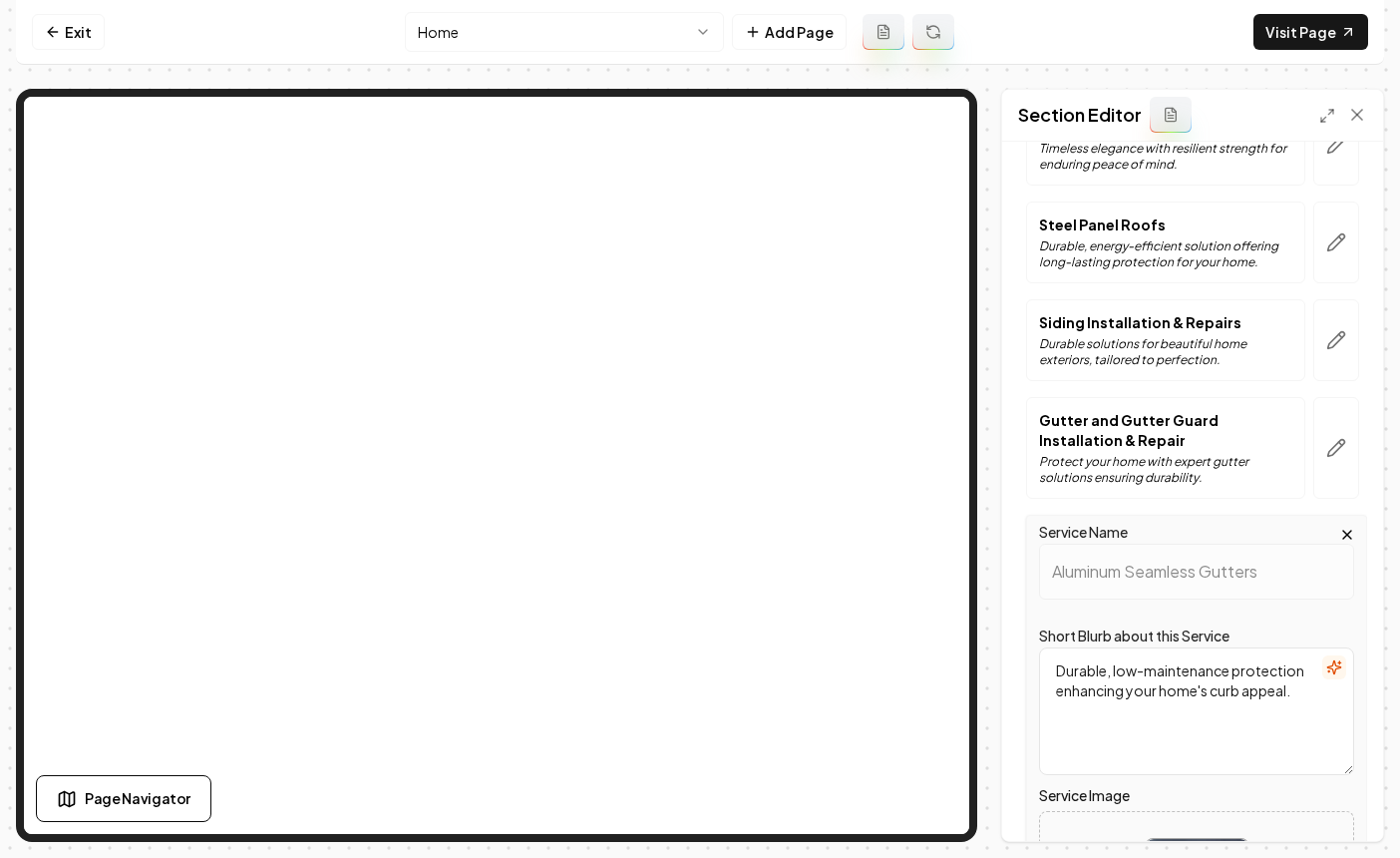 scroll, scrollTop: 713, scrollLeft: 0, axis: vertical 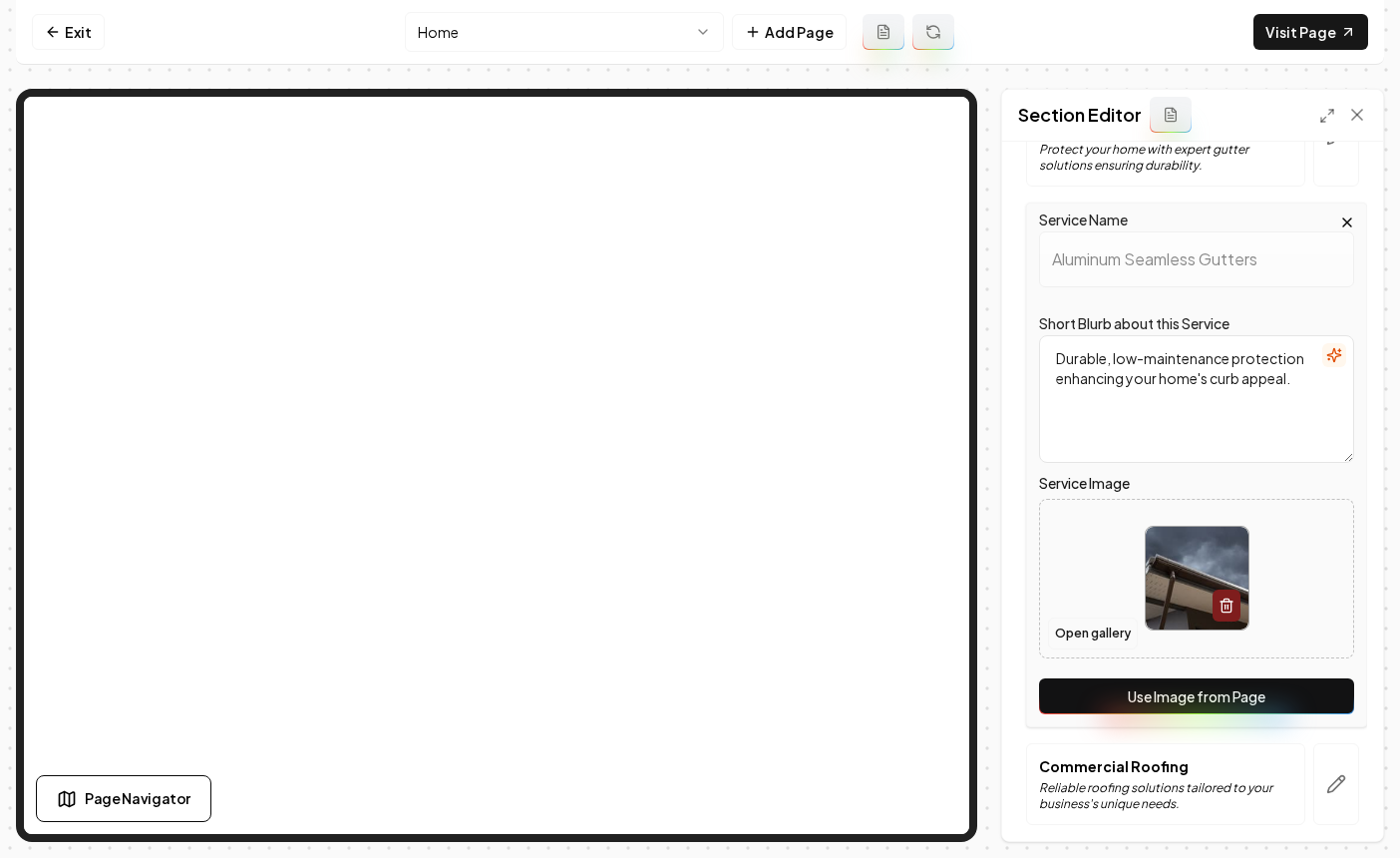 click on "Open gallery" at bounding box center (1093, 634) 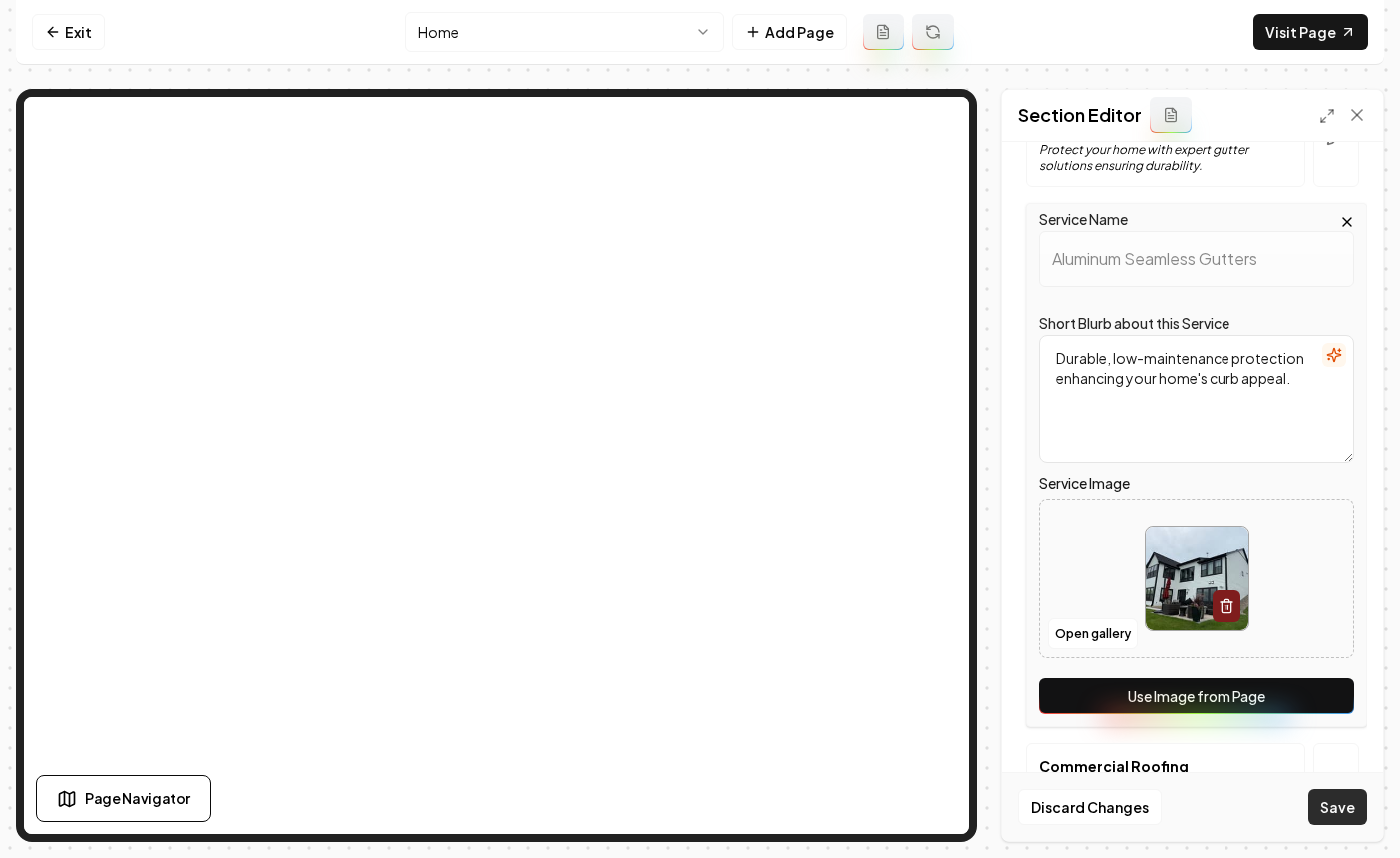 click on "Save" at bounding box center (1337, 807) 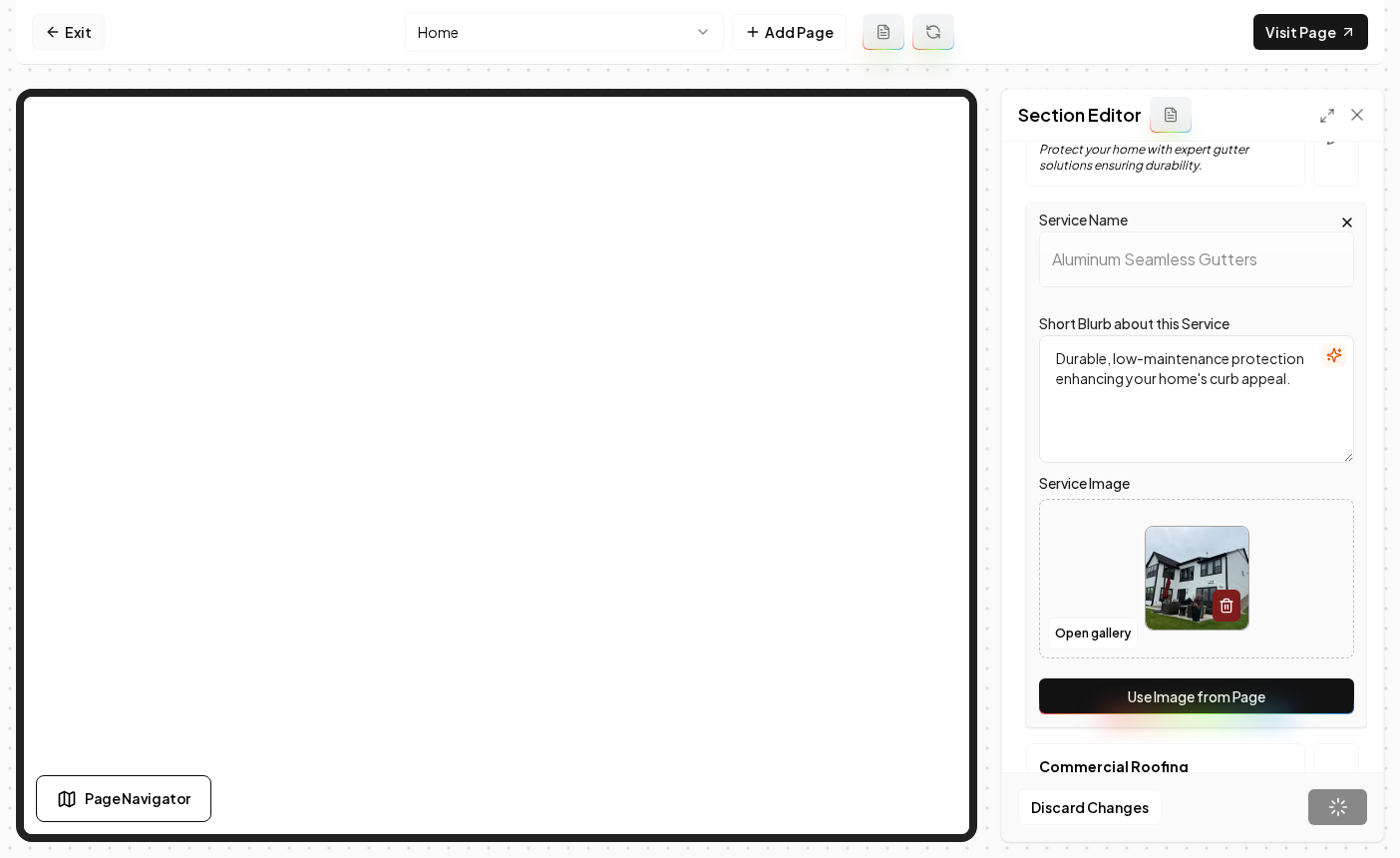 click on "Exit" at bounding box center [68, 32] 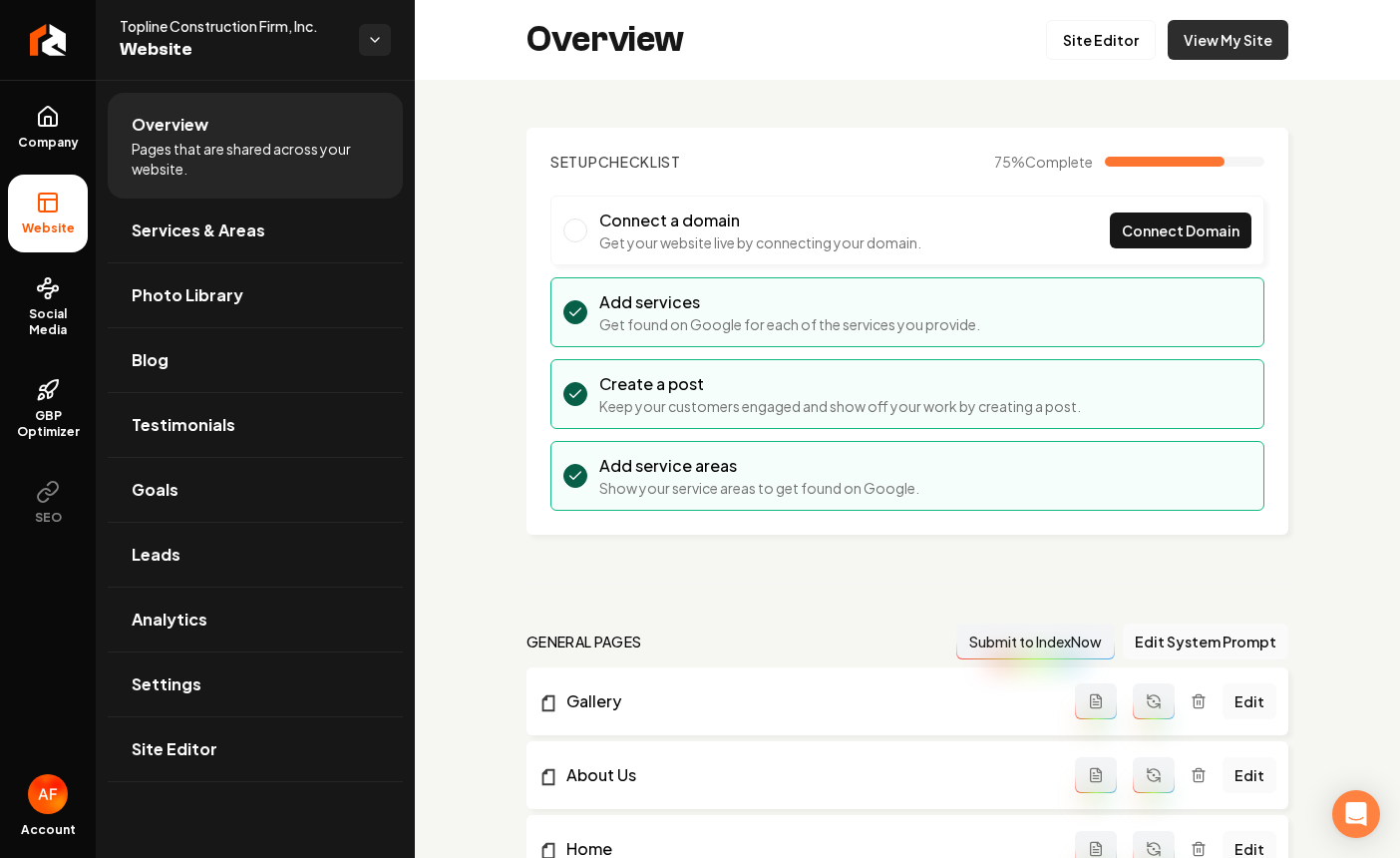 click on "View My Site" at bounding box center (1227, 40) 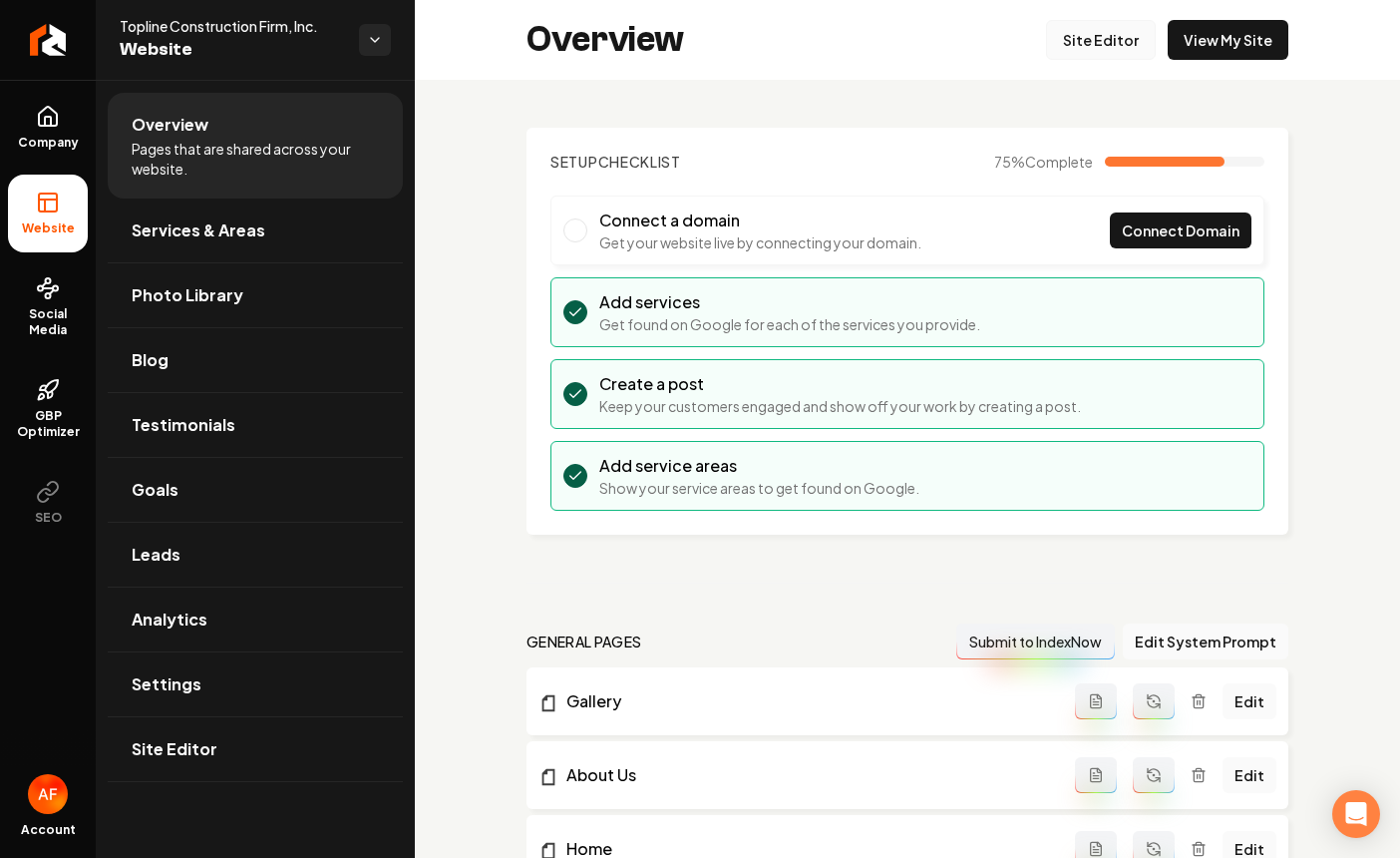 click on "Site Editor" at bounding box center [1101, 40] 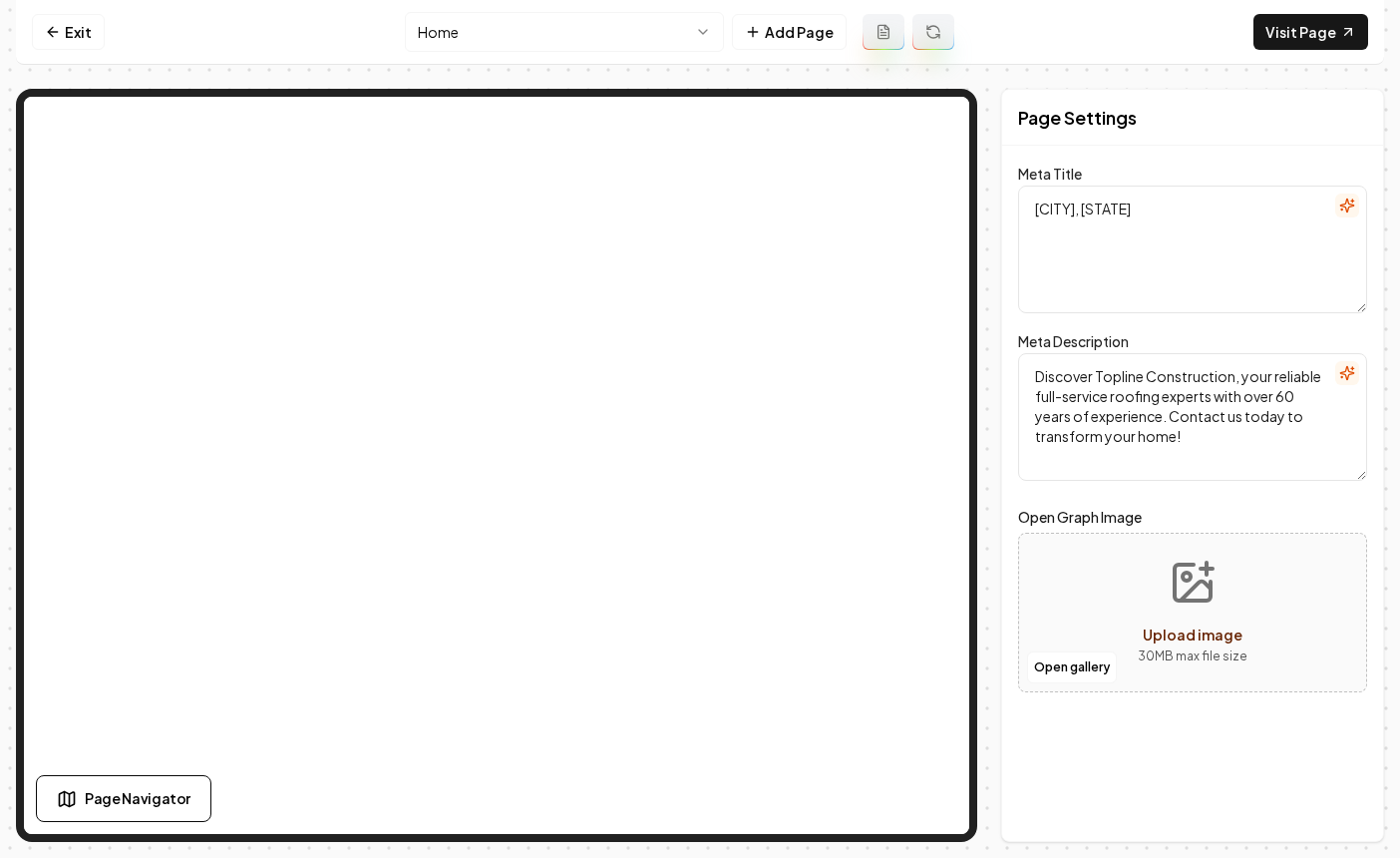 click on "Computer Required This feature is only available on a computer. Please switch to a computer to edit your site. Go back  Exit Home Add Page Visit Page  Page Navigator Page Settings Meta Title Minnesota Roofing Experts - Topline Construction Firm, Inc. Meta Description Discover Topline Construction, your reliable full-service roofing experts with over 60 years of experience. Contact us today to transform your home! Open Graph Image Open gallery Upload image 30  MB max file size Discard Changes Save Section Editor Unsupported section type /dashboard/sites/c52b7c82-e940-4eb7-a22e-3b923f1b889b/pages/0eaff1e5-8dd0-4f30-9157-2e86b2b6a714" at bounding box center [700, 429] 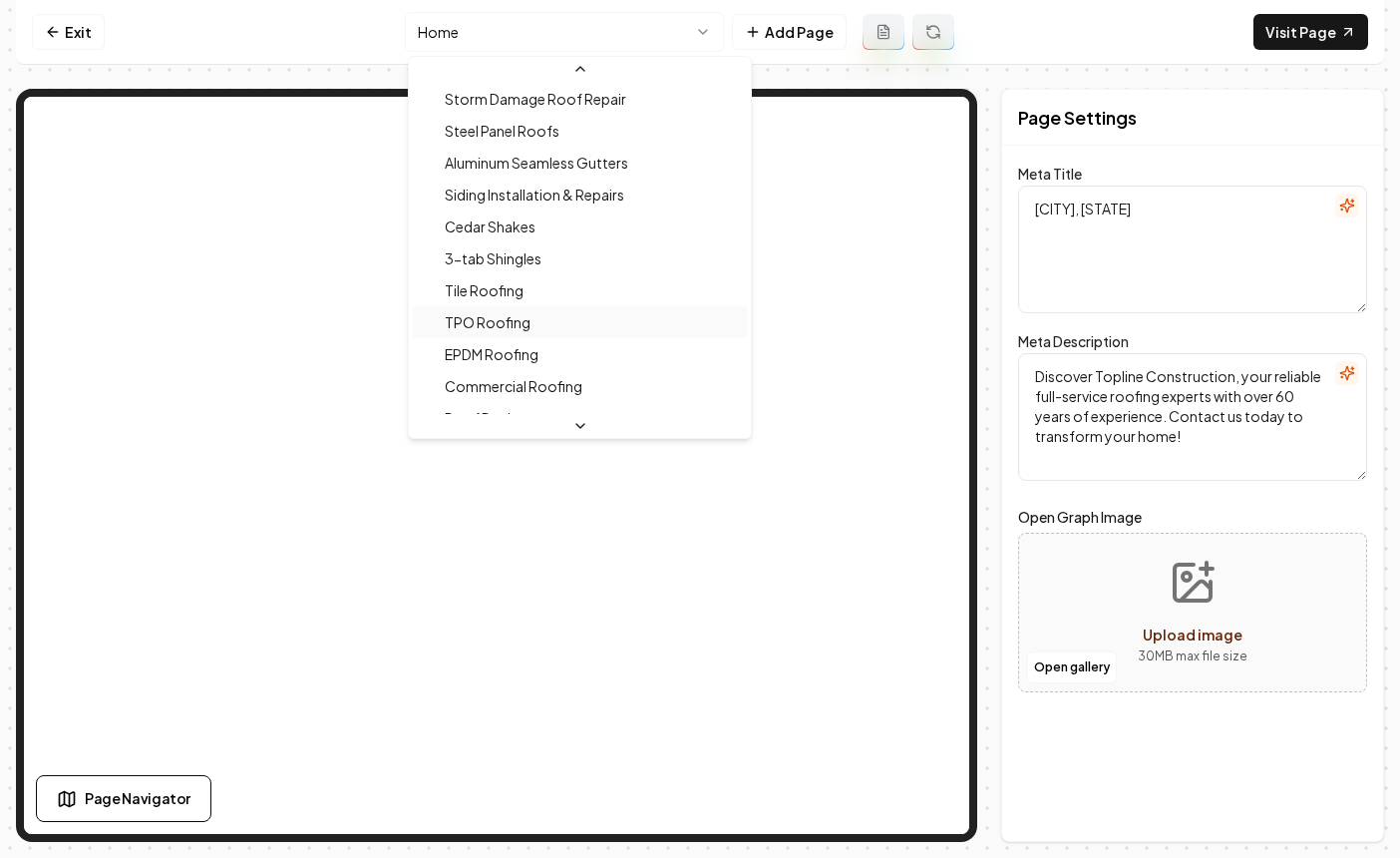 scroll, scrollTop: 257, scrollLeft: 0, axis: vertical 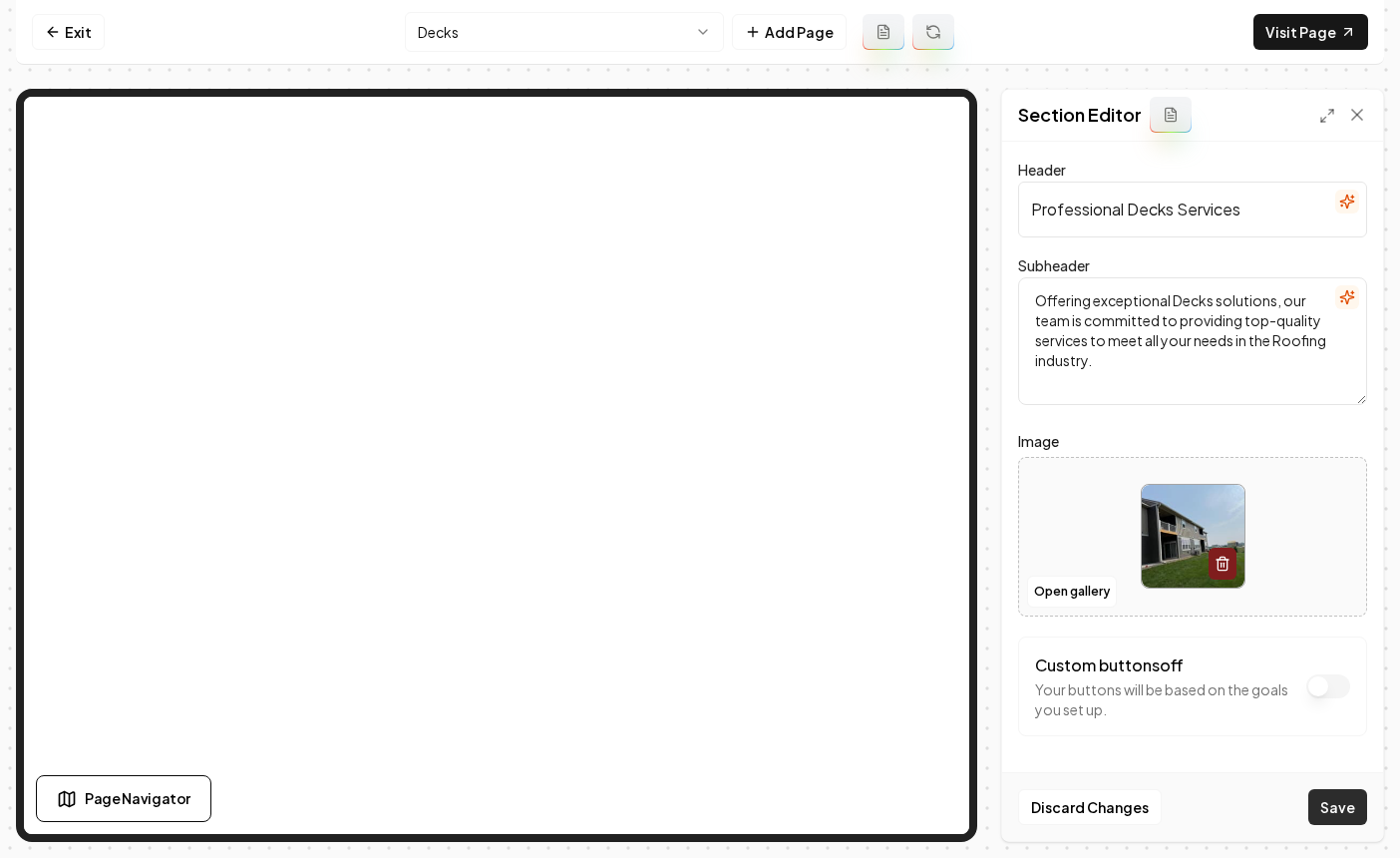 click on "Save" at bounding box center (1337, 807) 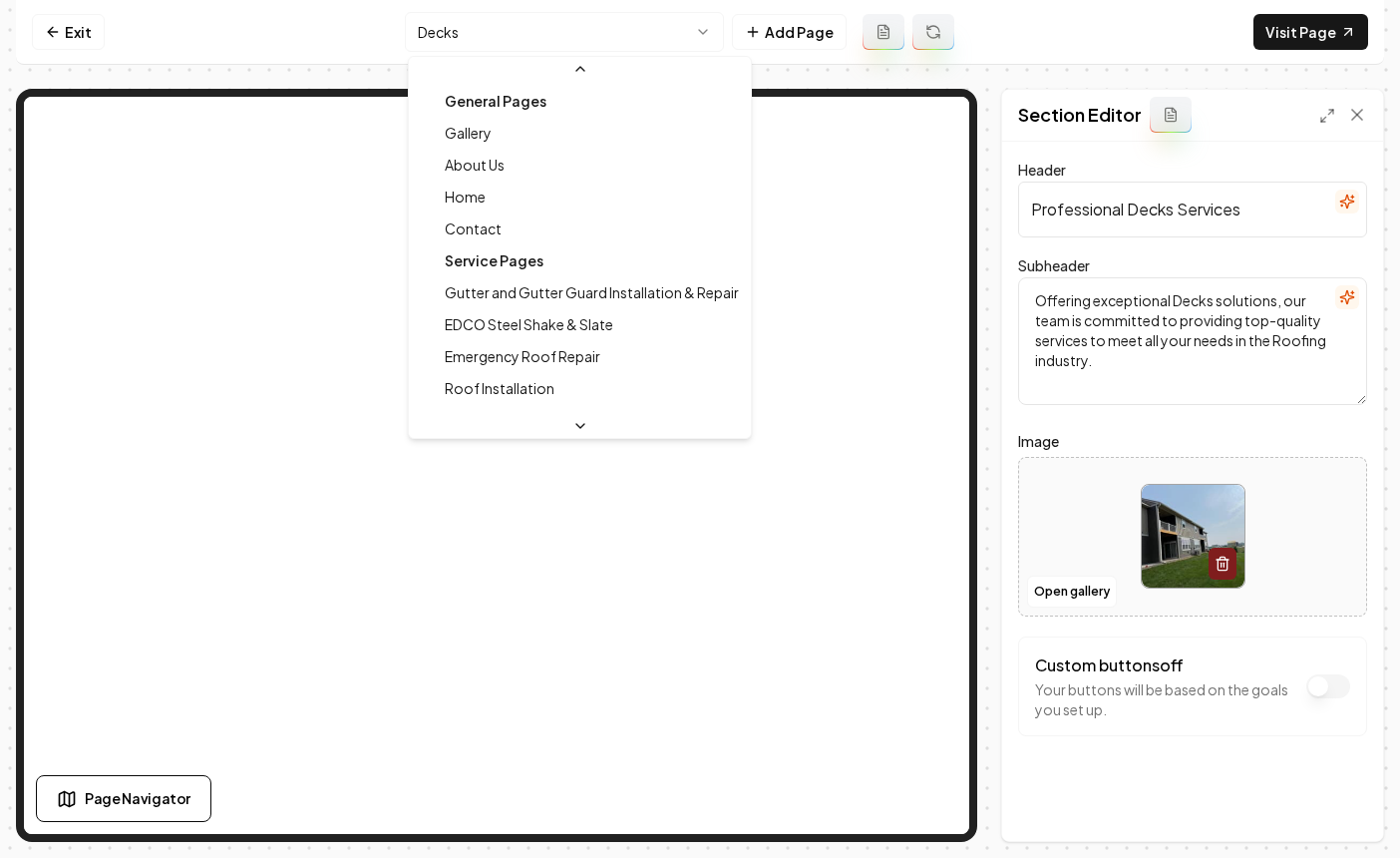 click on "Computer Required This feature is only available on a computer. Please switch to a computer to edit your site. Go back  Exit Decks Add Page Visit Page  Page Navigator Page Settings Section Editor Header Professional Decks Services Subheader Offering exceptional Decks solutions, our team is committed to providing top-quality services to meet all your needs in the Roofing industry. Image Open gallery Custom buttons  off Your buttons will be based on the goals you set up. Discard Changes Save /dashboard/sites/c52b7c82-e940-4eb7-a22e-3b923f1b889b/pages/e3043734-a8cc-4c2a-b2a3-79e116c89180 General Pages Gallery About Us Home Contact Service Pages Gutter and Gutter Guard Installation & Repair  EDCO Steel Shake & Slate Emergency Roof Repair Roof Installation Flat Roofs Asphalt Shingle Roofing Decks Storm Damage Roof Repair Steel Panel Roofs Aluminum Seamless Gutters Siding Installation & Repairs  Cedar Shakes 3-tab Shingles Tile Roofing TPO Roofing EPDM Roofing Commercial Roofing Roof Replacement Roof Repair" at bounding box center (700, 429) 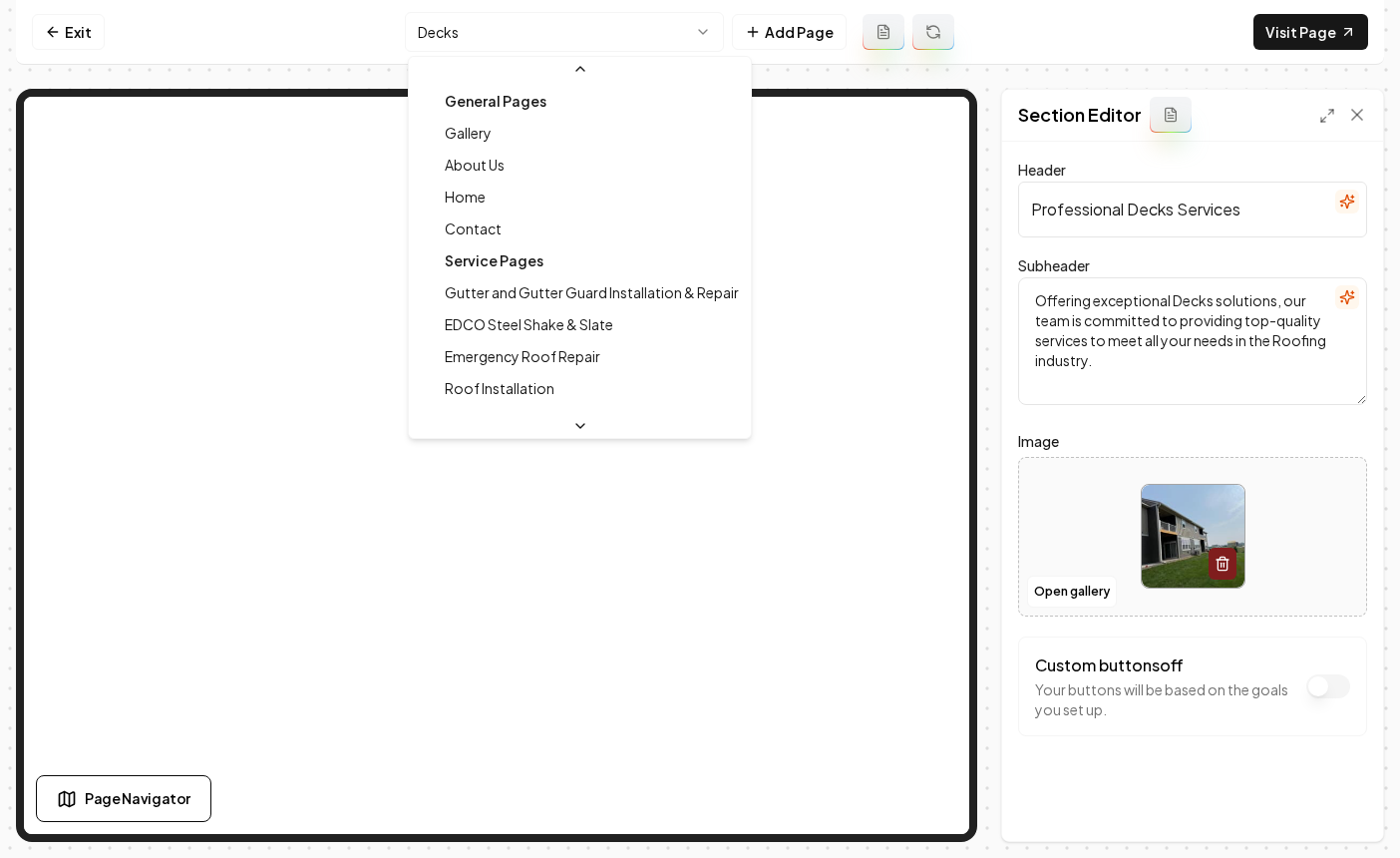 scroll, scrollTop: 86, scrollLeft: 0, axis: vertical 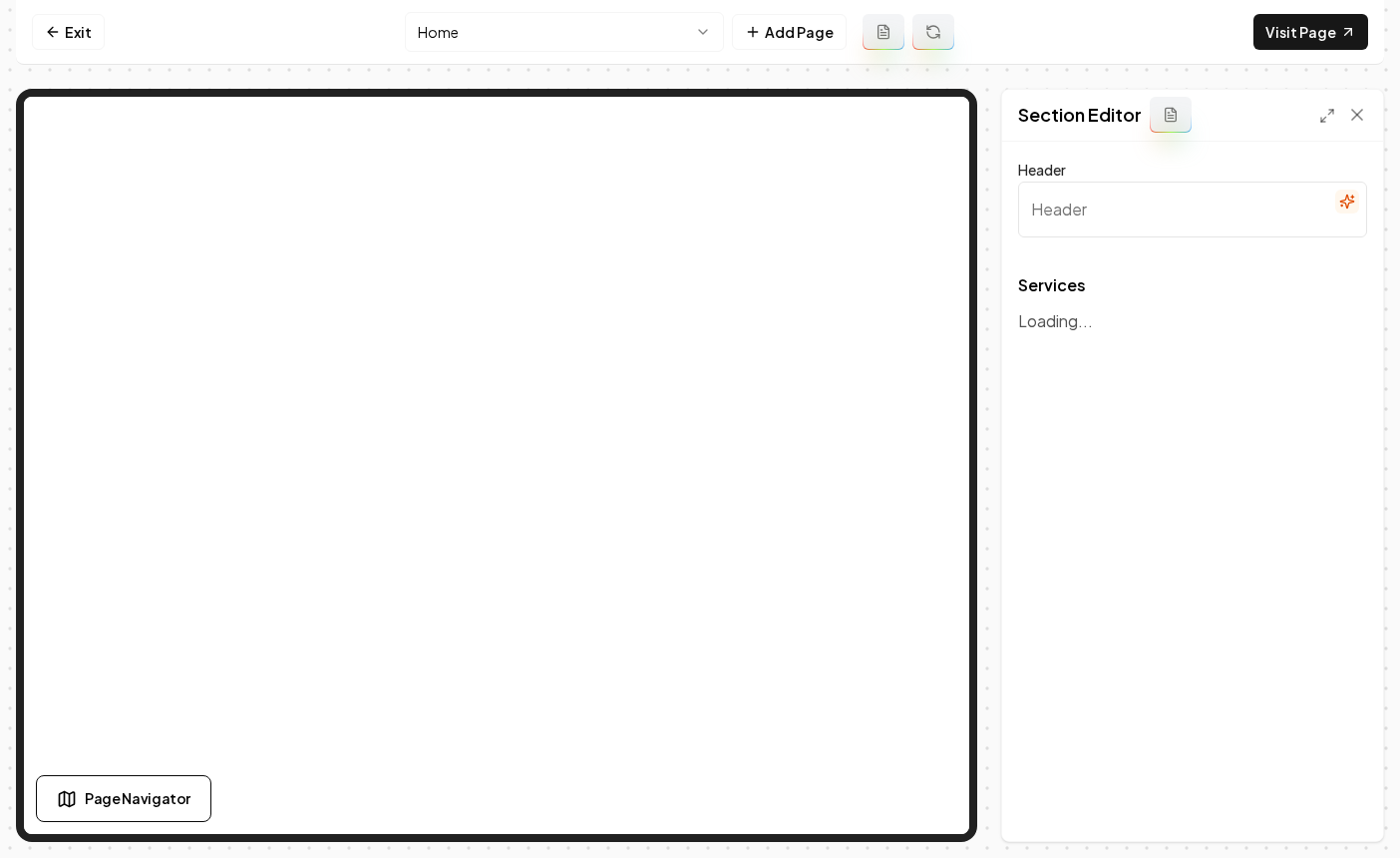 type on "Roofing Solutions for Your Peace of Mind" 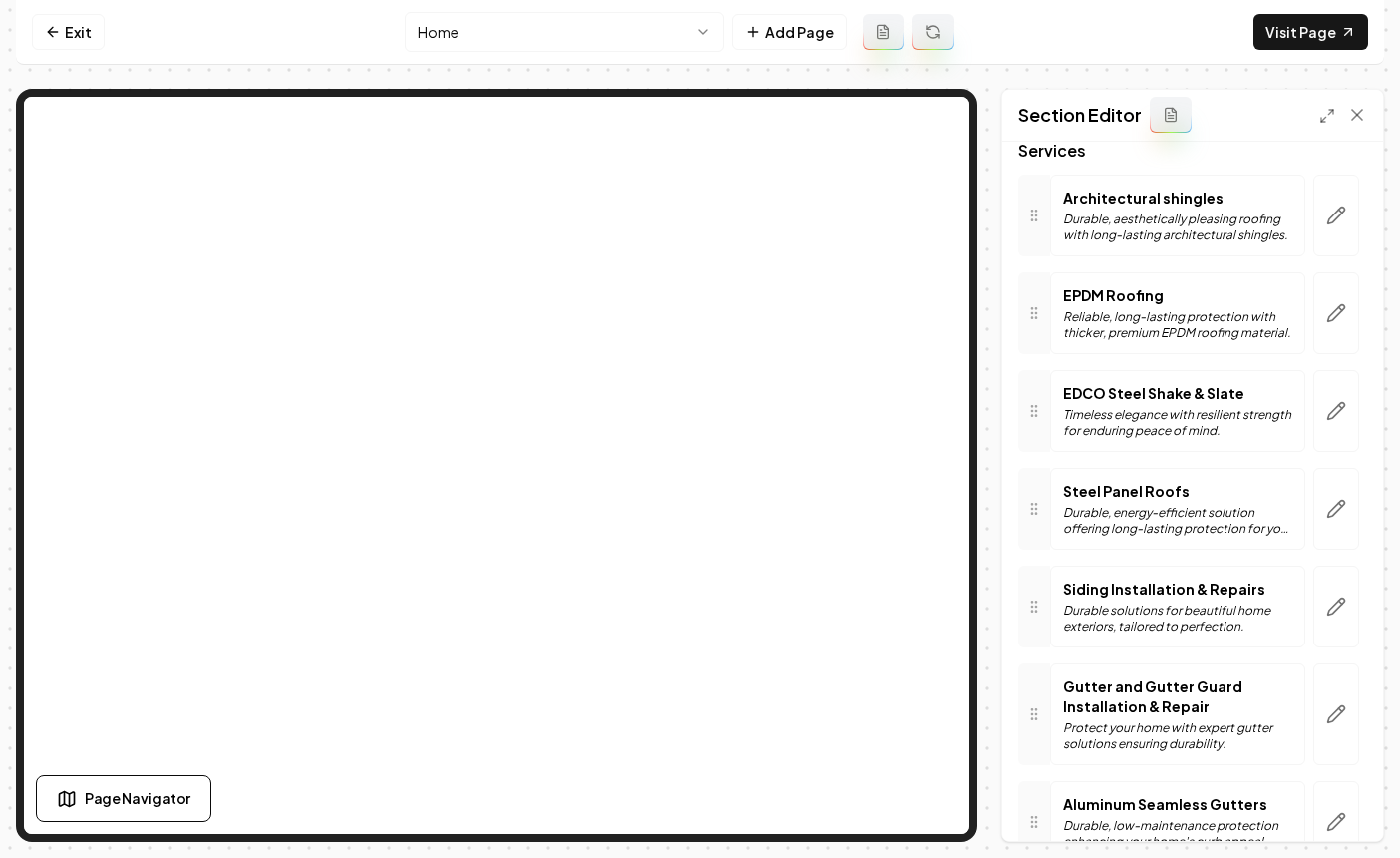 scroll, scrollTop: 760, scrollLeft: 0, axis: vertical 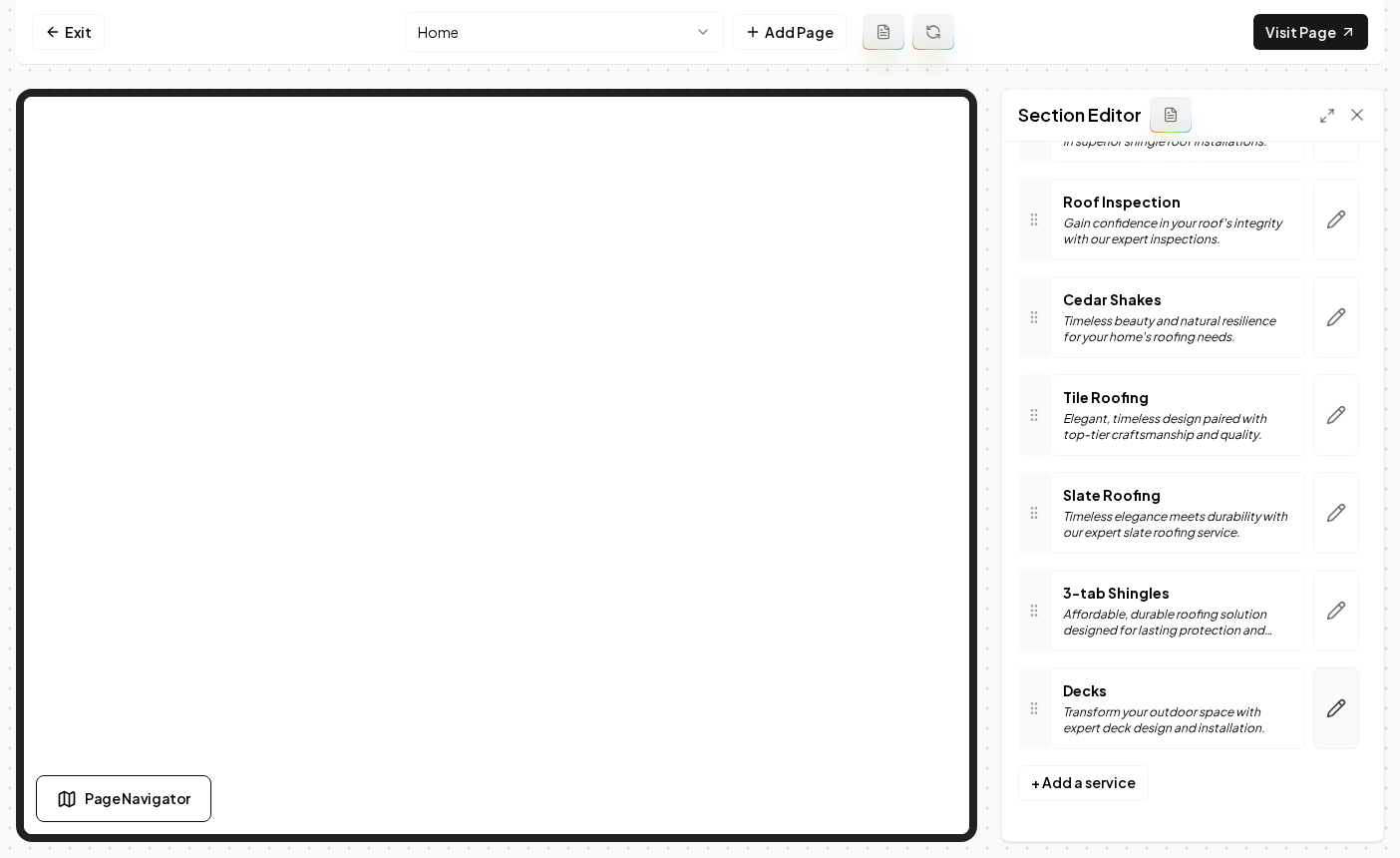 click at bounding box center (1336, 708) 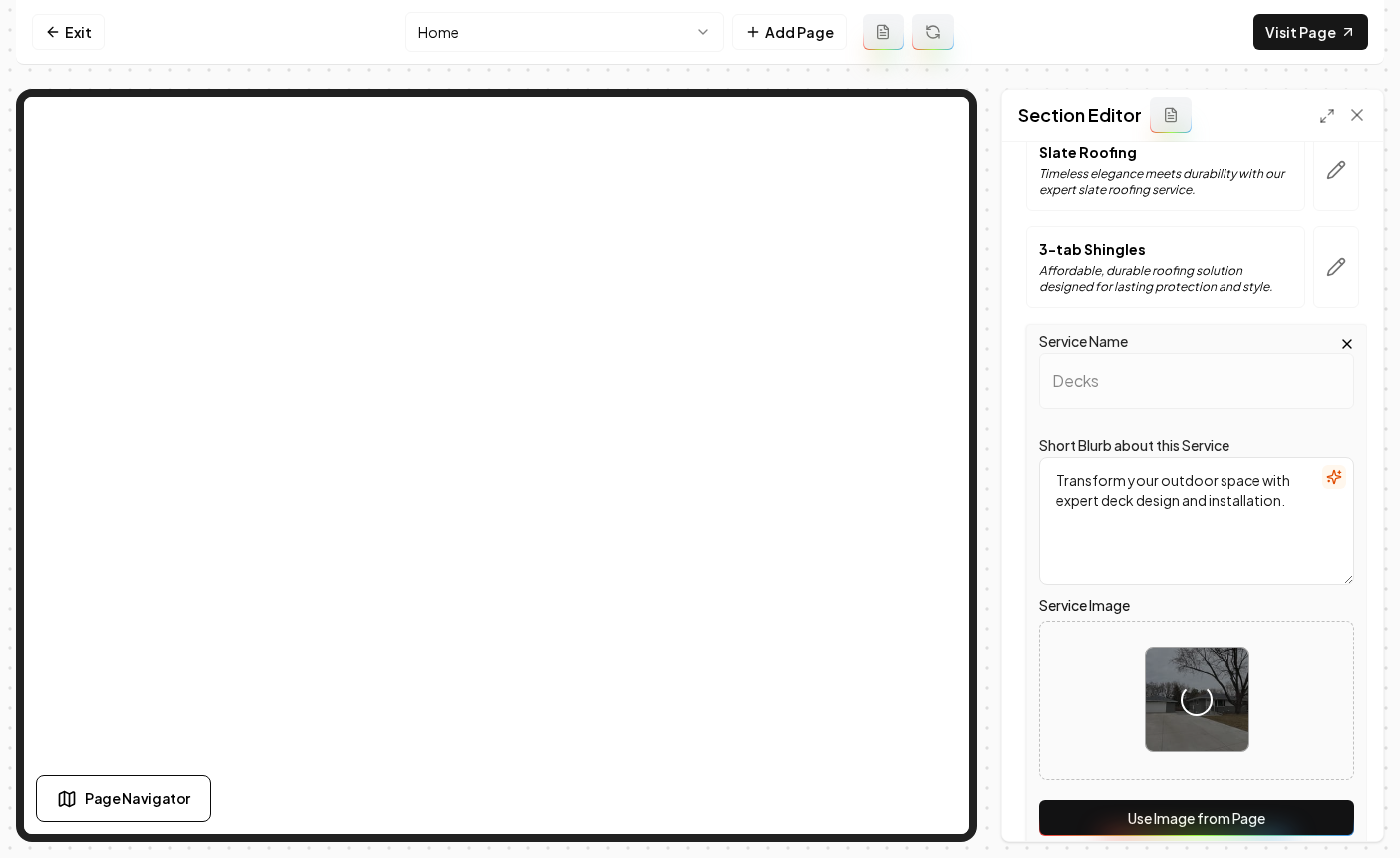 scroll, scrollTop: 2354, scrollLeft: 0, axis: vertical 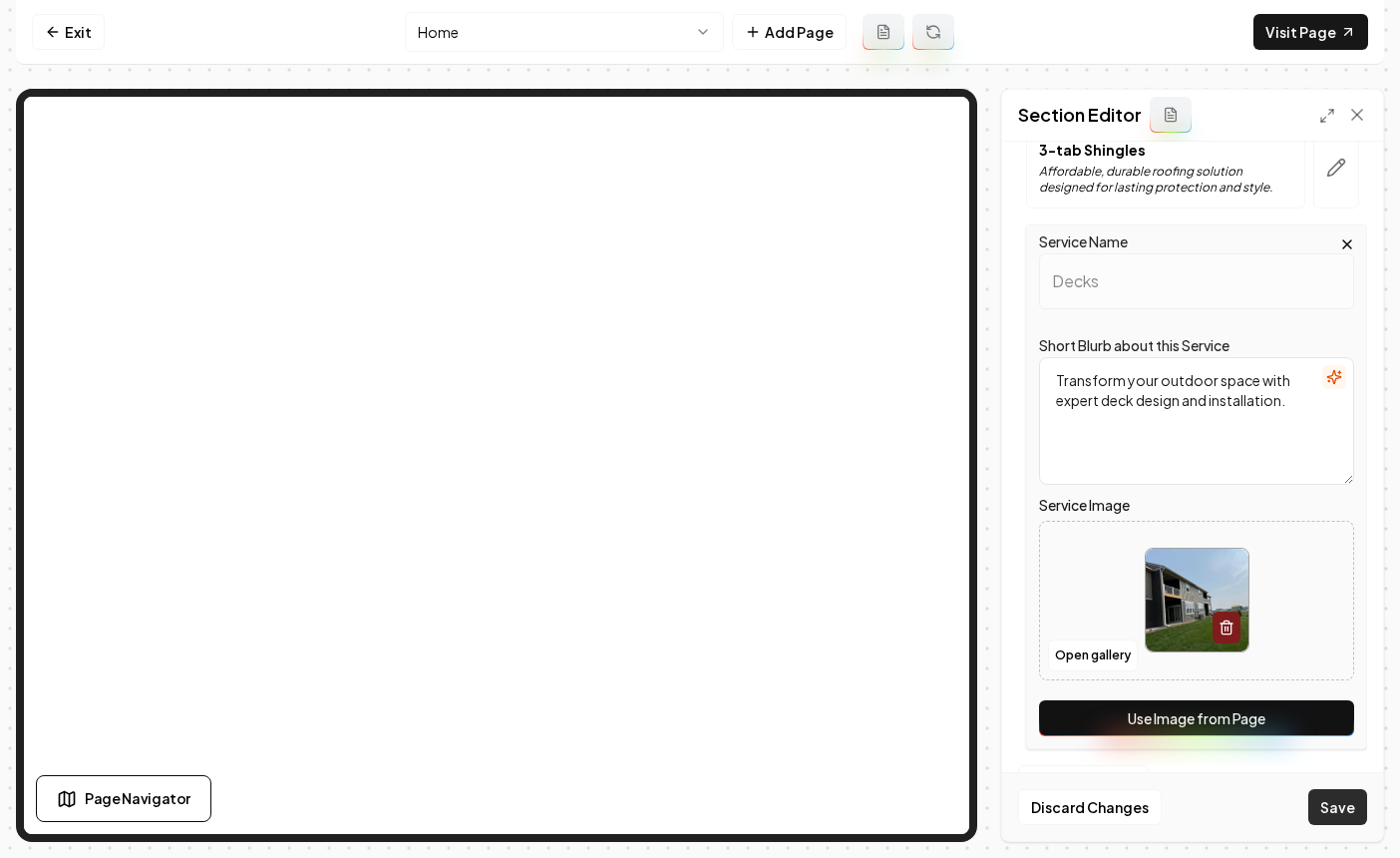 click on "Save" at bounding box center [1337, 807] 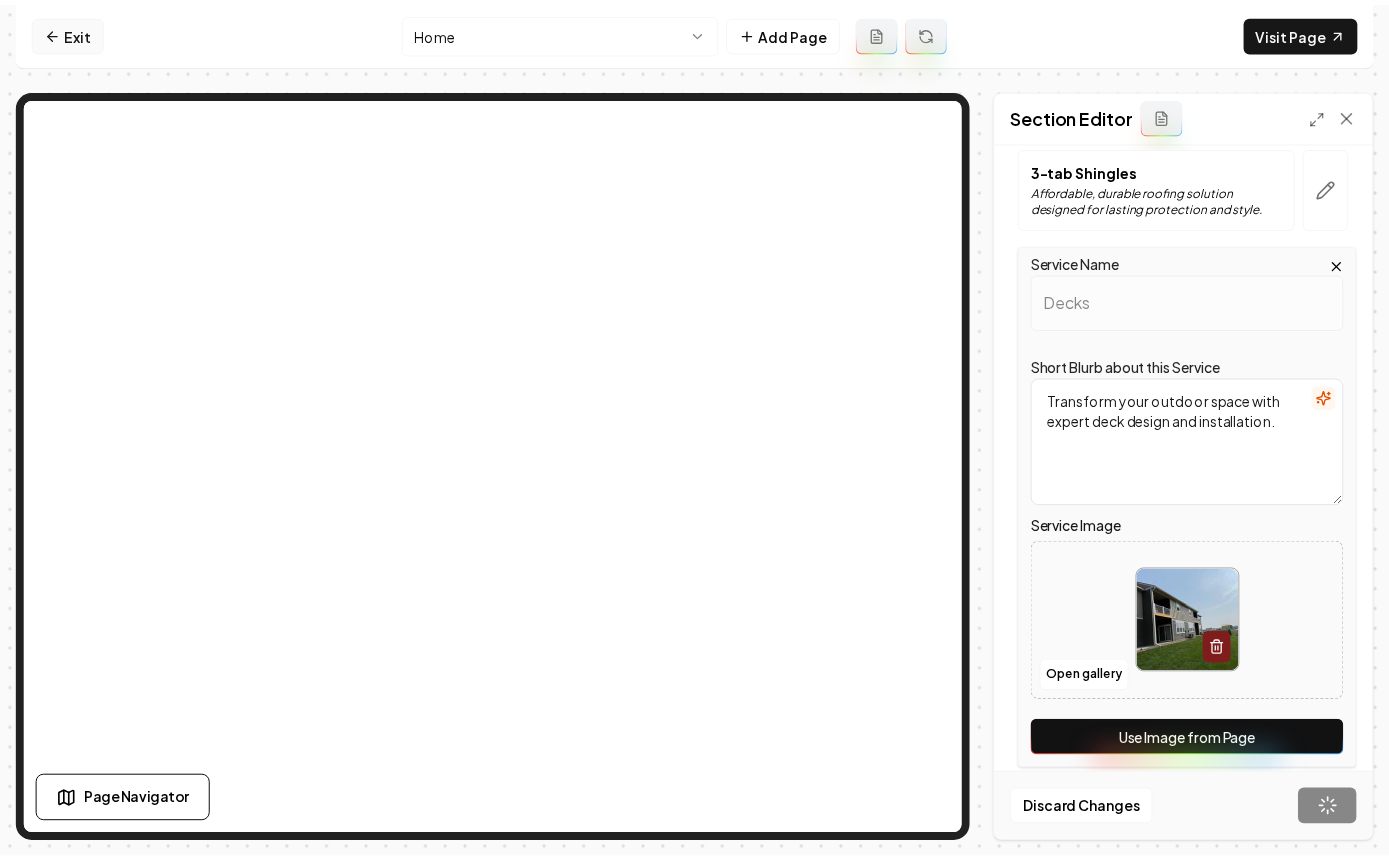 scroll, scrollTop: 1915, scrollLeft: 0, axis: vertical 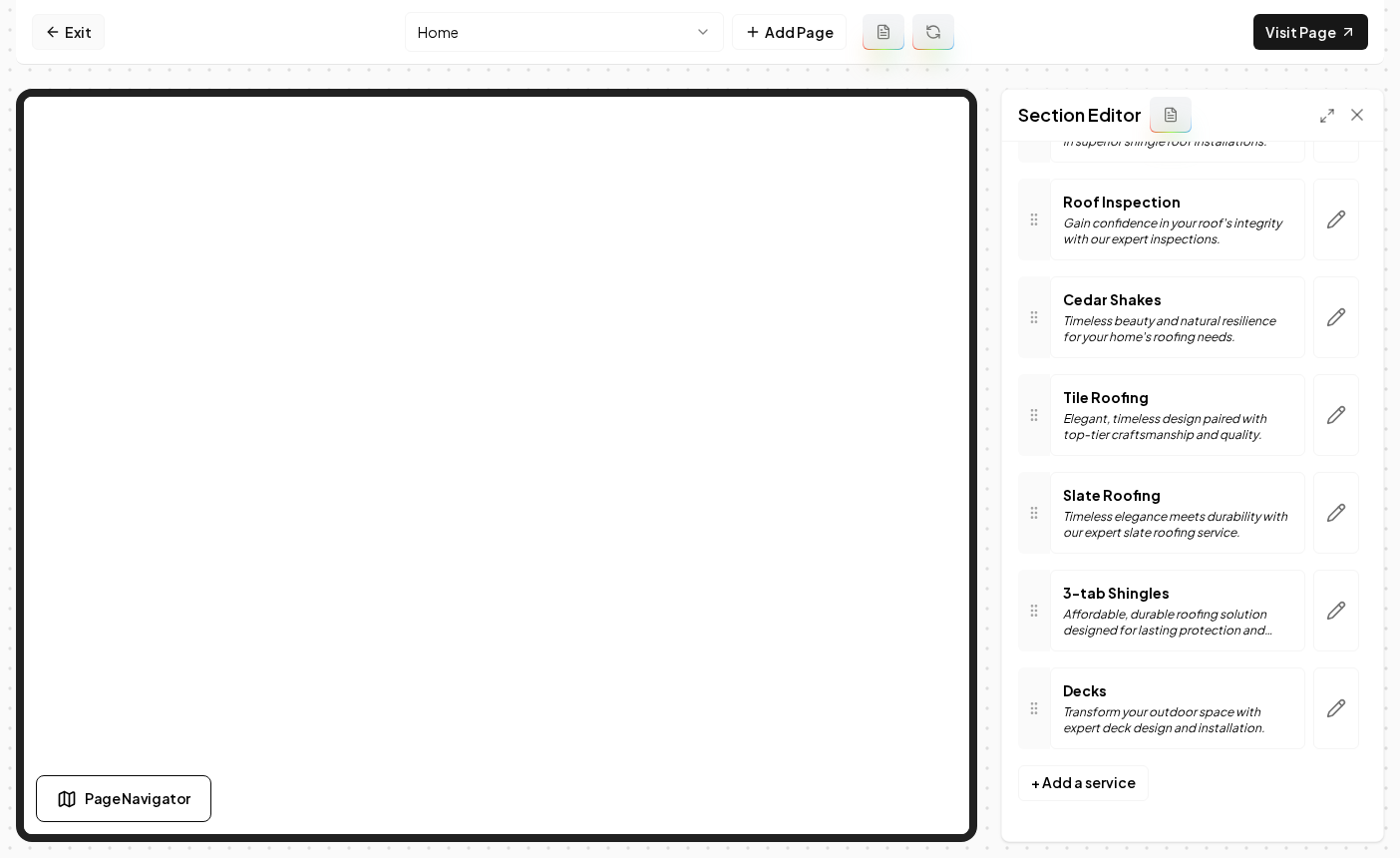 click on "Exit" at bounding box center [68, 32] 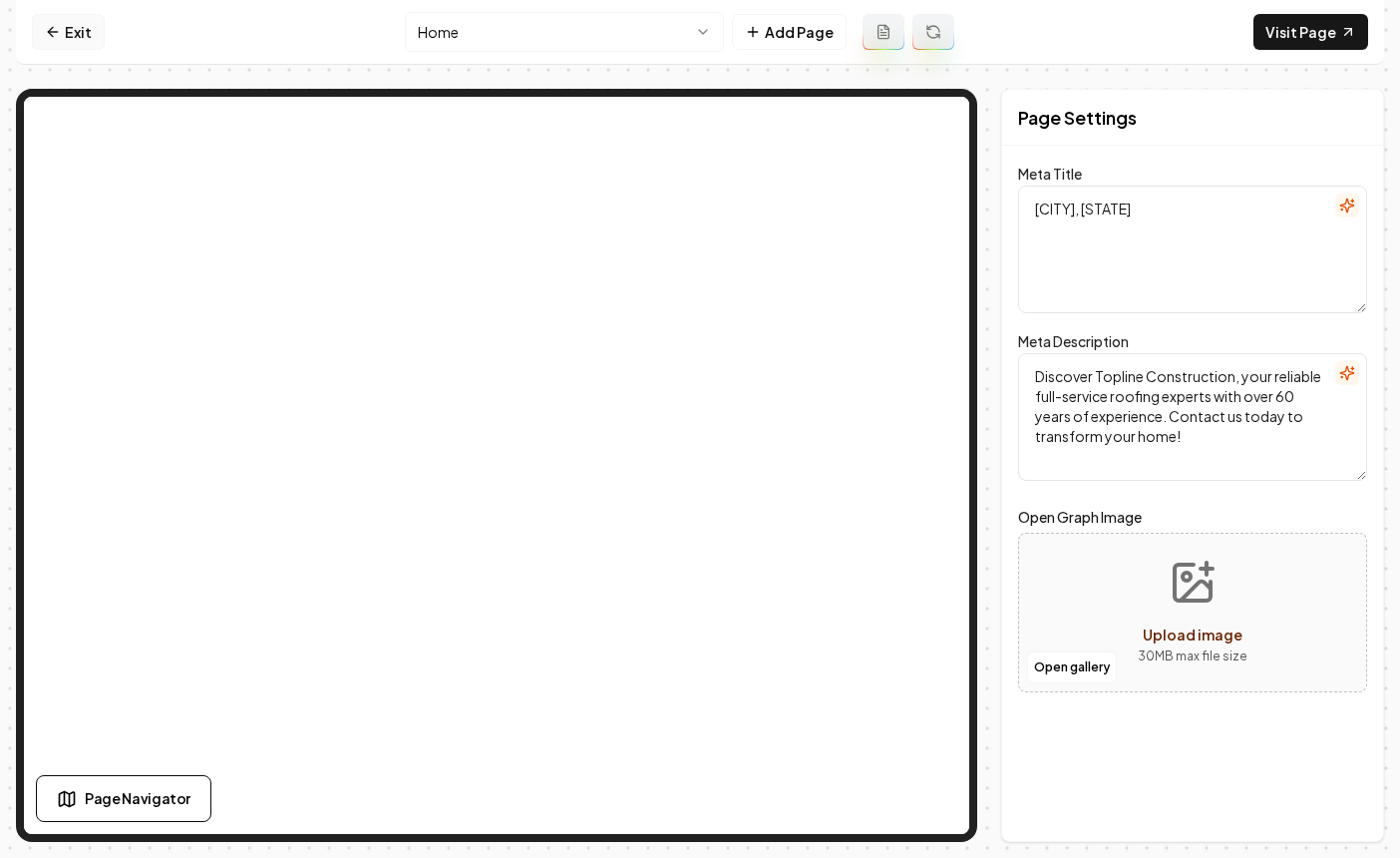 click 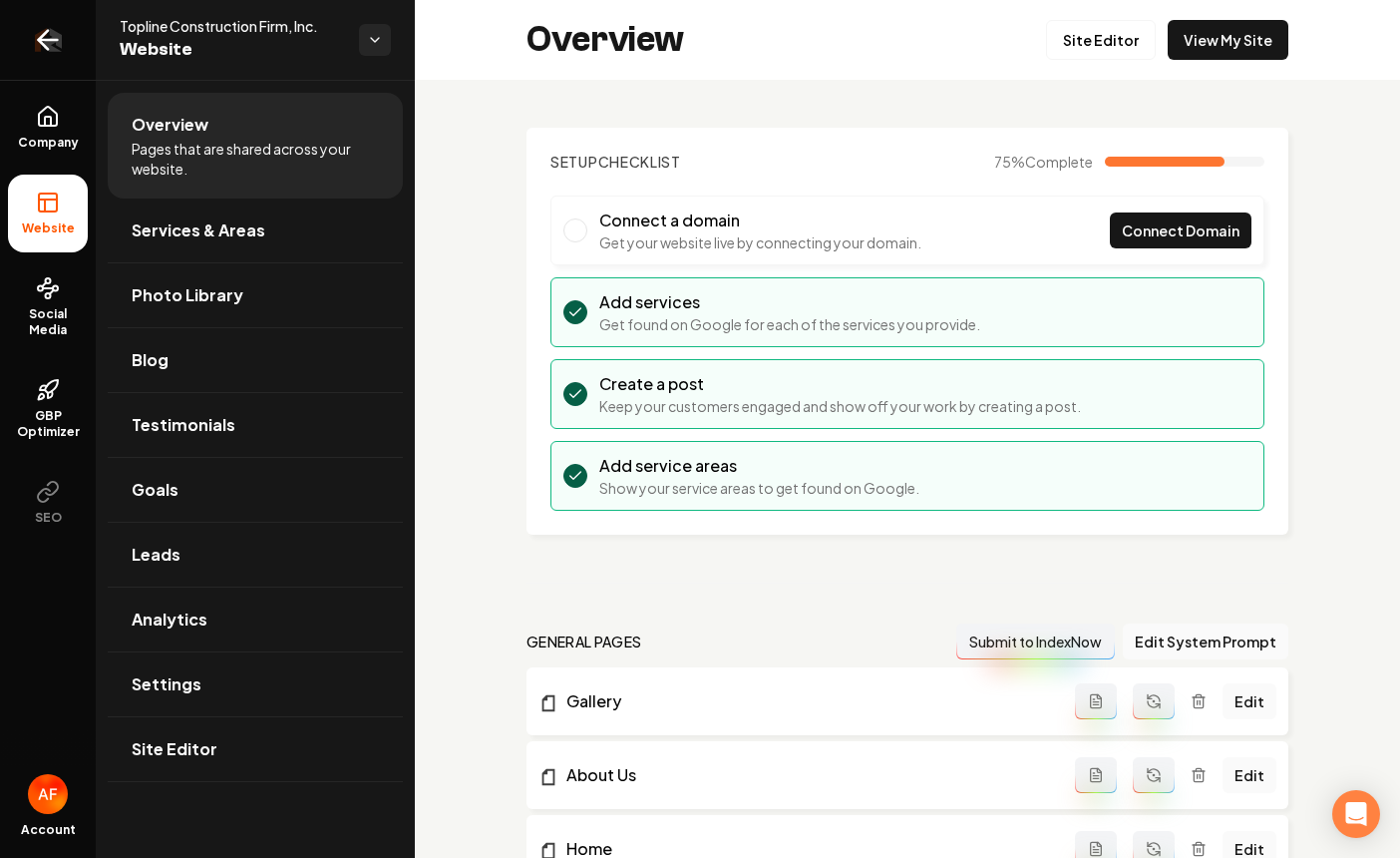 click at bounding box center [48, 40] 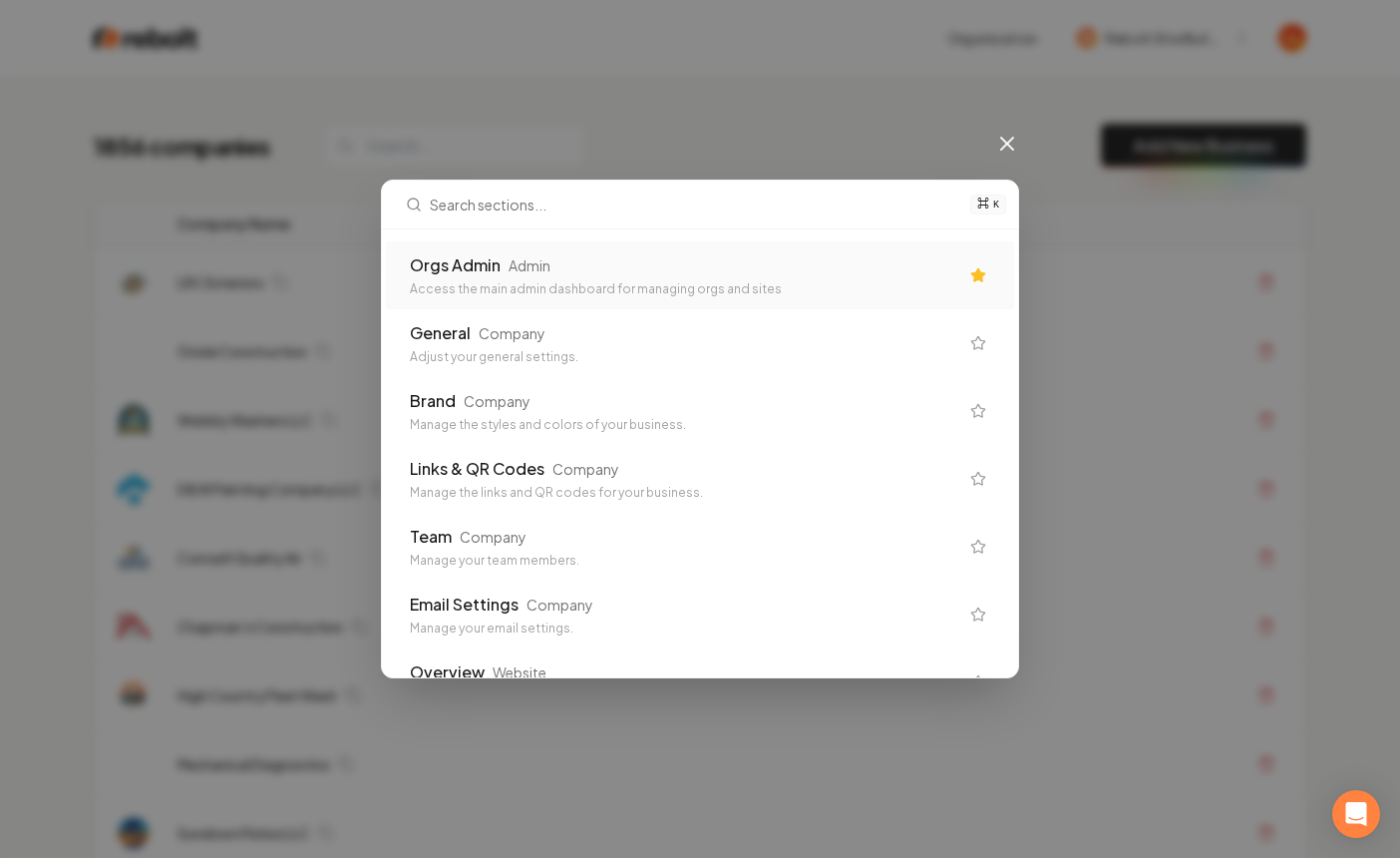 click on "Access the main admin dashboard for managing orgs and sites" at bounding box center (684, 289) 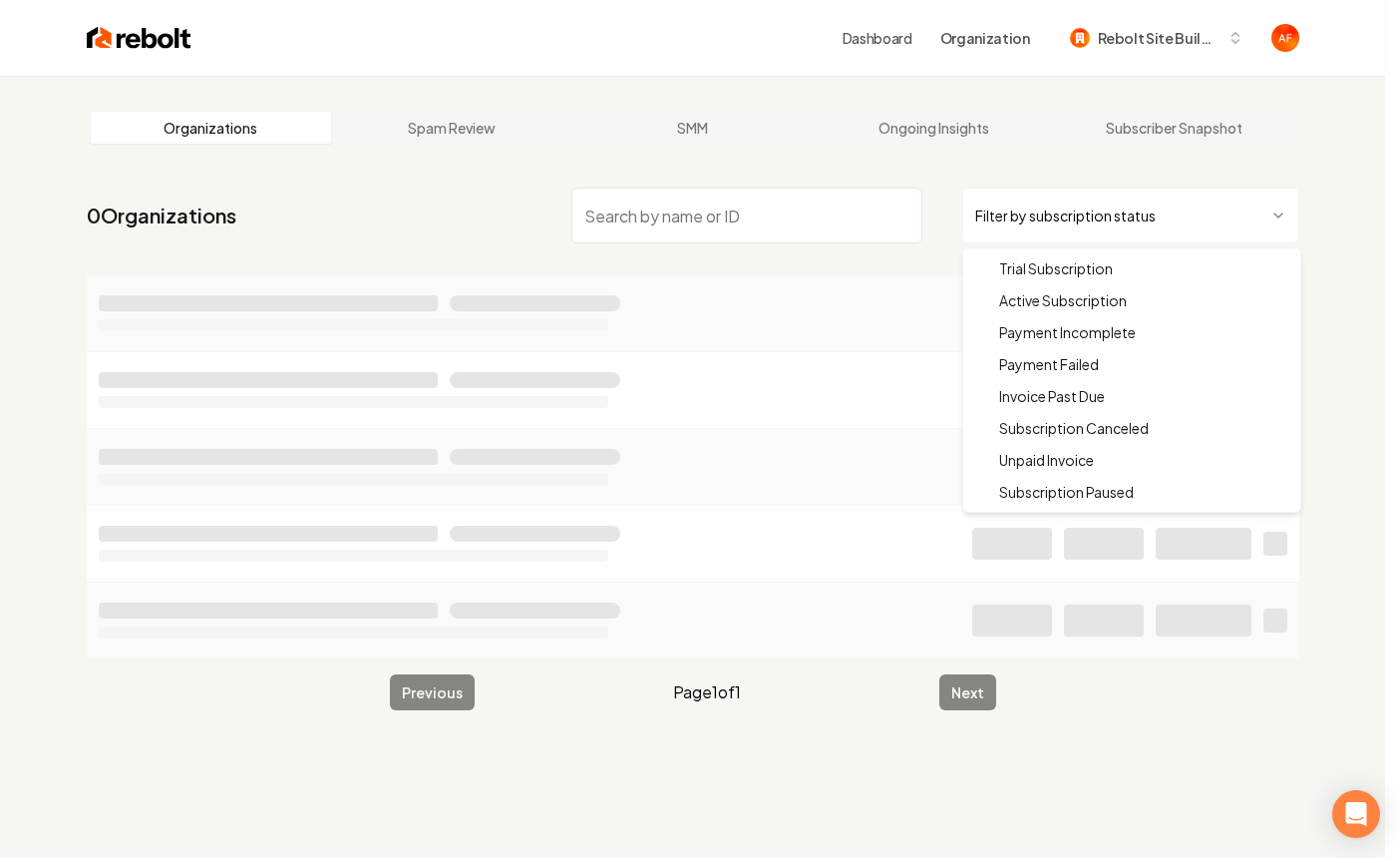 click on "Dashboard Organization Rebolt Site Builder Organizations Spam Review SMM Ongoing Insights Subscriber Snapshot 0  Organizations Filter by subscription status Previous Page  1  of  1 Next /dashboard/admin
Trial Subscription Active Subscription Payment Incomplete Payment Failed Invoice Past Due Subscription Canceled Unpaid Invoice Subscription Paused" at bounding box center [700, 429] 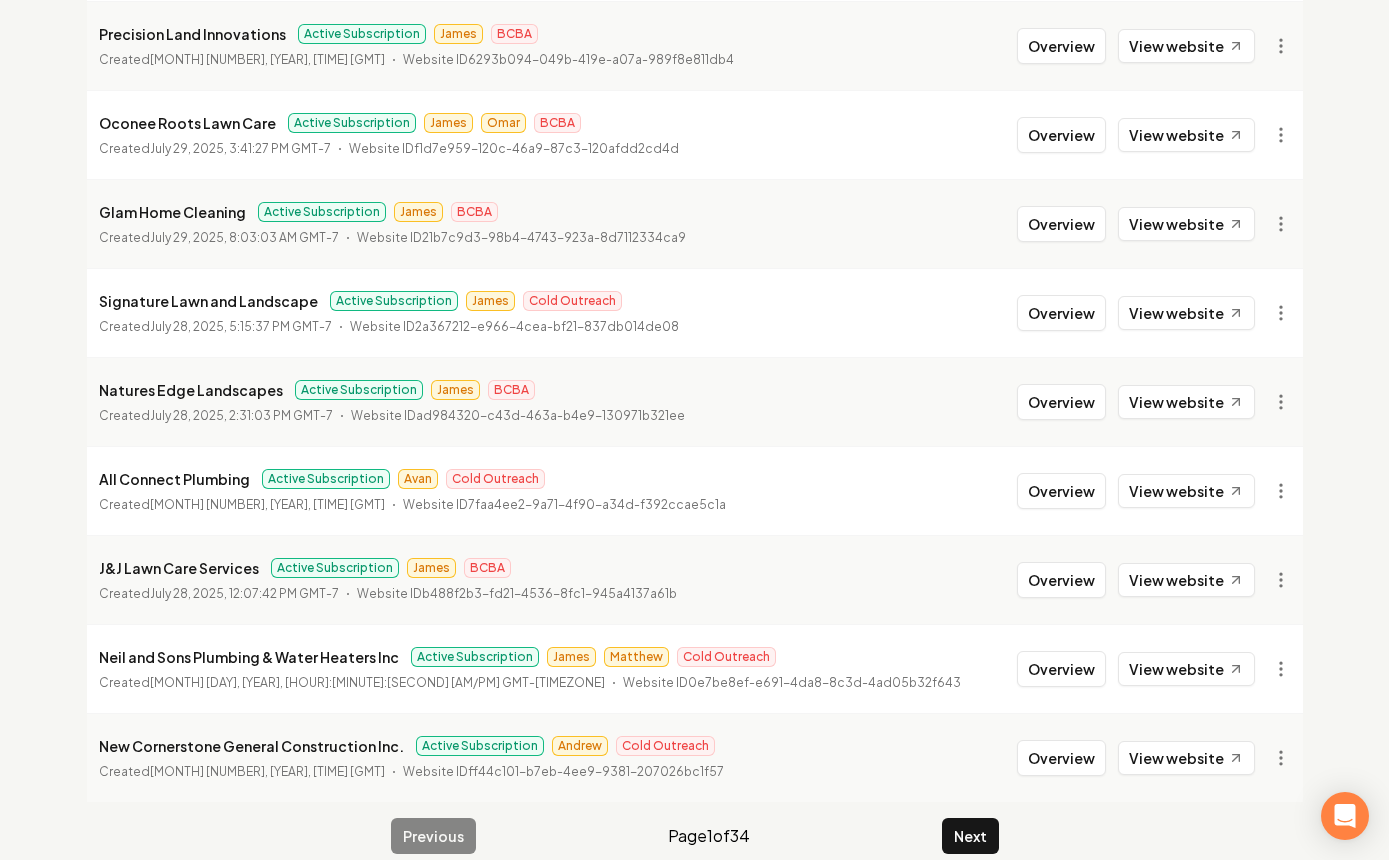 scroll, scrollTop: 2169, scrollLeft: 0, axis: vertical 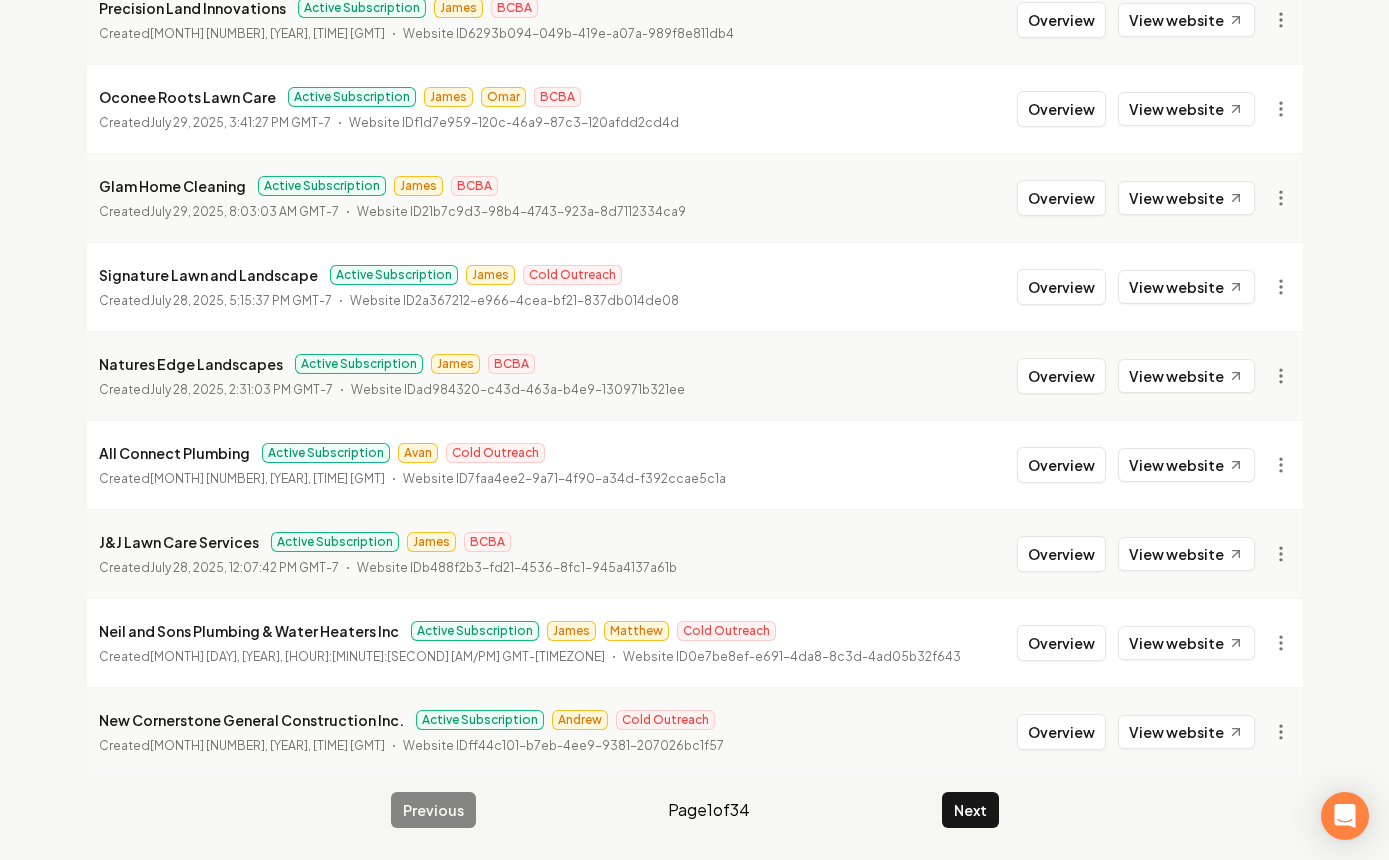click on "Organizations Spam Review SMM Ongoing Insights Subscriber Snapshot 1012  Organizations Active Subscription Borja Contracting Active Subscription Omar Matthew Cold Outreach Created  August 4, 2025, 5:16:43 PM GMT-7   Website ID  7891c484-3366-46c9-bee6-31f2aa2880b3 Overview View website Lujan Electrical Services Active Subscription Andrew Cold Outreach Created  August 4, 2025, 4:16:55 PM GMT-7   Website ID  4a26ee79-34bb-4cac-9c05-023c667ebce1 Overview View website Triple B Roofing & Exteriors Active Subscription Andrew Cold Outreach Created  August 4, 2025, 10:09:17 AM GMT-7   Website ID  b5026860-fb4c-4826-8cb9-b1672ac70652 Overview View website APVM LLC Active Subscription James Inbound/Organic Created  August 2, 2025, 11:51:52 AM GMT-7   Website ID  861d93cf-8689-49bb-8ee4-dda73d98181c Overview View website Palm Beach Clean Active Subscription James Inbound/Organic Created  August 2, 2025, 11:10:27 AM GMT-7   Website ID  3a81986d-4378-4e64-9441-f609a68524d6 Overview View website Active Subscription" at bounding box center (695, -617) 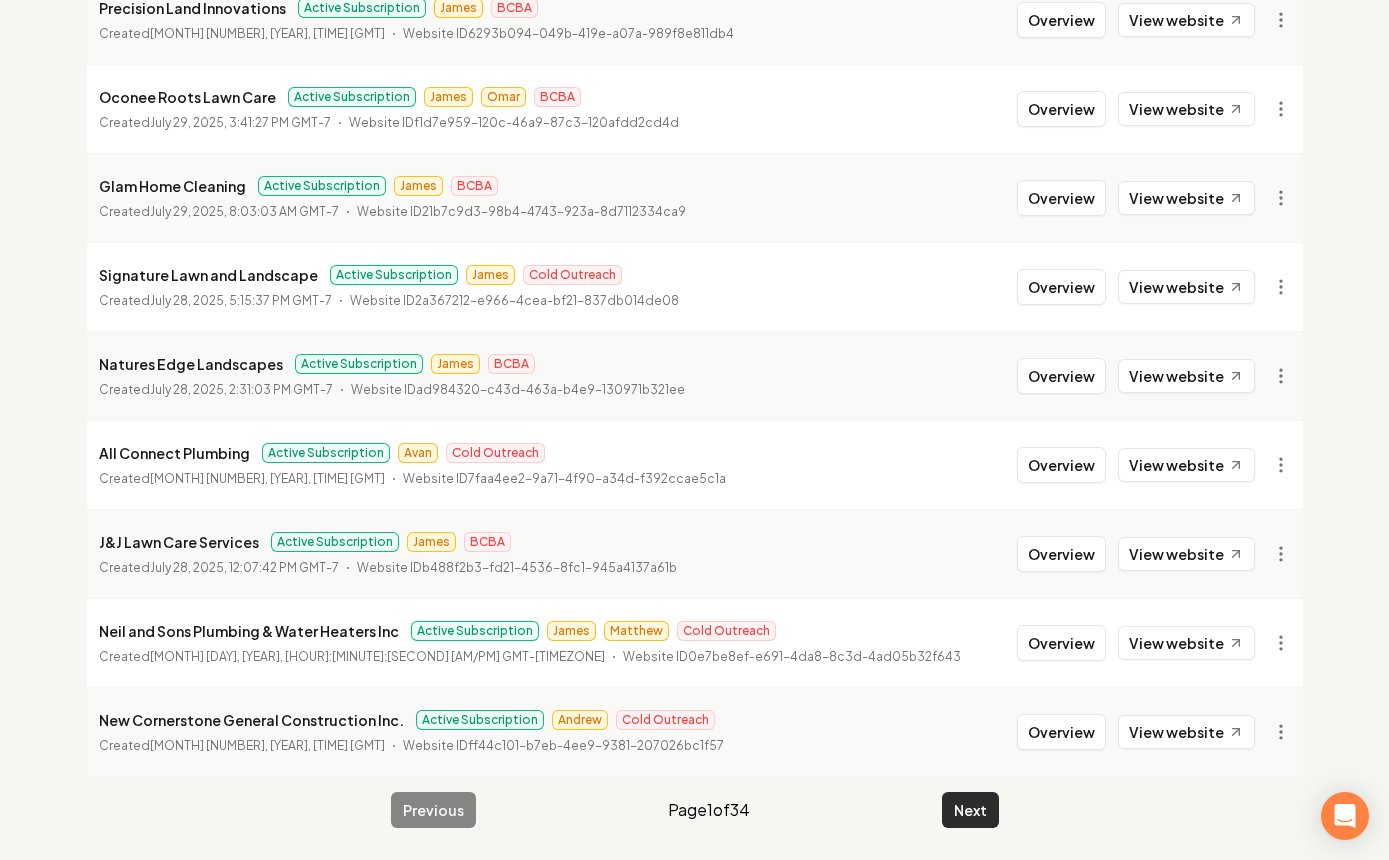 click on "Next" at bounding box center [970, 810] 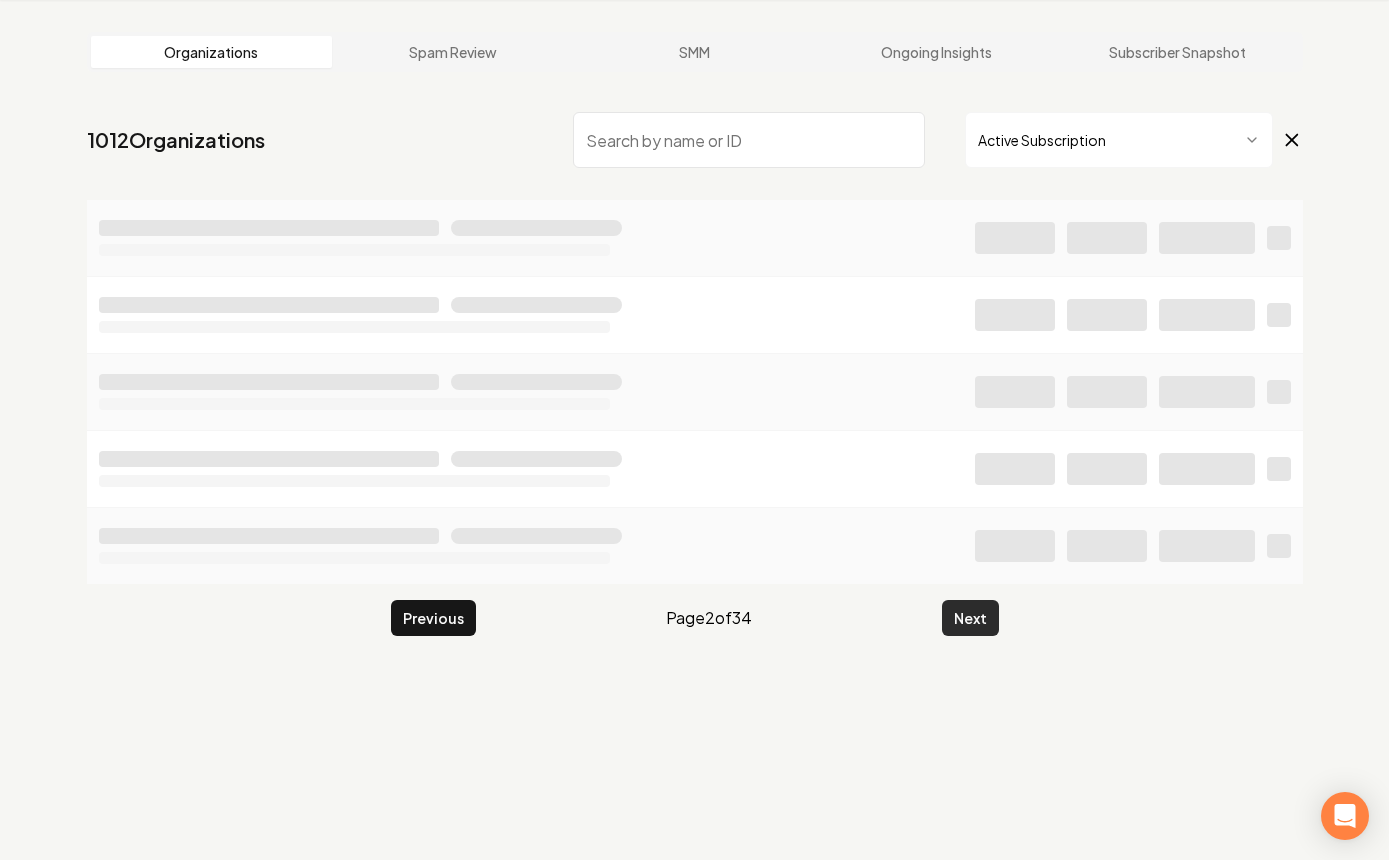 scroll, scrollTop: 76, scrollLeft: 0, axis: vertical 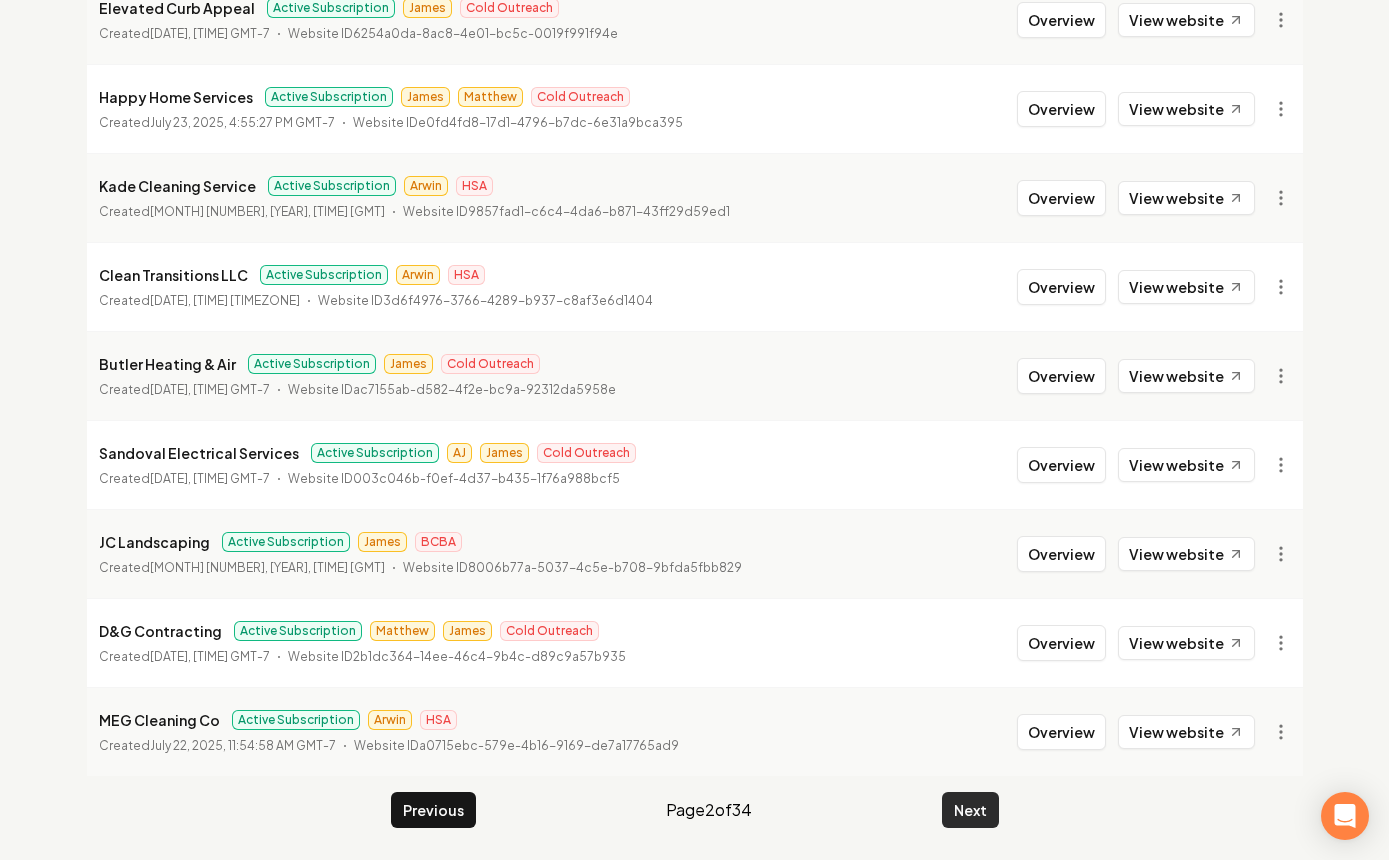 click on "Next" at bounding box center (970, 810) 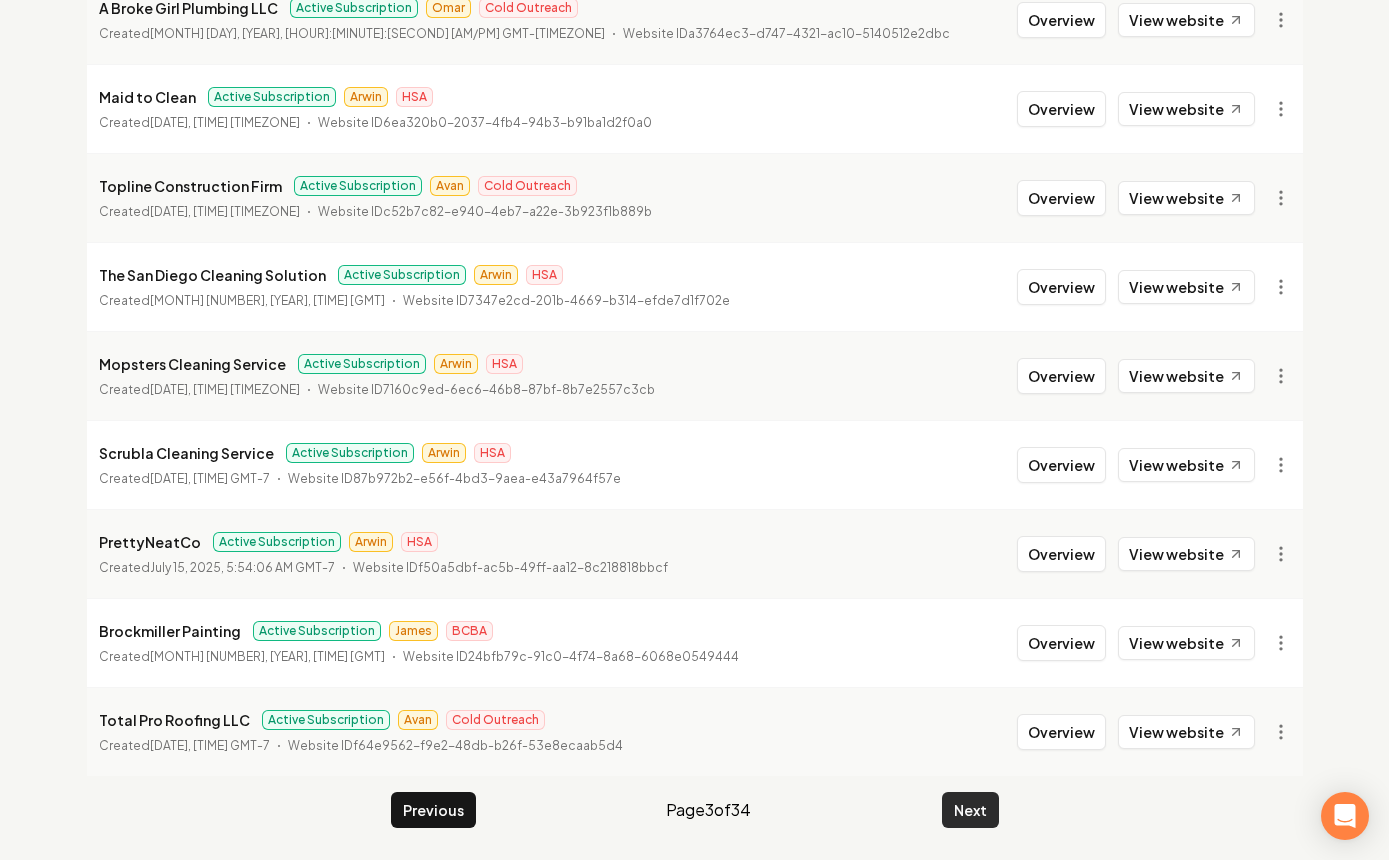 click on "Next" at bounding box center (970, 810) 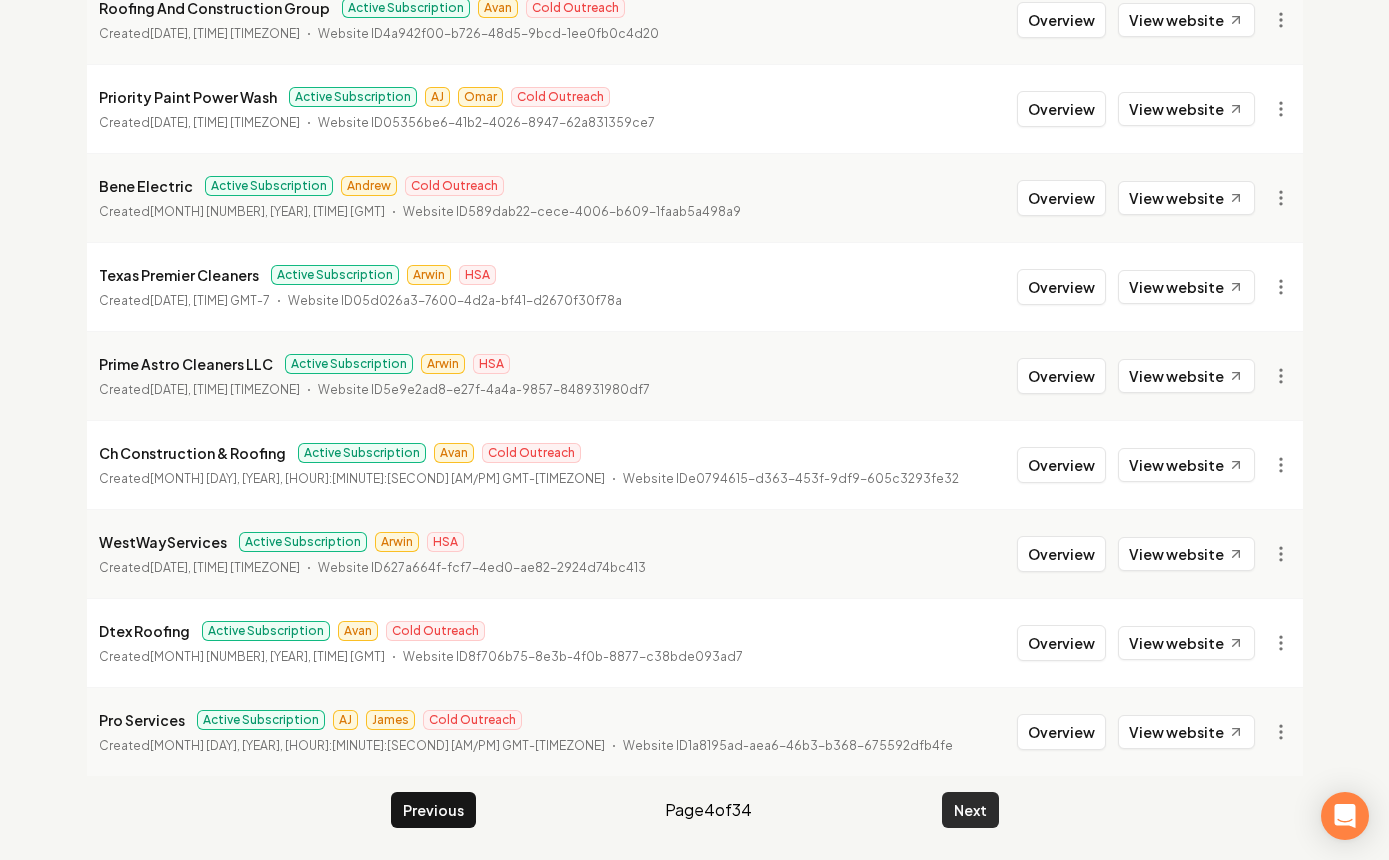 click on "Next" at bounding box center [970, 810] 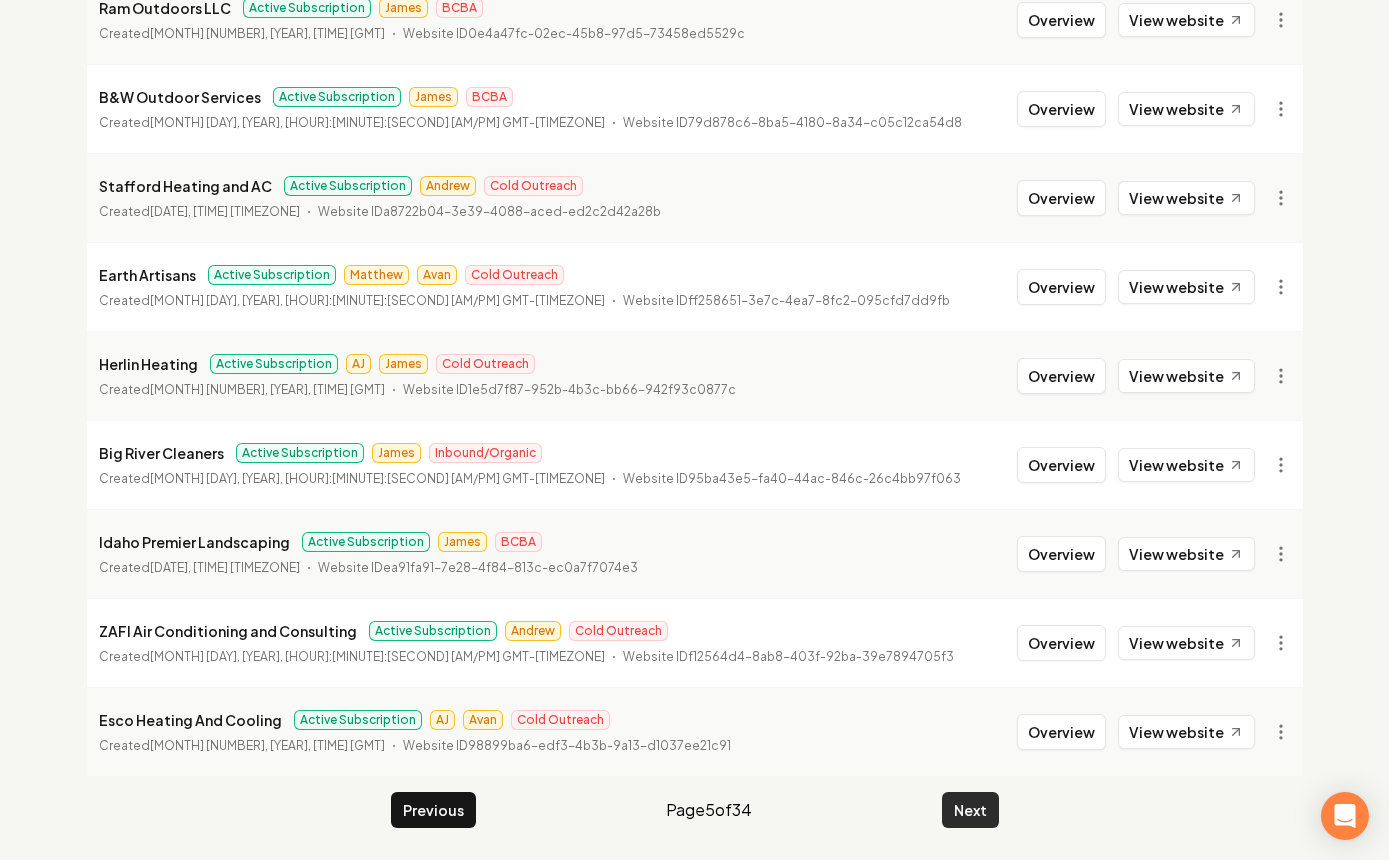 click on "Next" at bounding box center (970, 810) 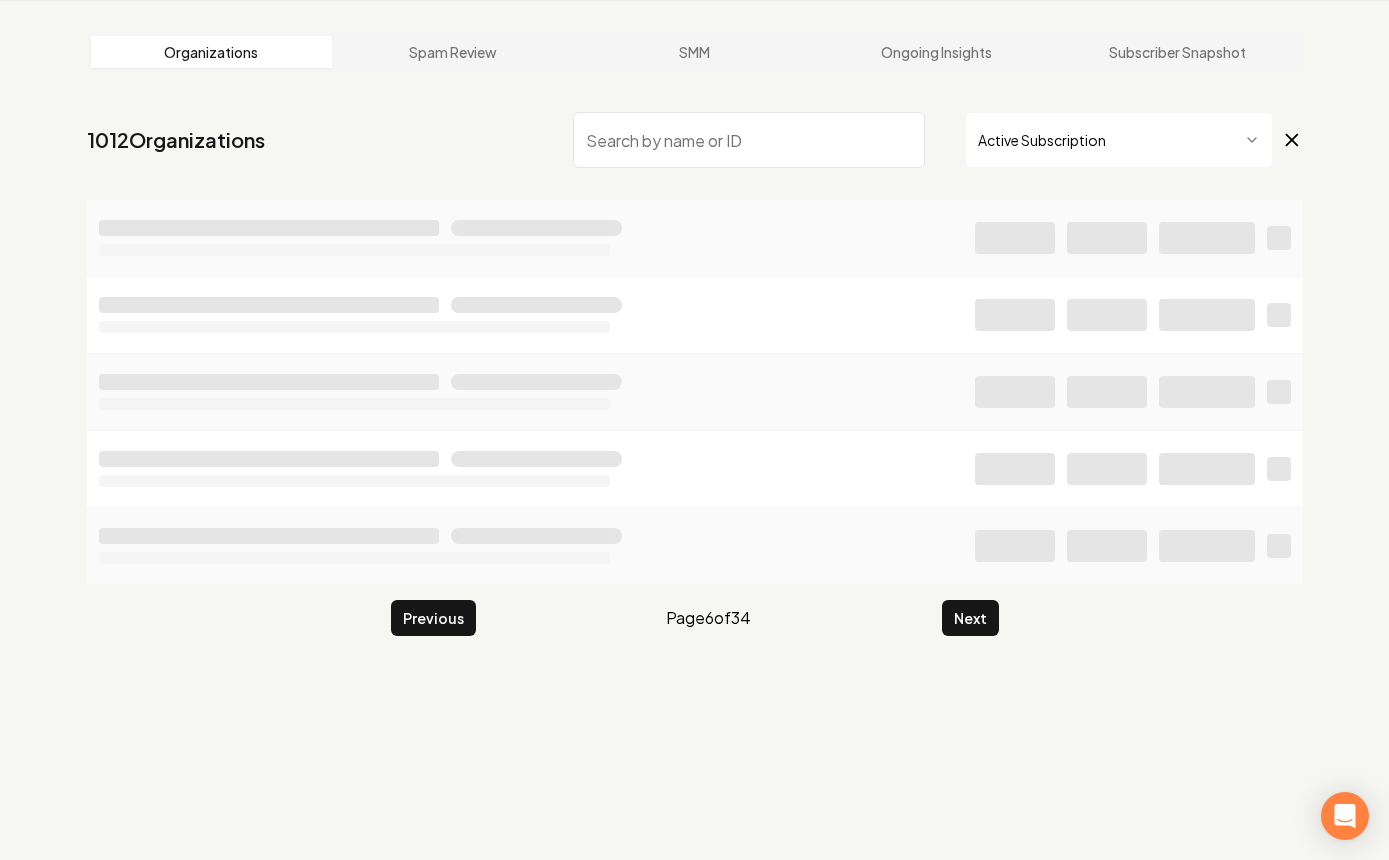 scroll, scrollTop: 2169, scrollLeft: 0, axis: vertical 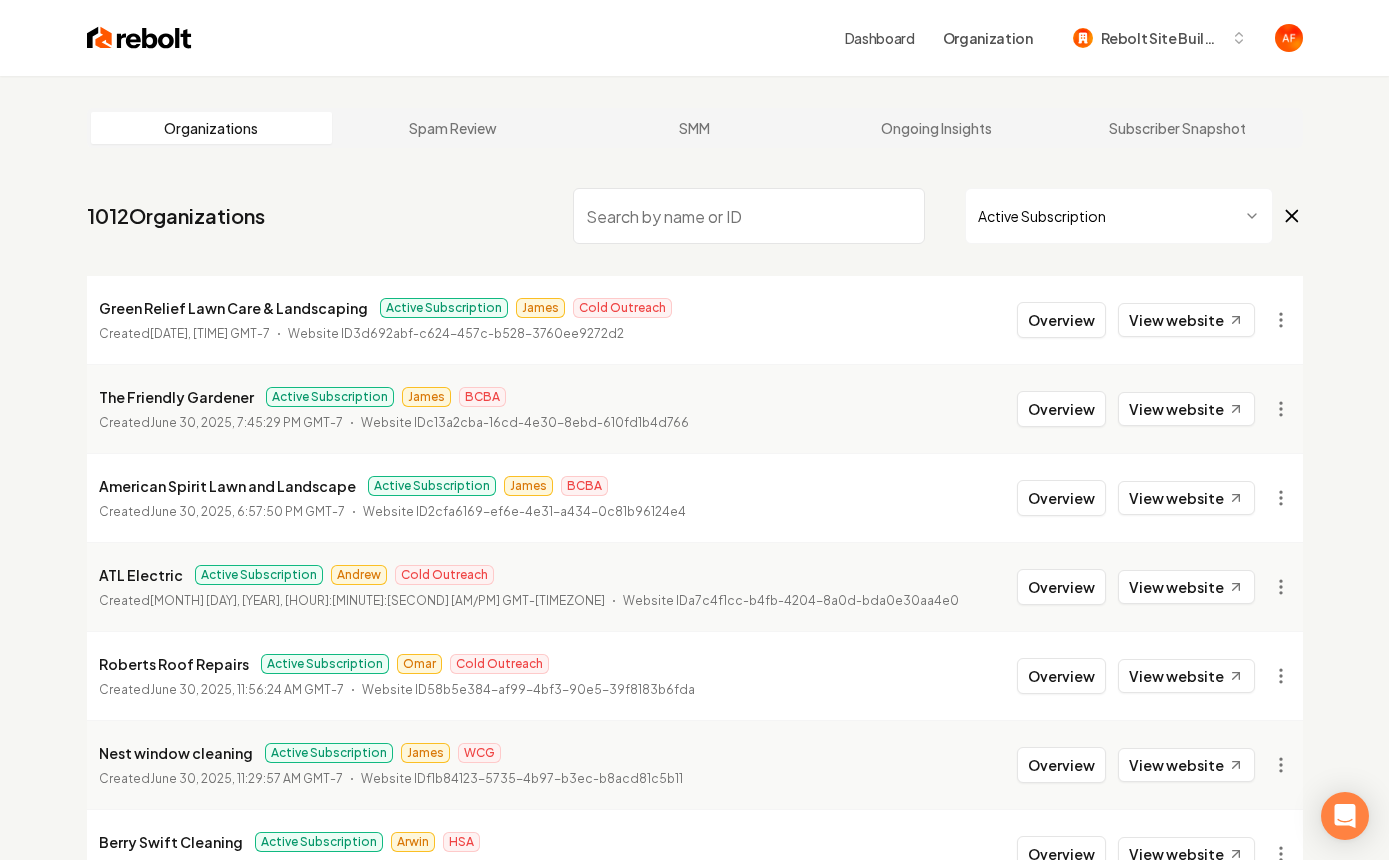 click at bounding box center [749, 216] 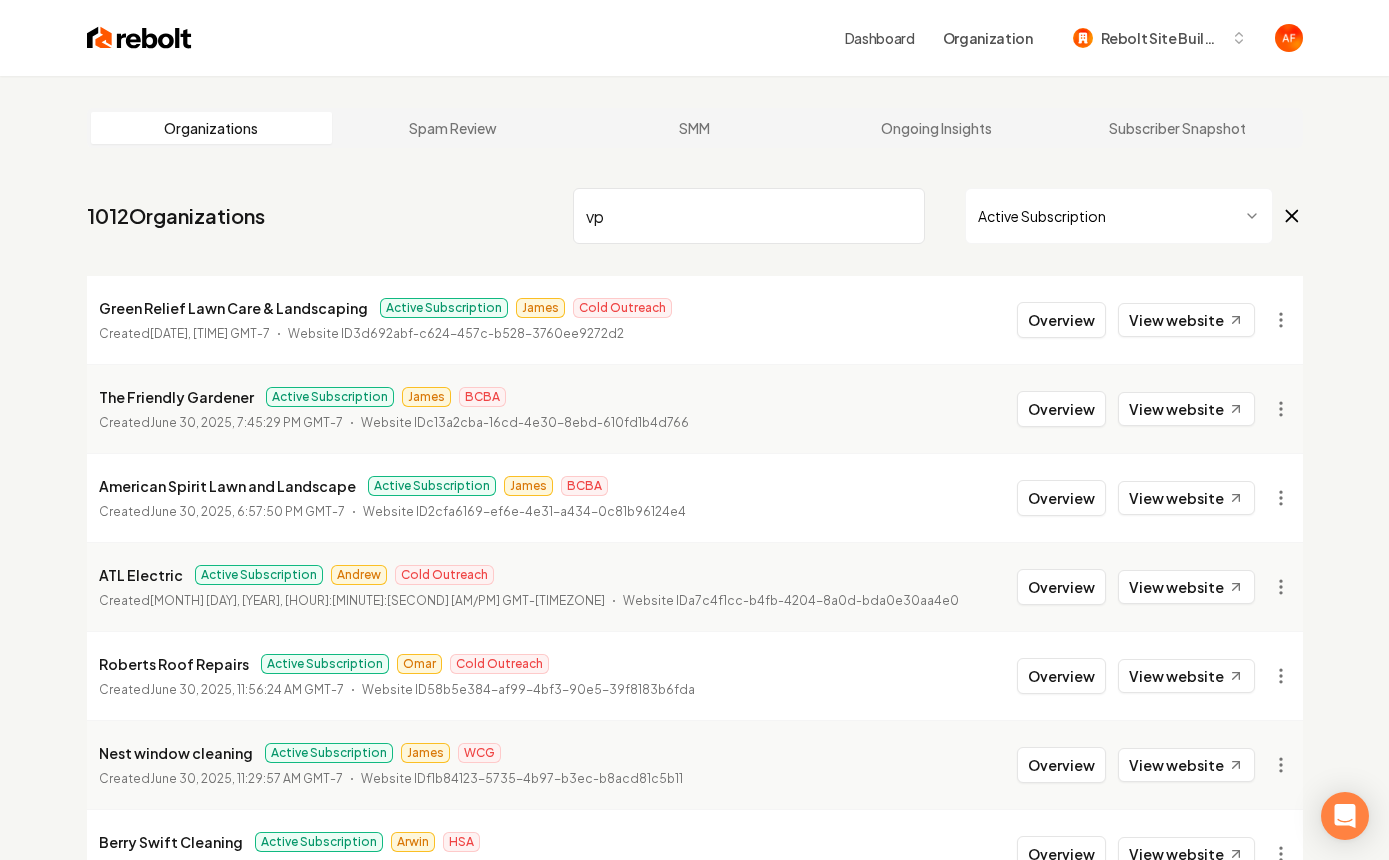 type on "vp" 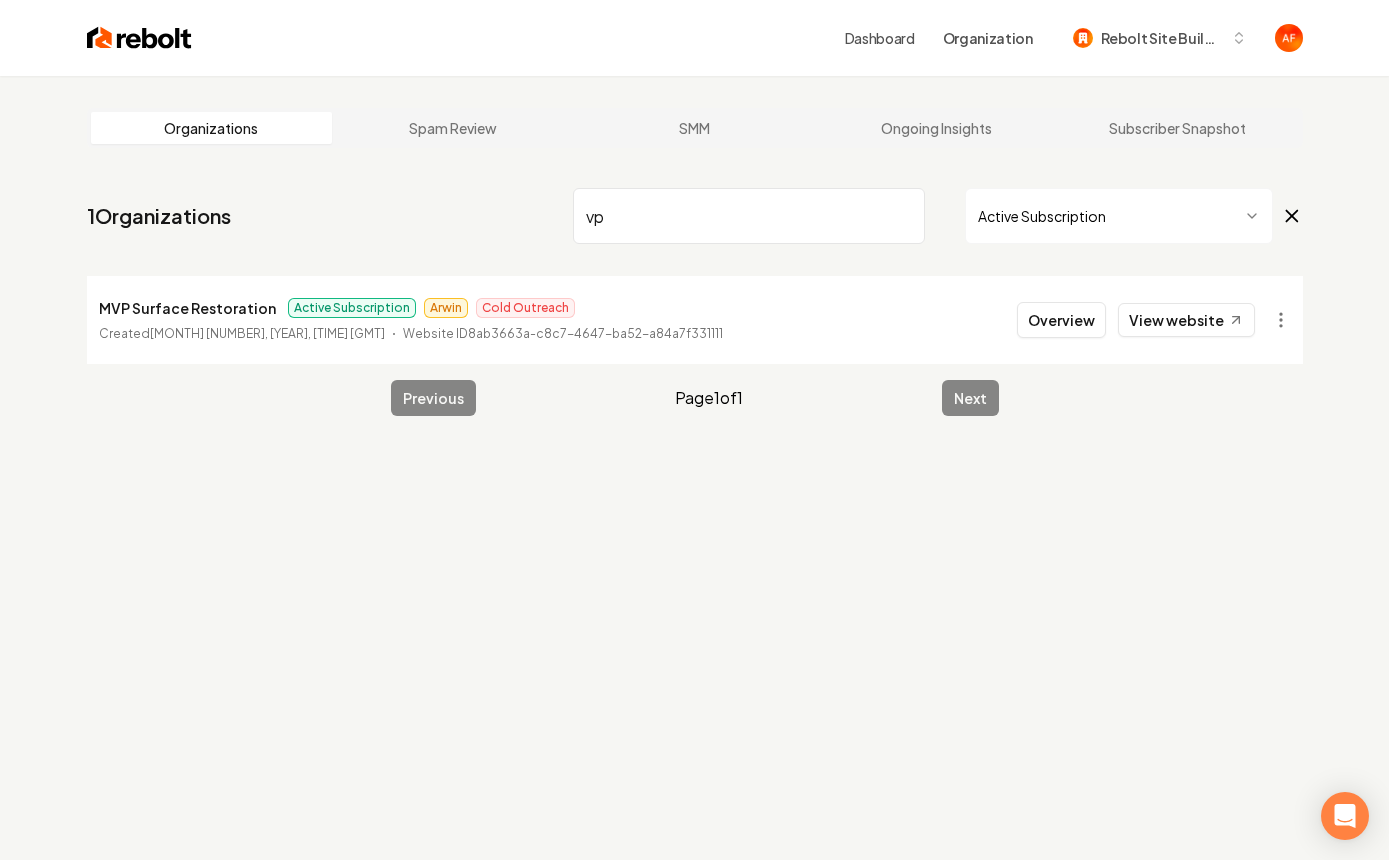 click on "vp" at bounding box center (749, 216) 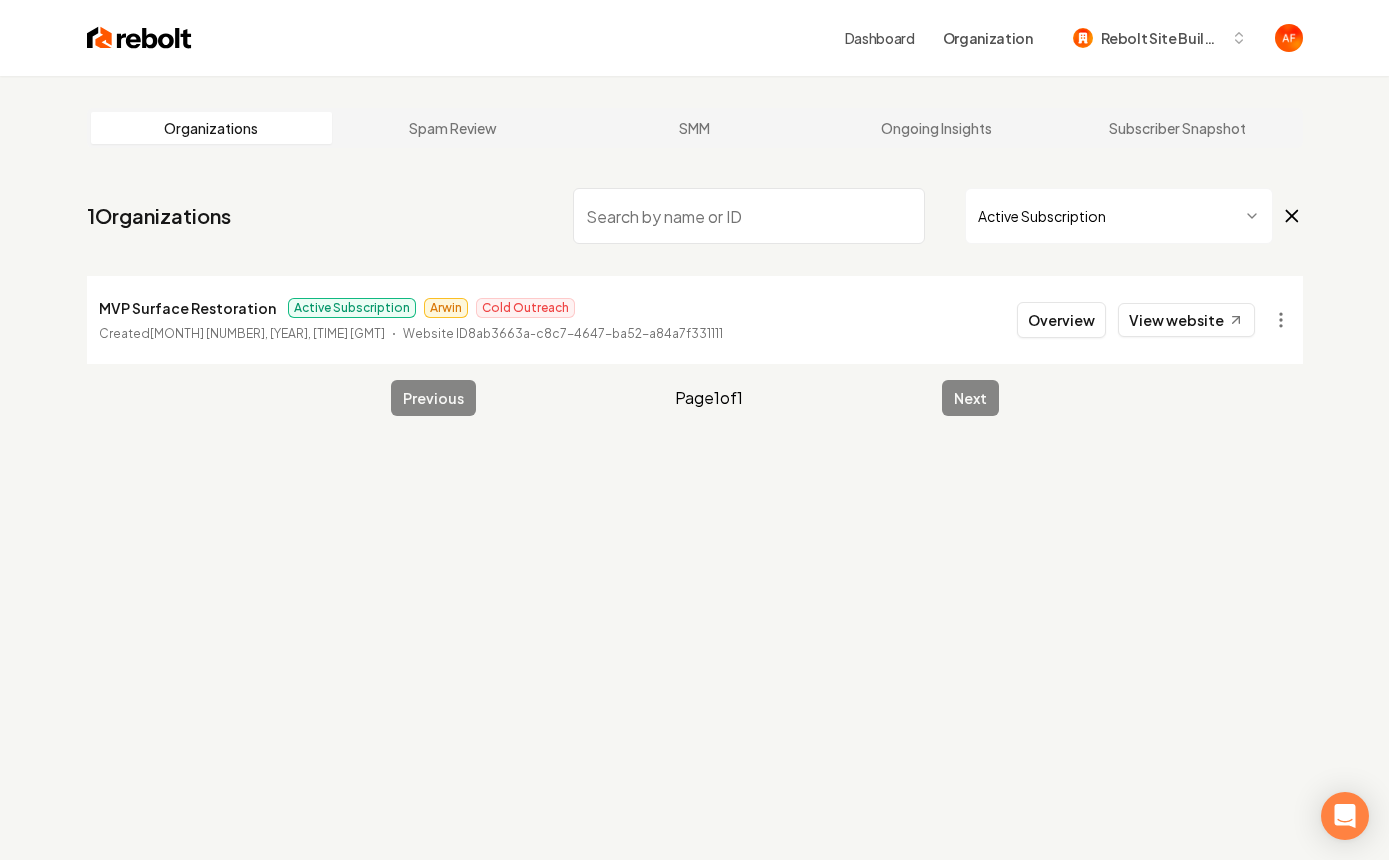 click on "Dashboard Organization Rebolt Site Builder Organizations Spam Review SMM Ongoing Insights Subscriber Snapshot 1  Organizations Active Subscription MVP Surface Restoration Active Subscription Arwin Cold Outreach Created  December 29, 2024, 11:15:57 PM GMT-8   Website ID  8ab3663a-c8c7-4647-ba52-a84a7f331111 Overview View website Previous Page  1  of  1 Next /dashboard/admin?subscriptionStatus=active&orgName=vp+" at bounding box center [694, 430] 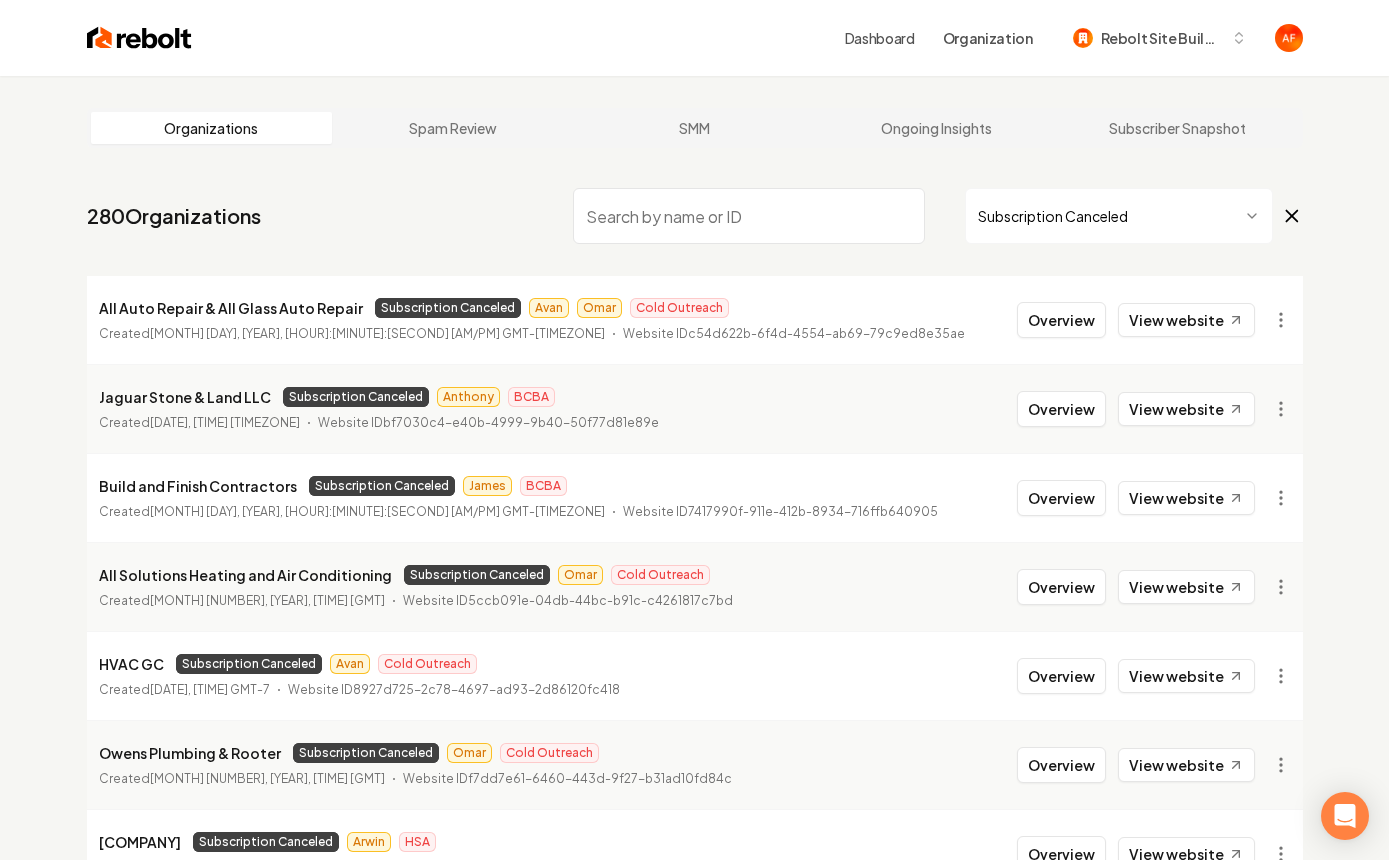 click at bounding box center (749, 216) 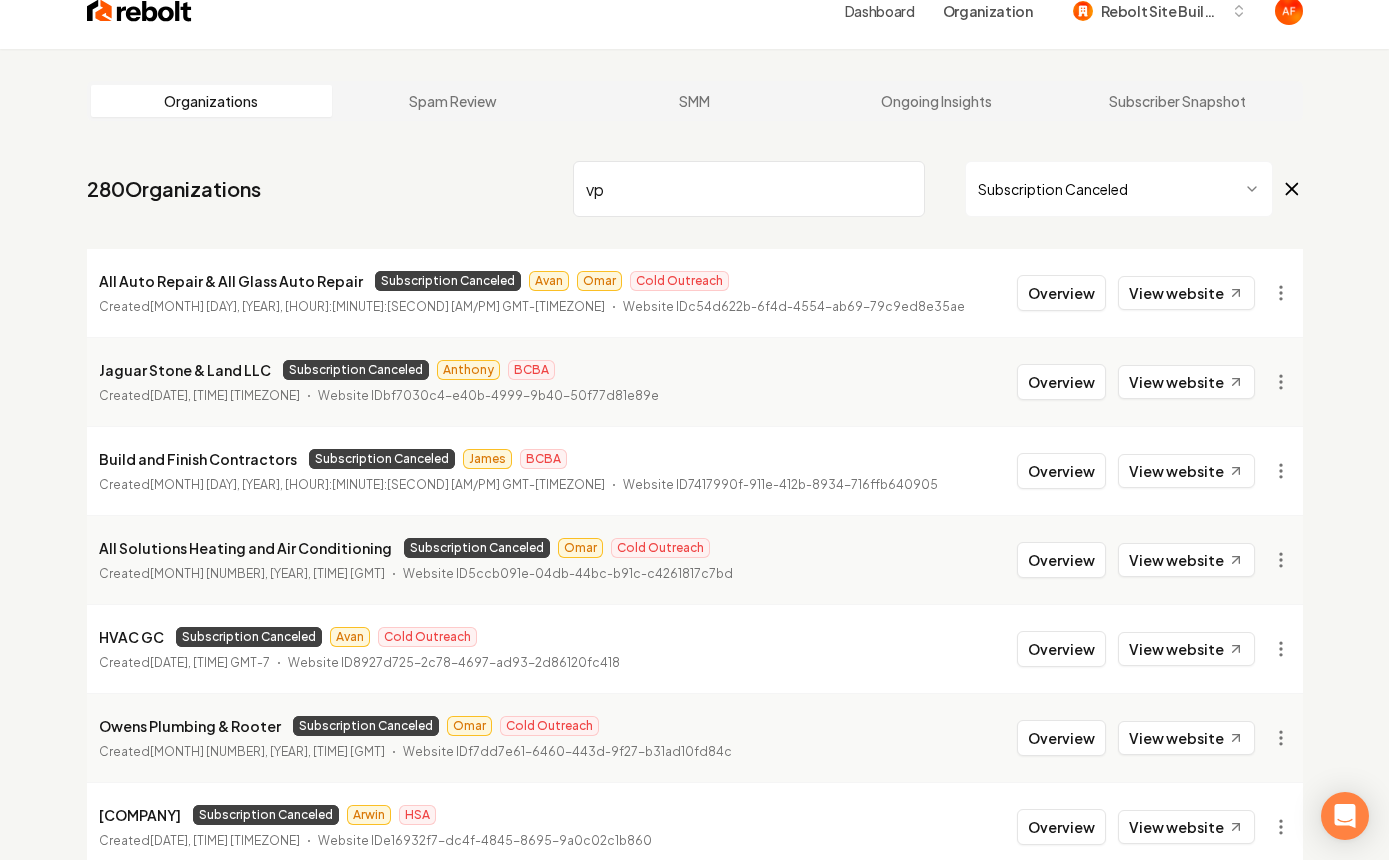 scroll, scrollTop: 0, scrollLeft: 0, axis: both 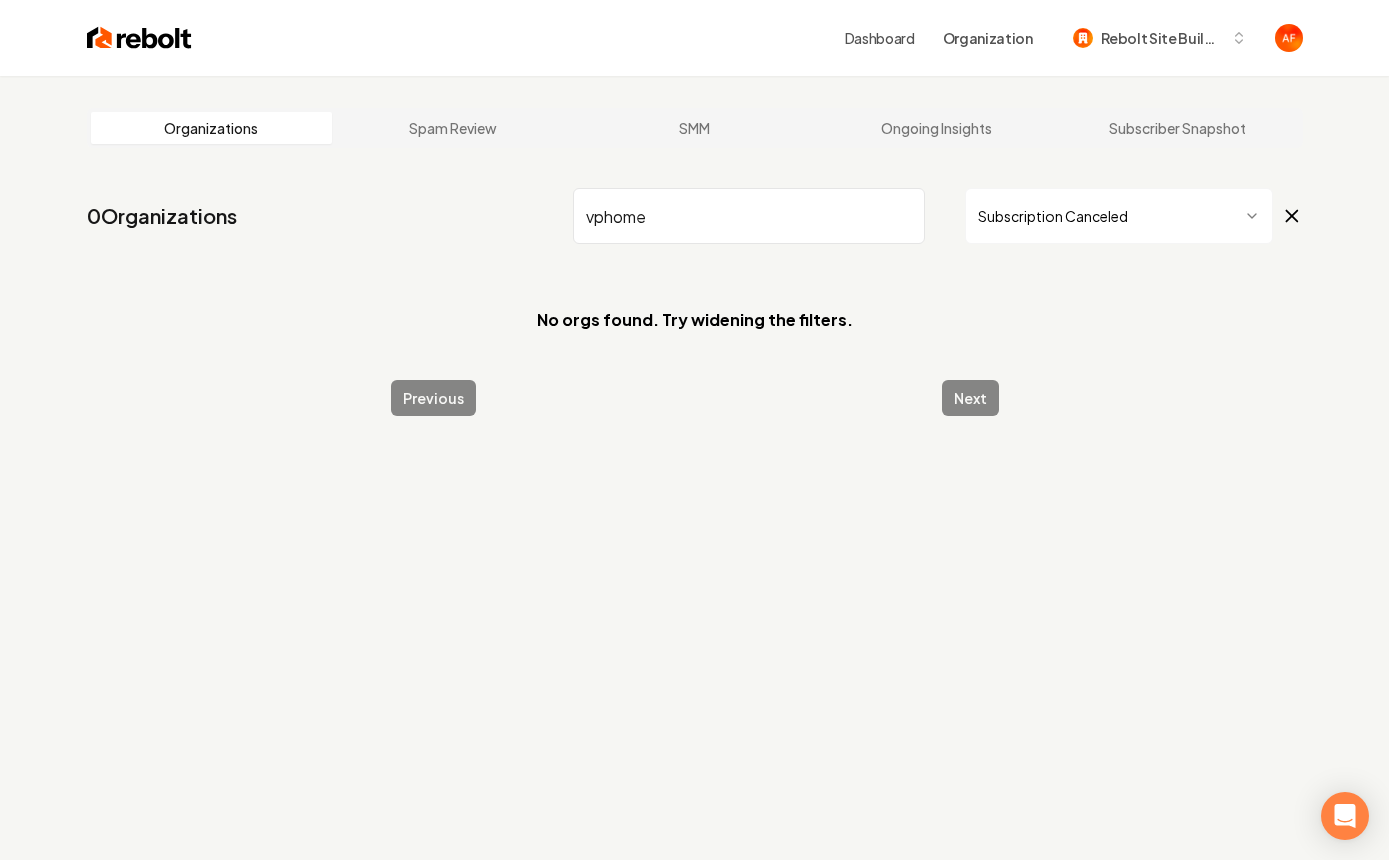 type on "vphome" 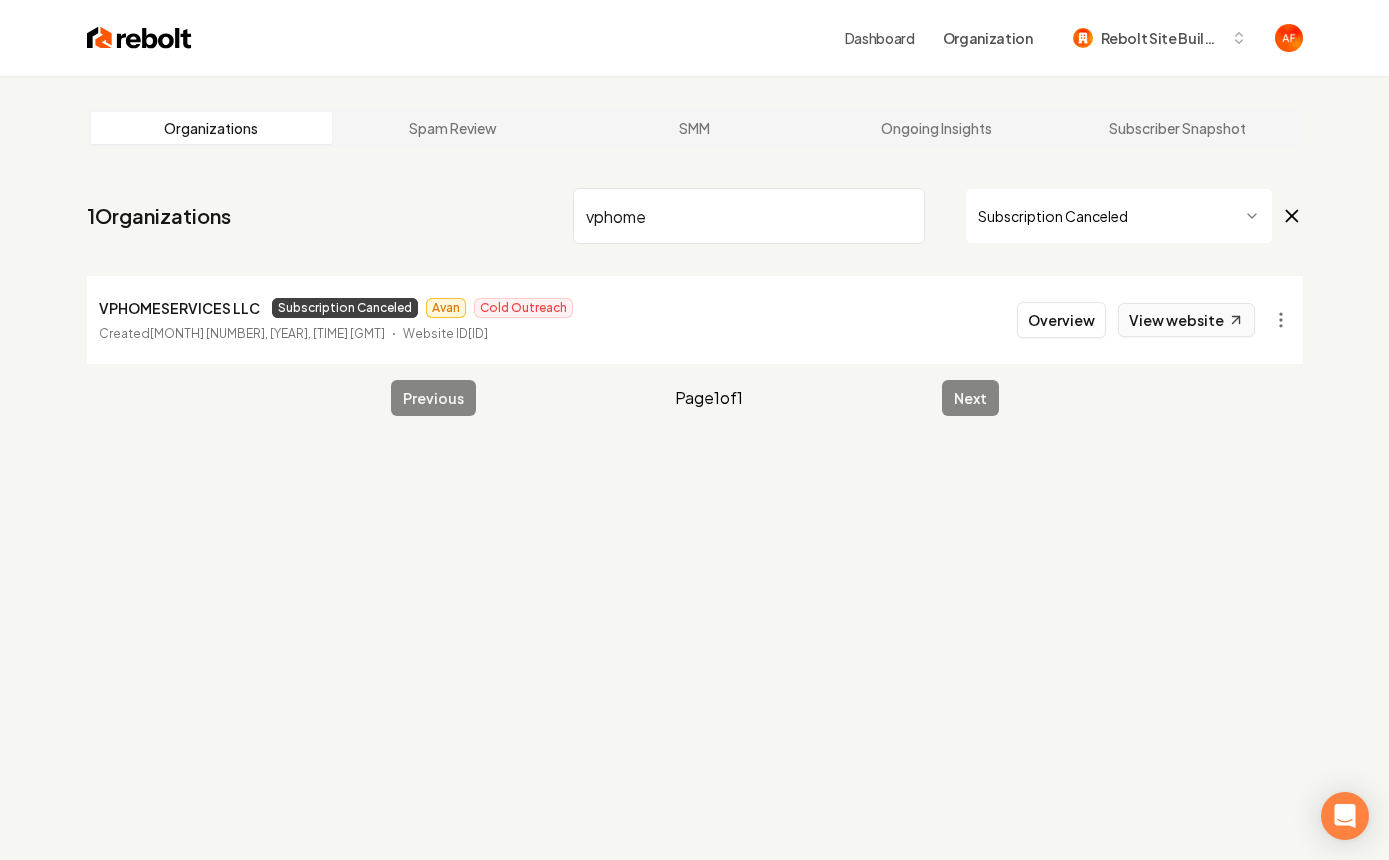 click on "View website" at bounding box center [1186, 320] 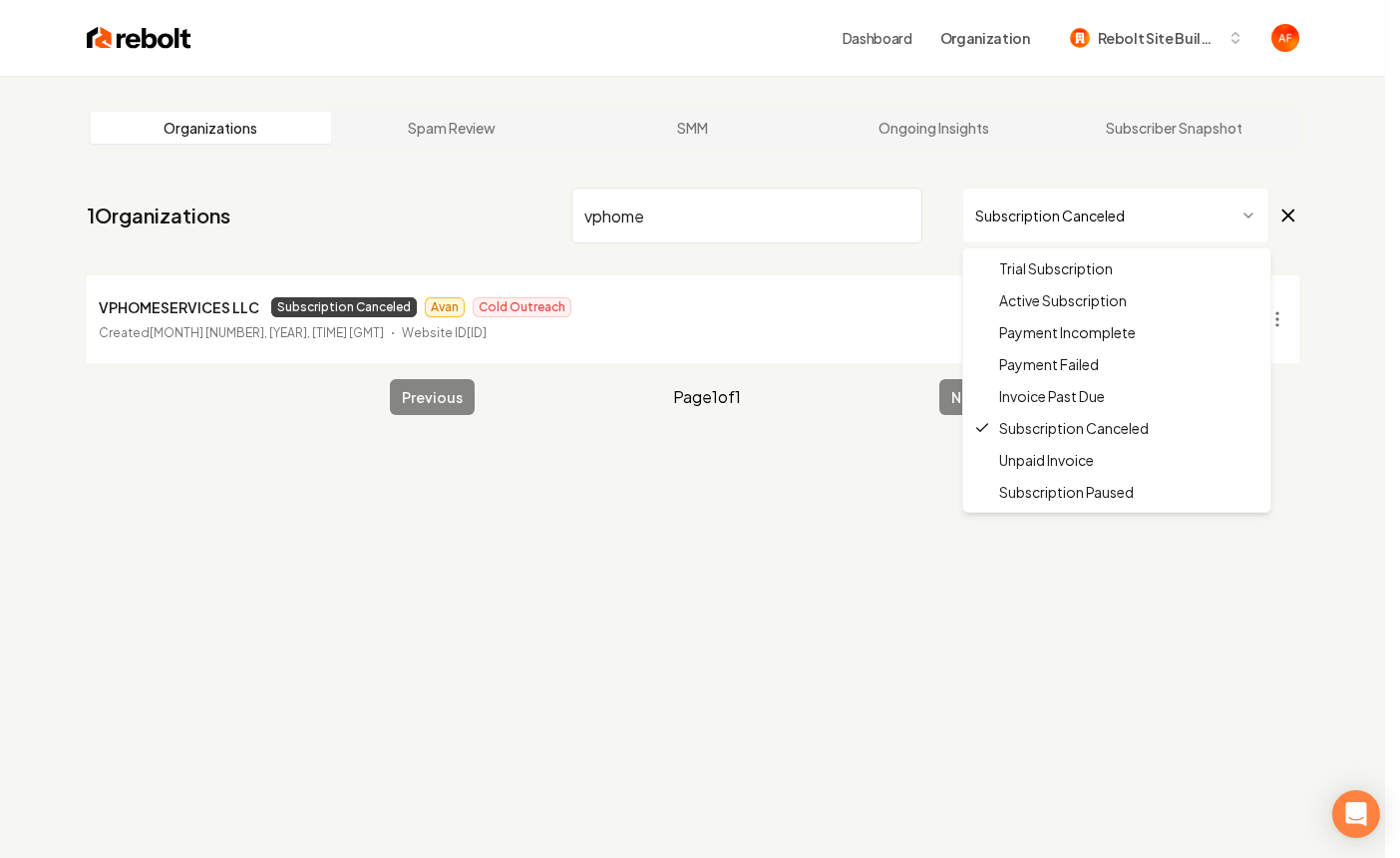 click on "Dashboard Organization Rebolt Site Builder Organizations Spam Review SMM Ongoing Insights Subscriber Snapshot 1  Organizations vphome Subscription Canceled VPHOMESERVICES LLC Subscription Canceled Avan Cold Outreach Created  January 17, 2025, 1:37:52 PM GMT-8   Website ID  936032fe-6998-4d68-bd75-634095477b3a Overview View website Previous Page  1  of  1 Next /dashboard/admin?subscriptionStatus=canceled&orgName=vphome
Trial Subscription Active Subscription Payment Incomplete Payment Failed Invoice Past Due Subscription Canceled Unpaid Invoice Subscription Paused" at bounding box center (700, 429) 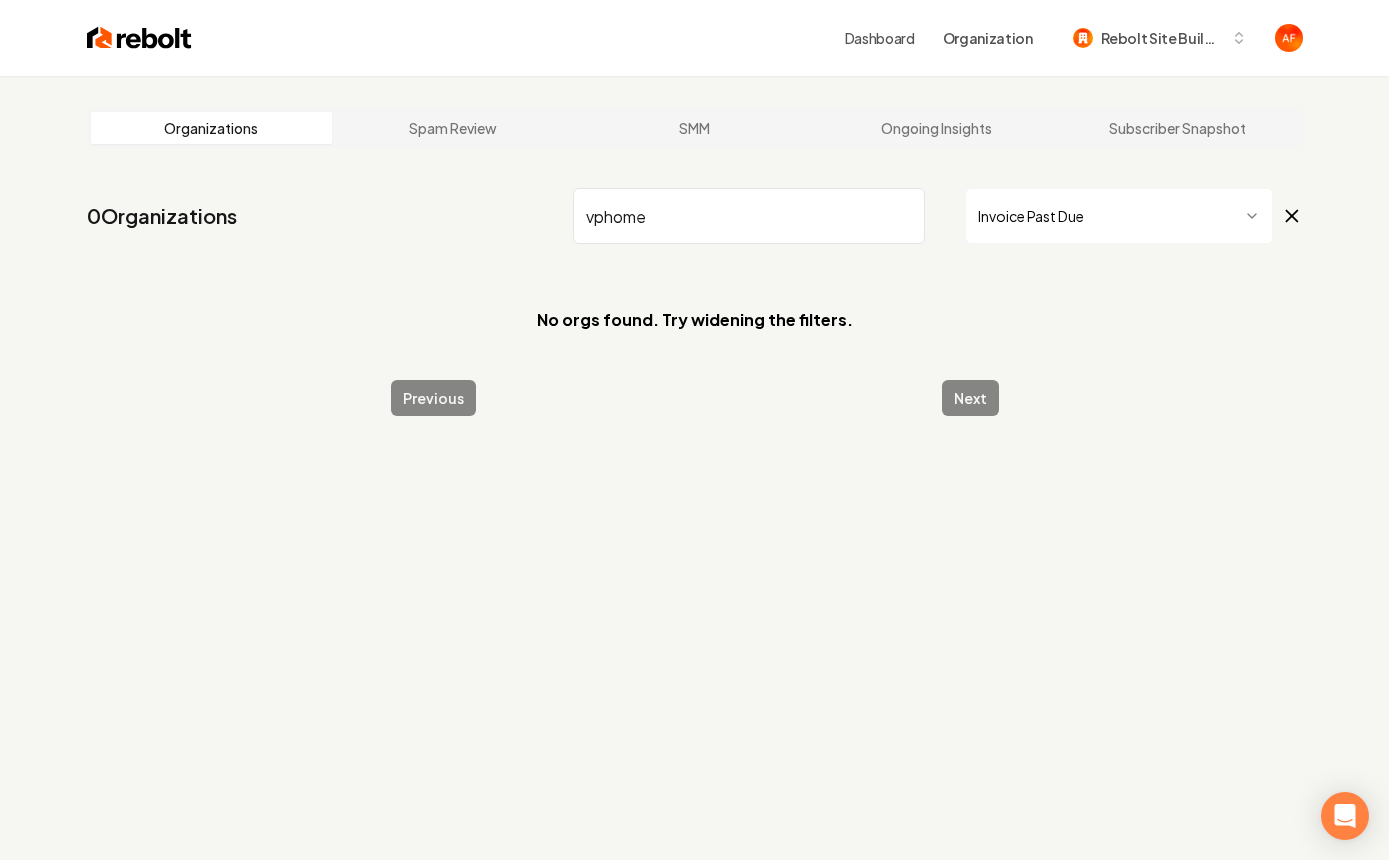 click on "vphome" at bounding box center (749, 216) 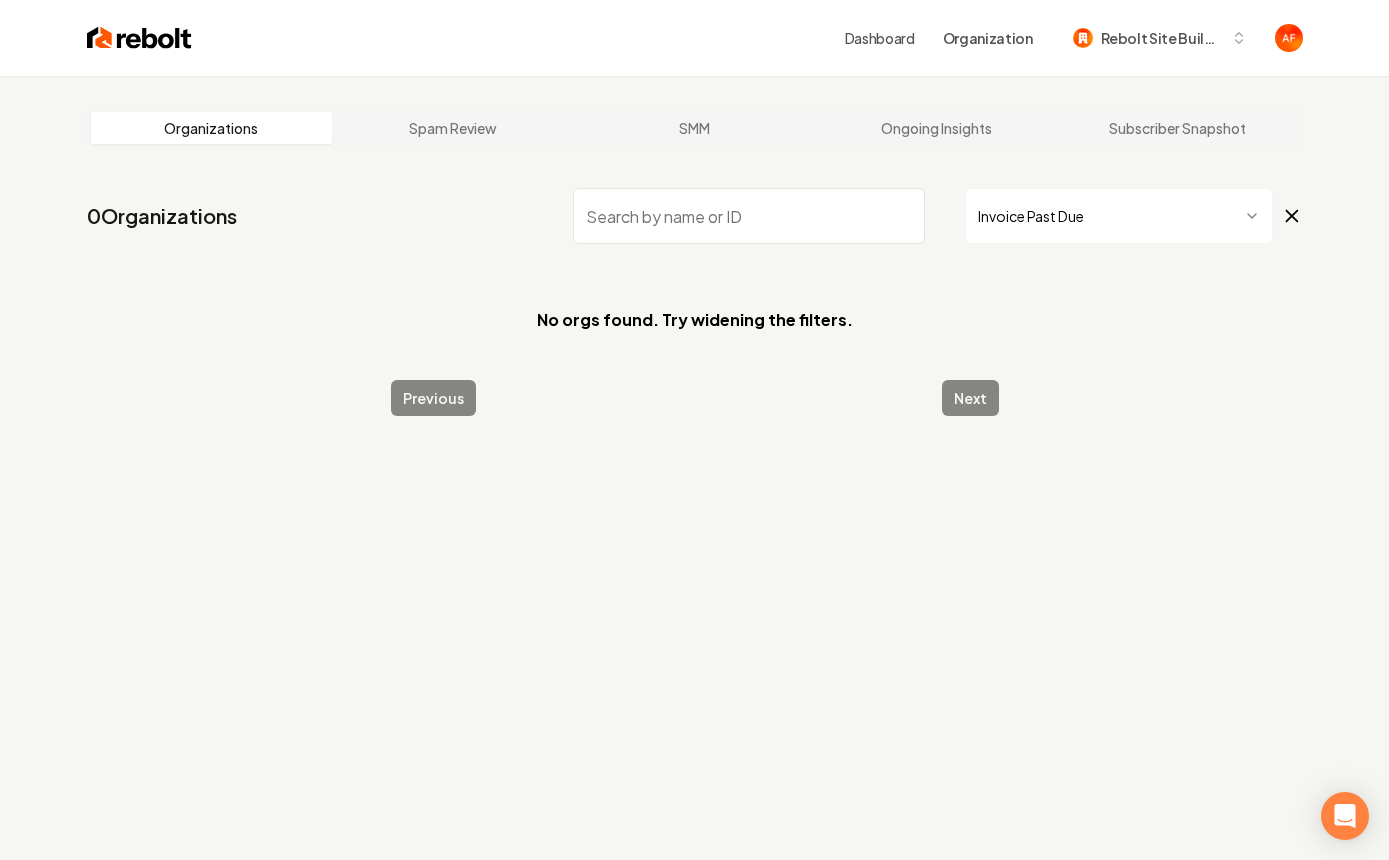 type 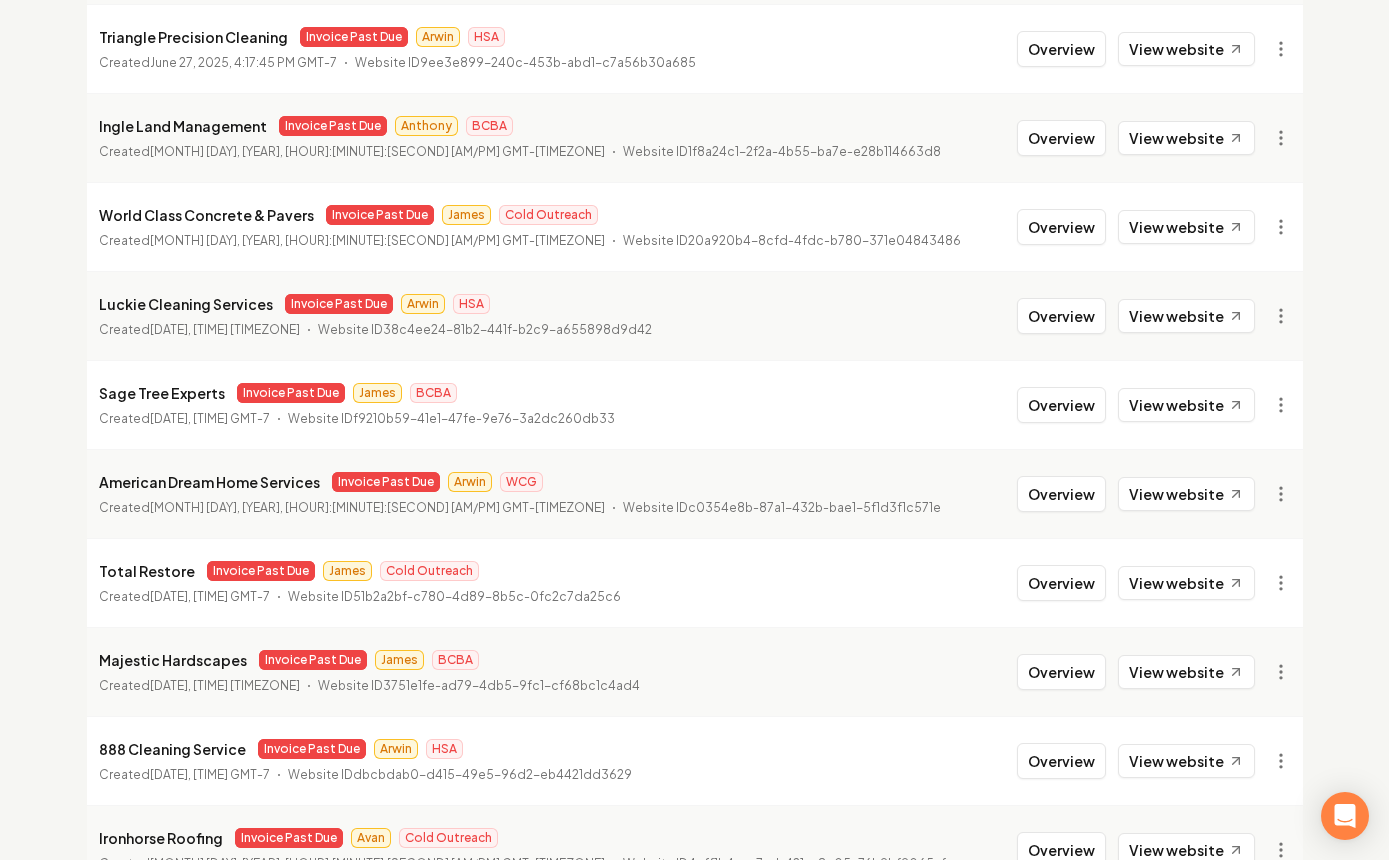 scroll, scrollTop: 586, scrollLeft: 0, axis: vertical 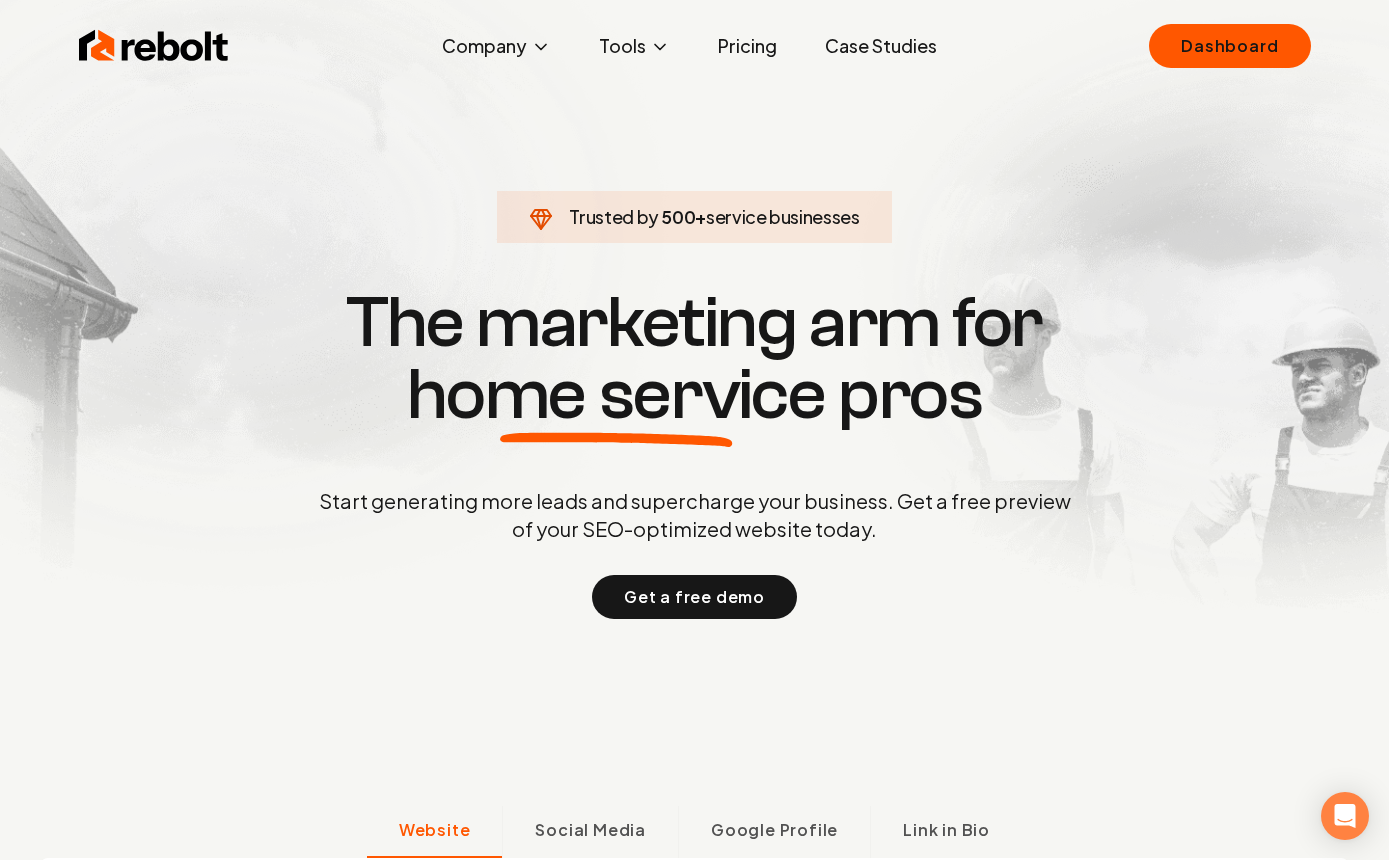 click on "Pricing" at bounding box center (747, 46) 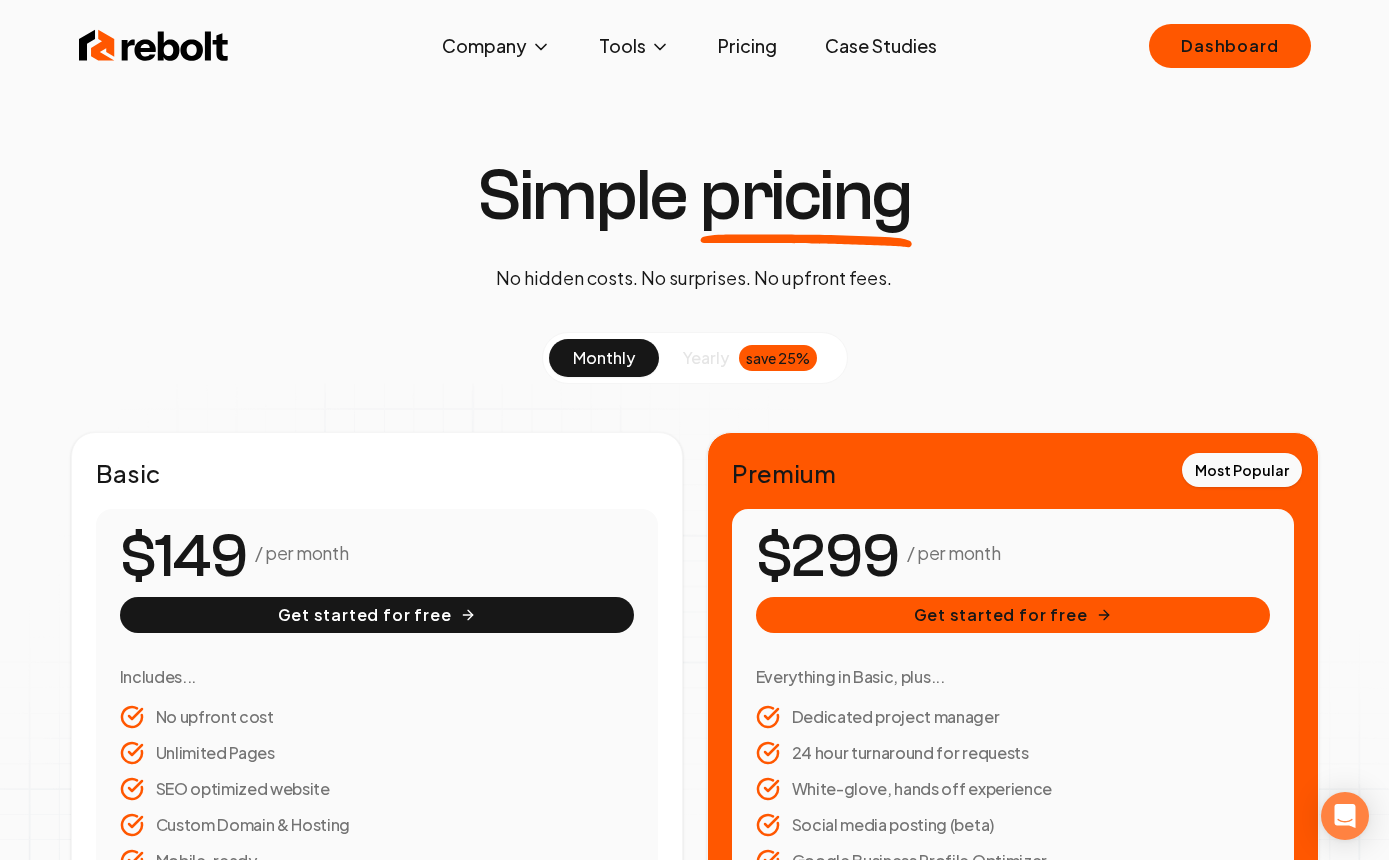click on "Case Studies" at bounding box center (881, 46) 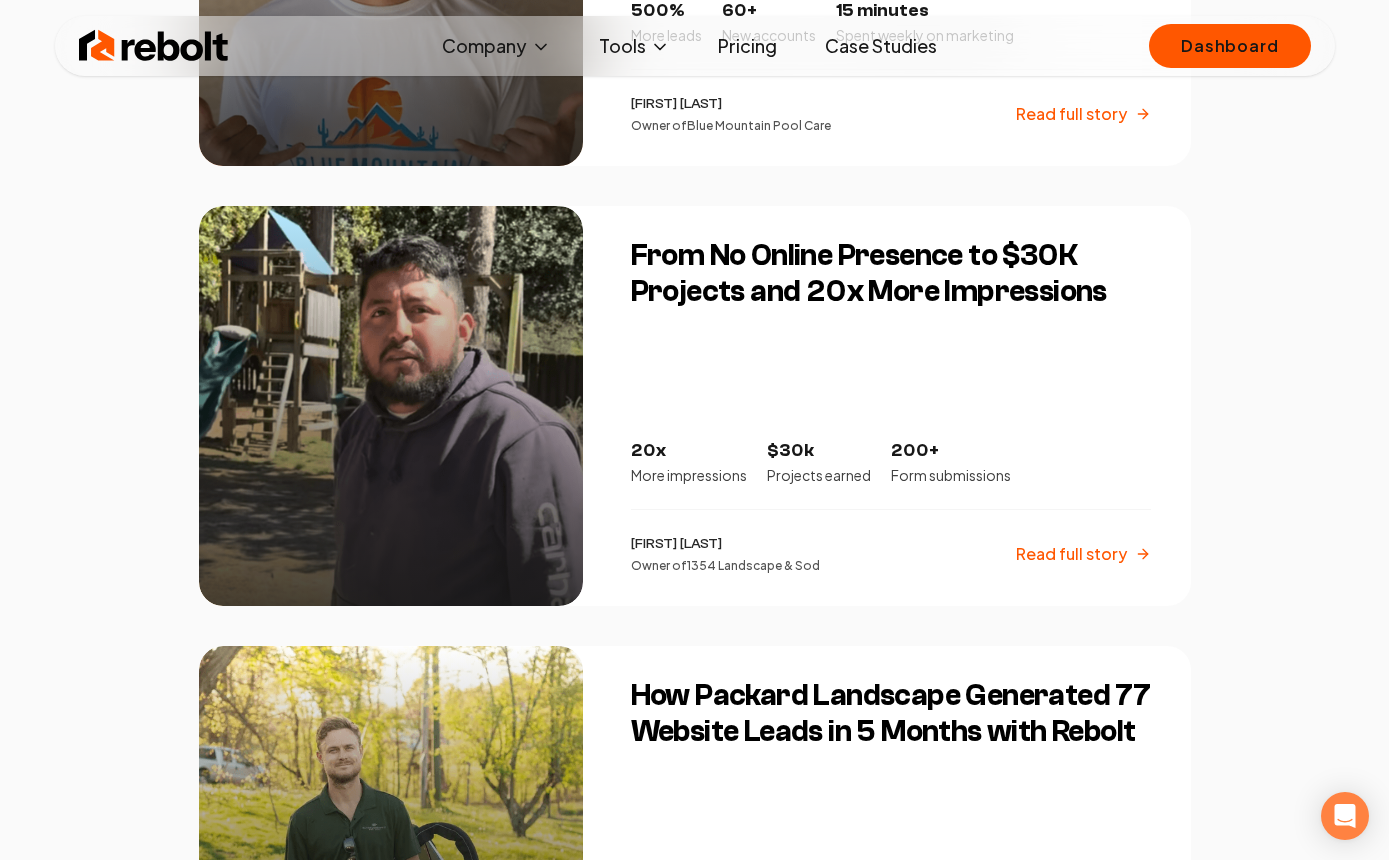 scroll, scrollTop: 2340, scrollLeft: 0, axis: vertical 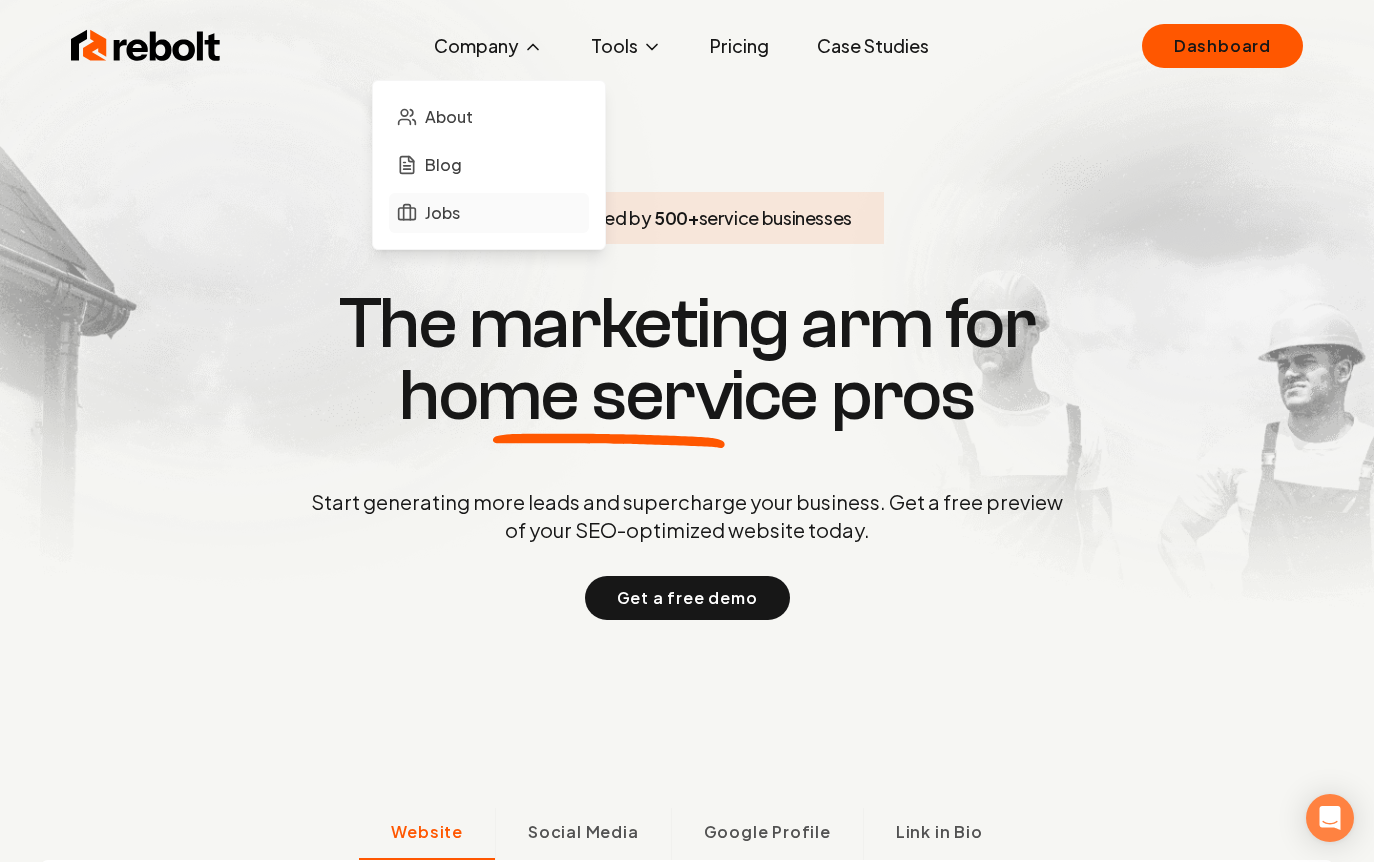 click on "Jobs" at bounding box center (442, 213) 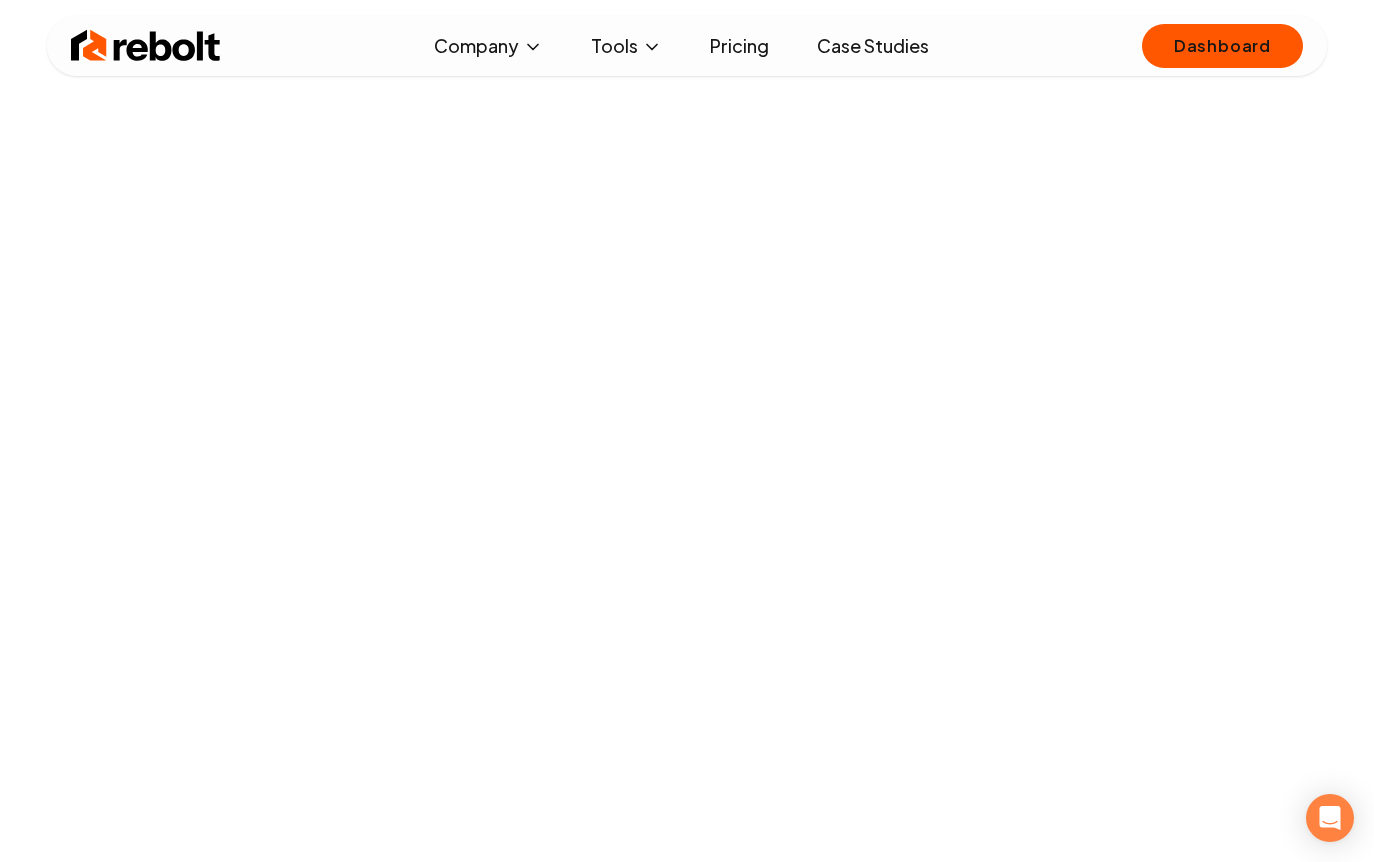 scroll, scrollTop: 185, scrollLeft: 0, axis: vertical 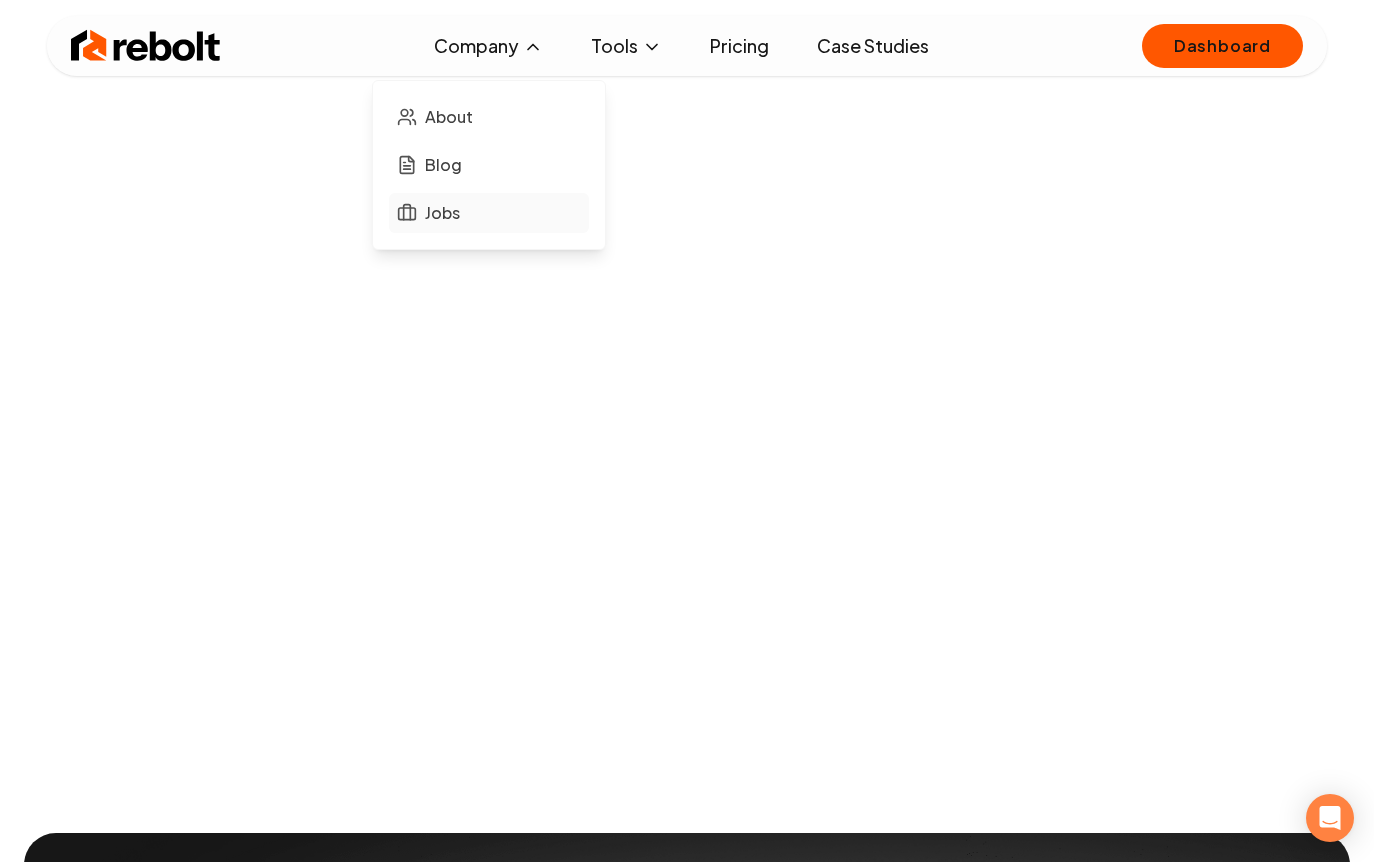 click on "Jobs" at bounding box center [442, 213] 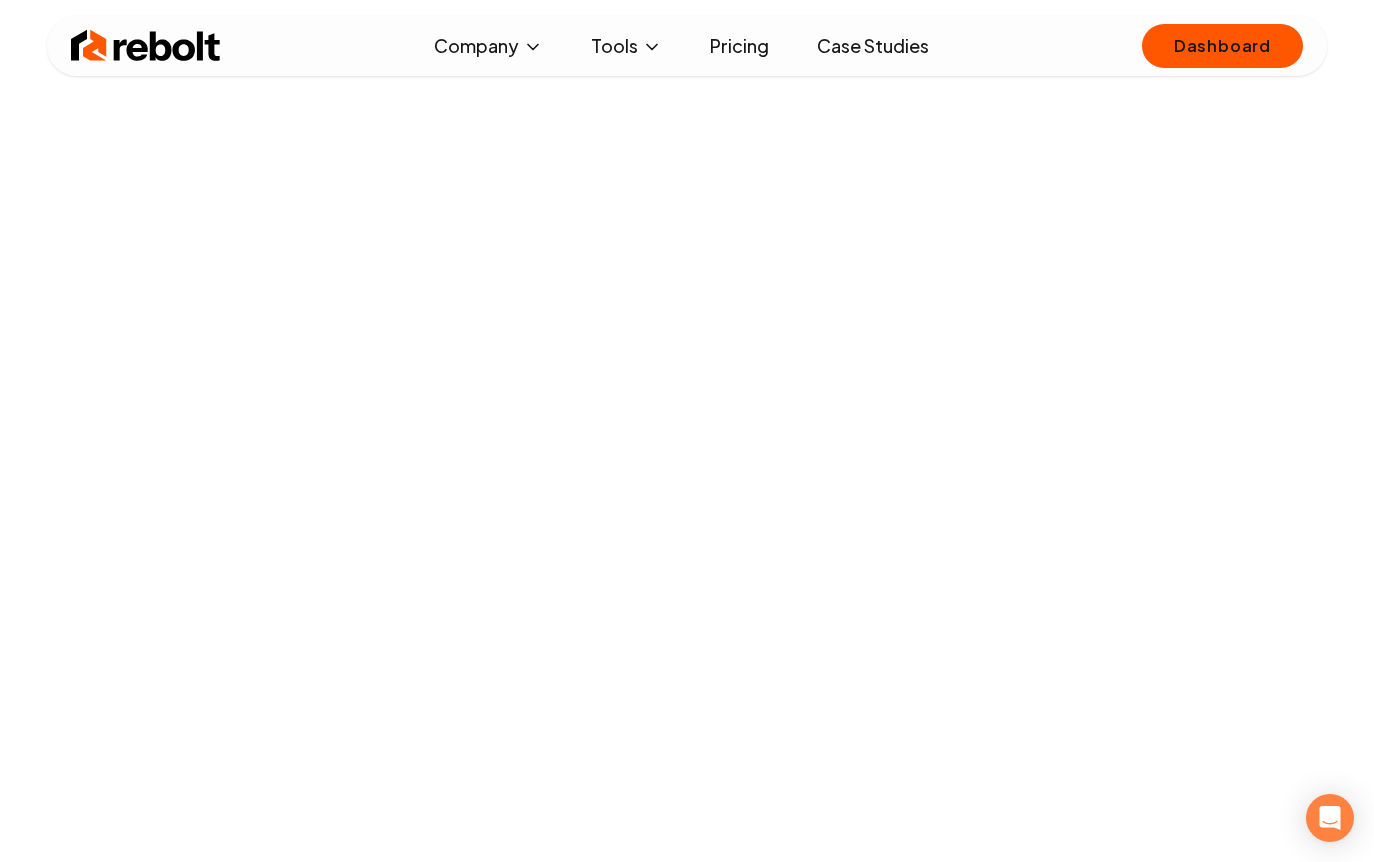 scroll, scrollTop: 0, scrollLeft: 0, axis: both 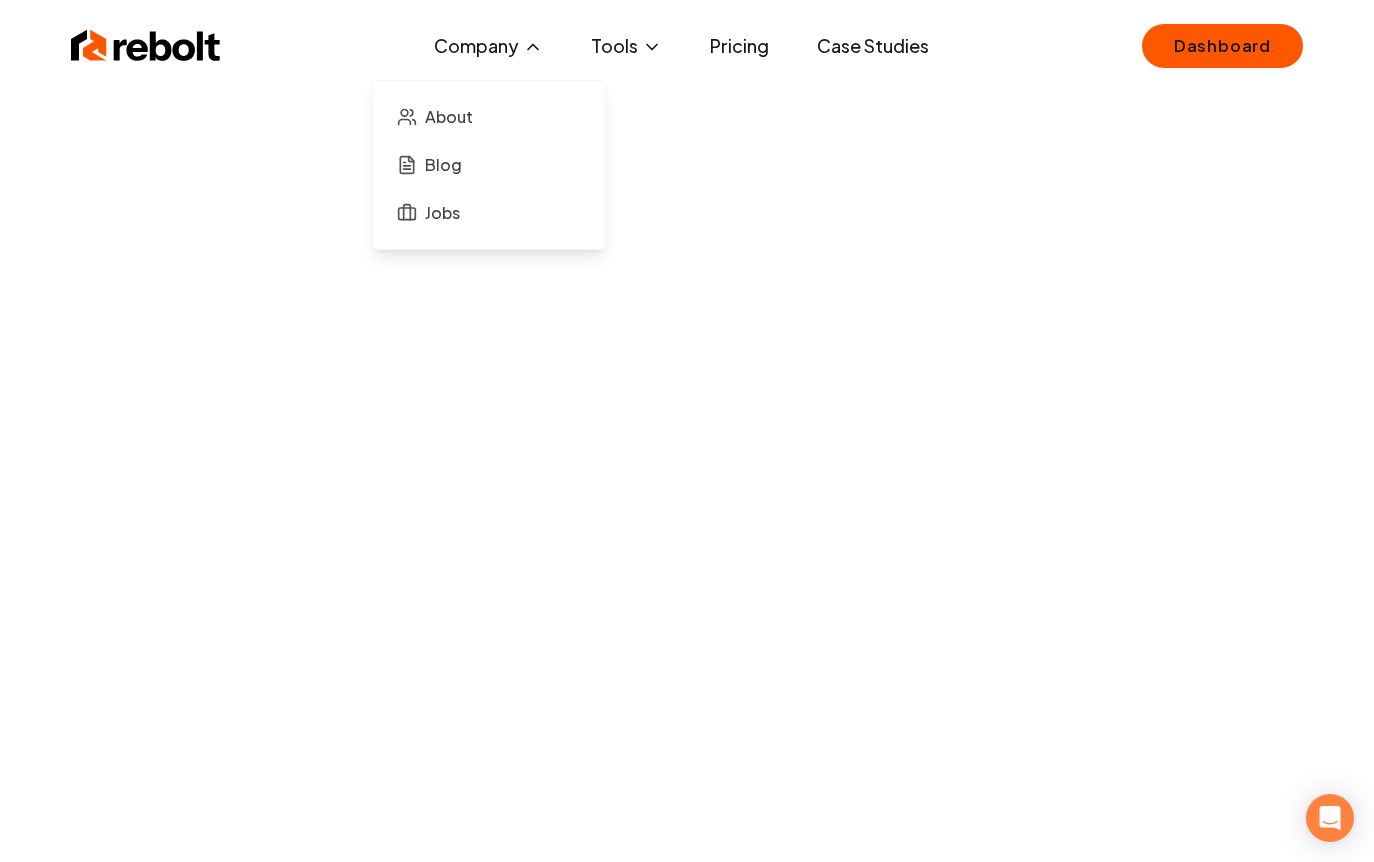 click on "Company" at bounding box center [488, 46] 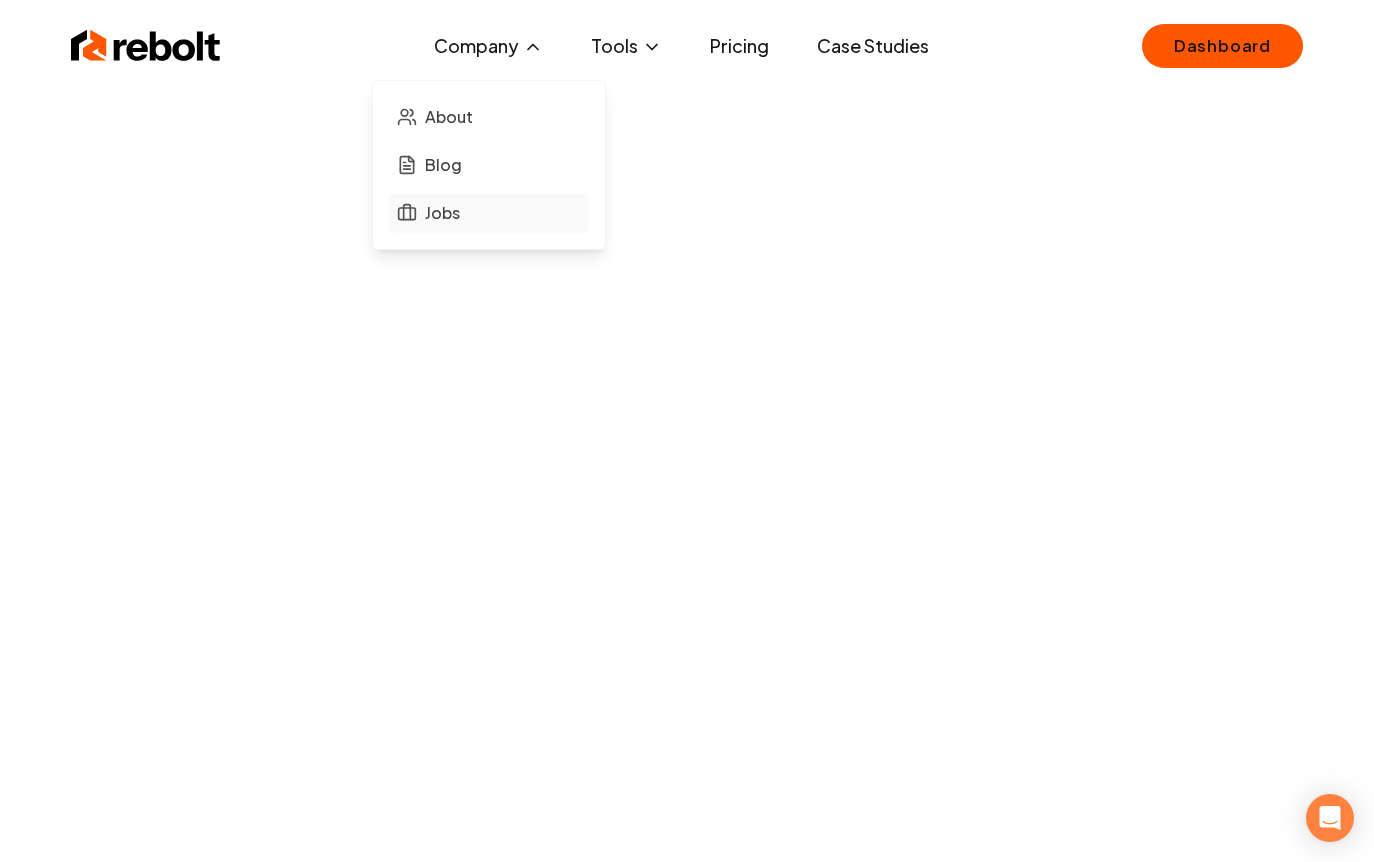 click on "Jobs" at bounding box center [489, 213] 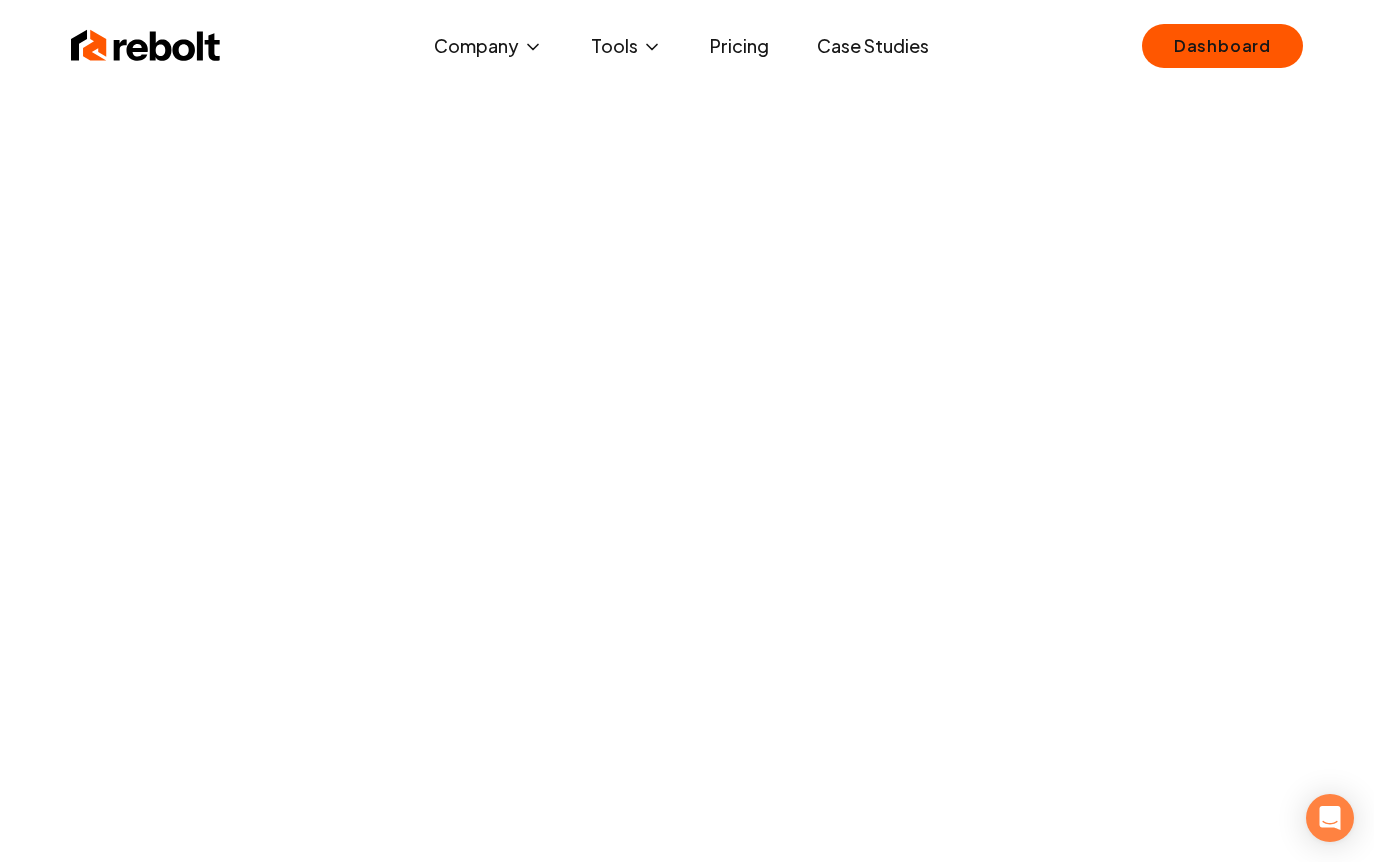 click at bounding box center [146, 46] 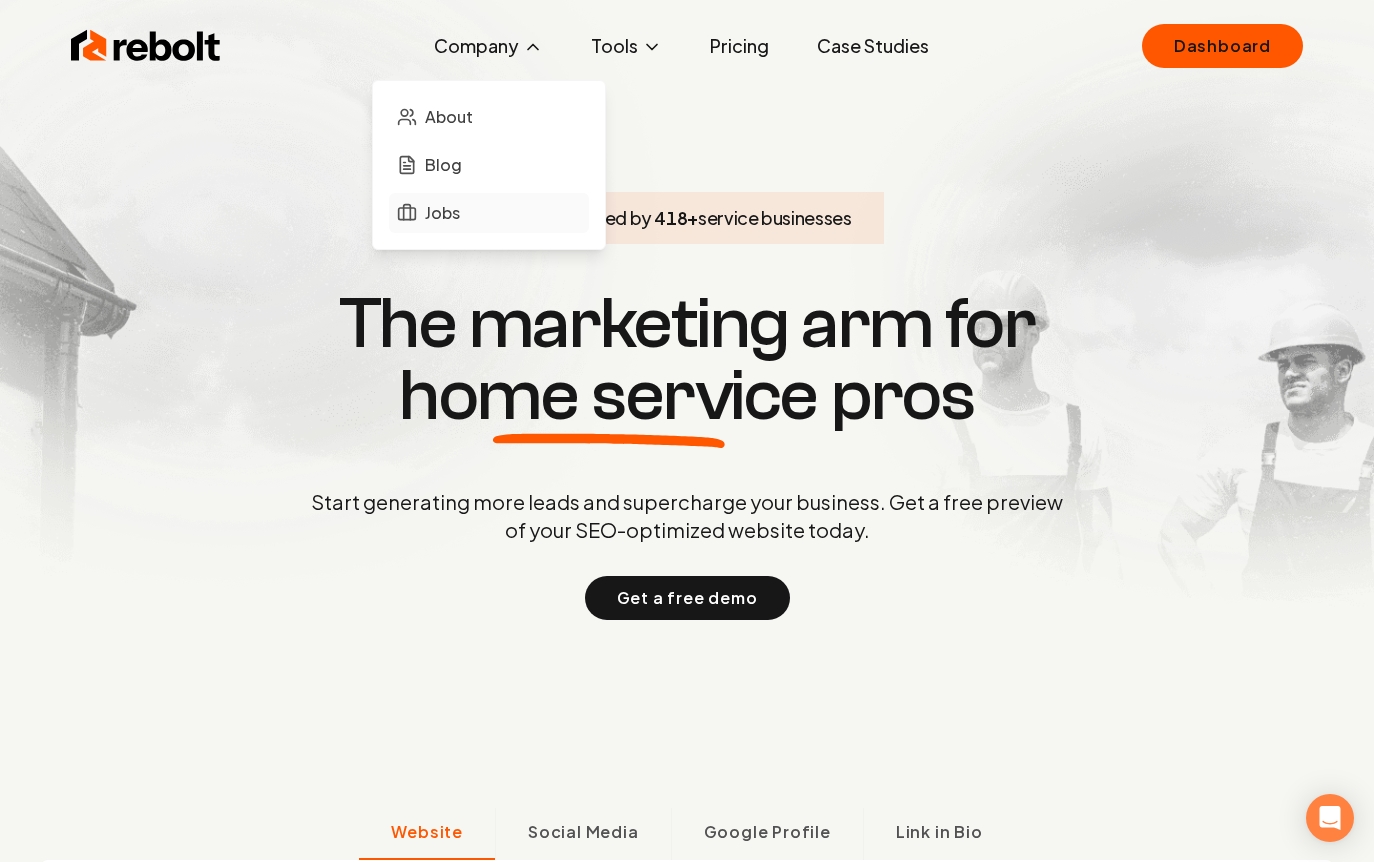 click on "Jobs" at bounding box center [489, 213] 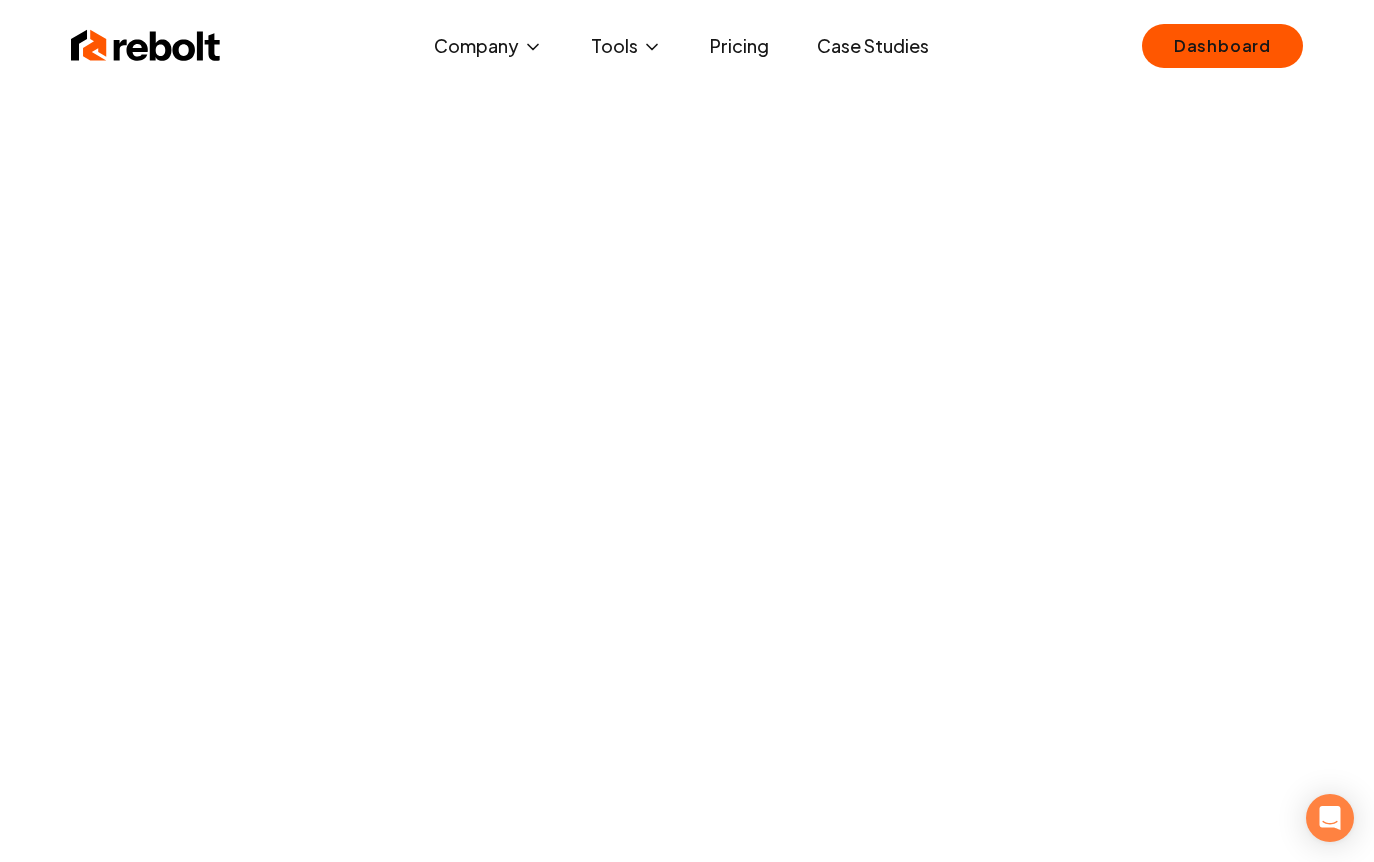scroll, scrollTop: 4, scrollLeft: 0, axis: vertical 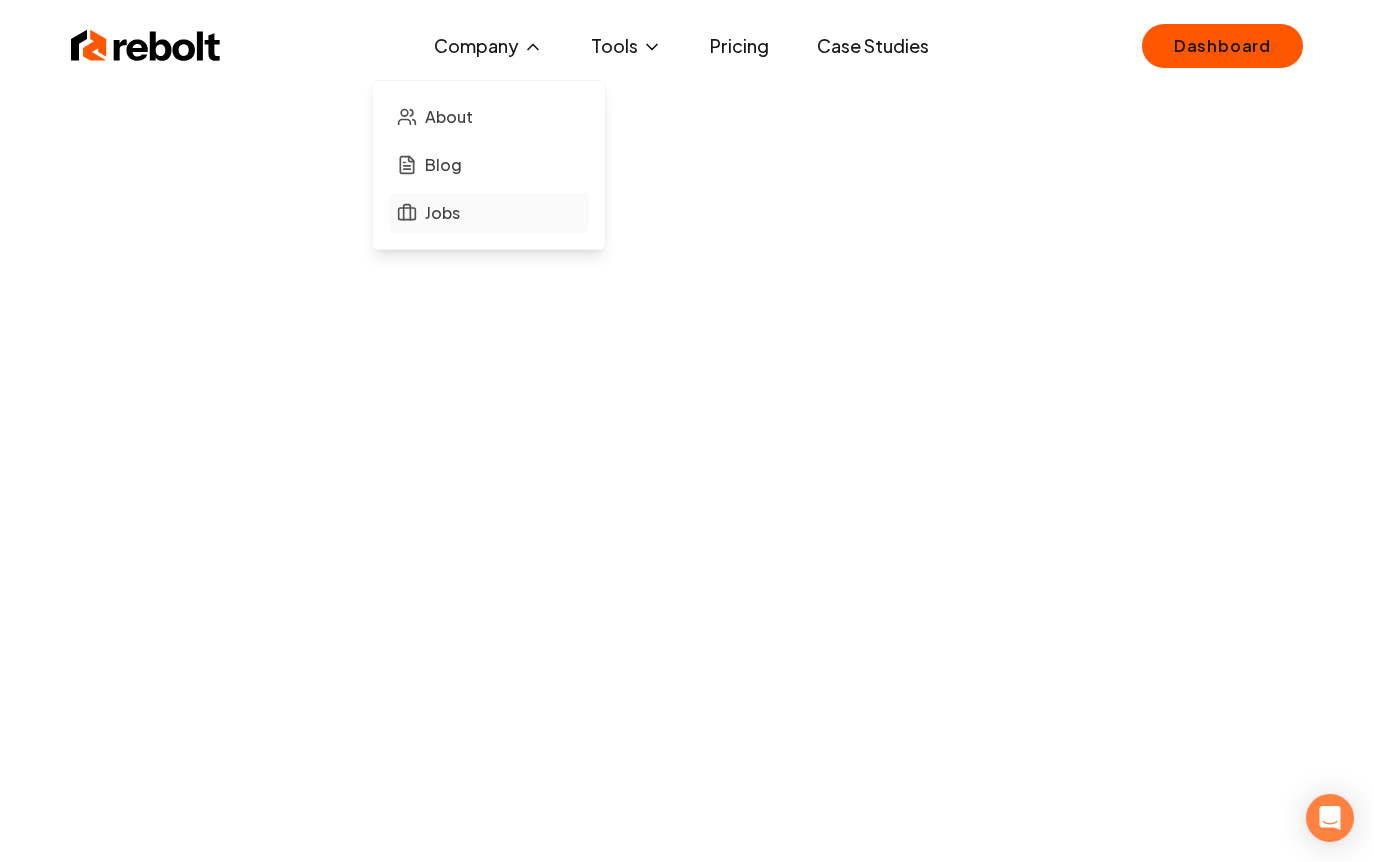 click on "Jobs" at bounding box center [442, 213] 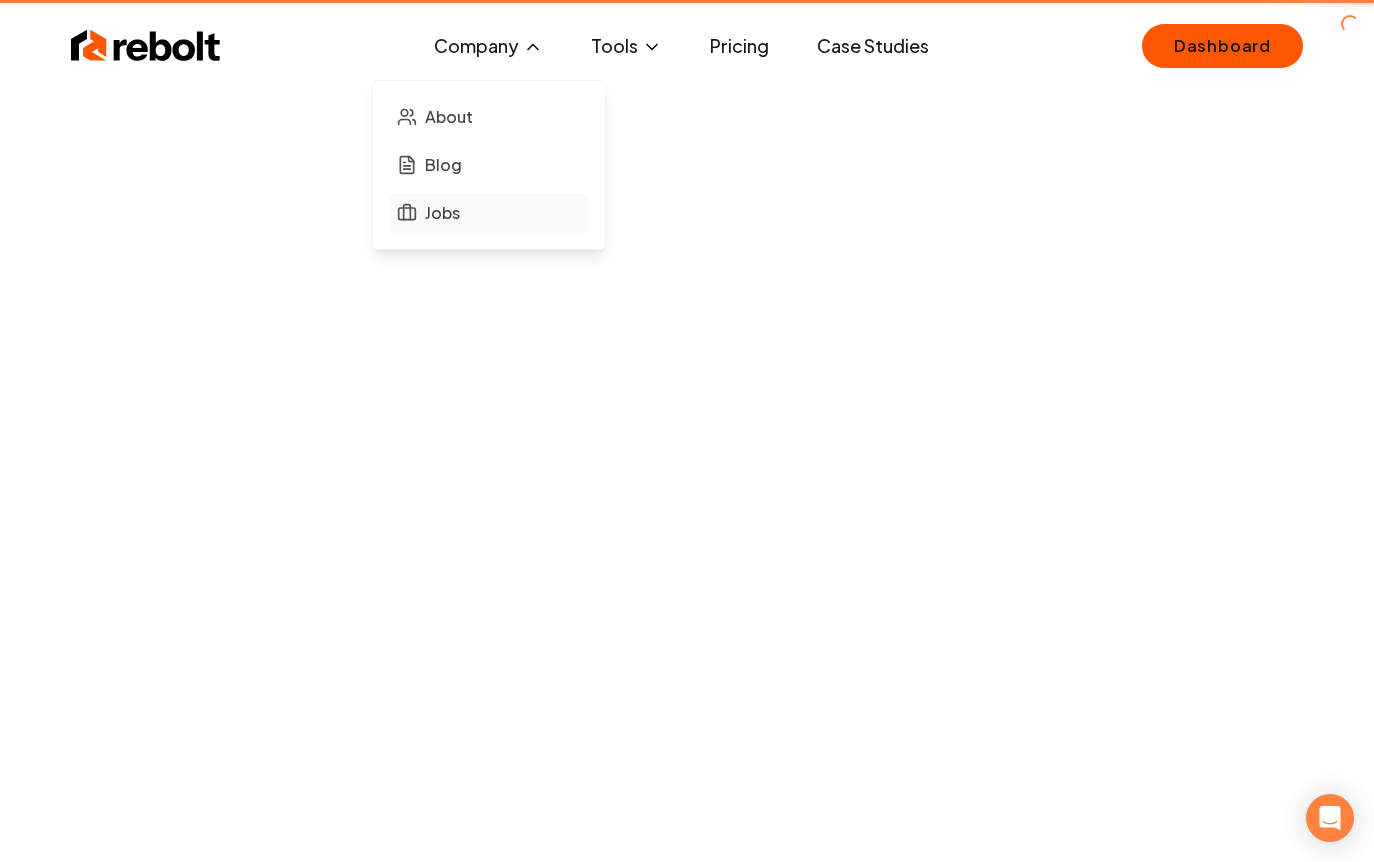 scroll, scrollTop: 0, scrollLeft: 0, axis: both 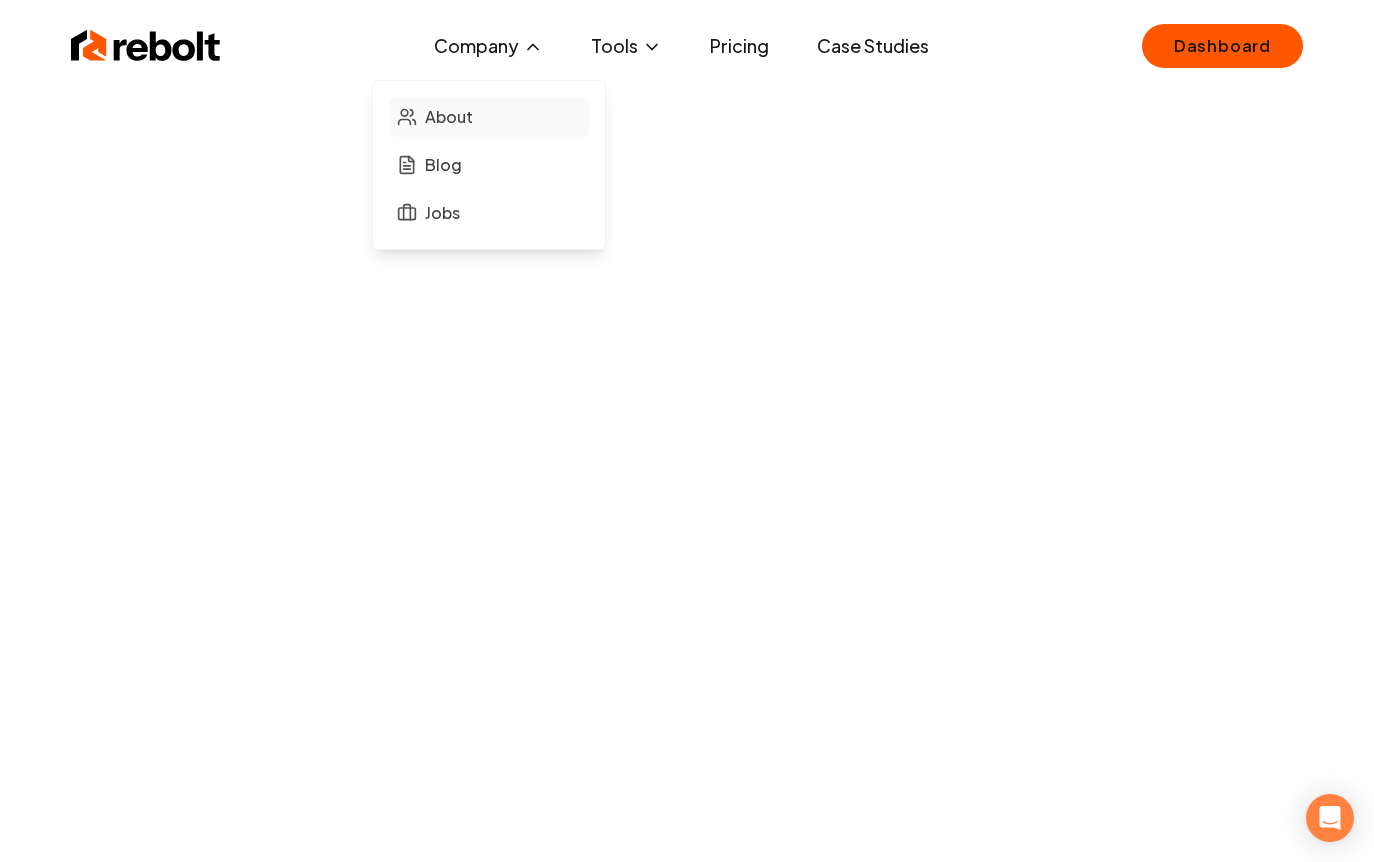 click on "About" at bounding box center (449, 117) 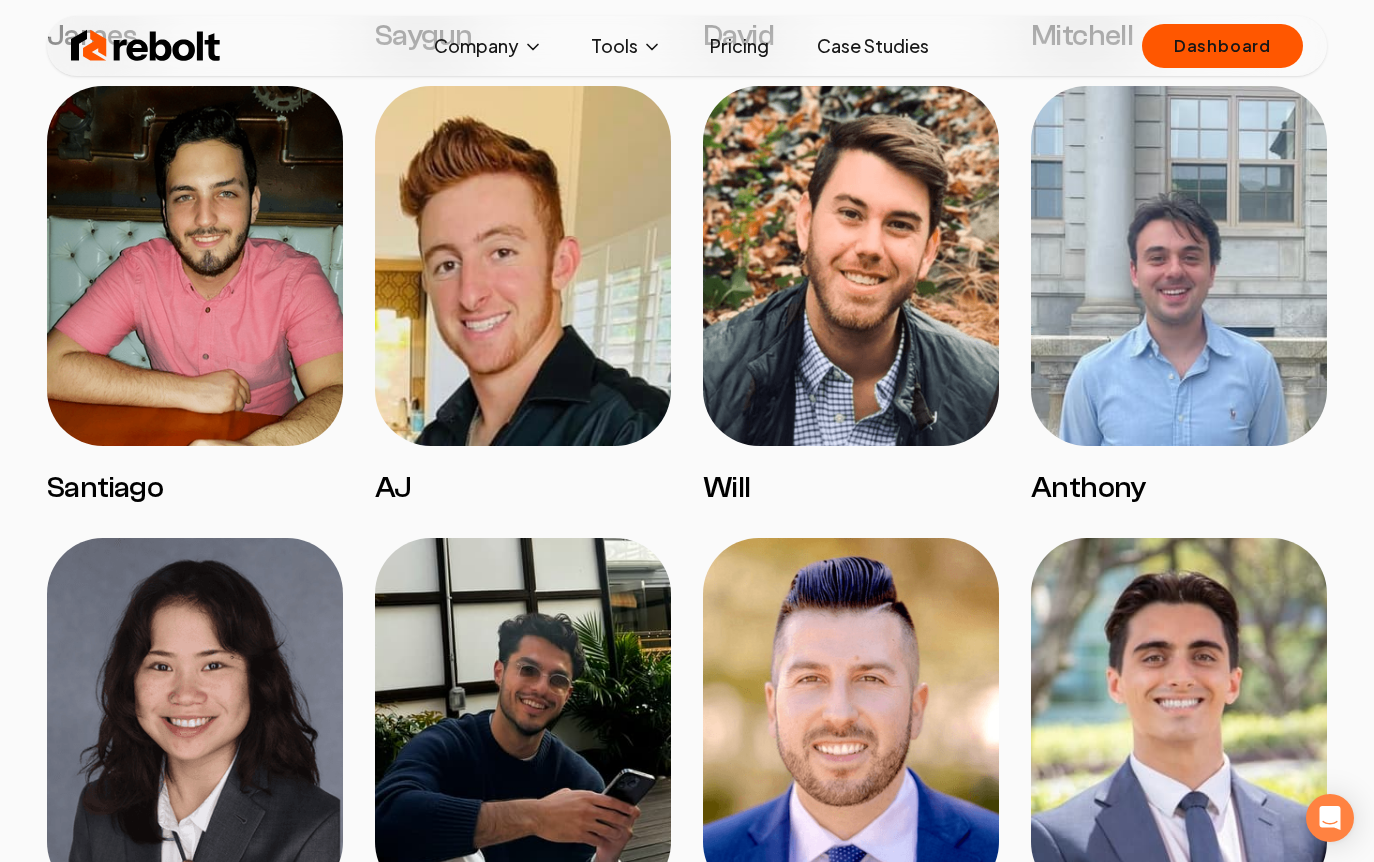 scroll, scrollTop: 1579, scrollLeft: 0, axis: vertical 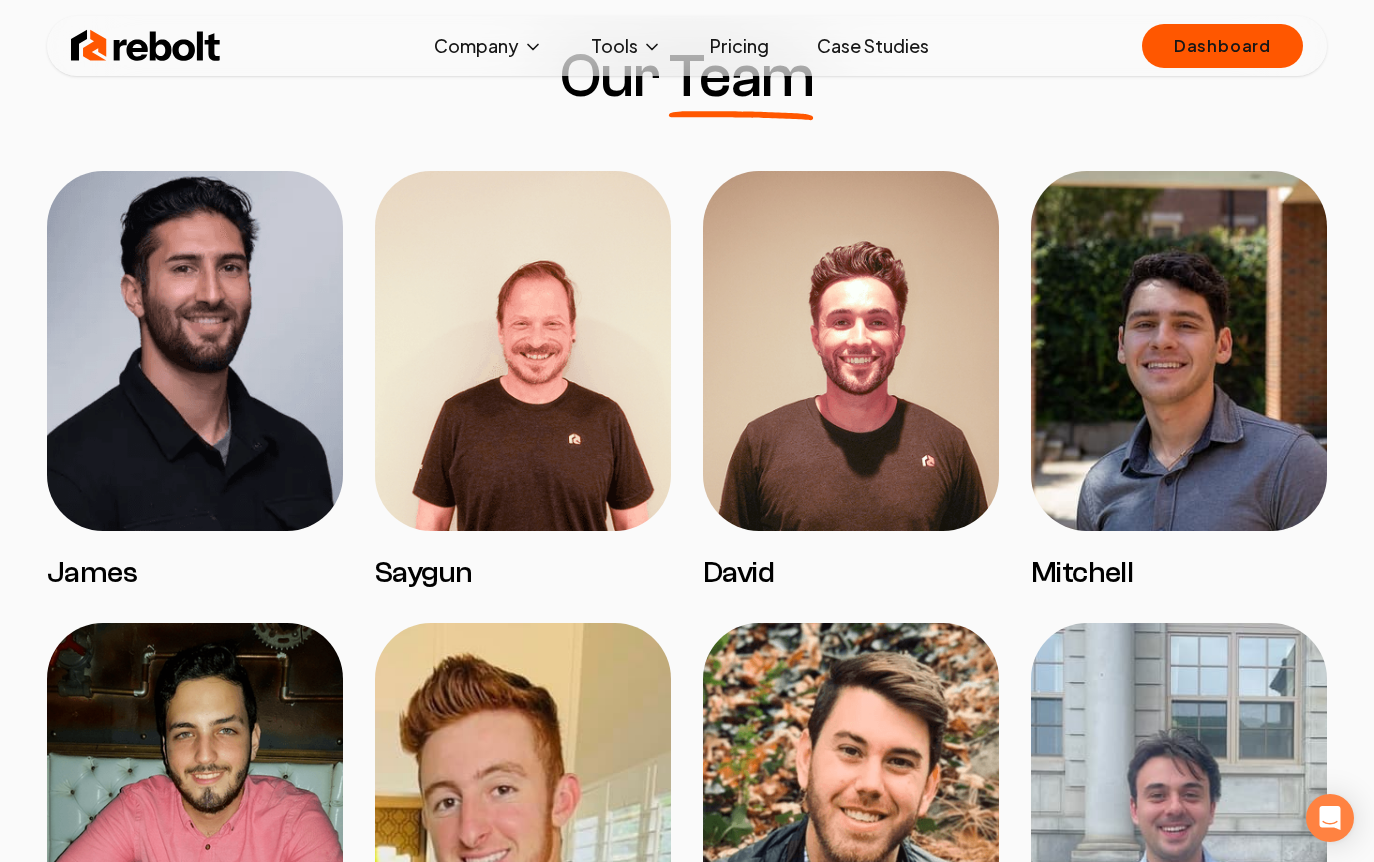 click at bounding box center [523, 351] 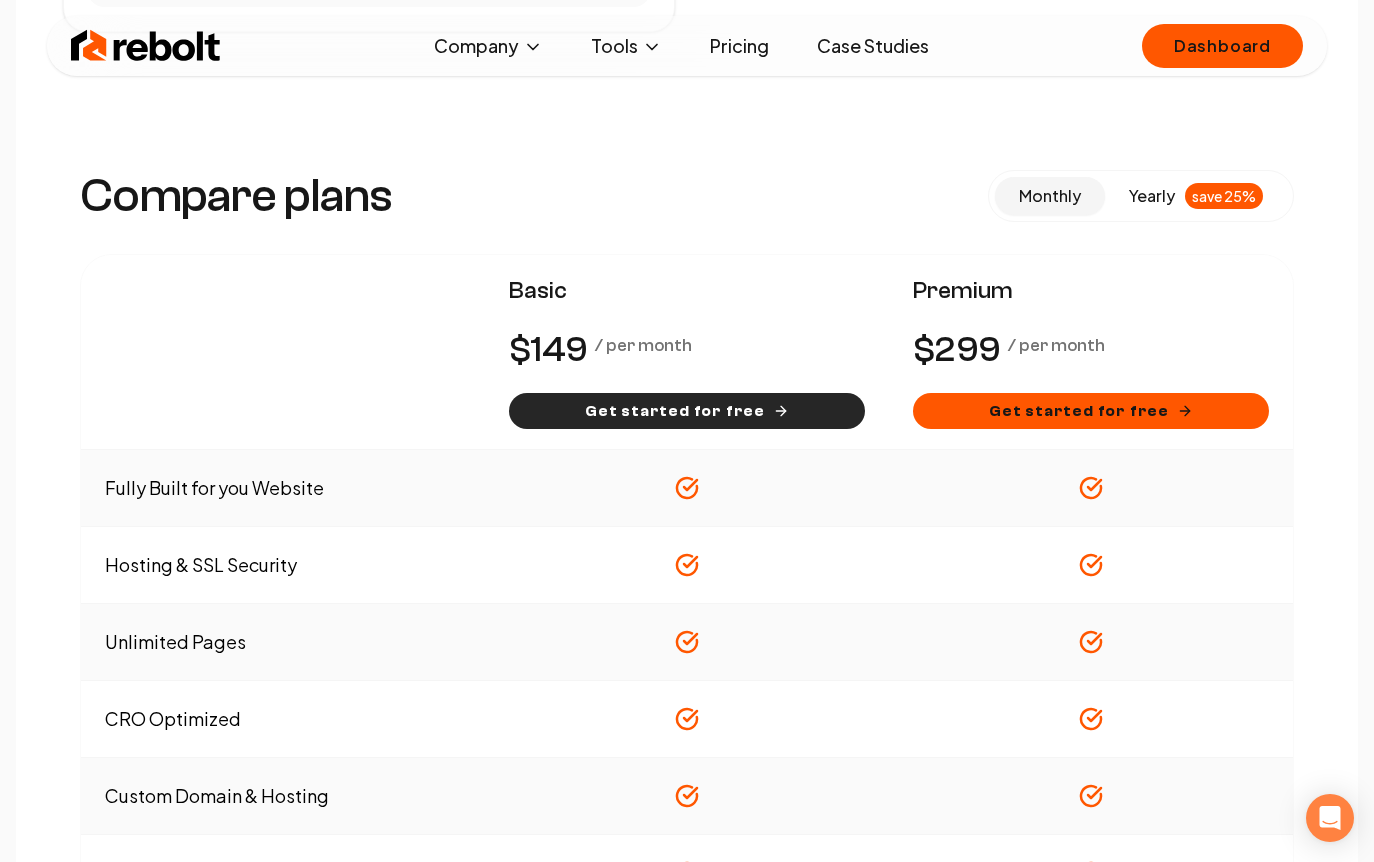 scroll, scrollTop: 1439, scrollLeft: 0, axis: vertical 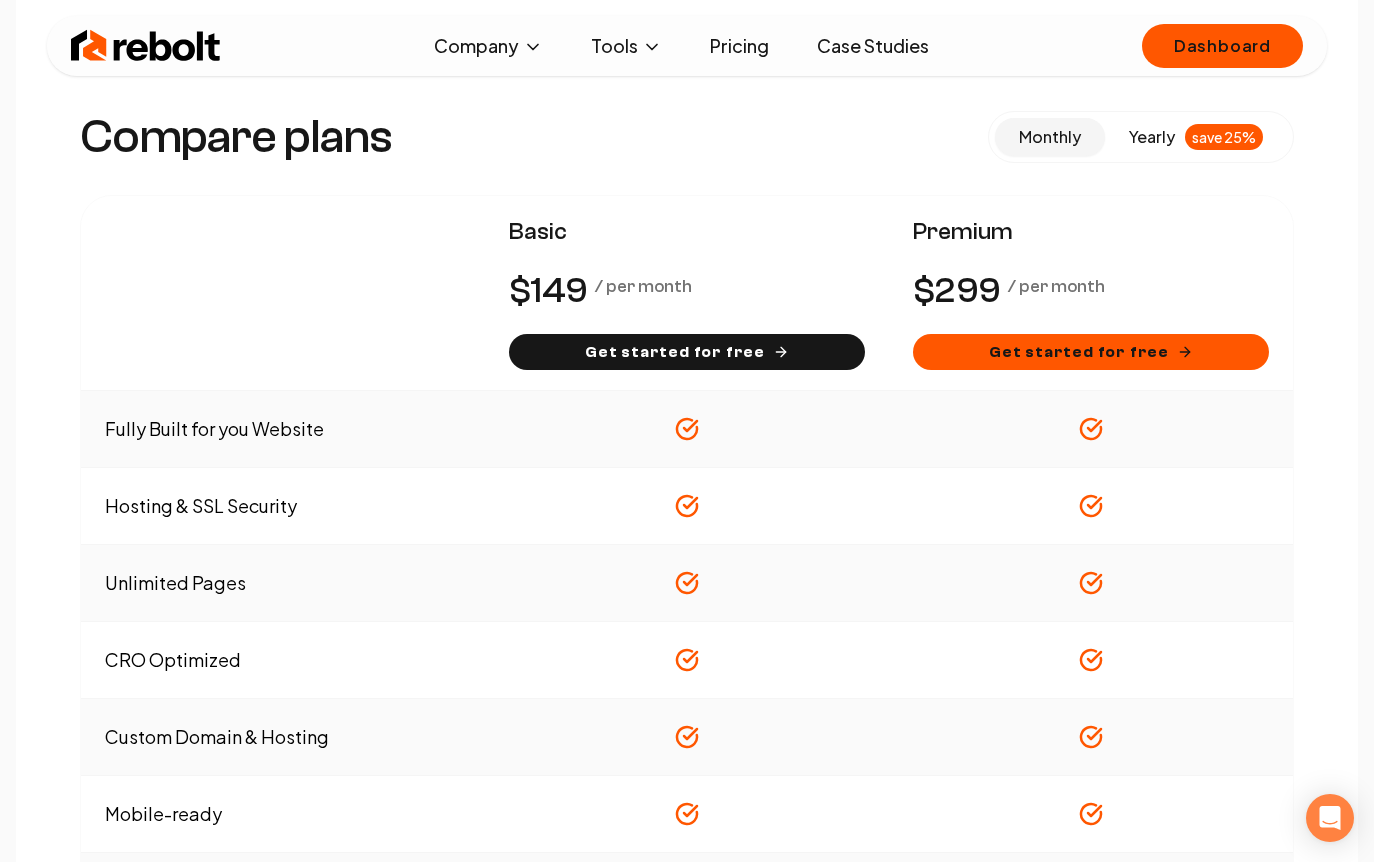 click at bounding box center (146, 46) 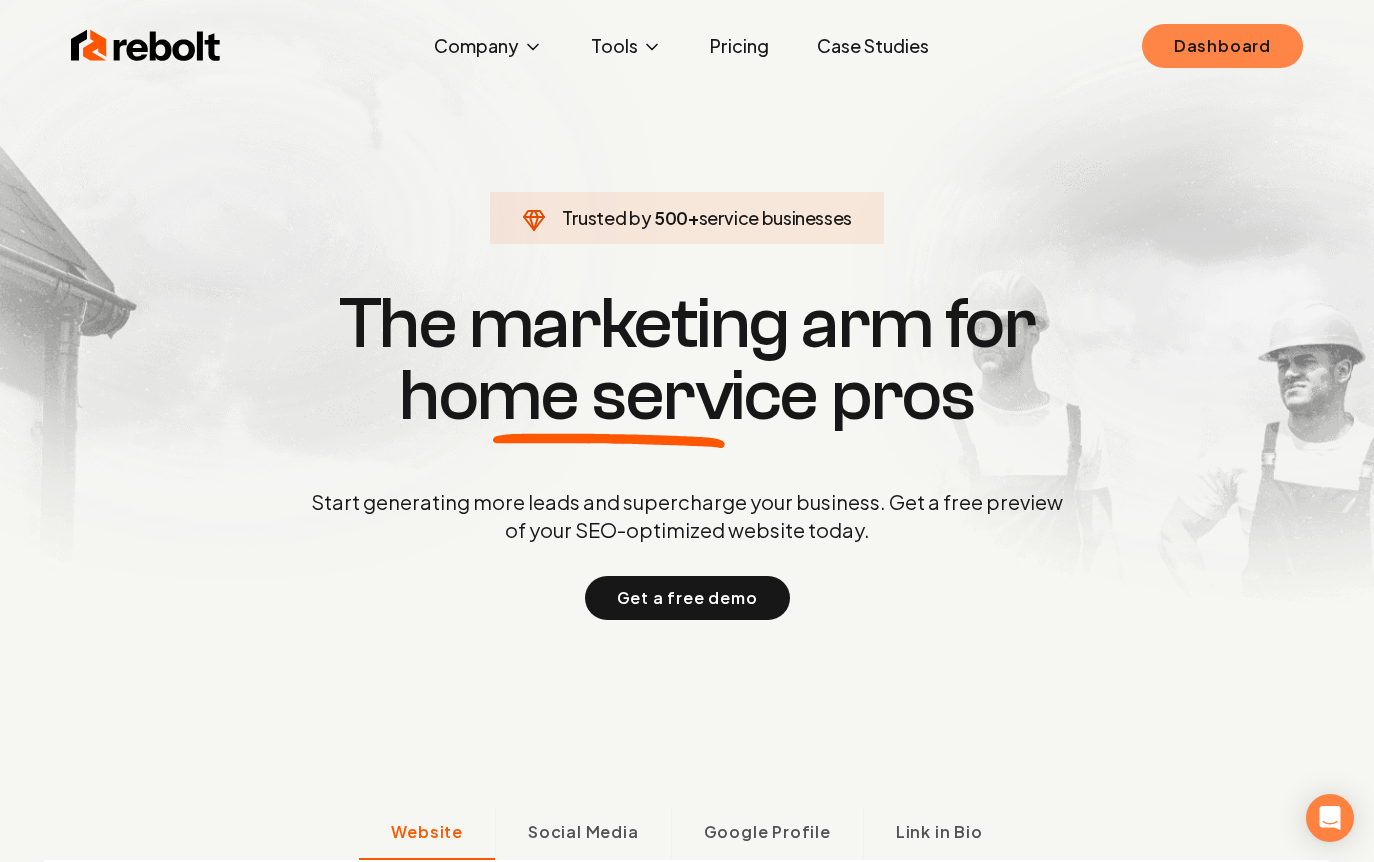 click on "Dashboard" at bounding box center (1222, 46) 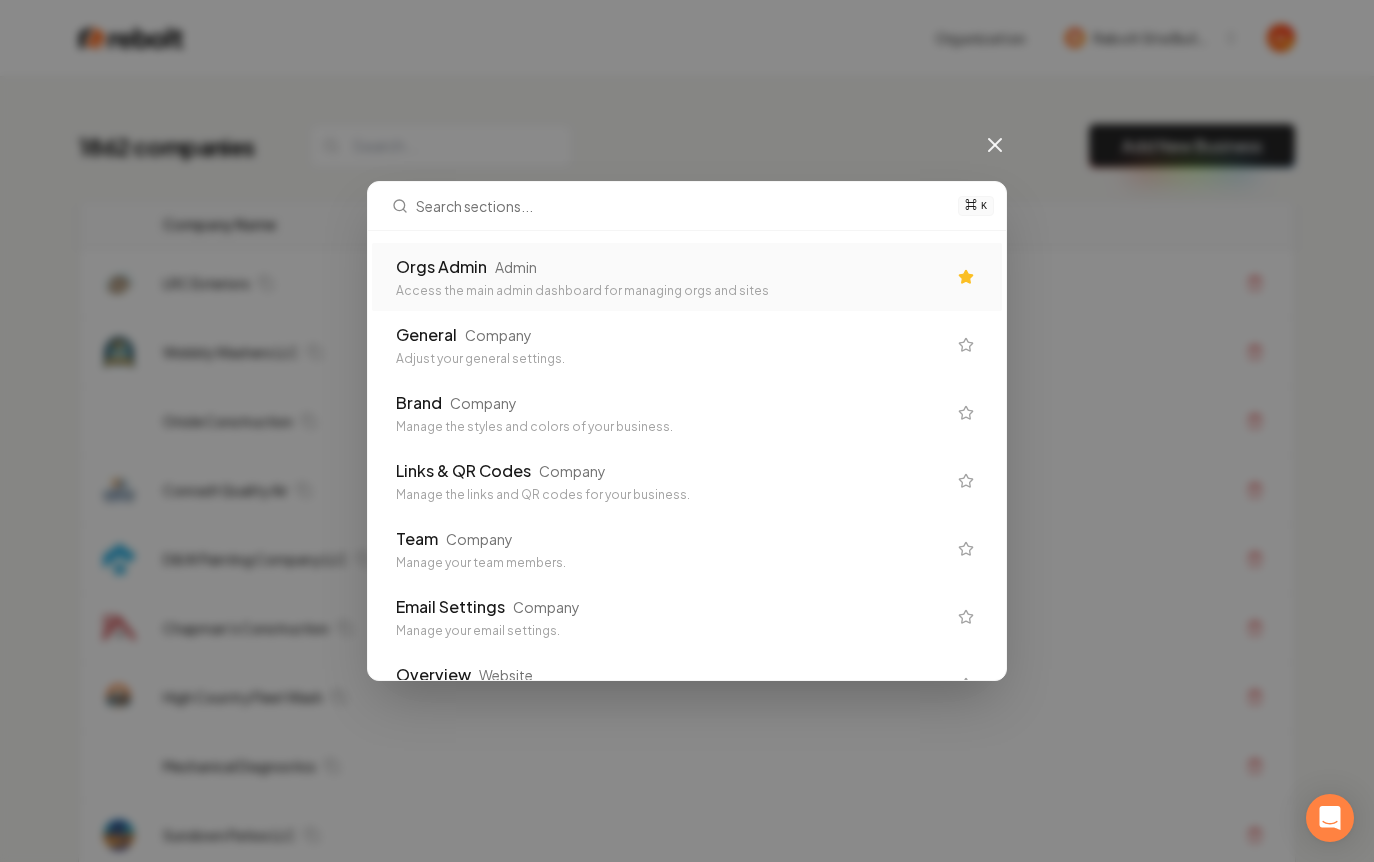 click on "⌘ K Orgs Admin Admin Access the main admin dashboard for managing orgs and sites General Company Adjust your general settings. Brand Company Manage the styles and colors of your business. Links & QR Codes Company Manage the links and QR codes for your business. Team Company Manage your team members. Email Settings Company Manage your email settings. Overview Website Pages that are shared across your website. Services & Areas Website Adjust your services and areas of expertise. Photo Library Website Manage the media for your website. Blog Website Demonstrate your work via blog posts & project pages. Testimonials Website Demonstrate social proof via testimonials. Goals Website Set your goals and track your progress. Leads Website All of the leads that have come in through your website. Analytics Website Get an idea of your visitor count and what CTAs they clicked. Settings Website Adjust your domain, scripts, redirects, and more. Site Editor Website Edit your website with our easy-to-use editor. Posts Admin" at bounding box center (687, 431) 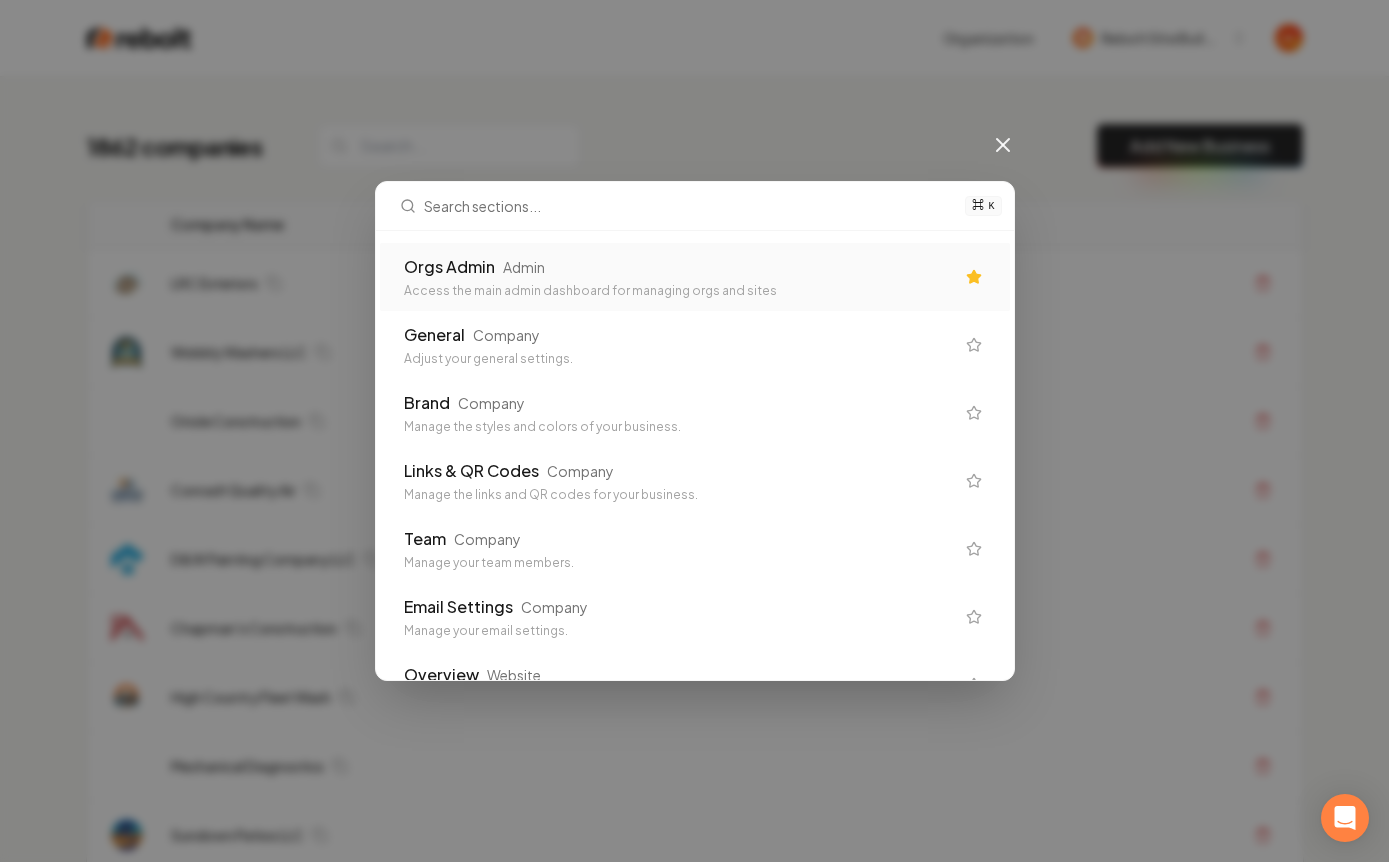 click on "Orgs Admin  Admin" at bounding box center [679, 267] 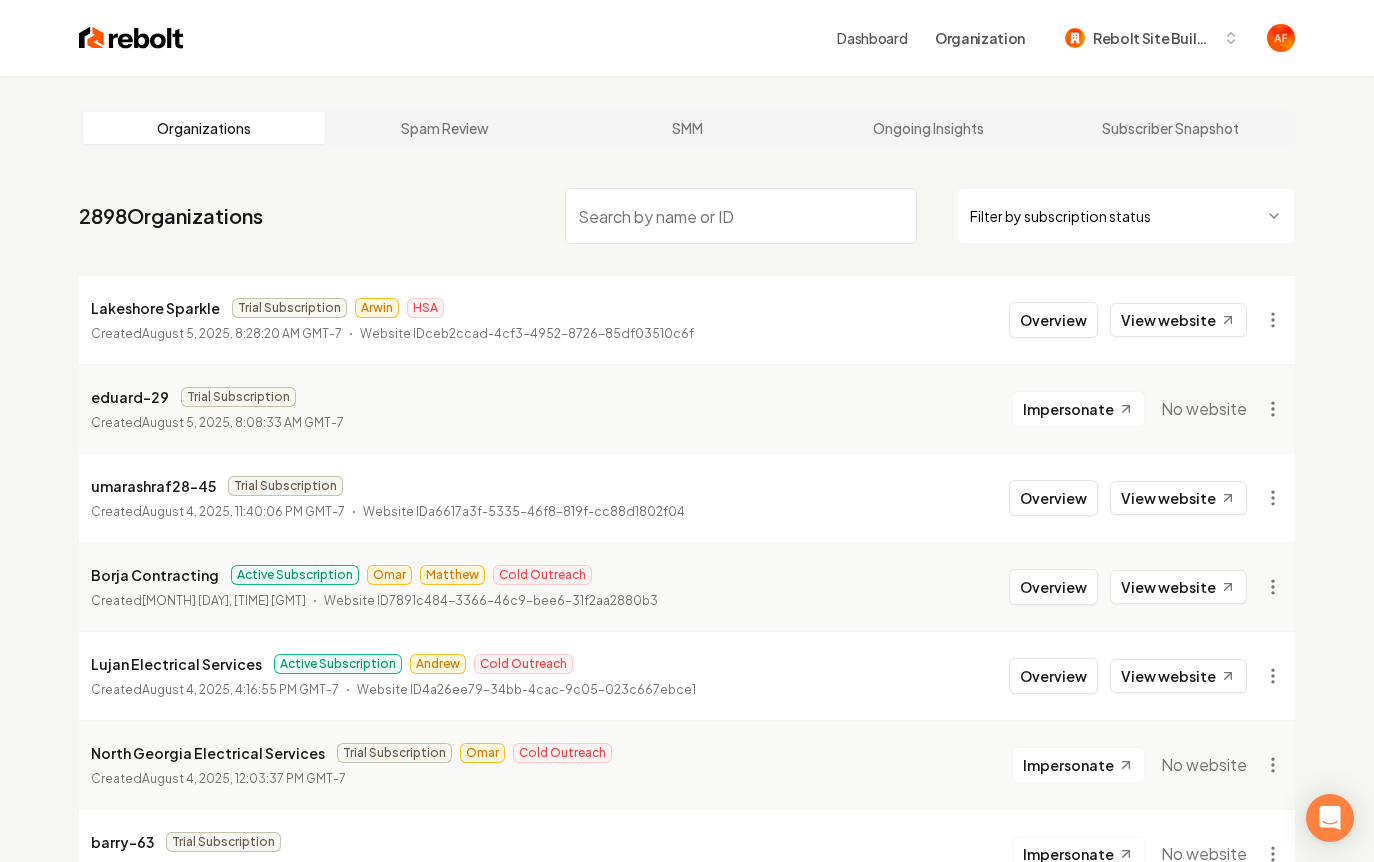 drag, startPoint x: 1073, startPoint y: 184, endPoint x: 1059, endPoint y: 225, distance: 43.32436 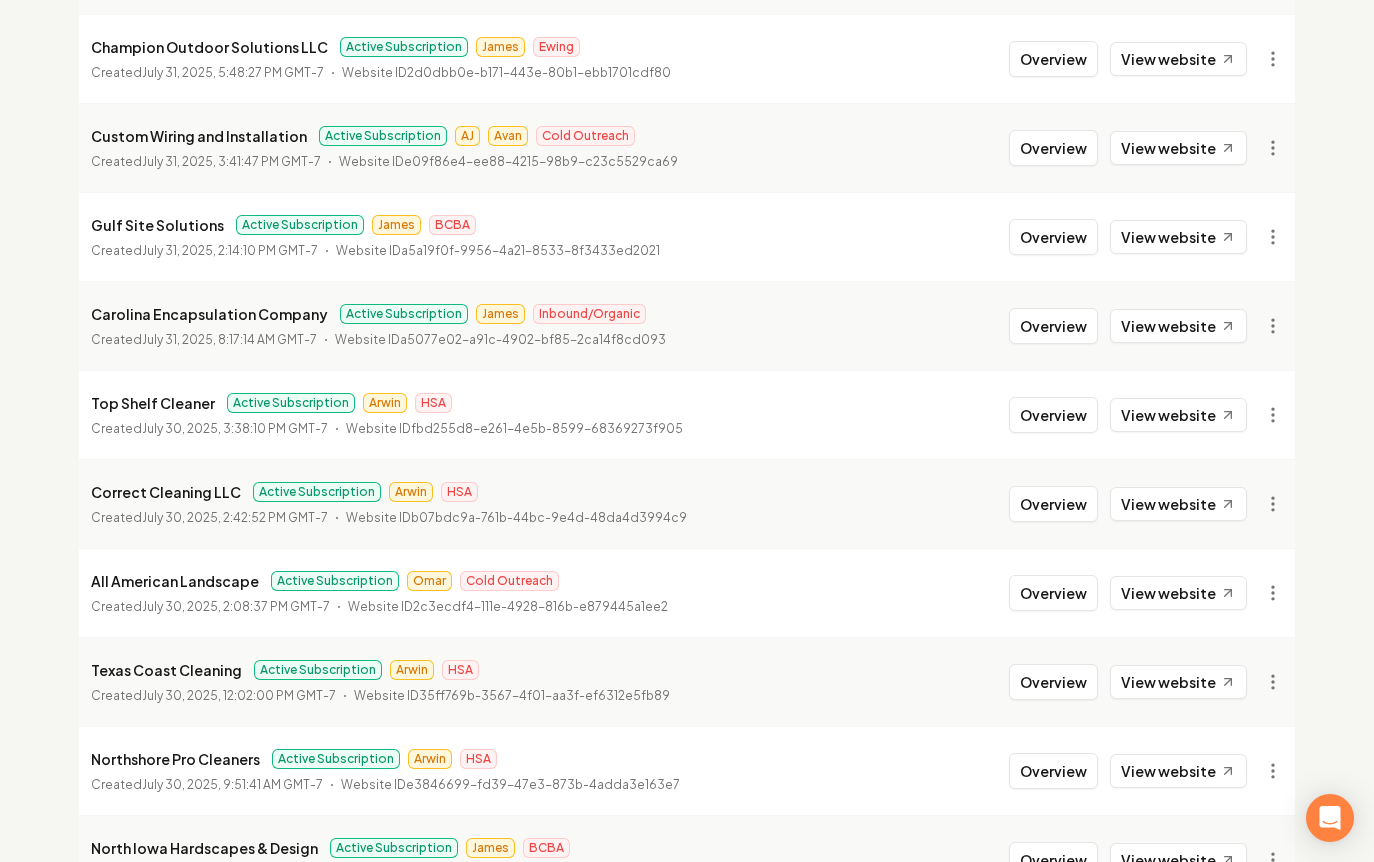 scroll, scrollTop: 771, scrollLeft: 0, axis: vertical 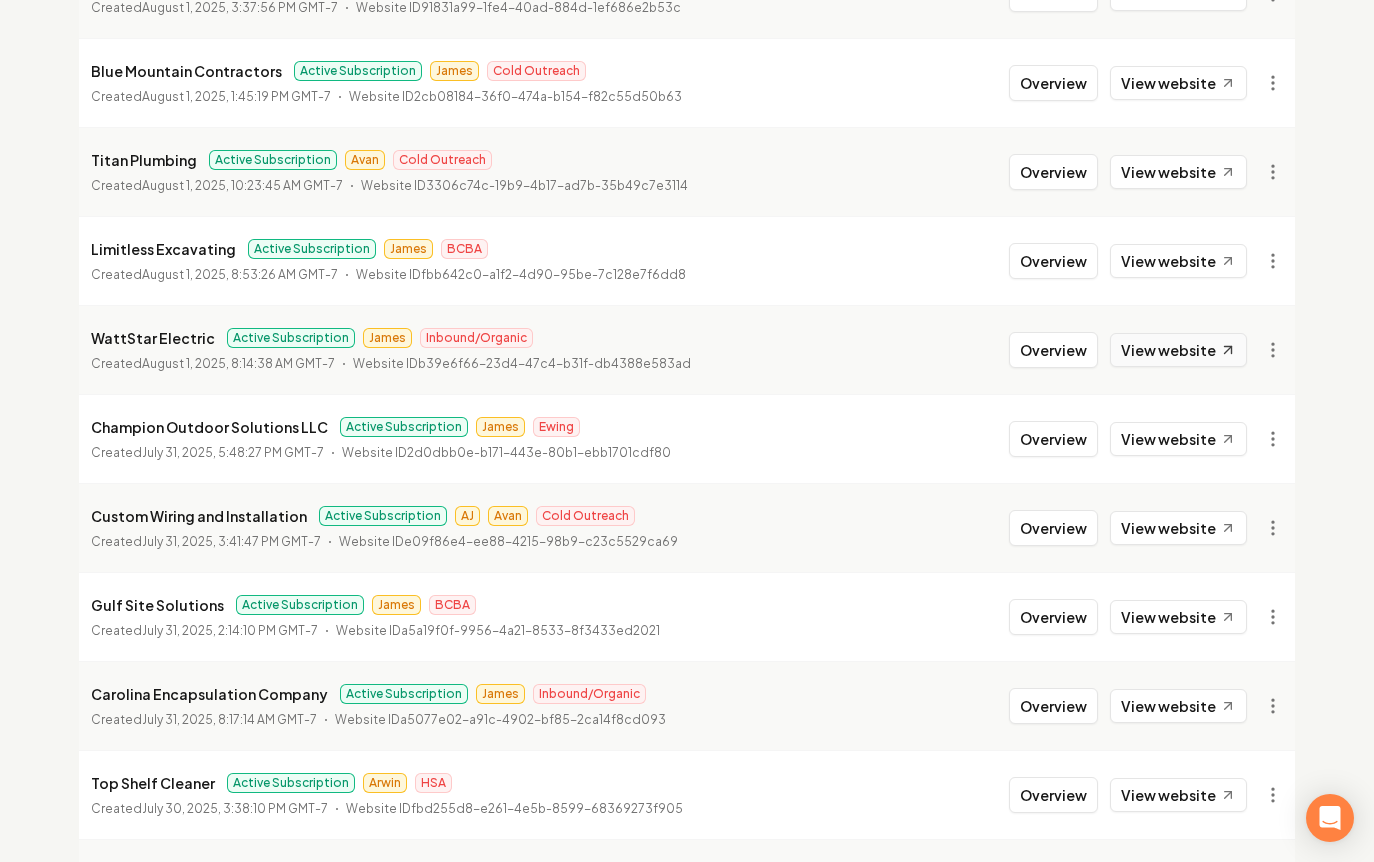 click on "View website" at bounding box center [1178, 350] 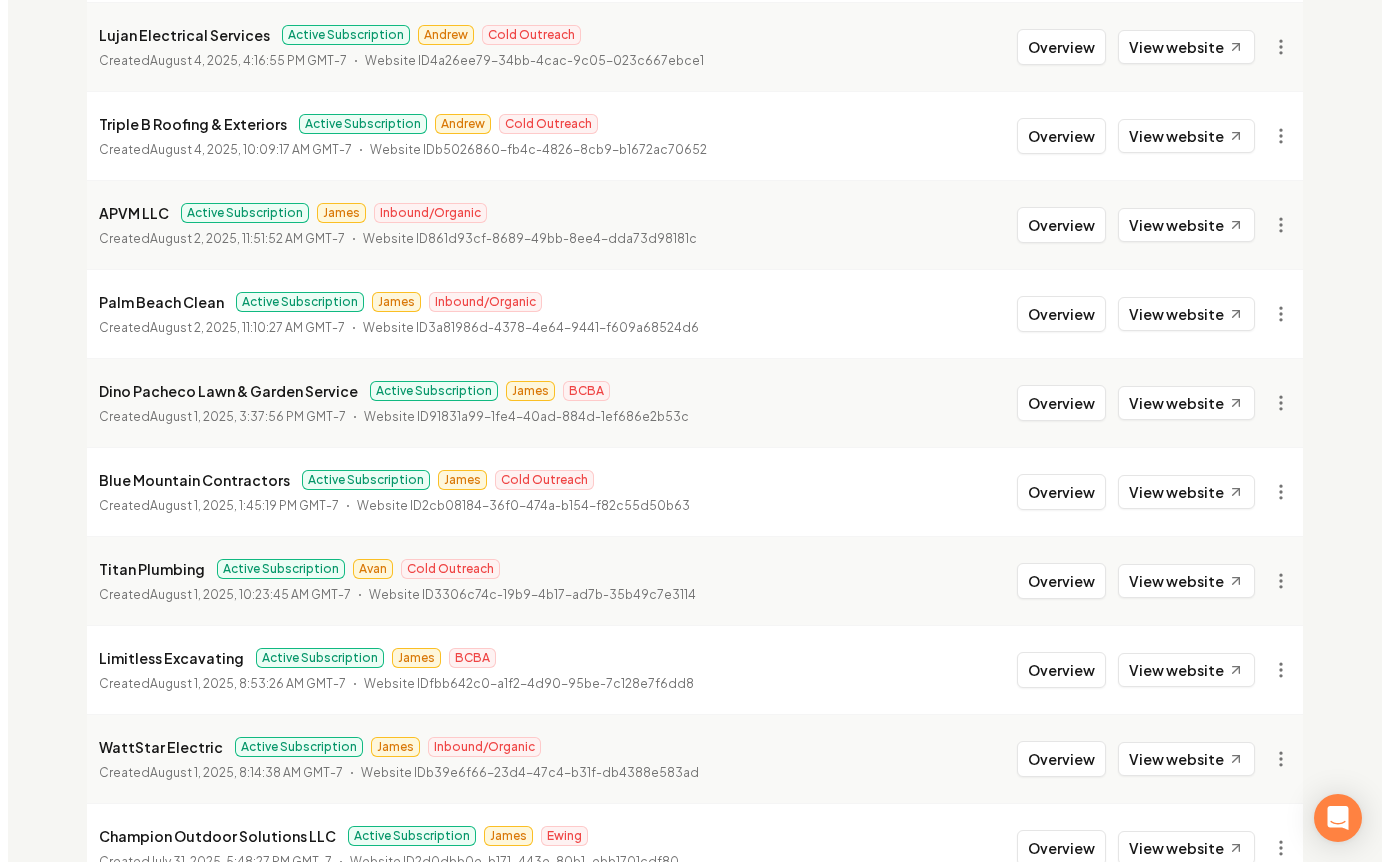 scroll, scrollTop: 0, scrollLeft: 0, axis: both 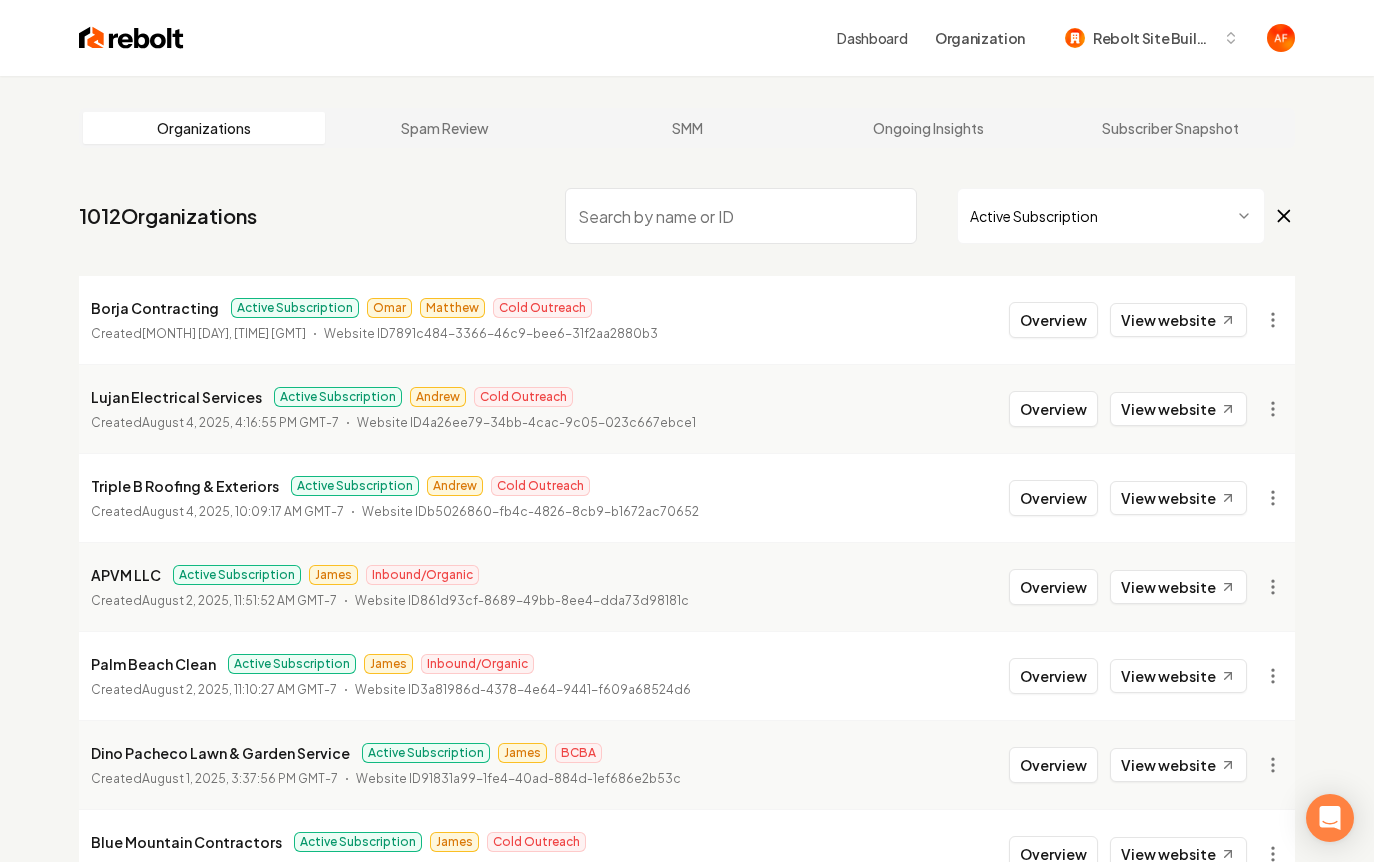 click at bounding box center [741, 216] 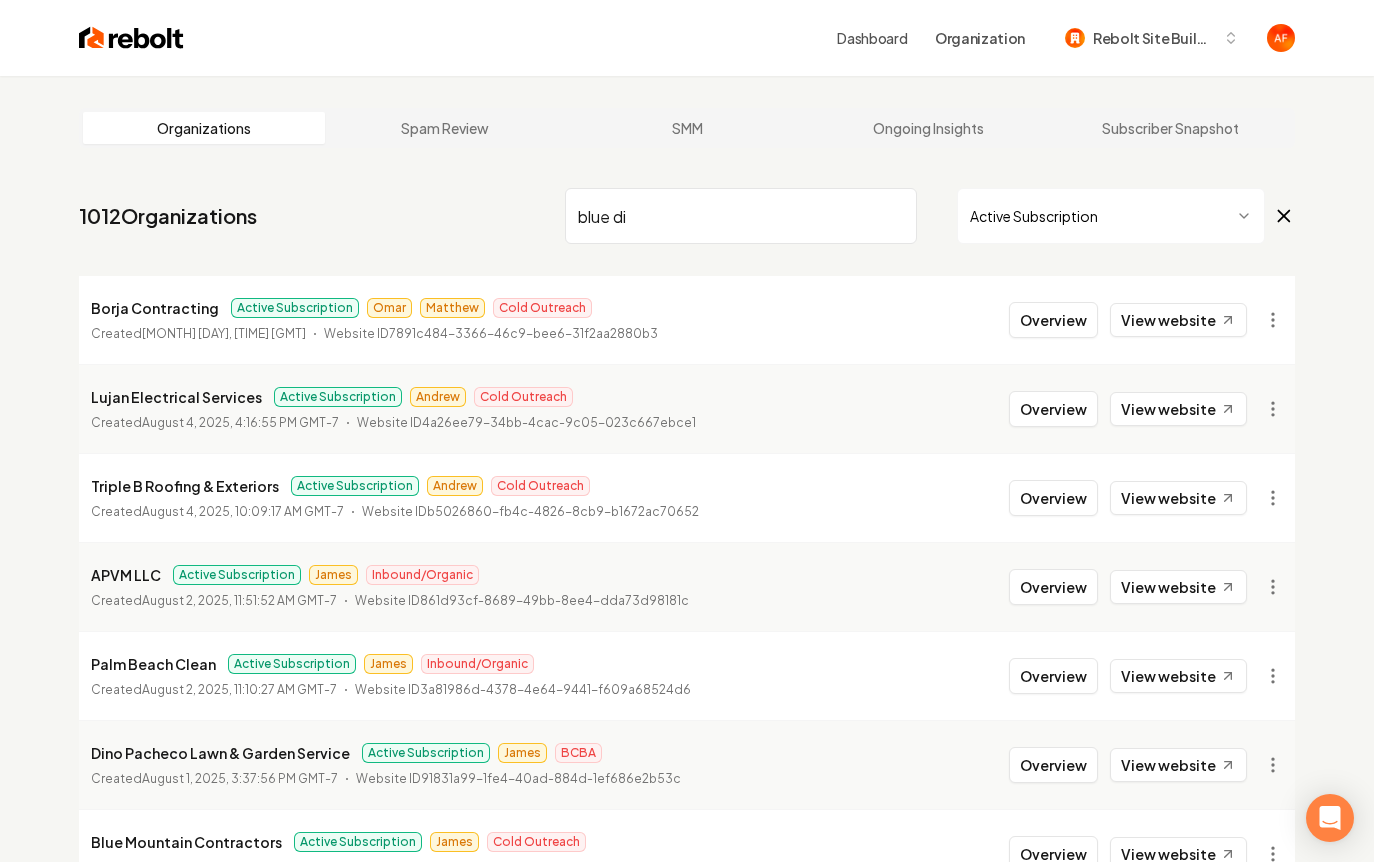 type on "blue dia" 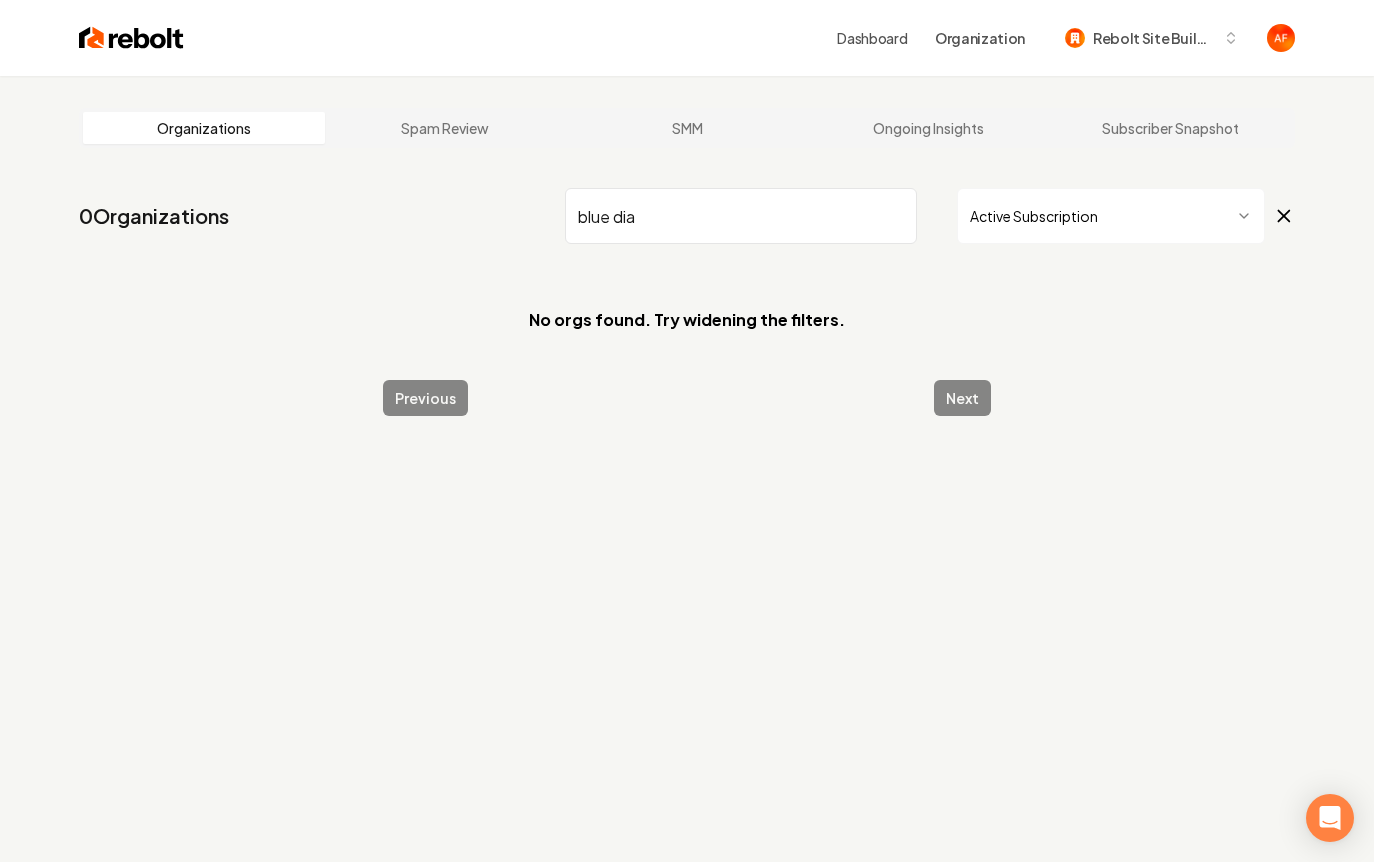 click on "blue dia" at bounding box center (741, 216) 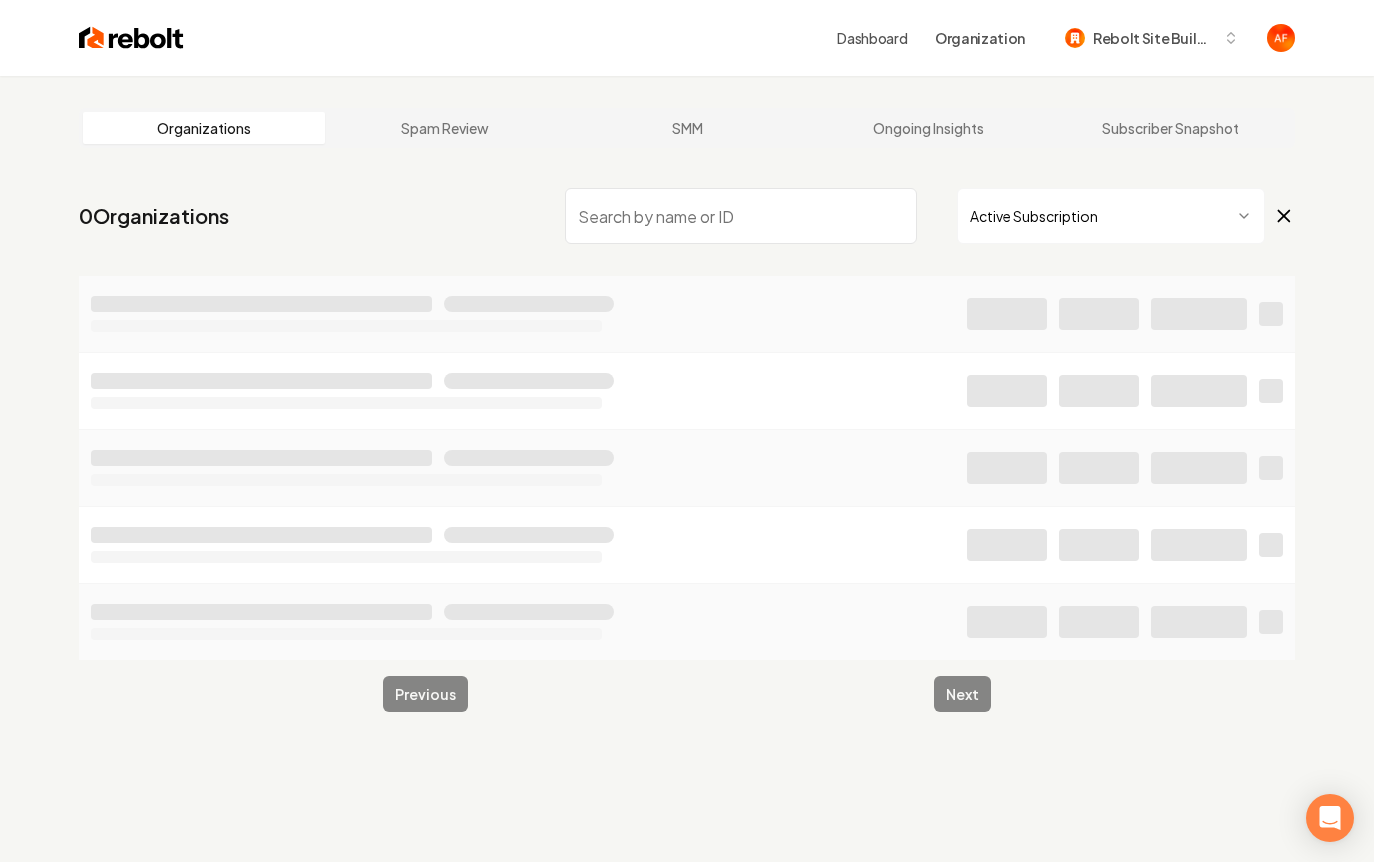 click at bounding box center [131, 38] 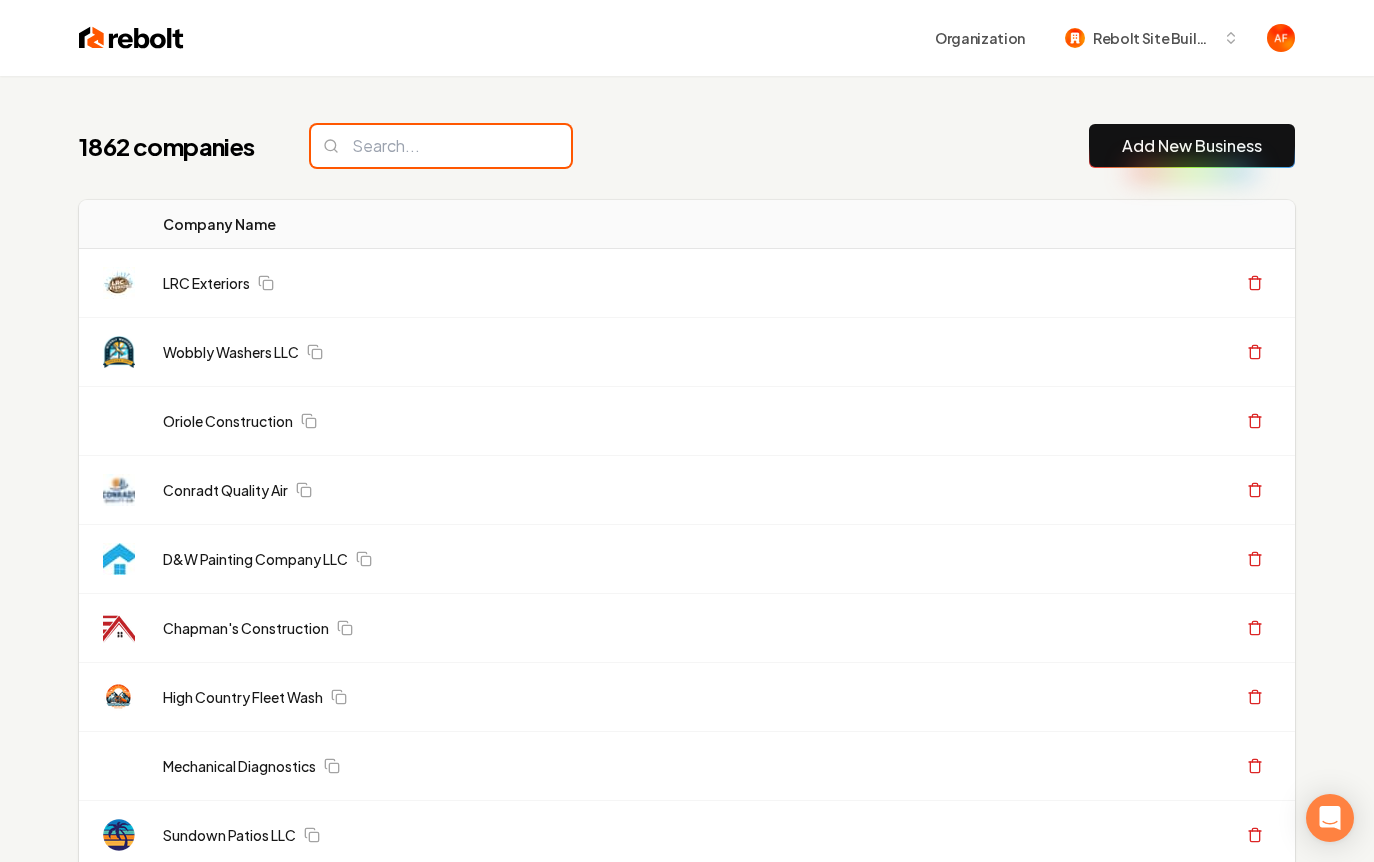 click at bounding box center [441, 146] 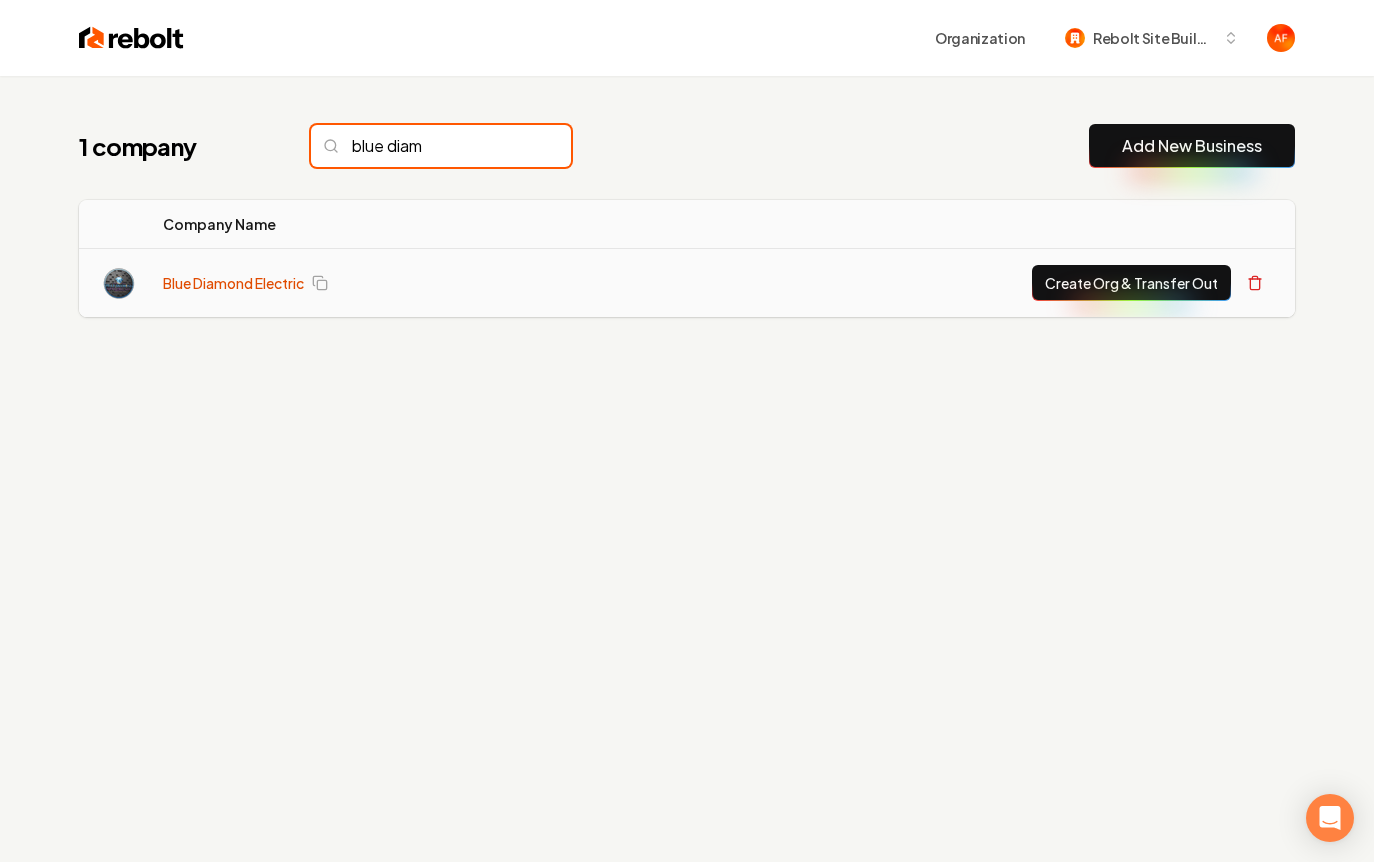 type on "blue diam" 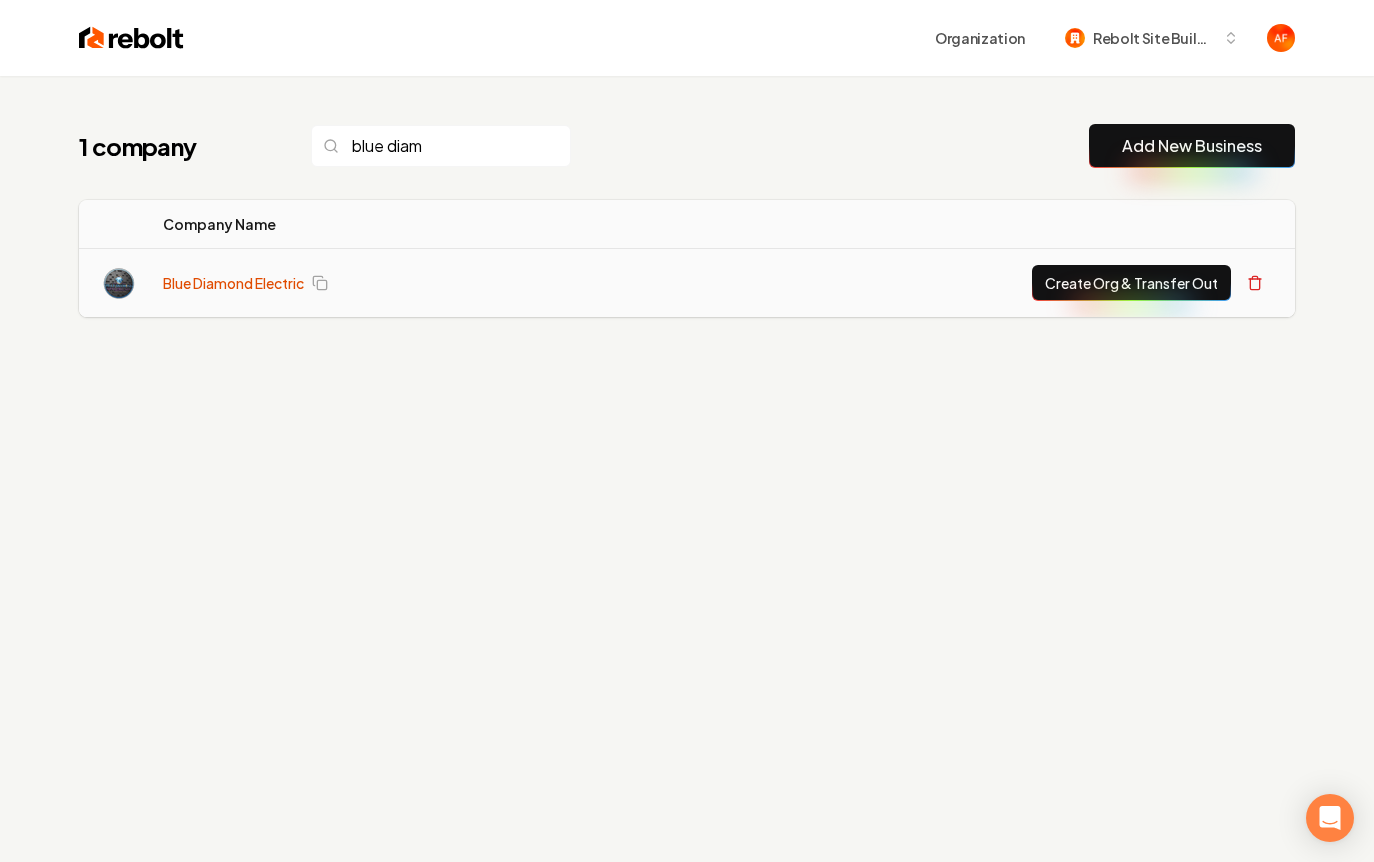 click on "Blue Diamond Electric" at bounding box center (233, 283) 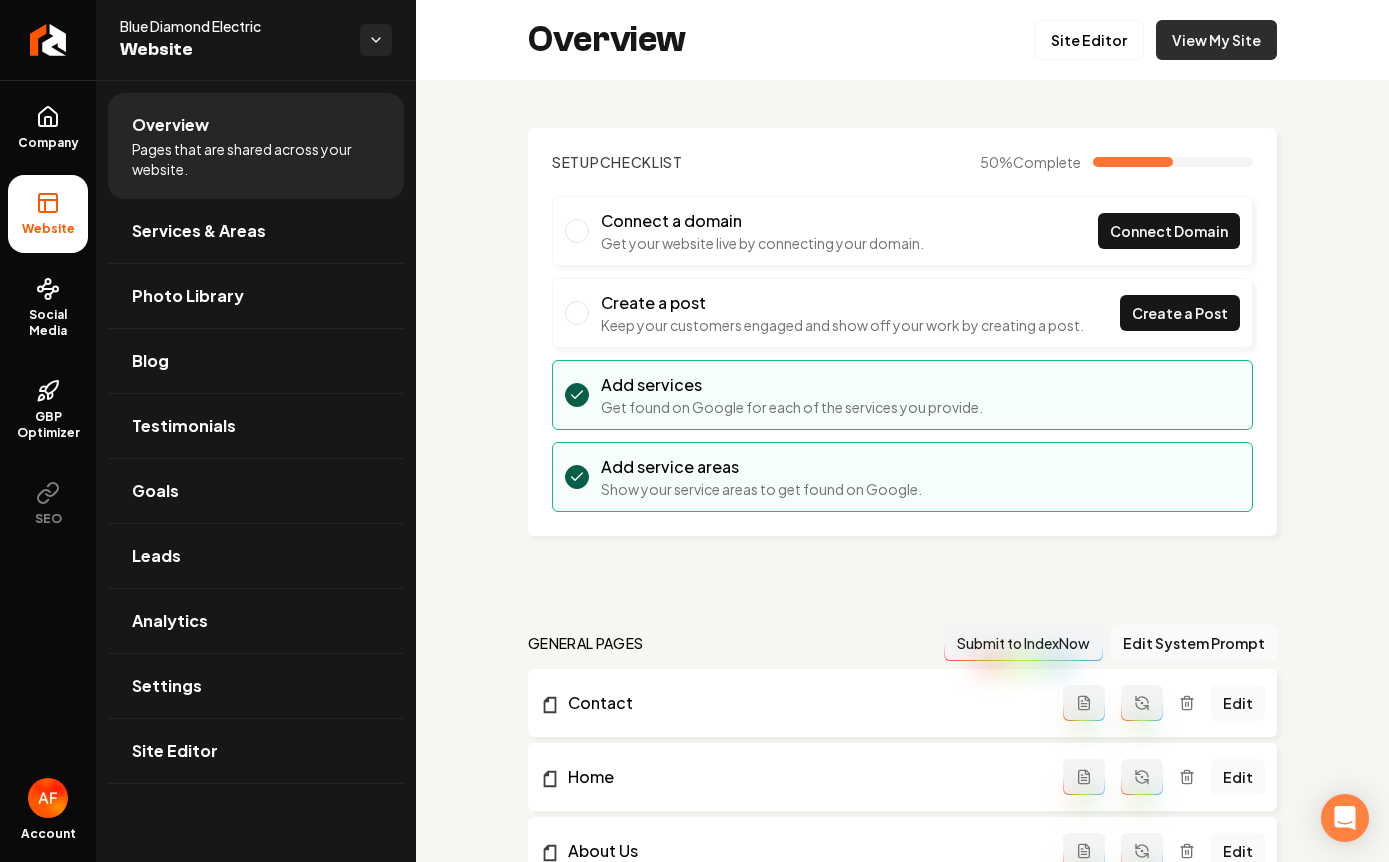 click on "View My Site" at bounding box center (1216, 40) 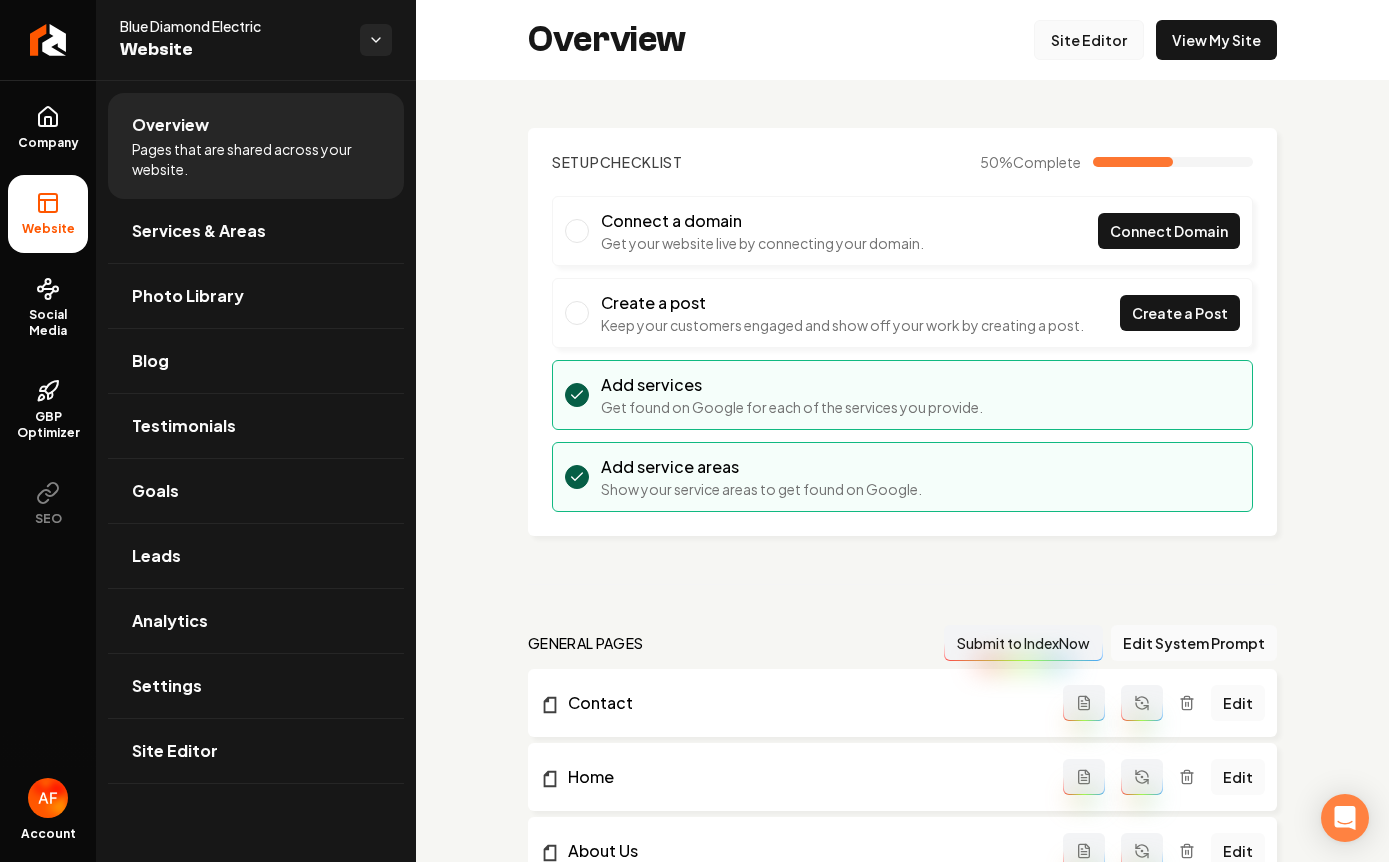 click on "Site Editor" at bounding box center [1089, 40] 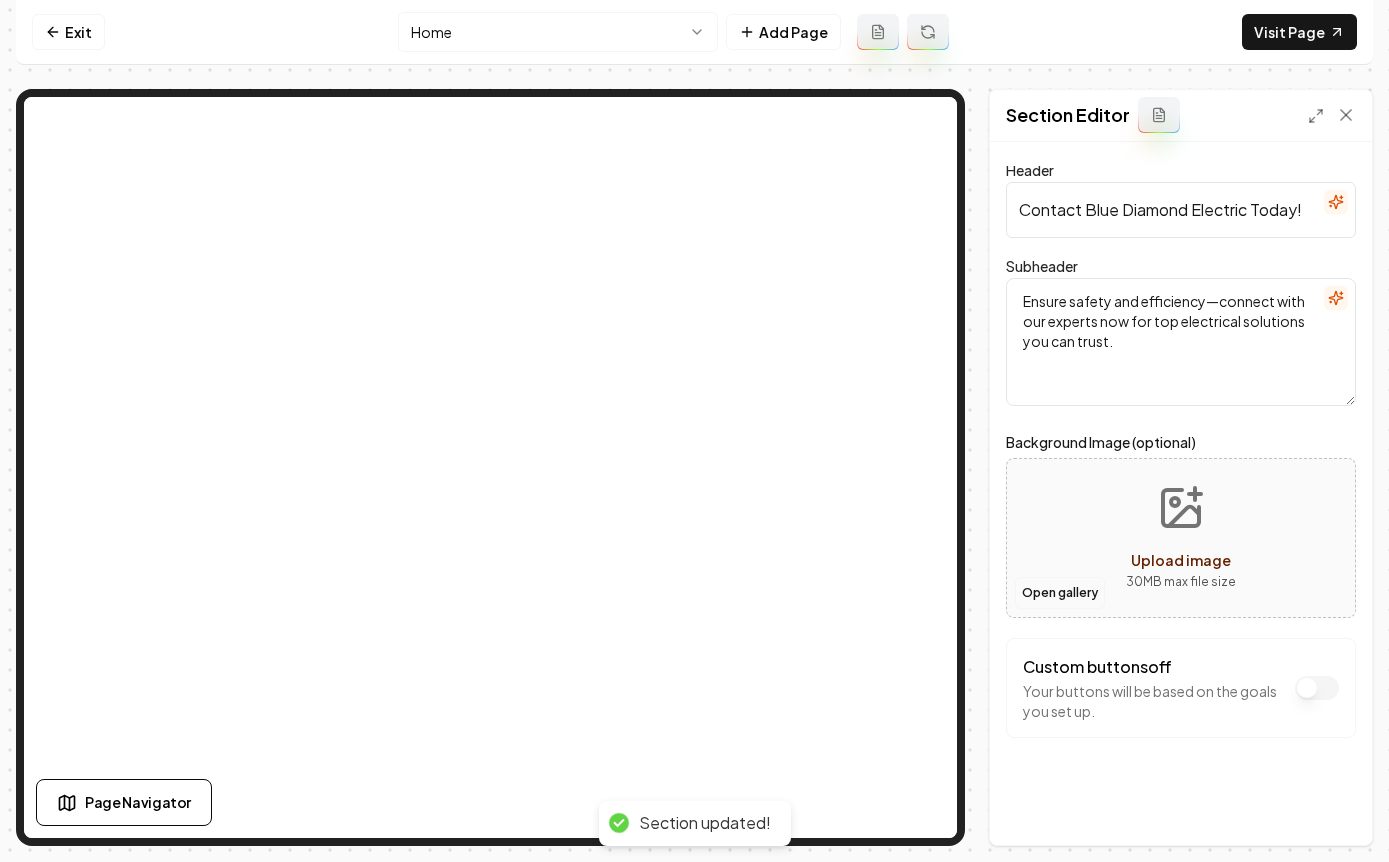click on "Open gallery" at bounding box center [1060, 593] 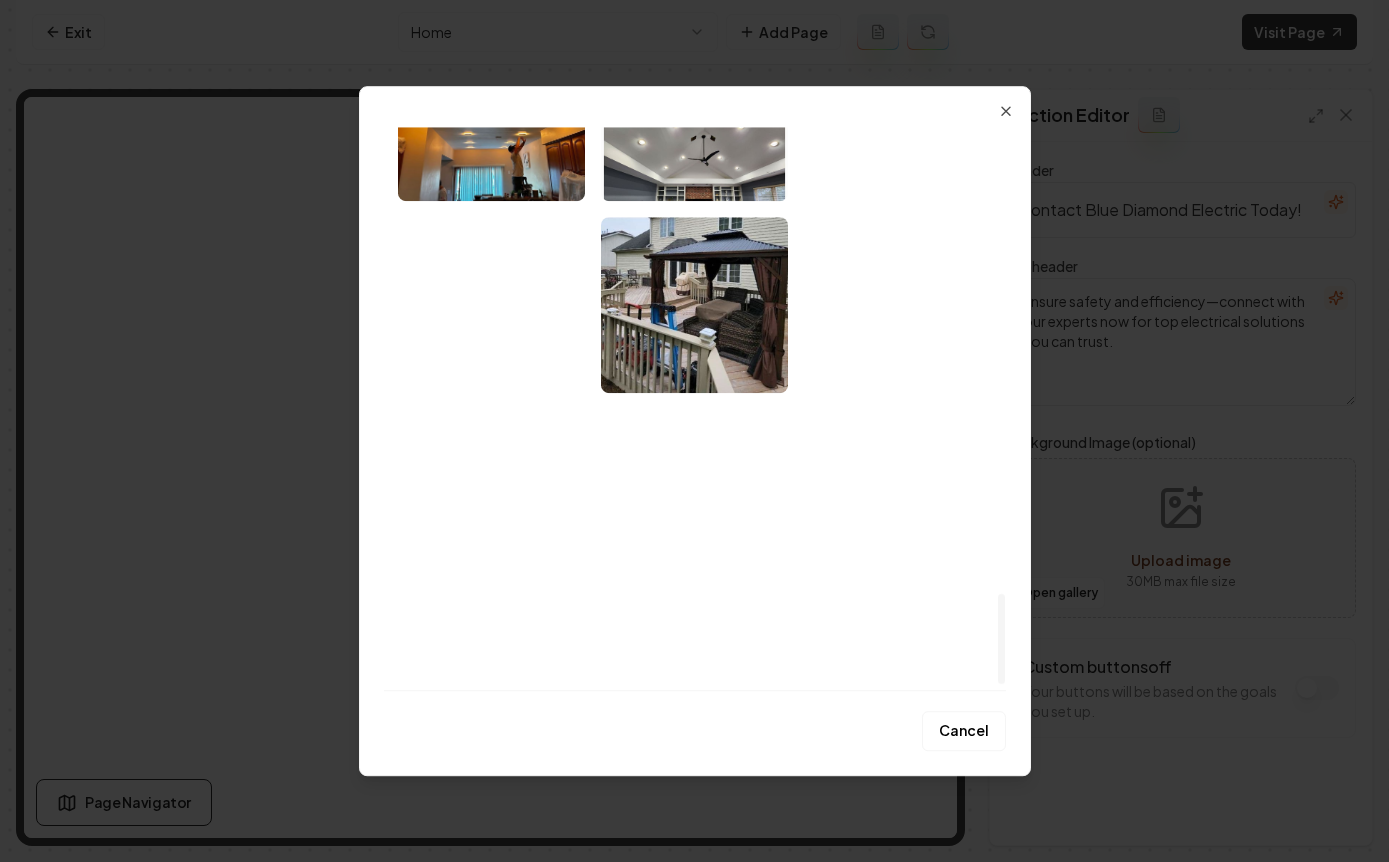 scroll, scrollTop: 2949, scrollLeft: 0, axis: vertical 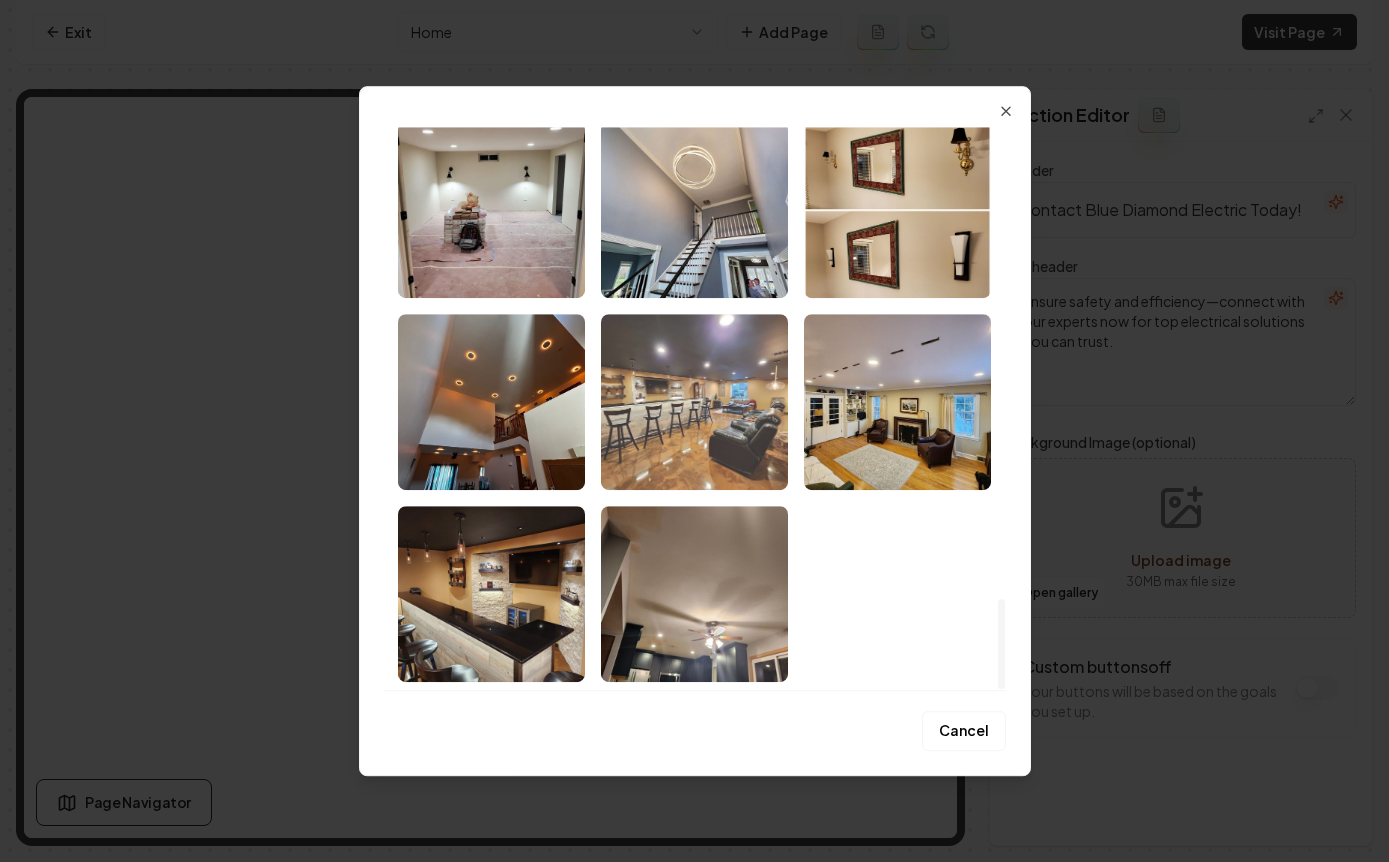 click at bounding box center (694, 402) 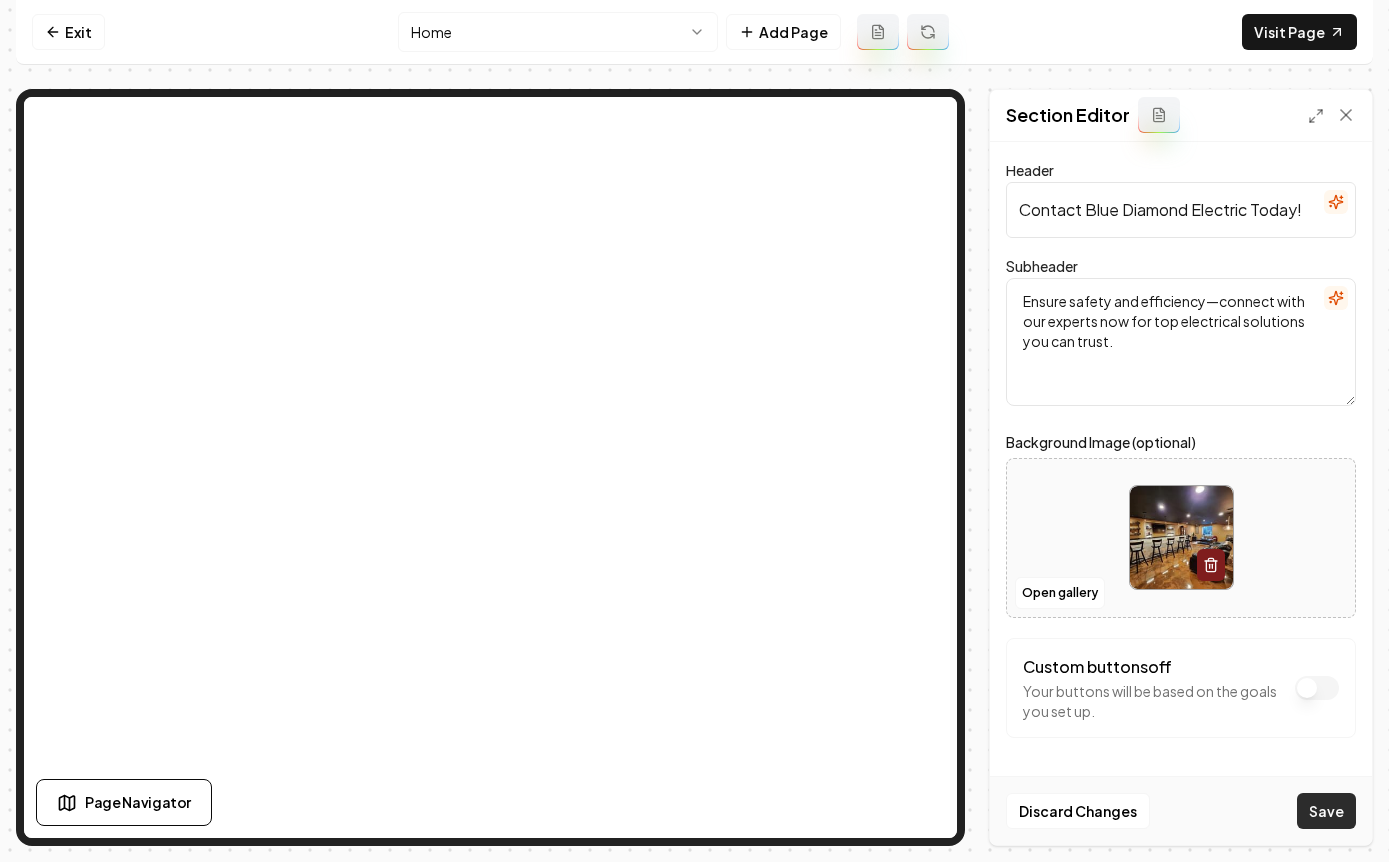 click on "Save" at bounding box center [1326, 811] 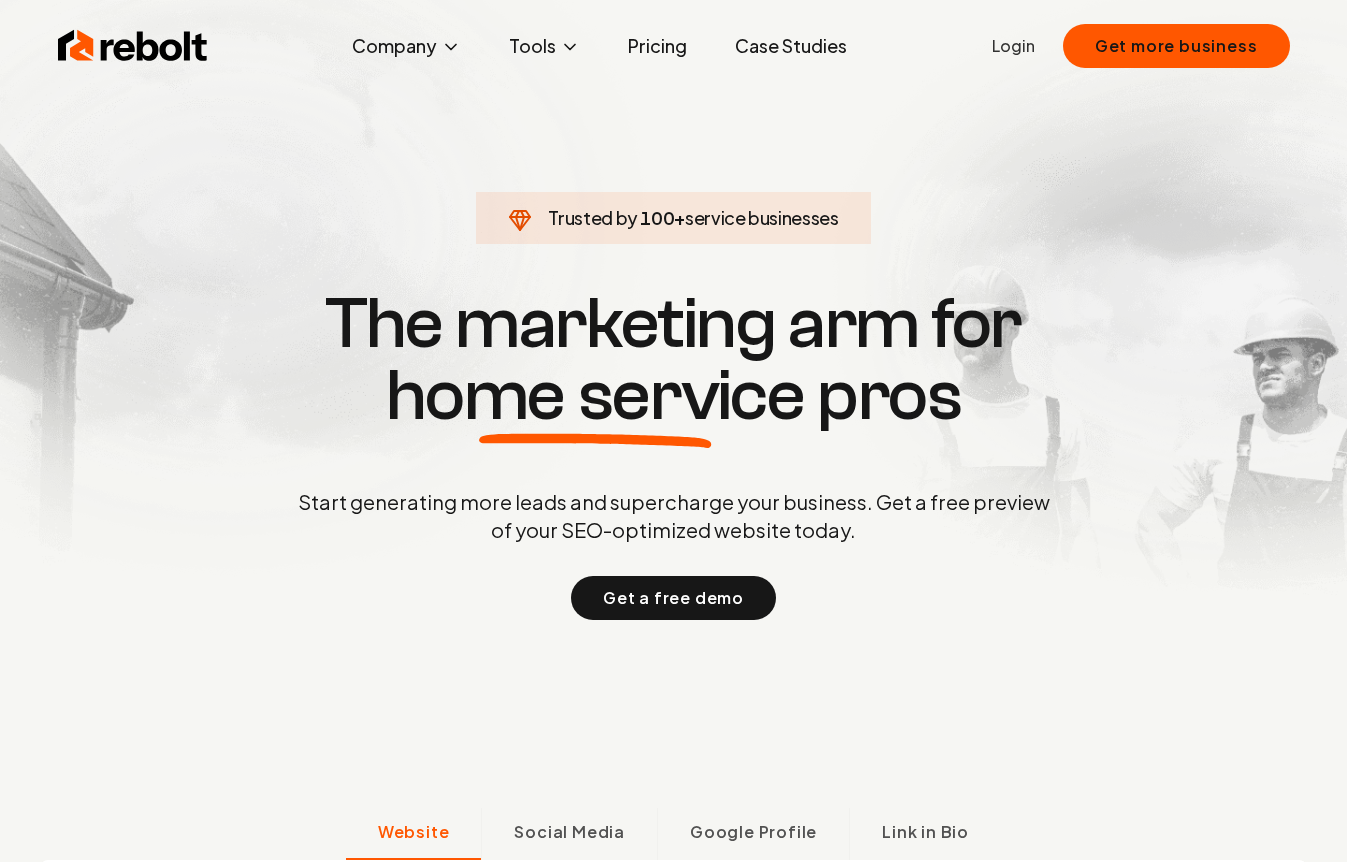 scroll, scrollTop: 0, scrollLeft: 0, axis: both 